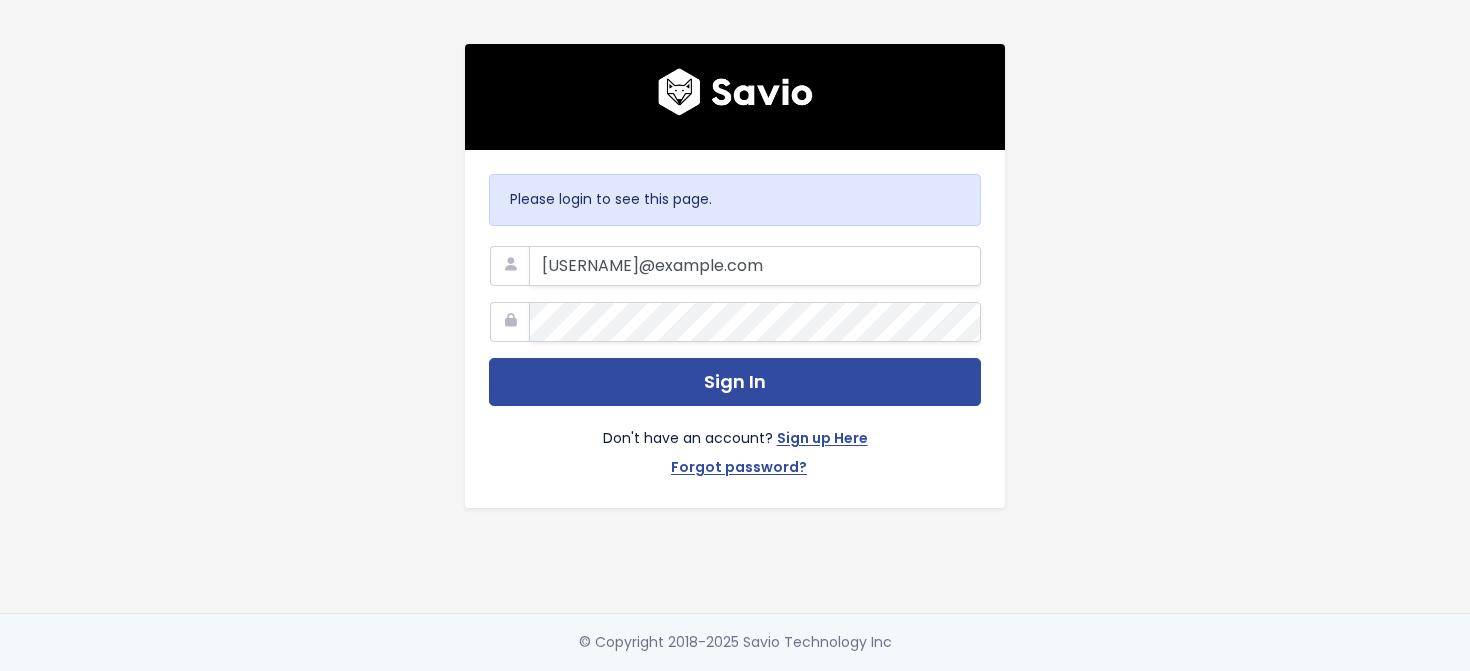 scroll, scrollTop: 0, scrollLeft: 0, axis: both 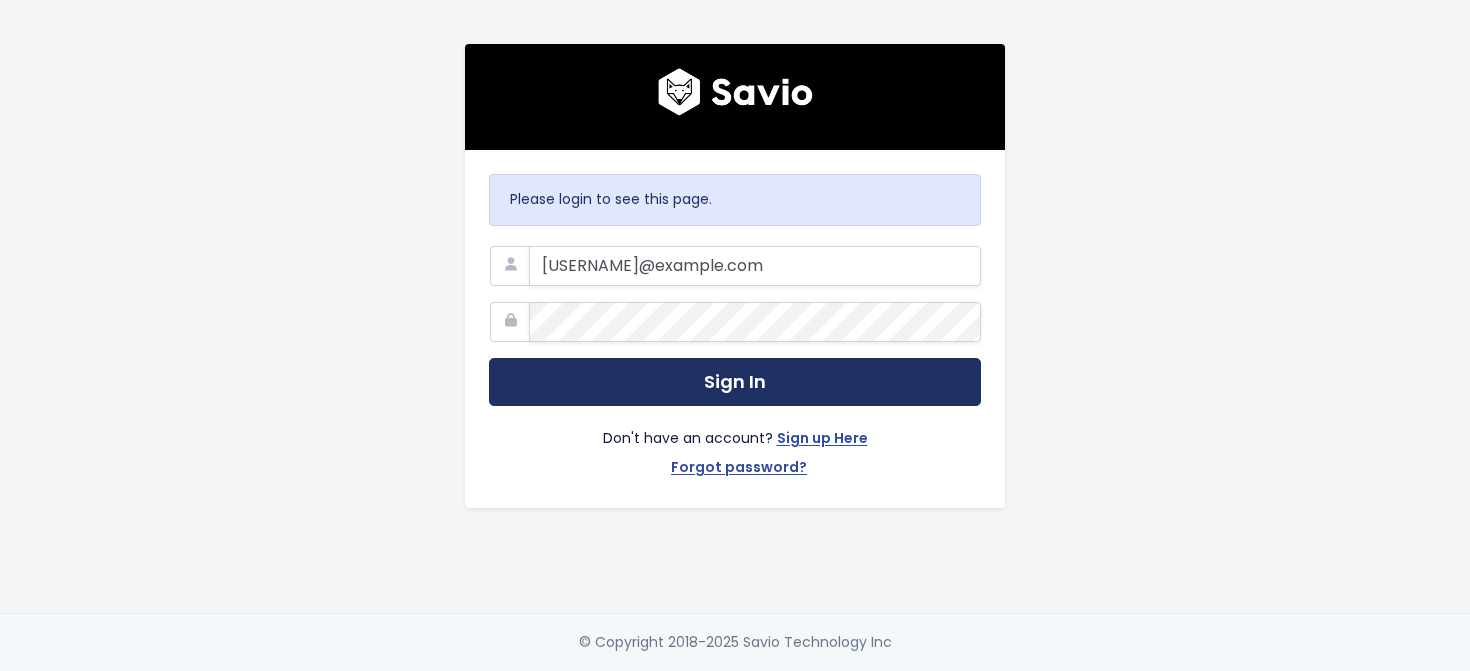 click on "Sign In" at bounding box center (735, 382) 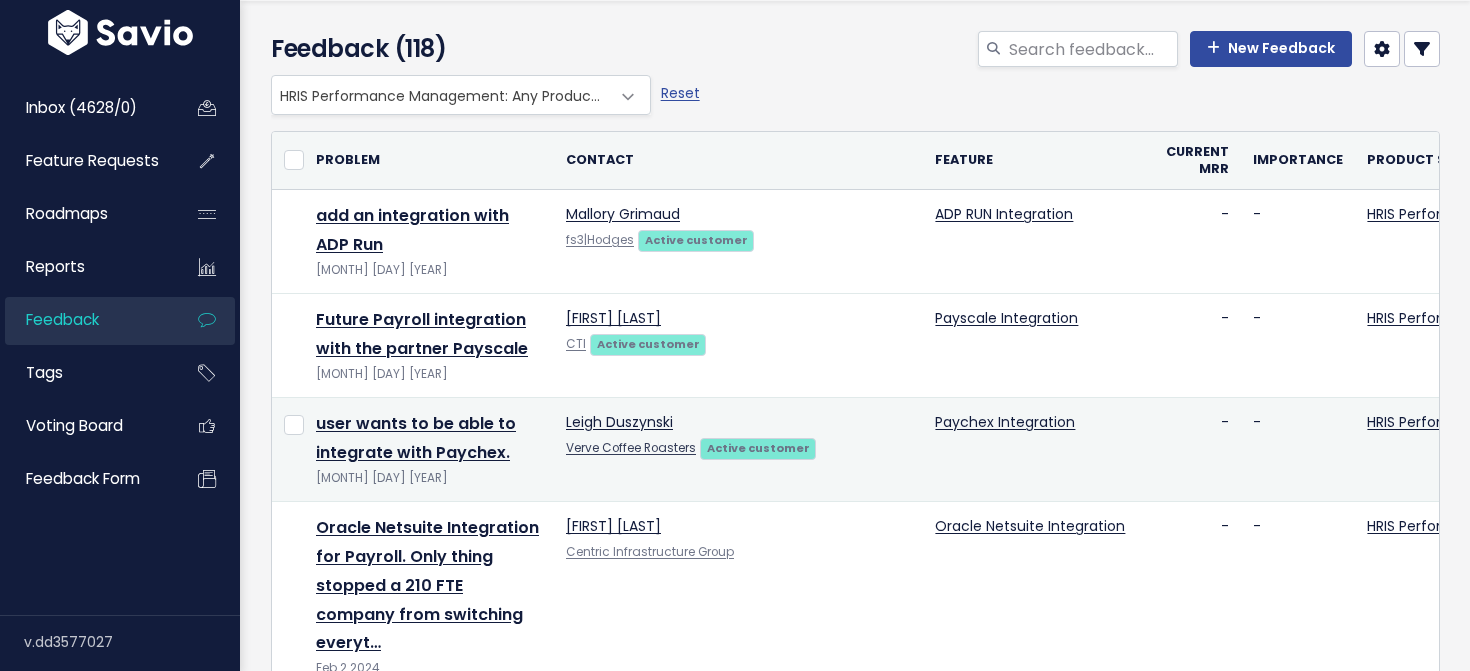 scroll, scrollTop: 61, scrollLeft: 0, axis: vertical 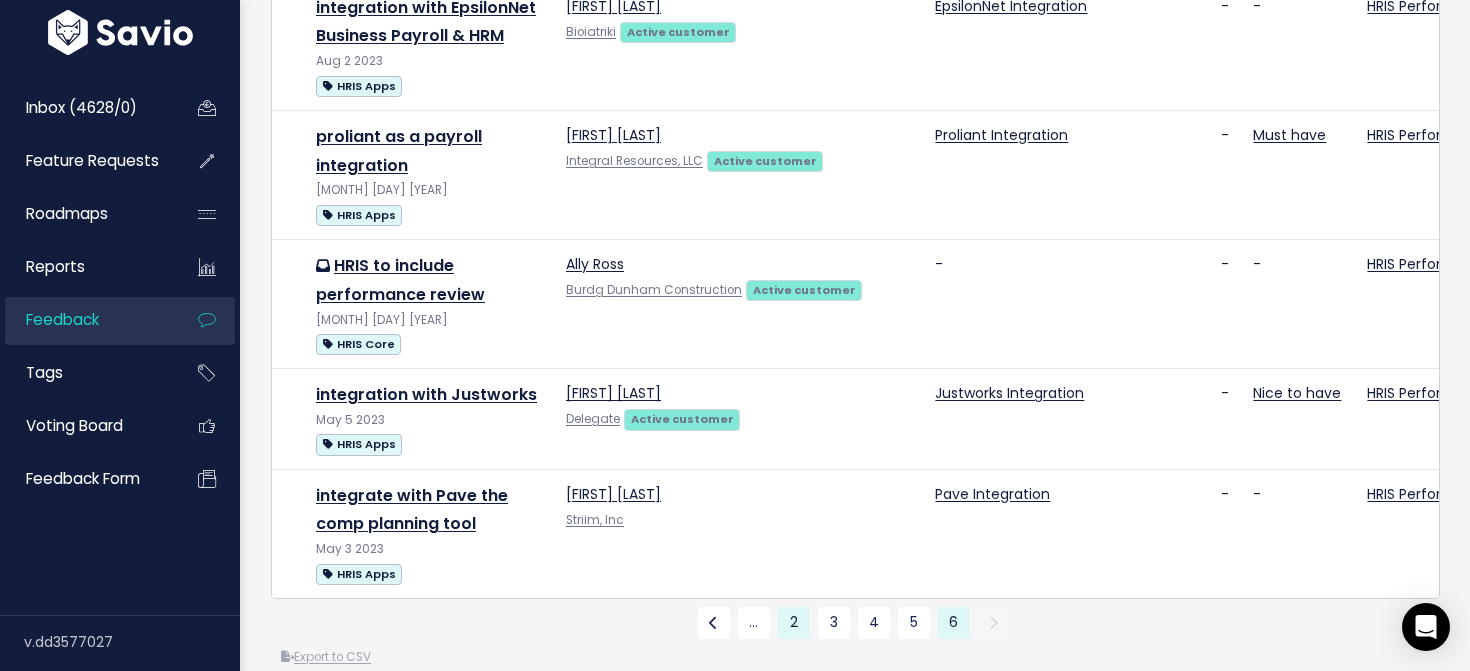 click on "2" at bounding box center (794, 623) 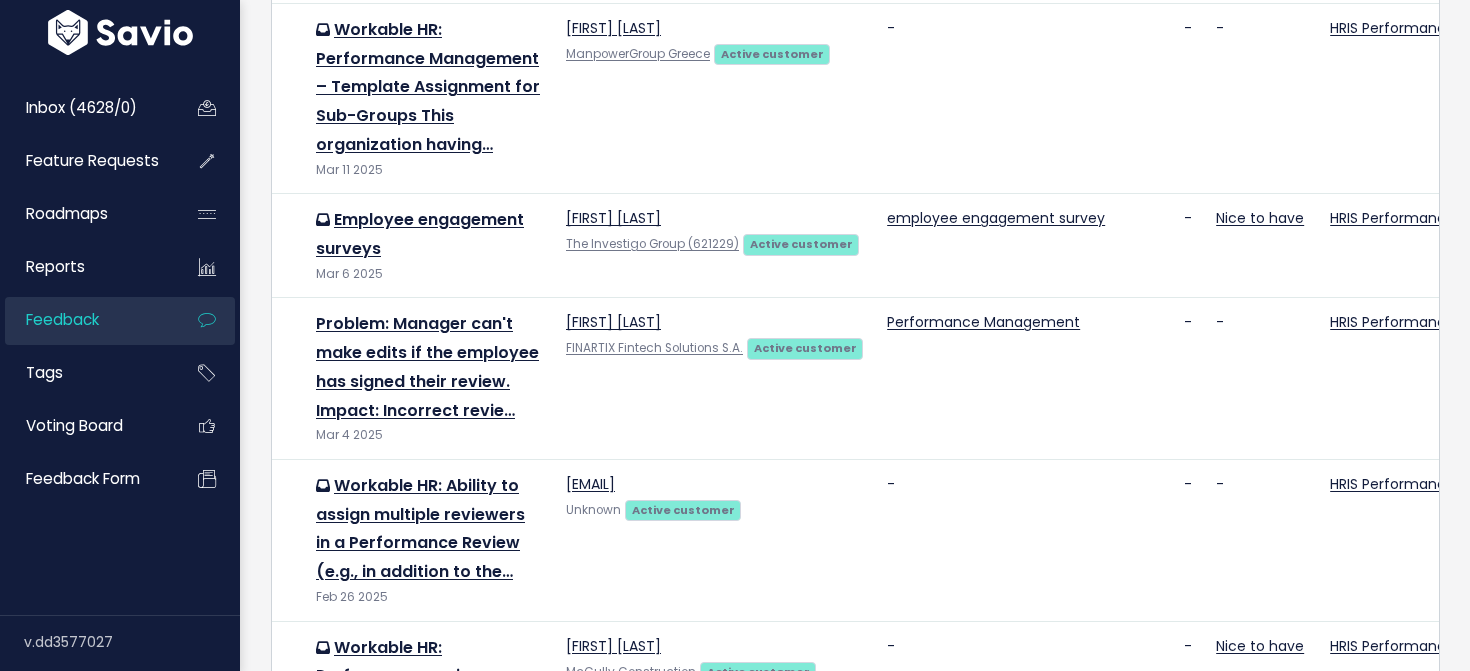 scroll, scrollTop: 425, scrollLeft: 0, axis: vertical 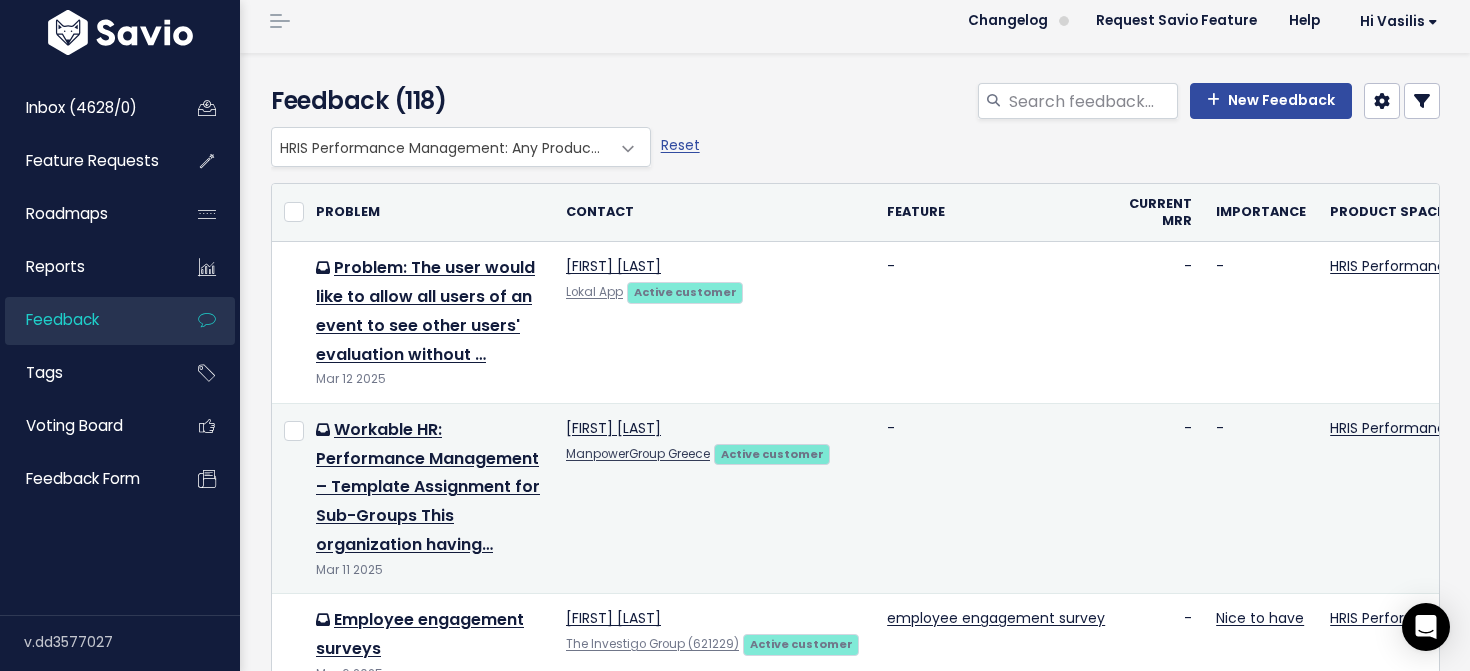 click on "Dina Theodorou
ManpowerGroup Greece
Active customer" at bounding box center (714, 498) 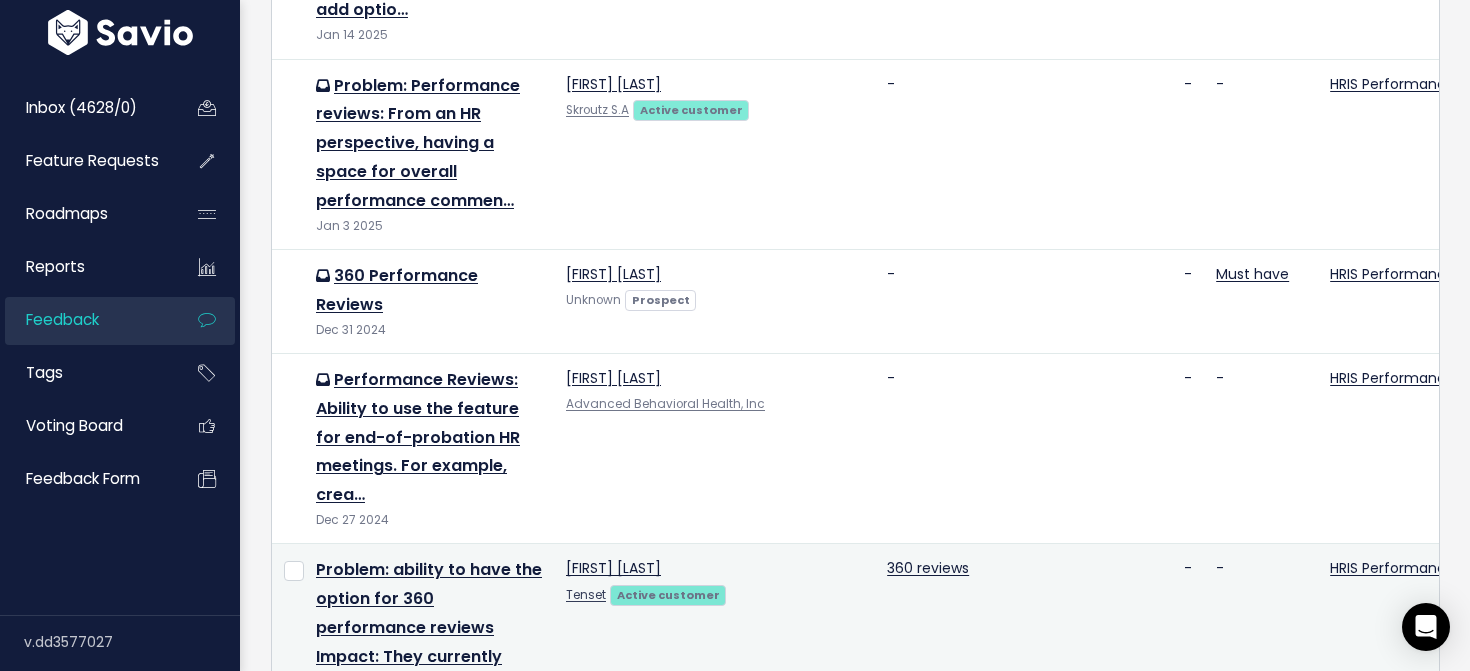 scroll, scrollTop: 2887, scrollLeft: 0, axis: vertical 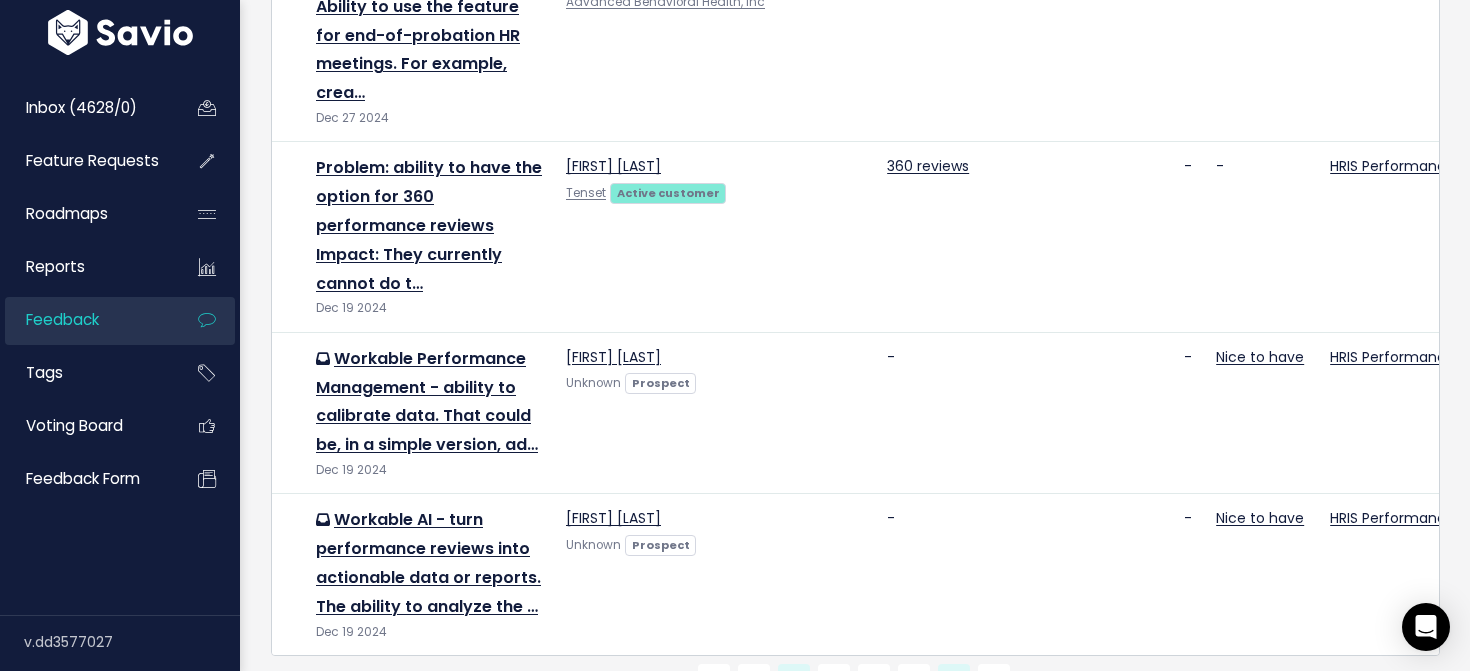 click on "6" at bounding box center [954, 680] 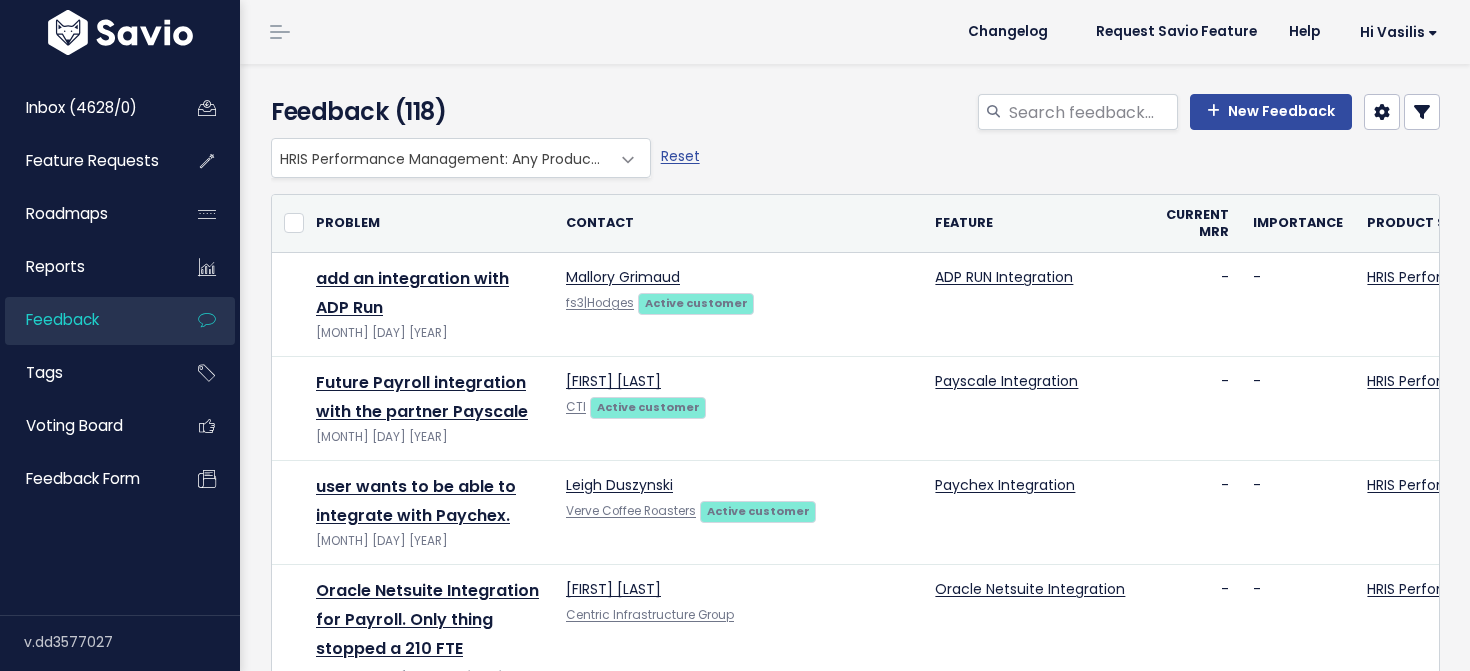 scroll, scrollTop: 0, scrollLeft: 0, axis: both 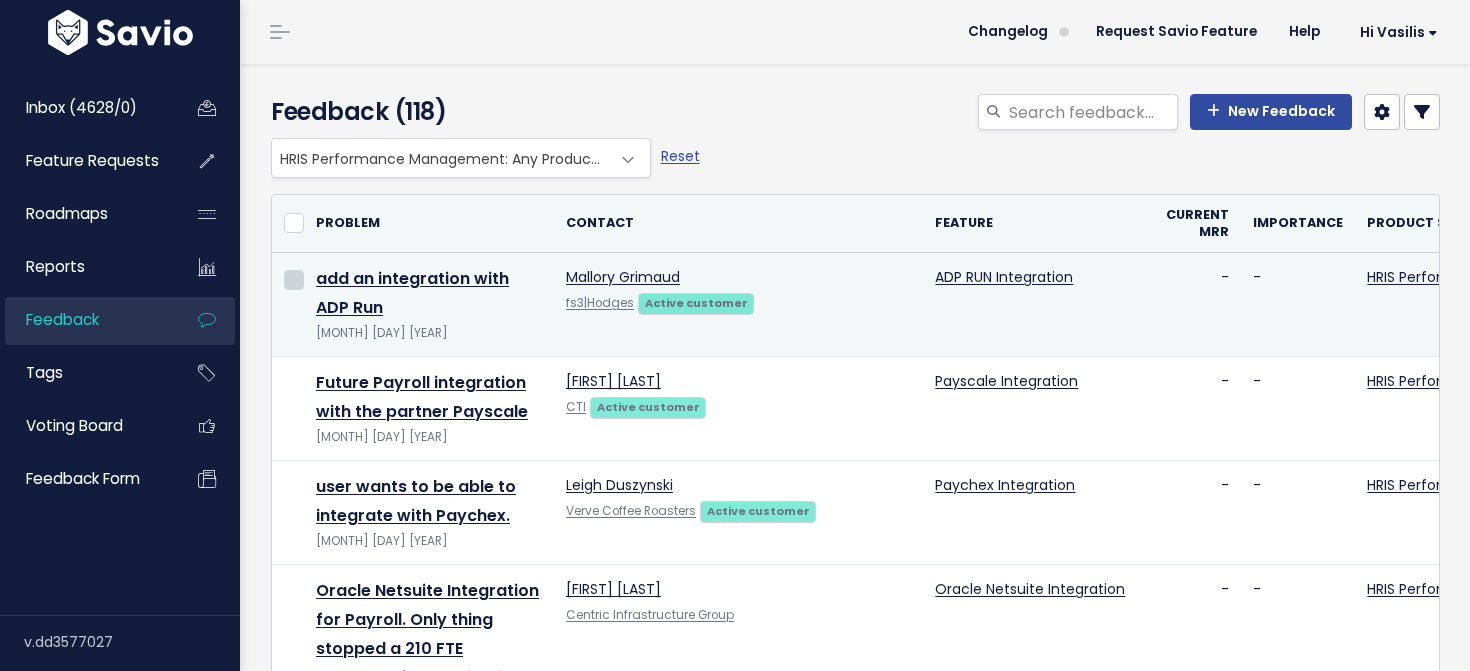 click at bounding box center [294, 280] 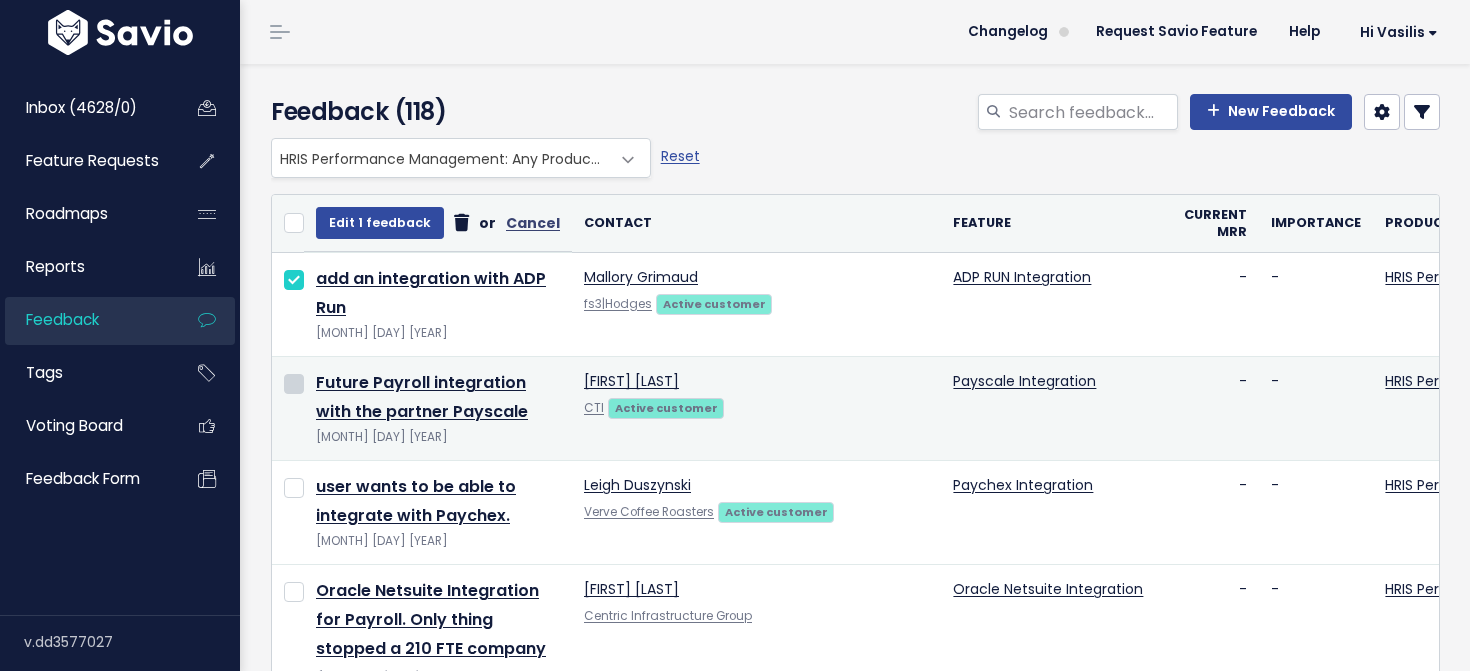 click at bounding box center [294, 384] 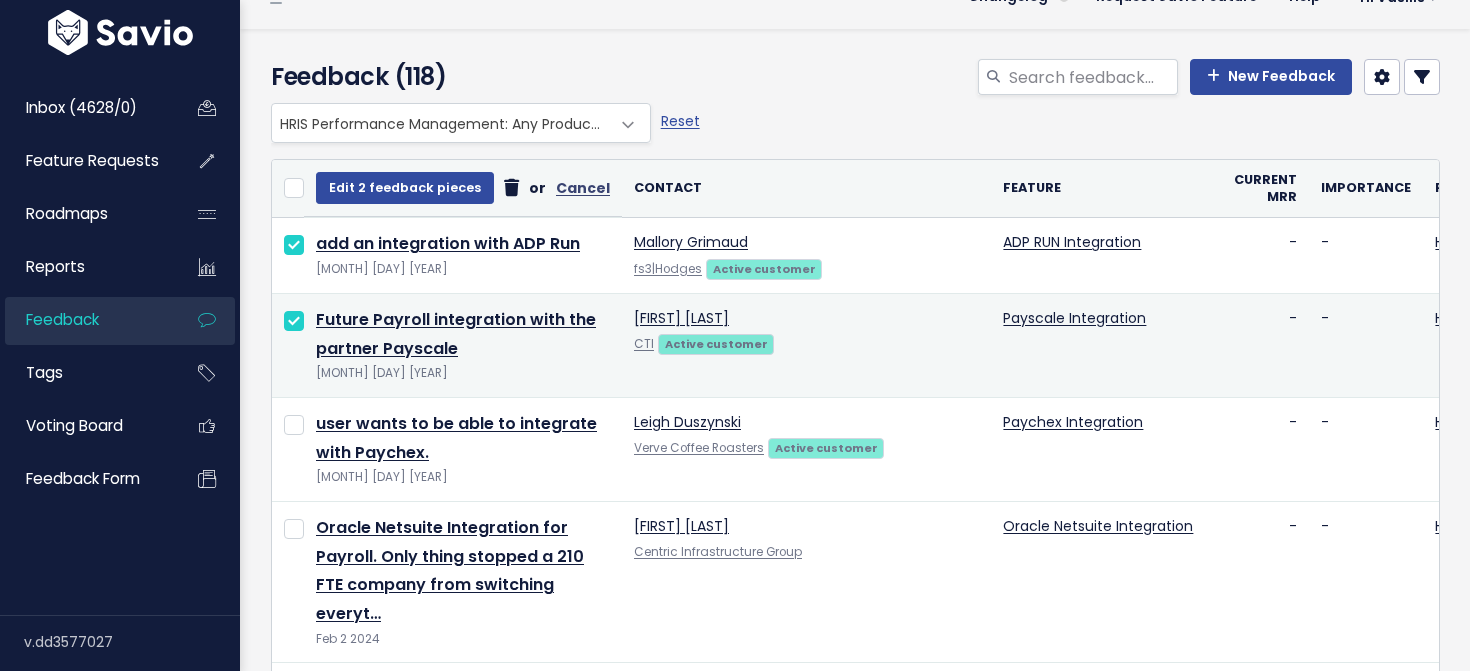 scroll, scrollTop: 32, scrollLeft: 0, axis: vertical 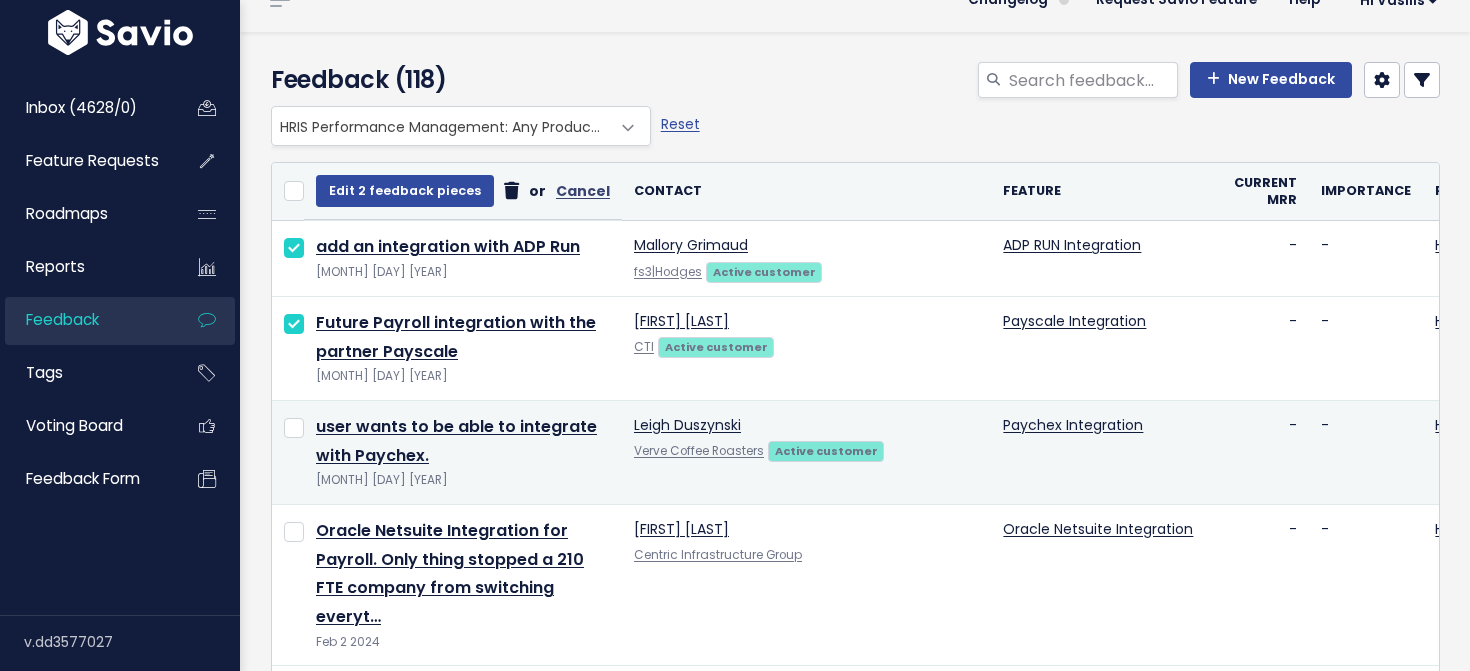 click at bounding box center (288, 452) 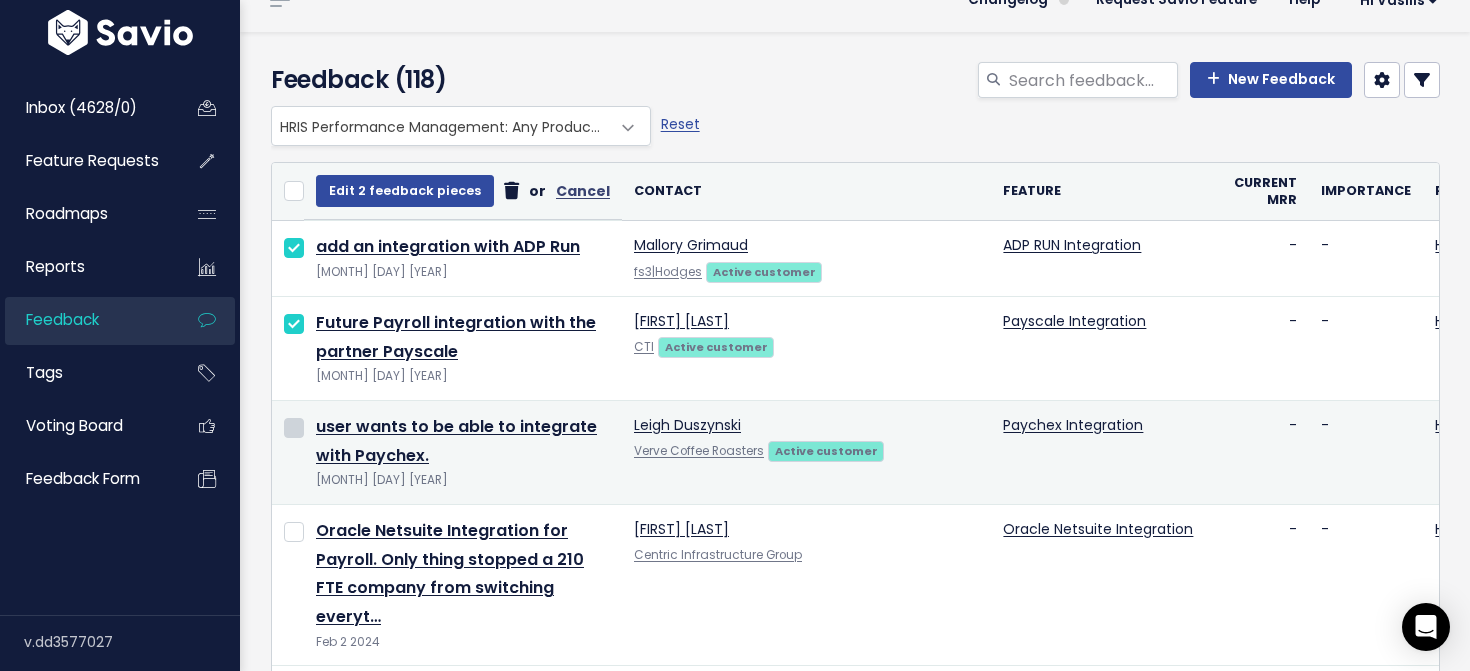 click at bounding box center [294, 428] 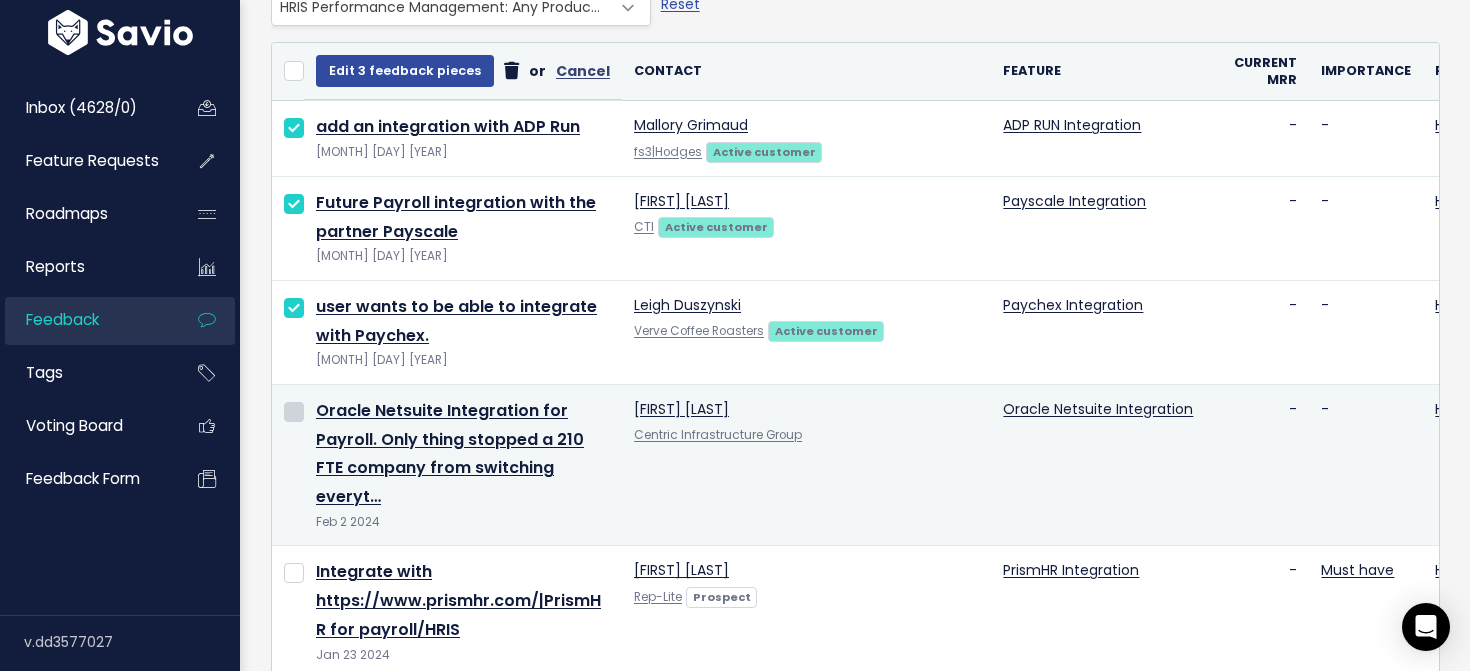 click at bounding box center [294, 412] 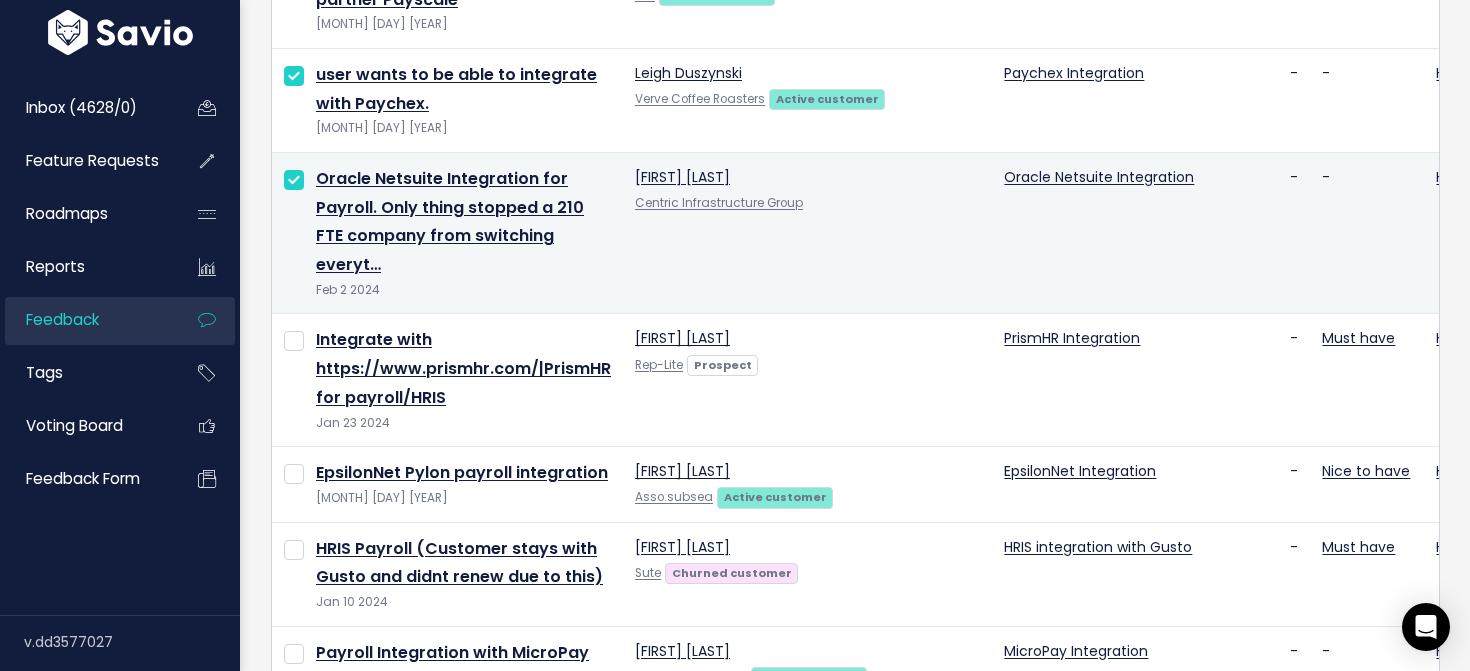 scroll, scrollTop: 412, scrollLeft: 0, axis: vertical 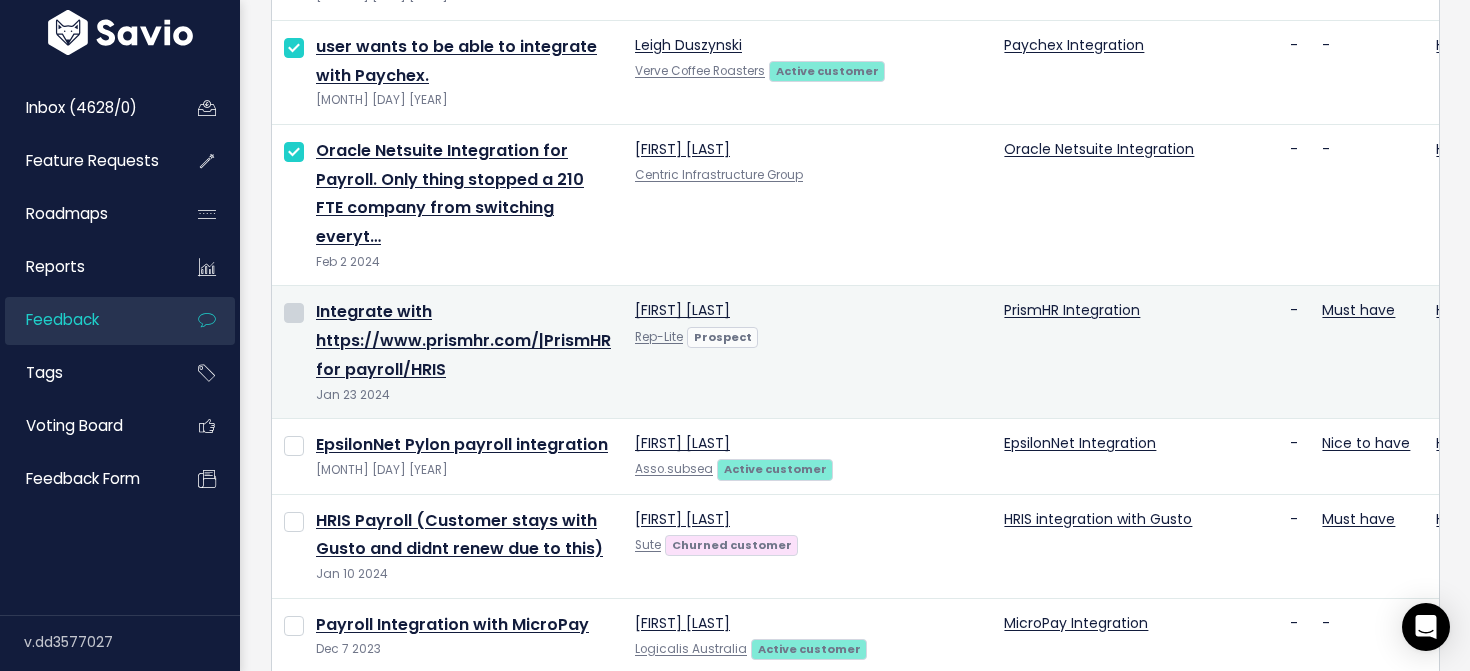 click at bounding box center (294, 313) 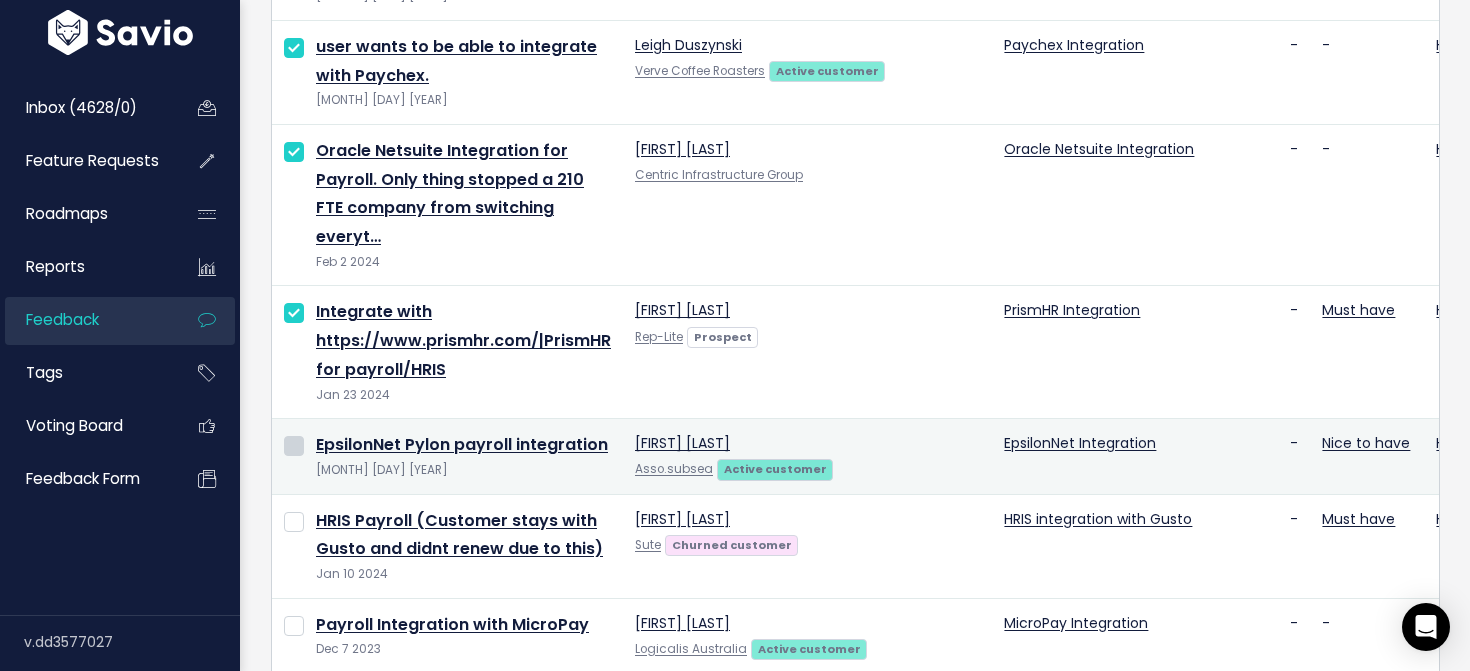 click at bounding box center [294, 446] 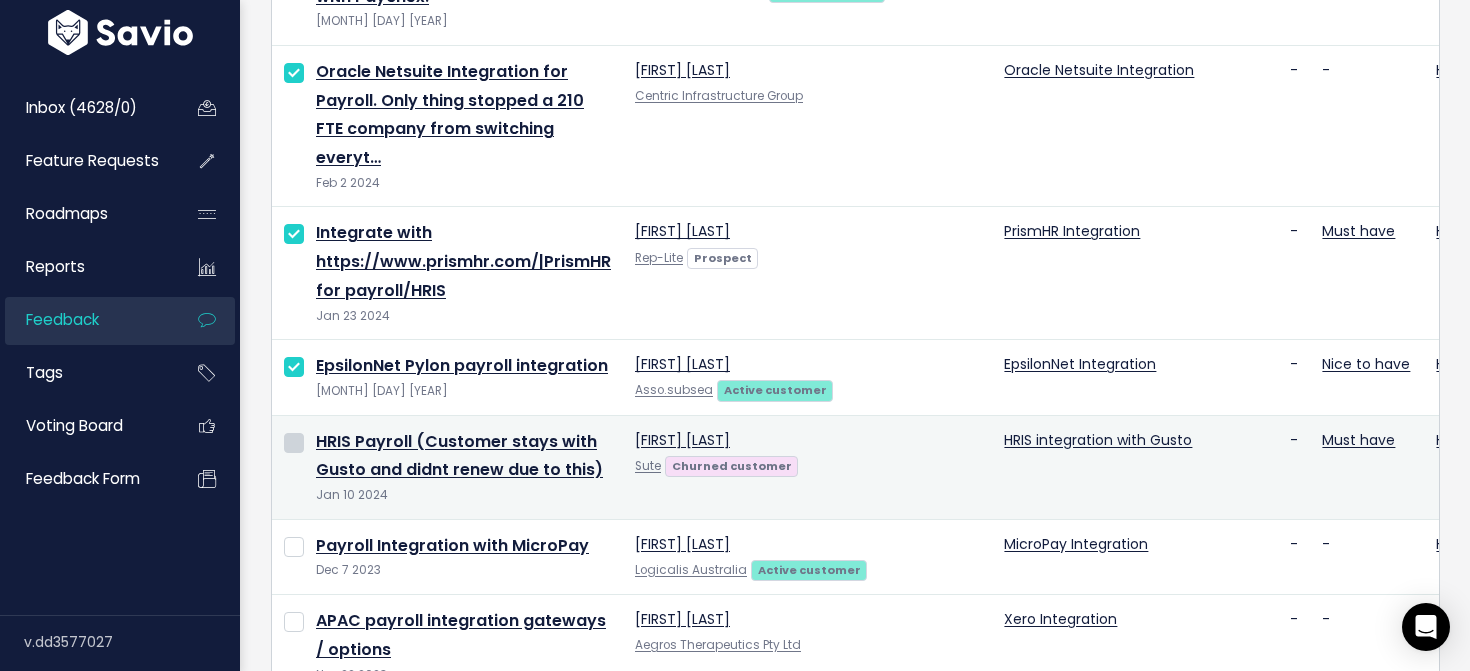 click at bounding box center [294, 443] 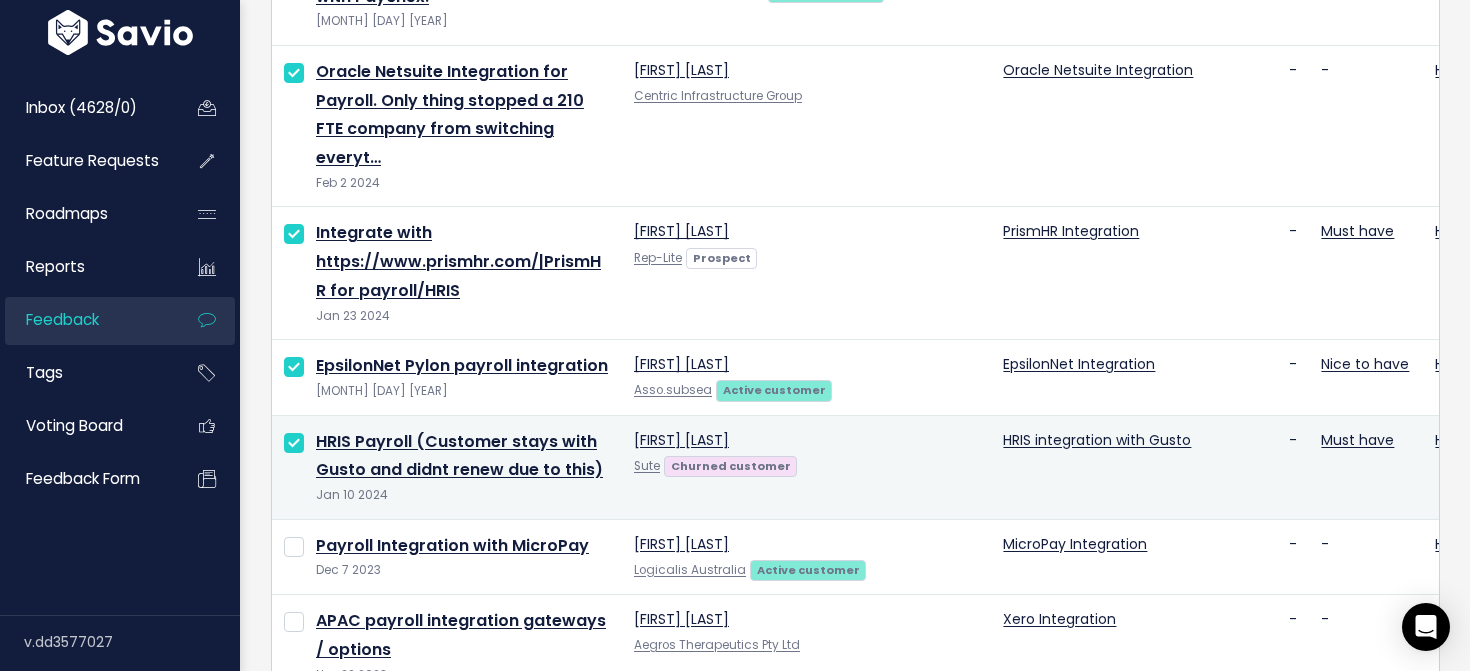 scroll, scrollTop: 576, scrollLeft: 0, axis: vertical 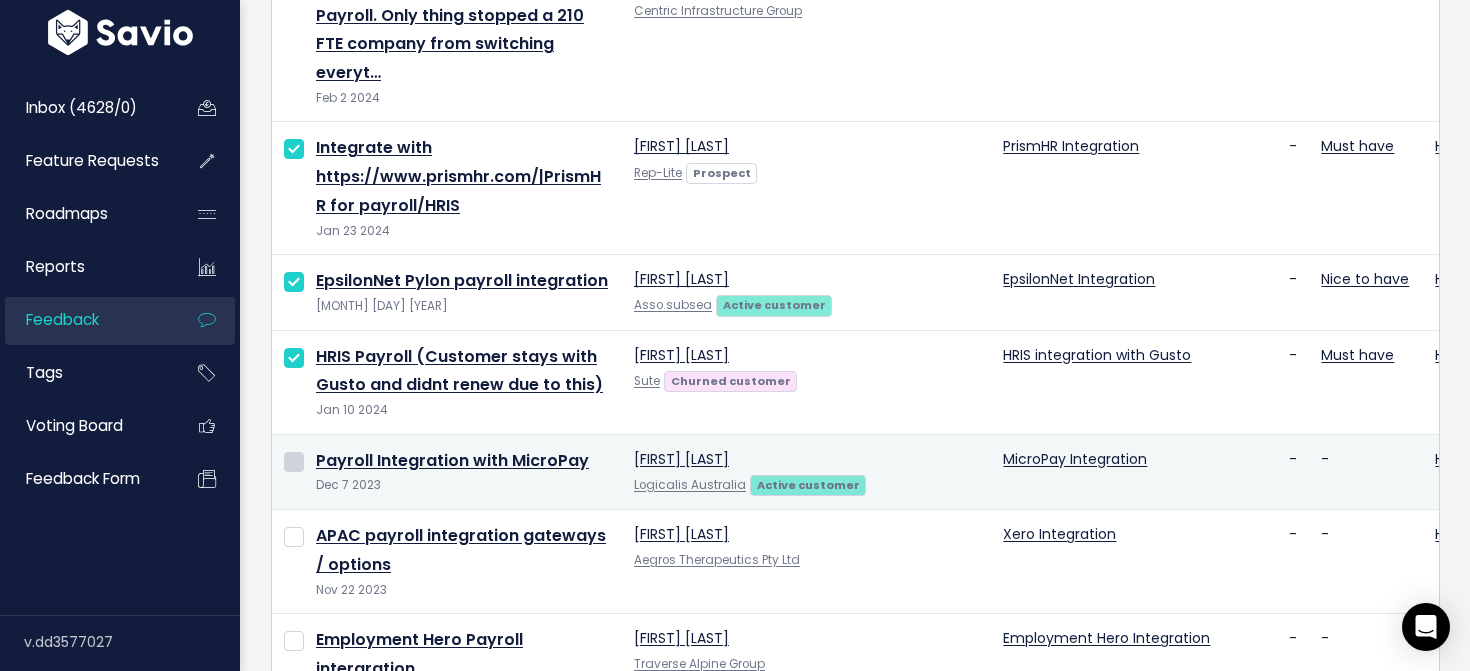 click at bounding box center [294, 462] 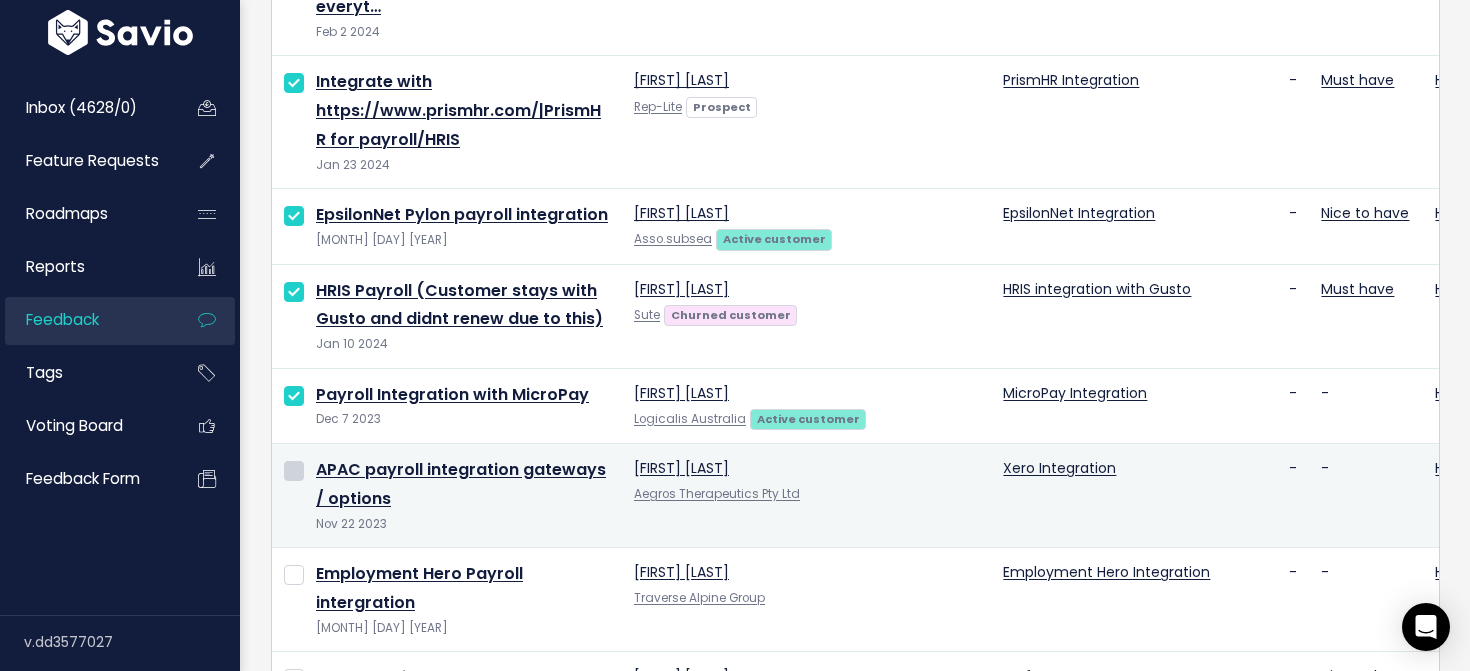click at bounding box center [294, 471] 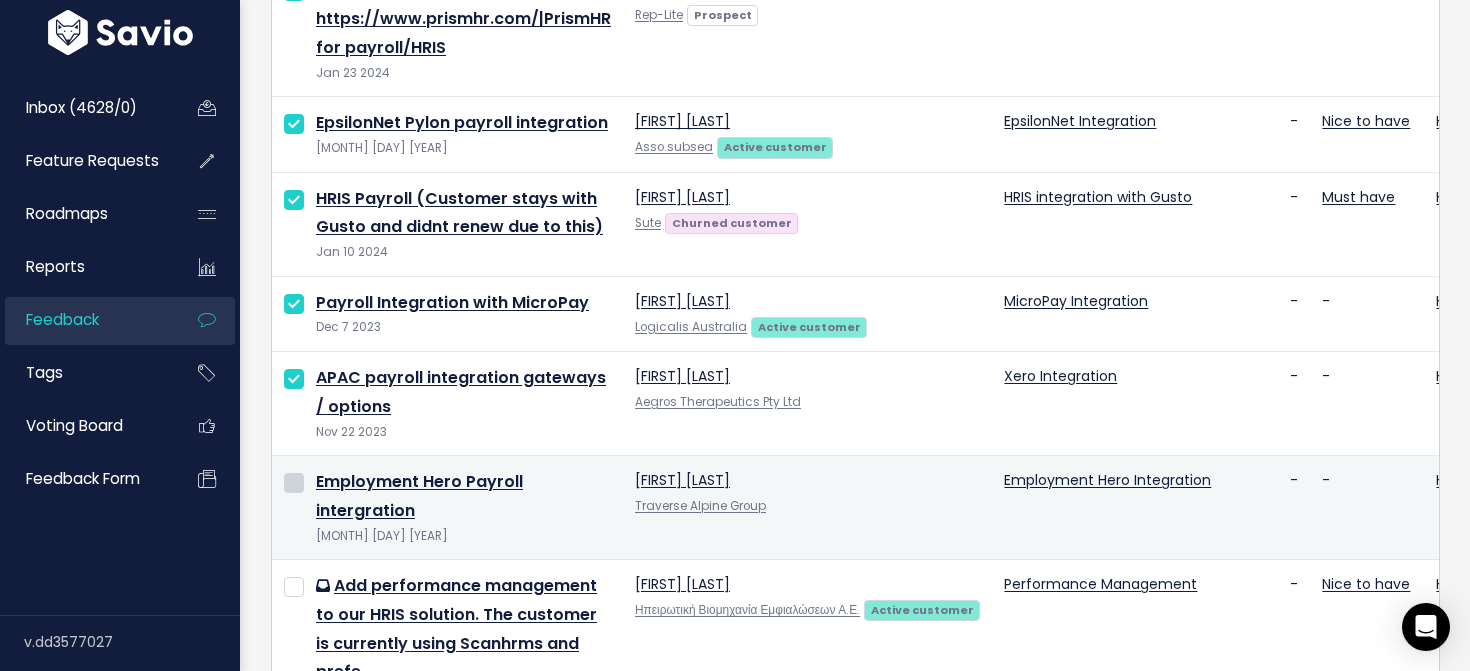 scroll, scrollTop: 733, scrollLeft: 0, axis: vertical 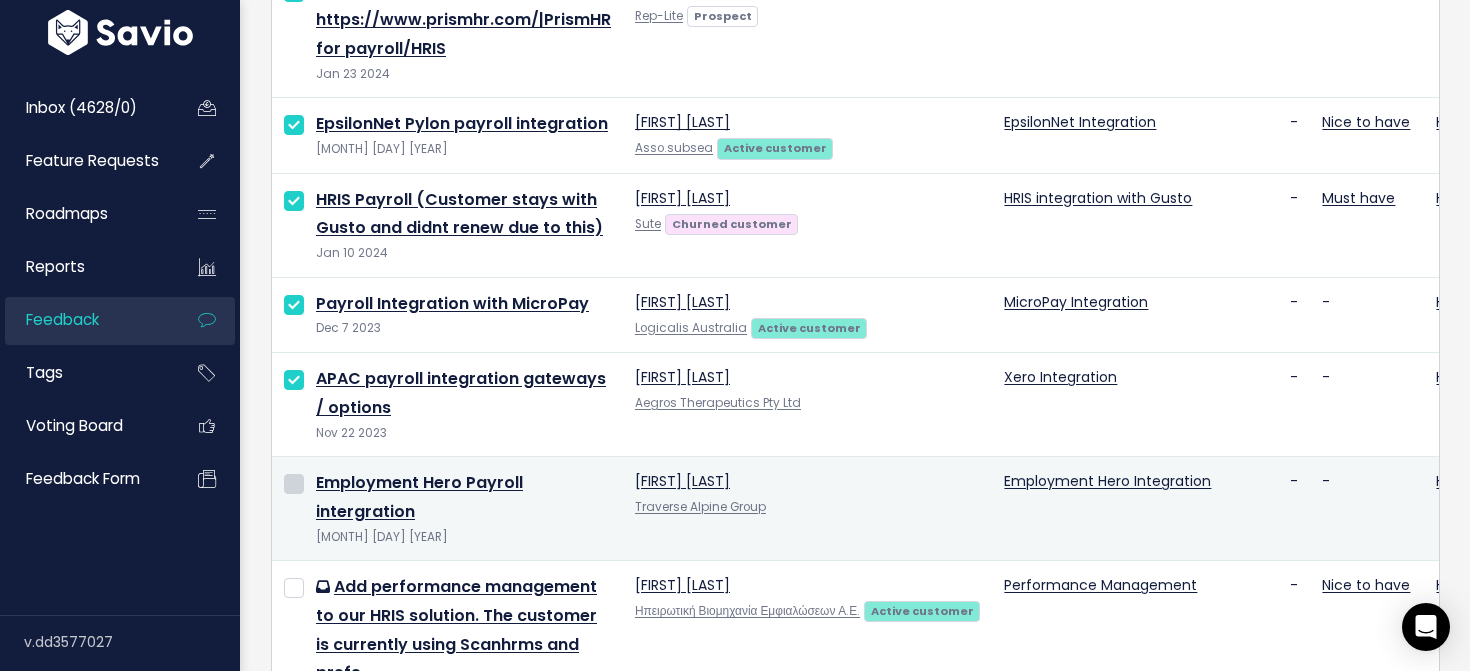 click at bounding box center (294, 484) 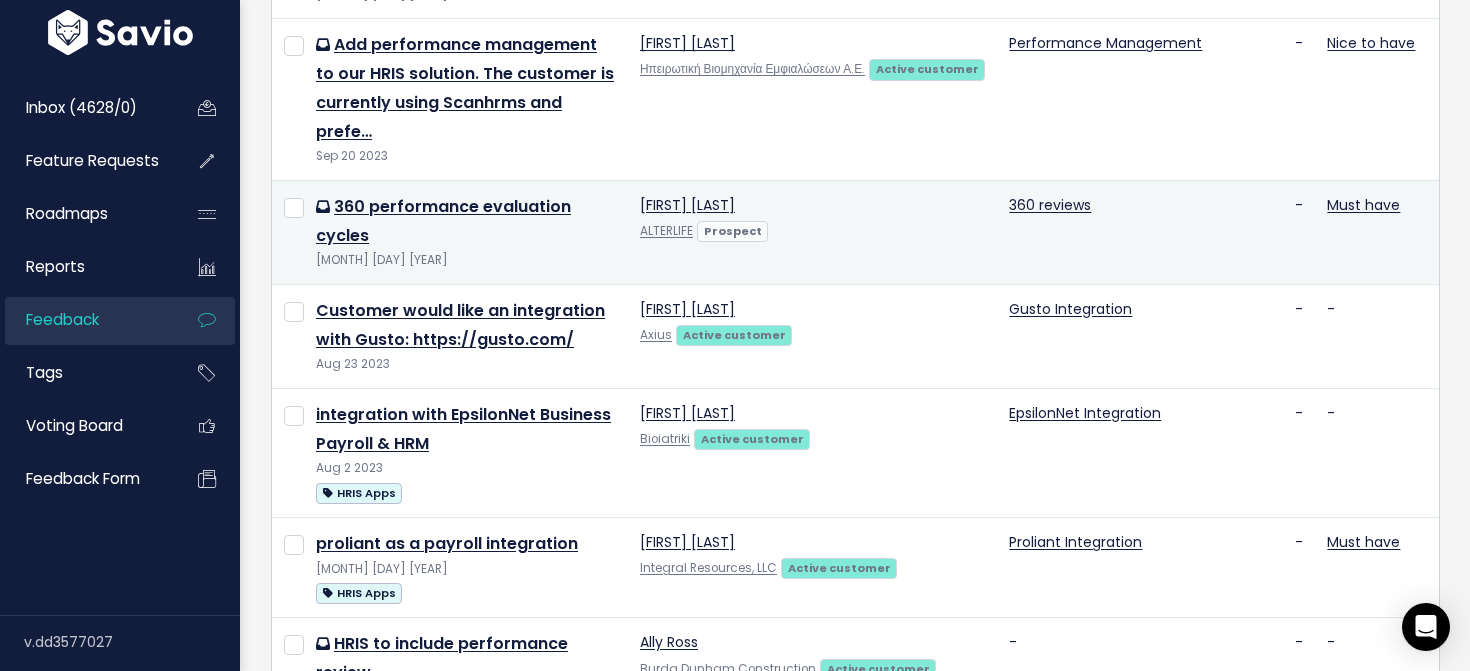 scroll, scrollTop: 1275, scrollLeft: 0, axis: vertical 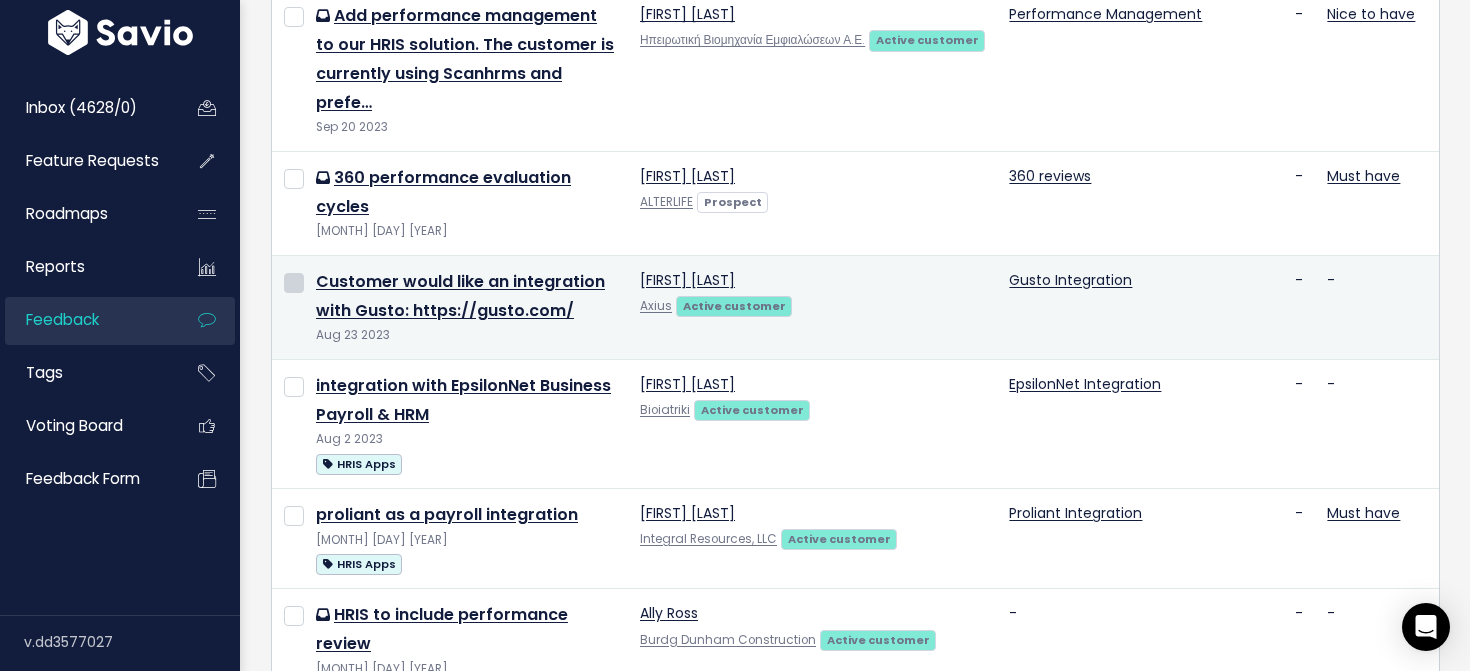 click at bounding box center (294, 283) 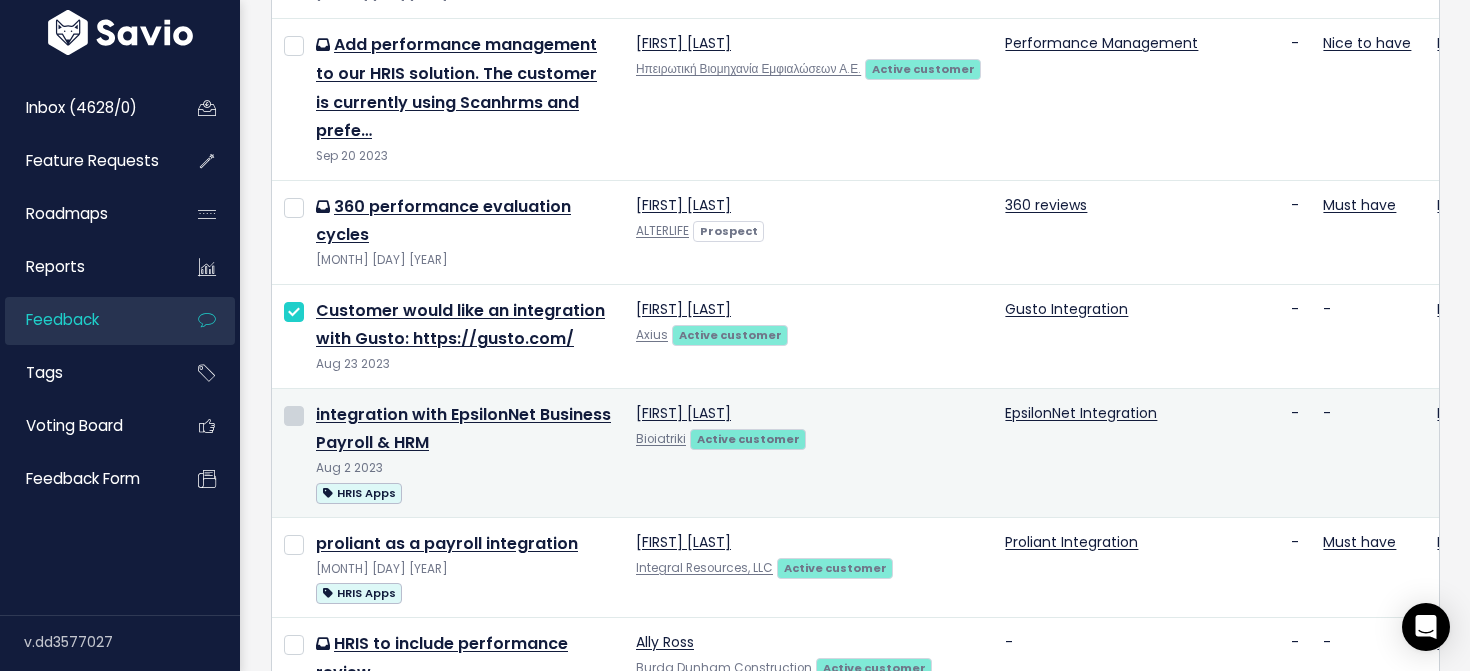 click at bounding box center (294, 416) 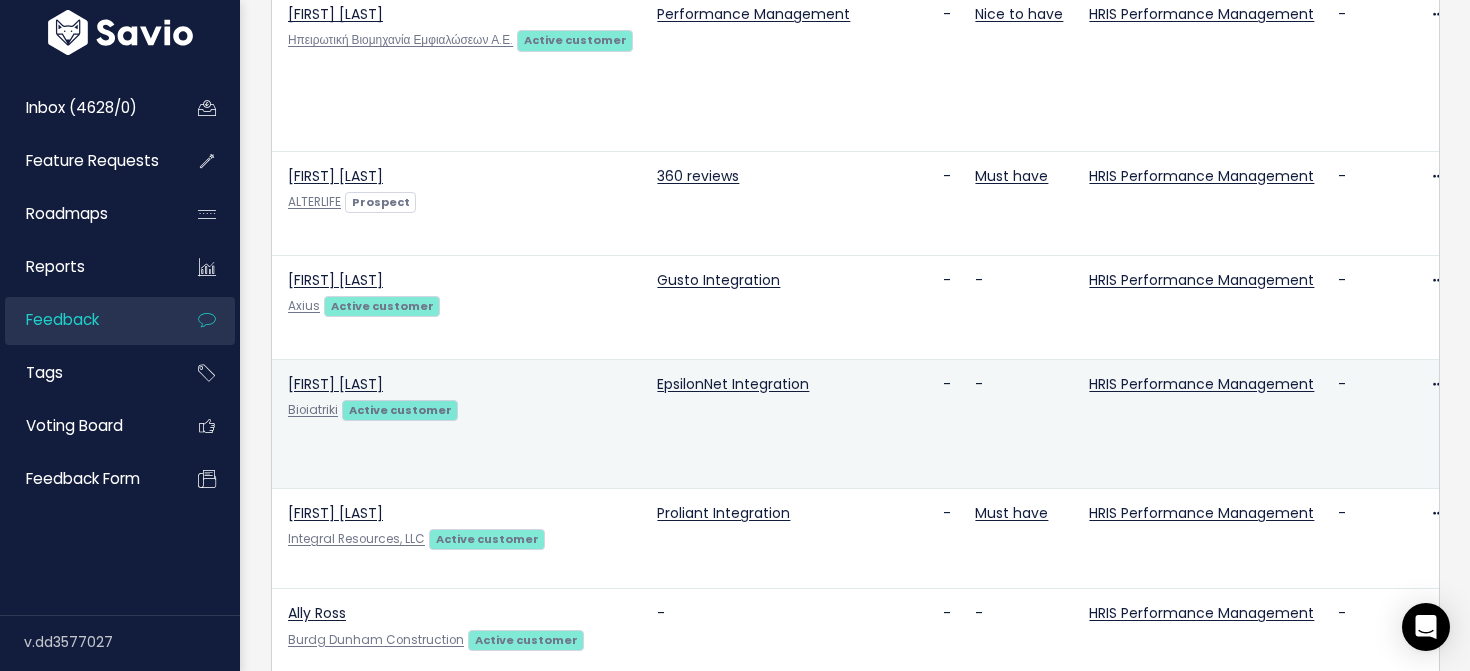 scroll, scrollTop: 0, scrollLeft: 0, axis: both 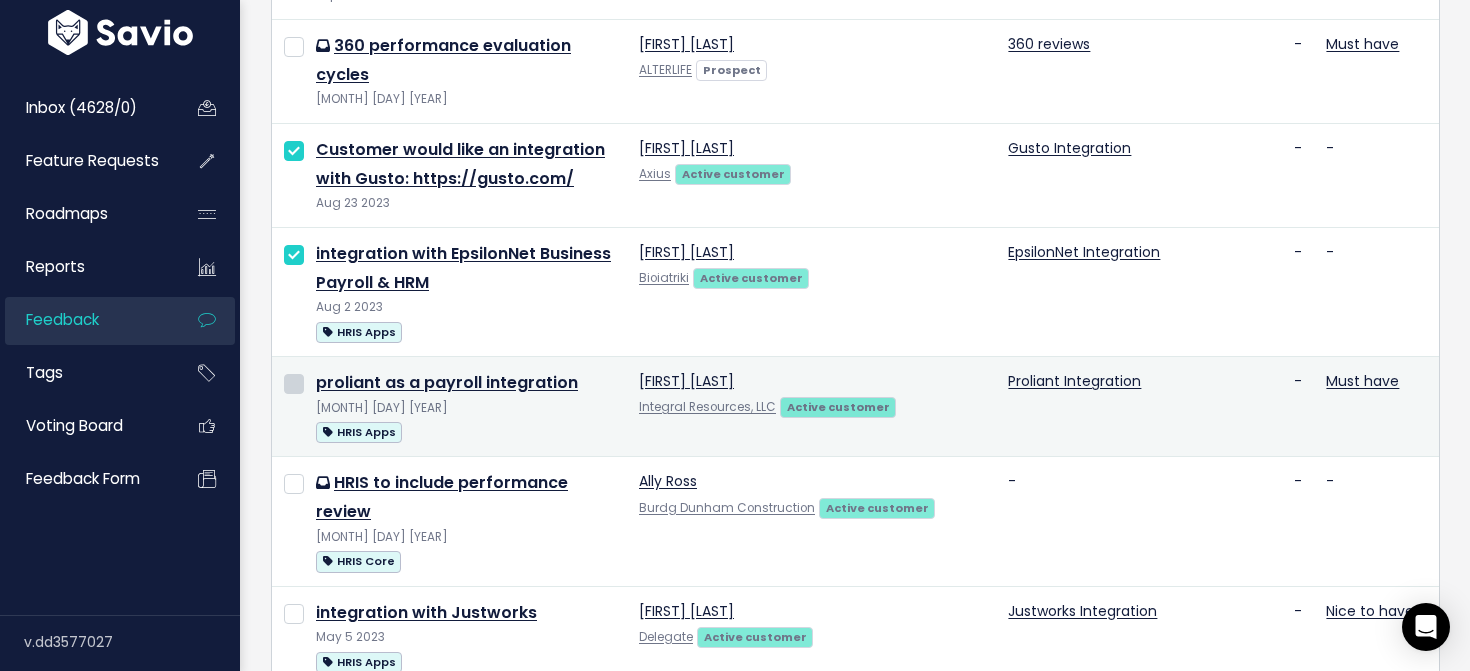 click at bounding box center [294, 384] 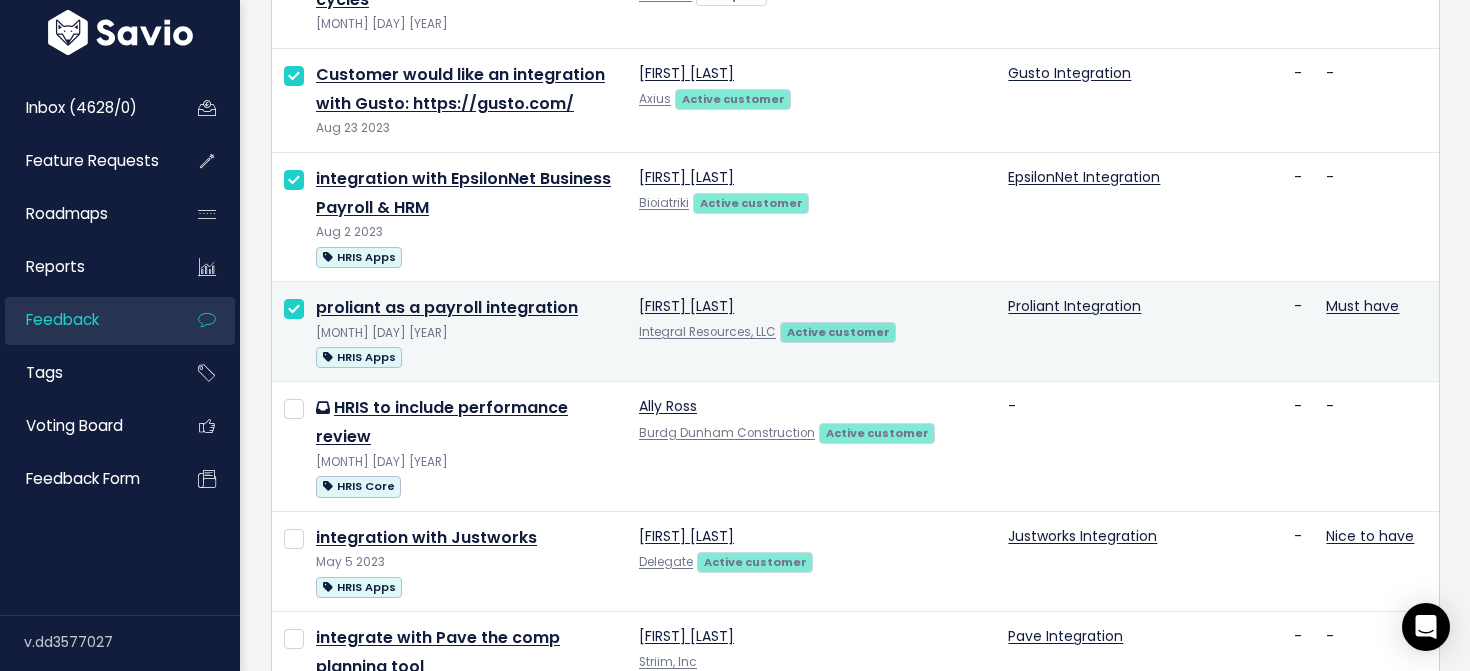 scroll, scrollTop: 1566, scrollLeft: 0, axis: vertical 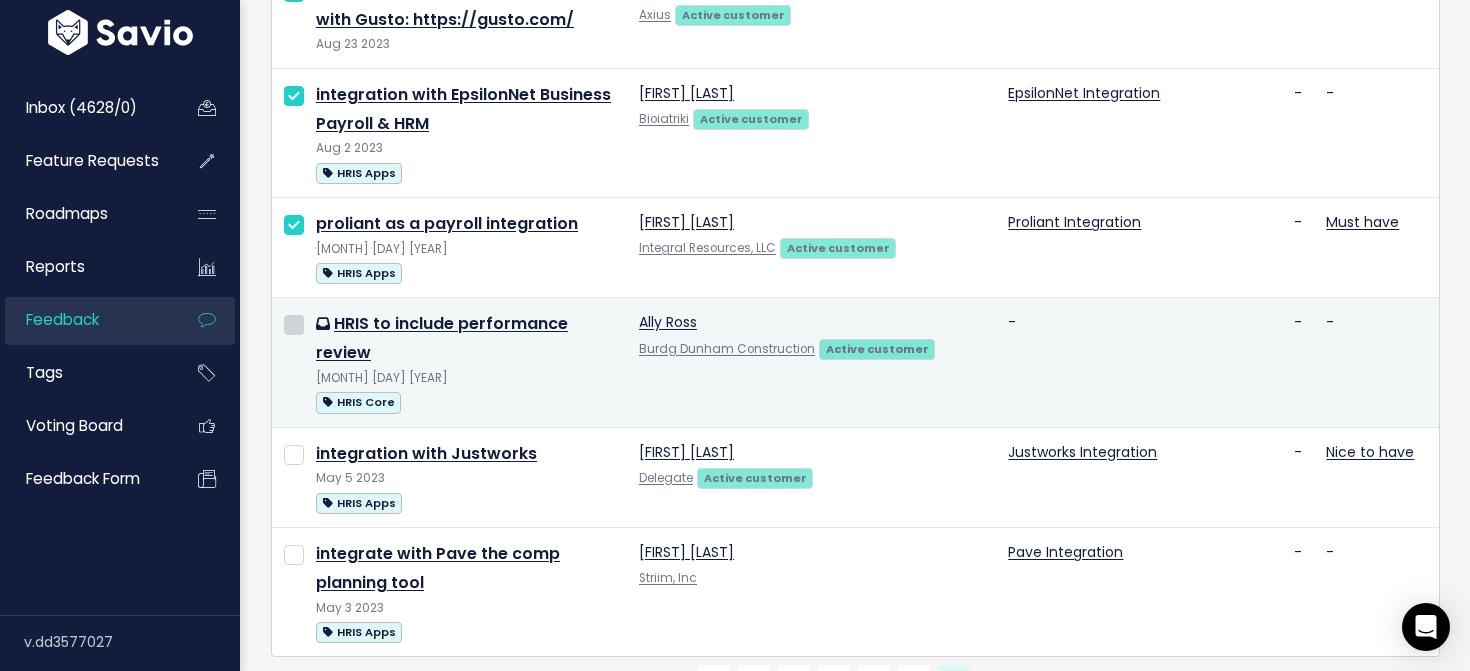 click at bounding box center (294, 325) 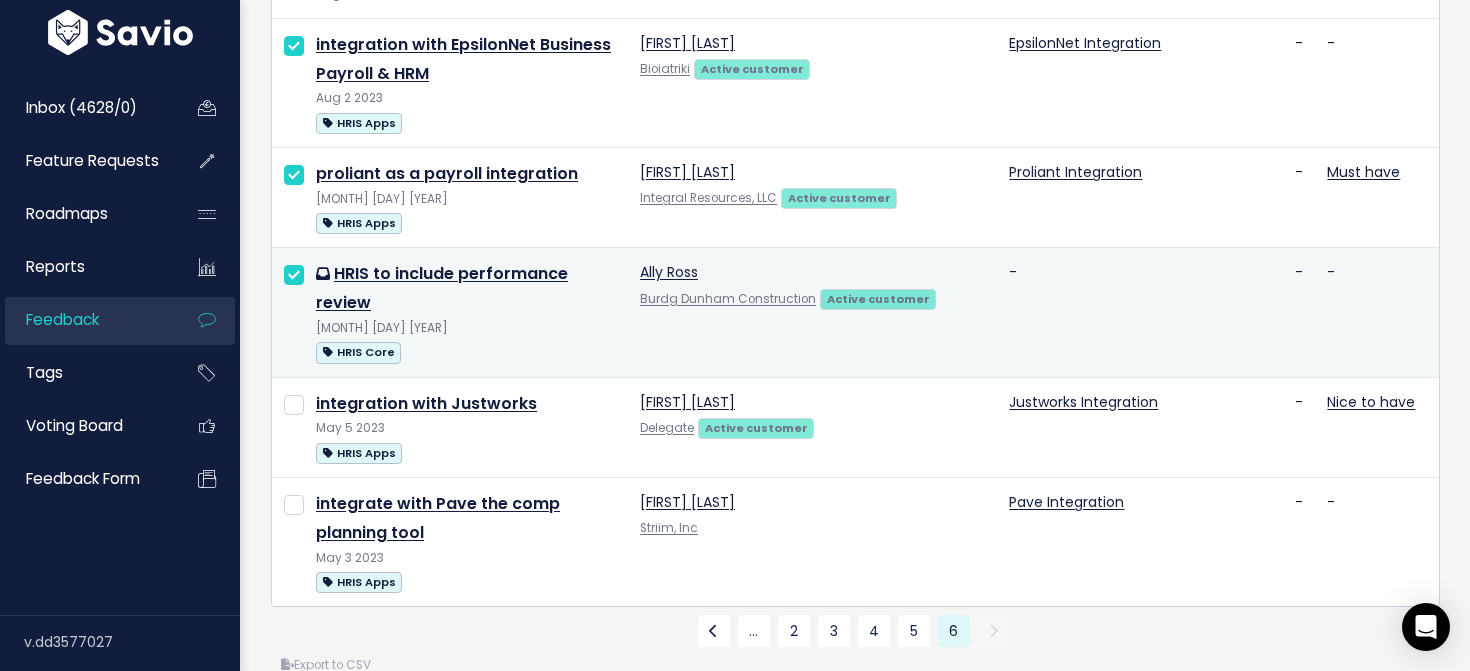scroll, scrollTop: 1627, scrollLeft: 0, axis: vertical 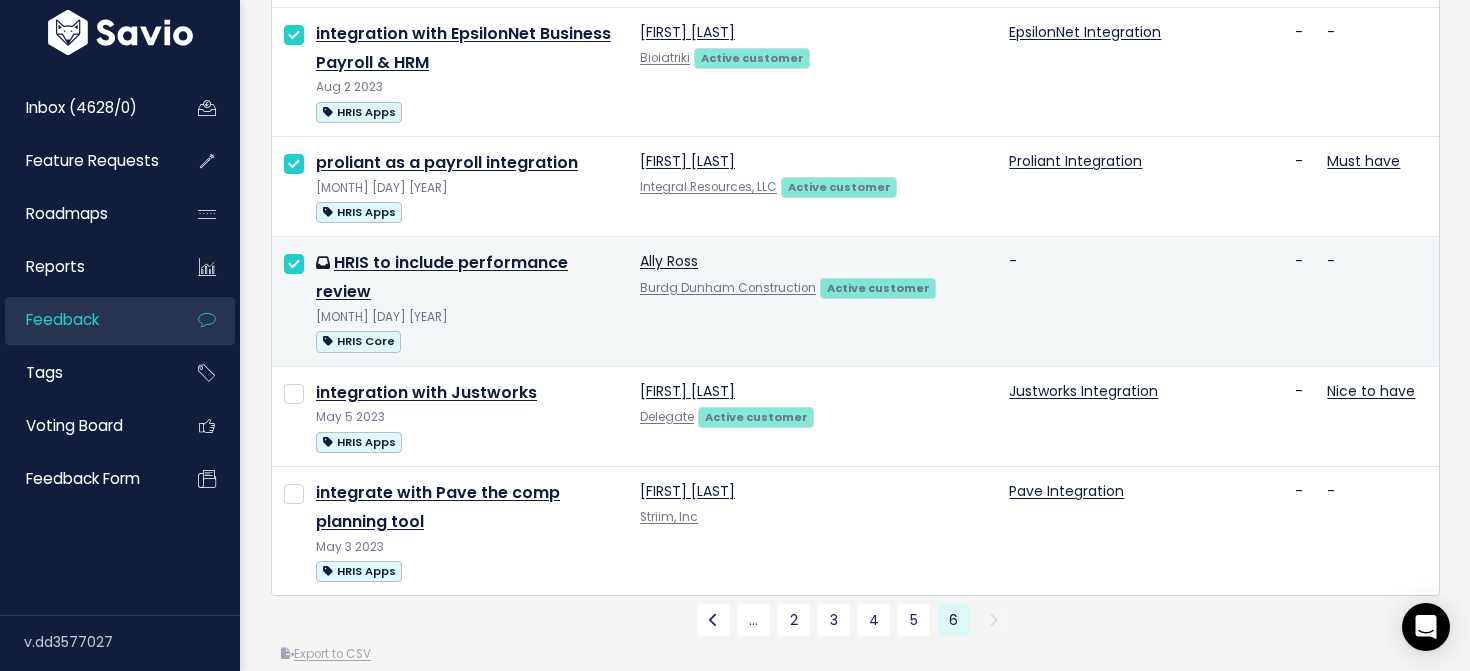 click at bounding box center [294, 264] 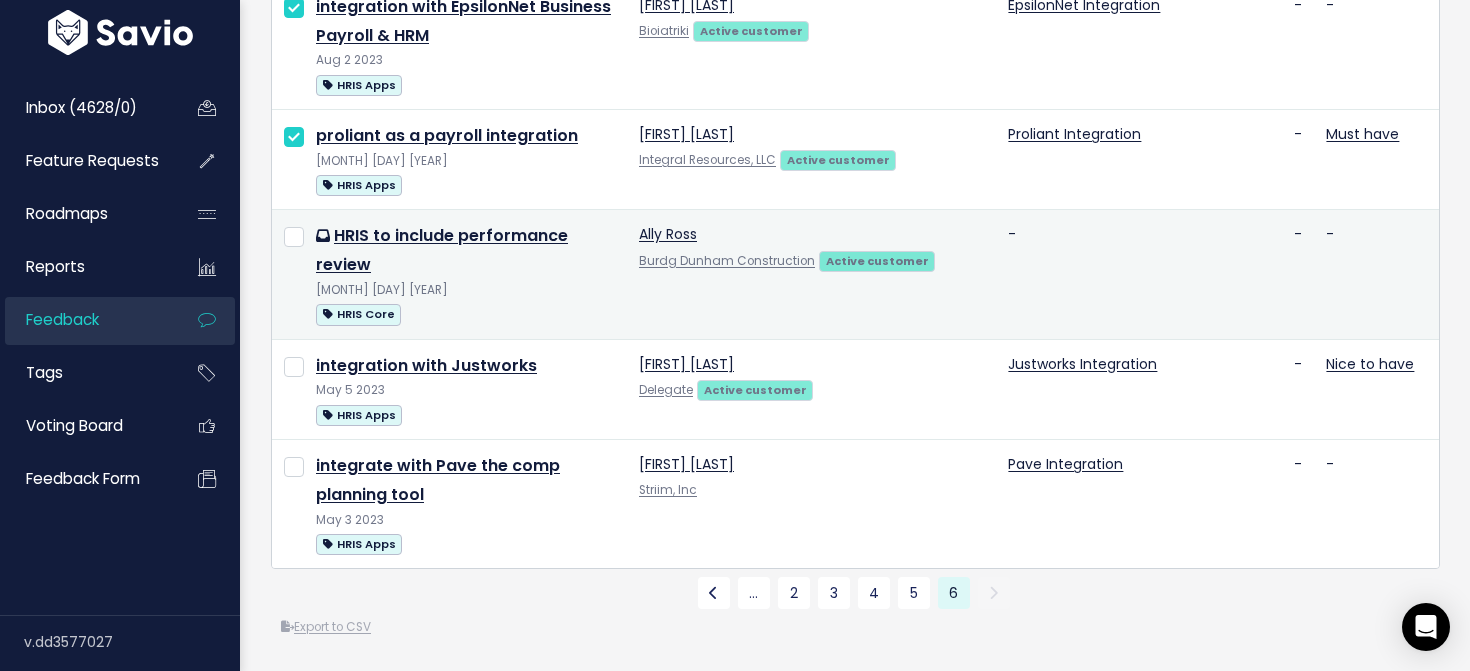 scroll, scrollTop: 1711, scrollLeft: 0, axis: vertical 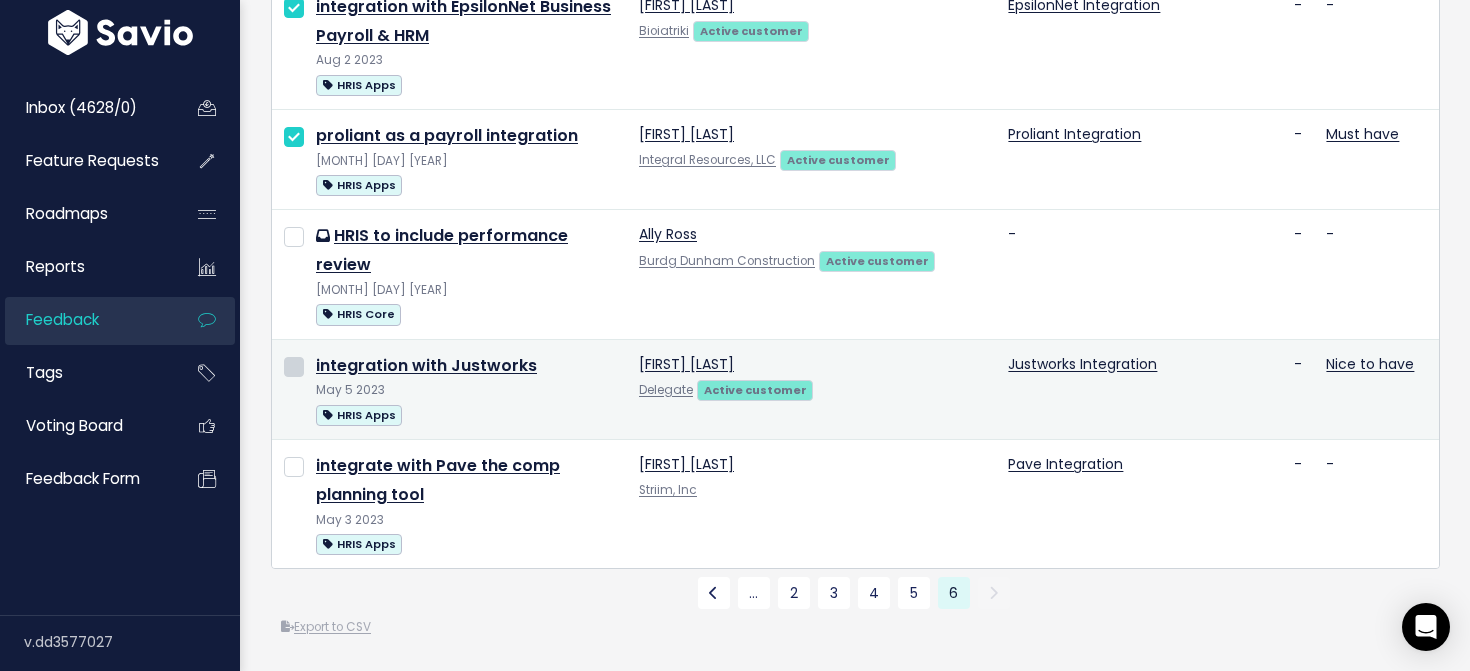 click at bounding box center [294, 367] 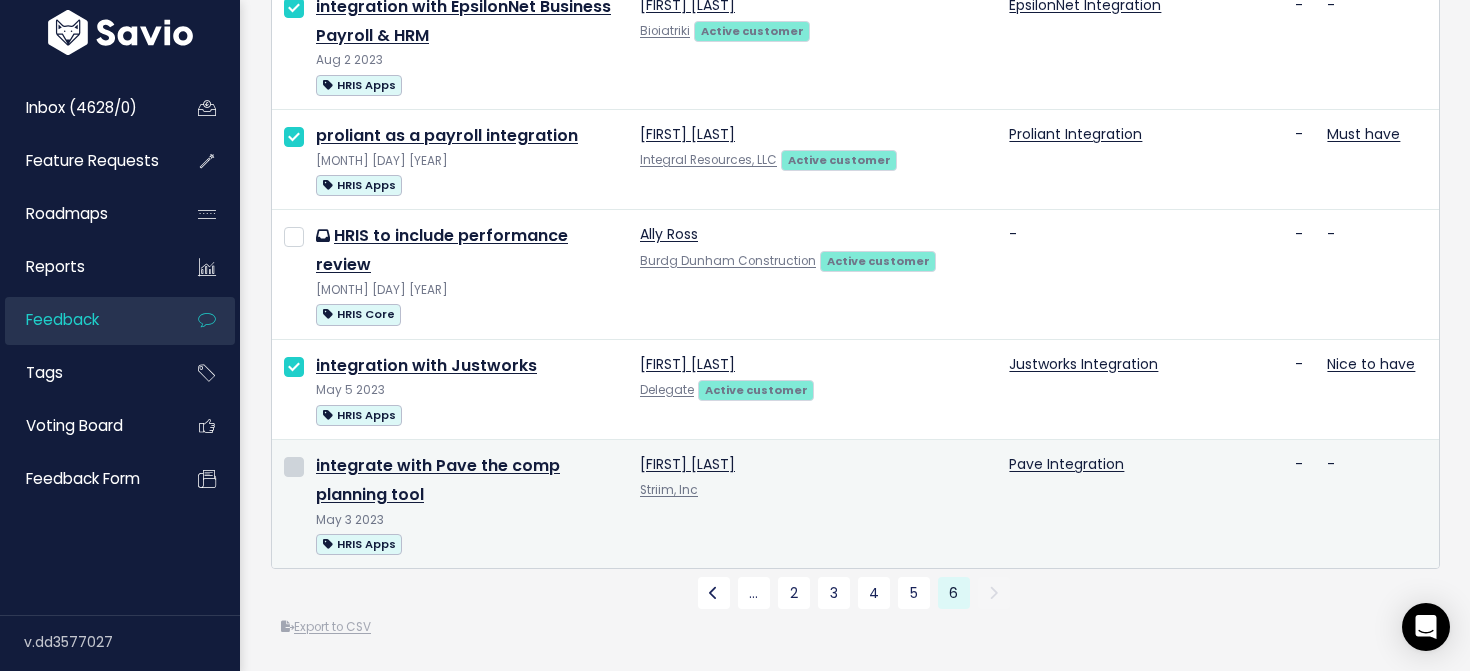 click at bounding box center [294, 467] 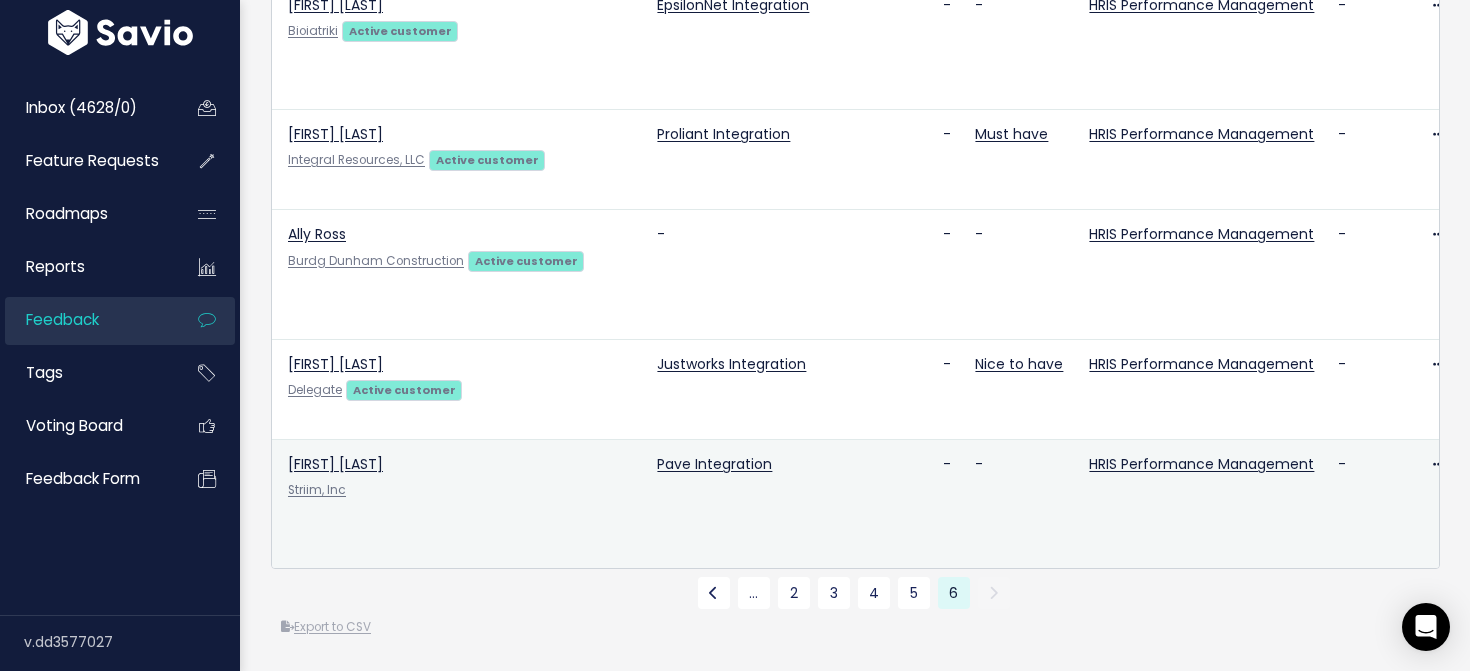 scroll, scrollTop: 0, scrollLeft: 0, axis: both 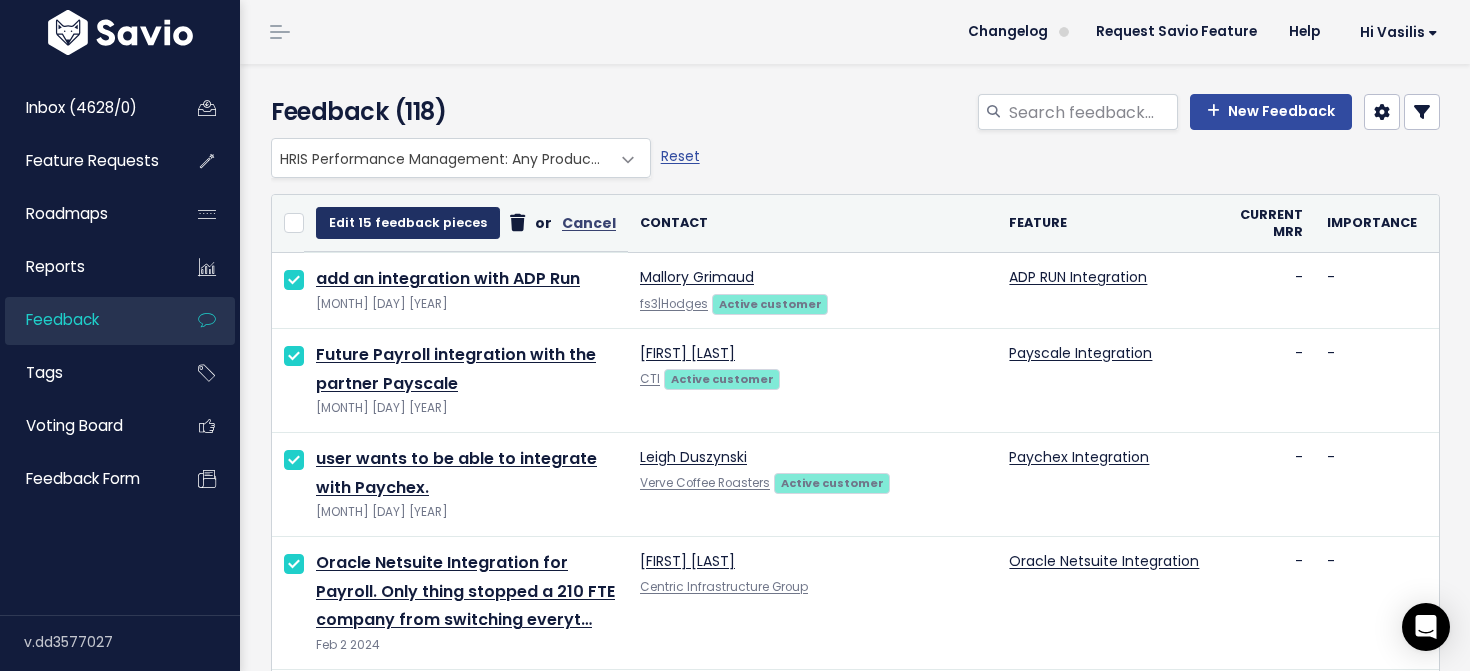 click on "Edit 15 feedback pieces" at bounding box center (408, 223) 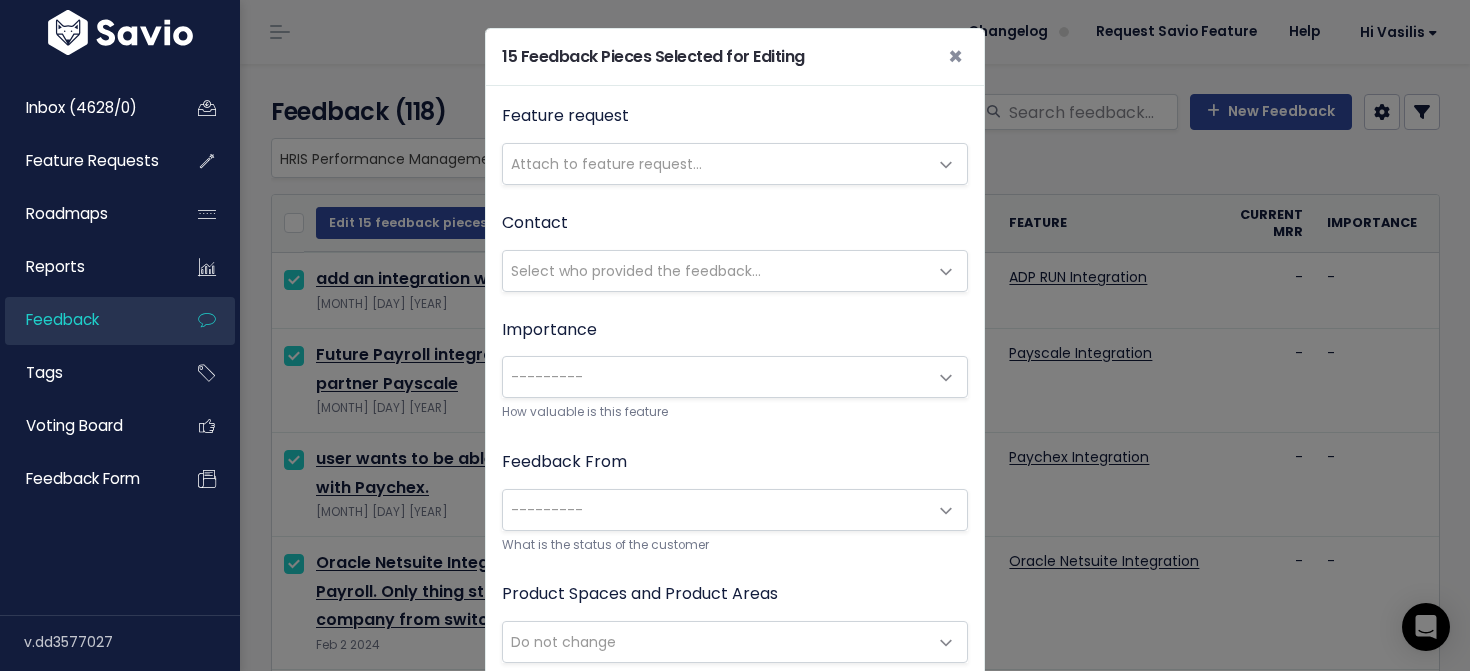 click on "Attach to feature request..." at bounding box center (715, 164) 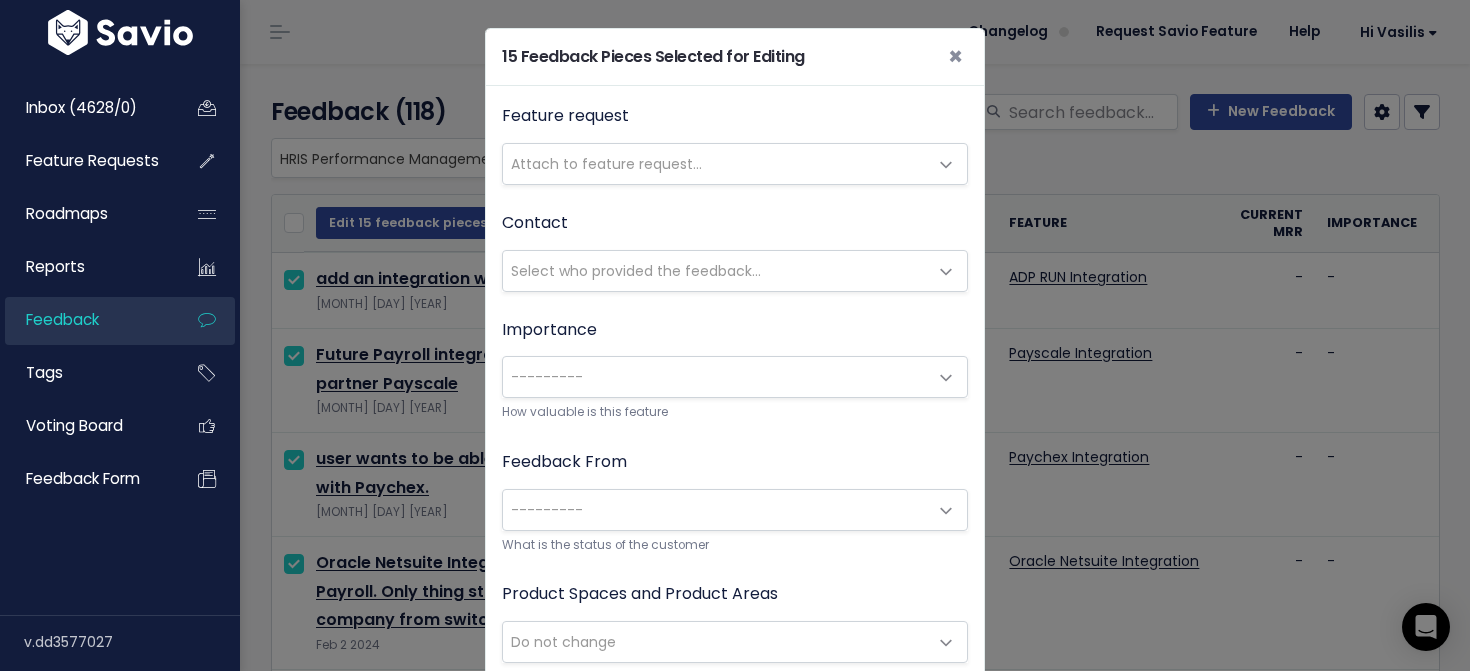click on "Feature request
---------
Attach to feature request...
Contact
---------
Select who provided the feedback...
Importance
---------   Nice to have   Must have
---------   How valuable is this feature
Feedback From
---------   Active customer   Churned customer   Internal user   Lost deal   Prospect   Other
---------   What is the status of the customer
Product Spaces and Product Areas
Do not change     Billing: No Product Area   Billing: Plans & billing       Shield & Platform: No Product Area   Shield & Platform: User Management   Shield & Platform: Account Setup   Shield & Platform: Collab. Rules & Access Rights   Shield & Platform: Departm./Locat. Segmentation   Shield & Platform: Tiered Departments   Shield & Platform: Custom Attributes   Shield & Platform: Custom Pipelines" at bounding box center (735, 512) 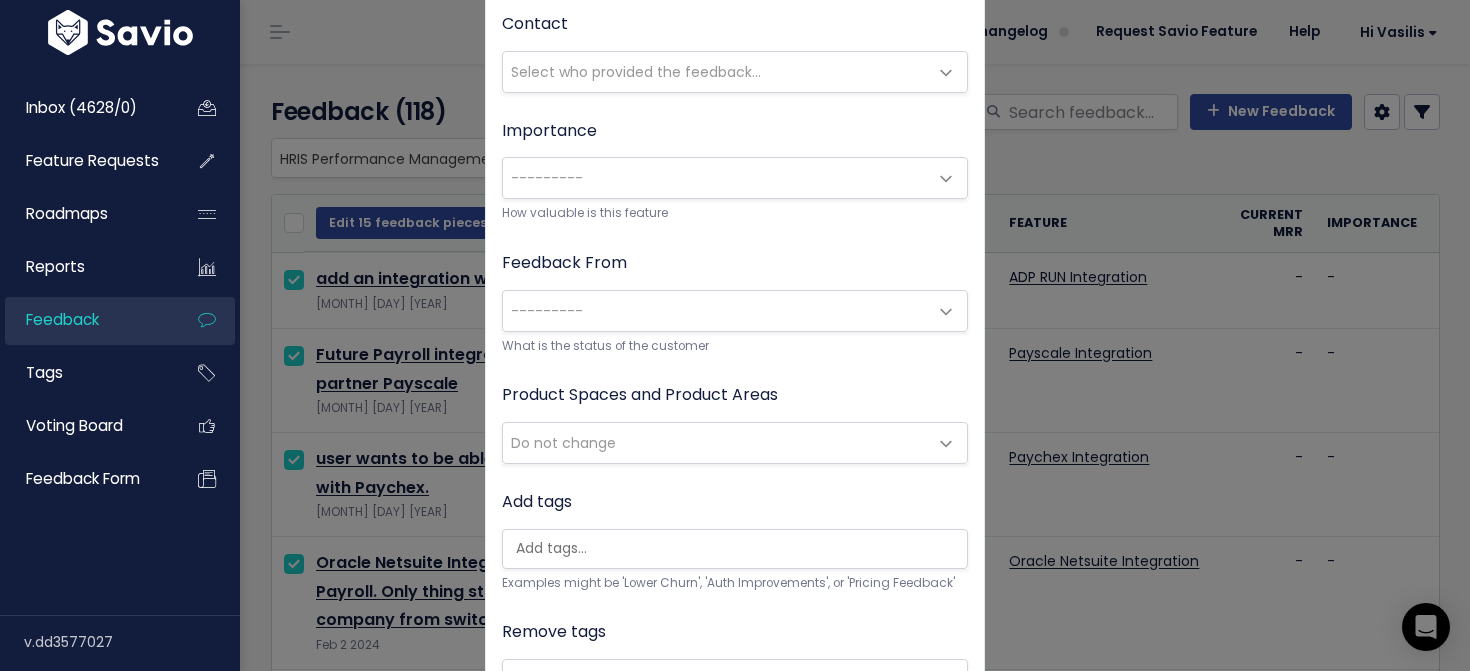 scroll, scrollTop: 213, scrollLeft: 0, axis: vertical 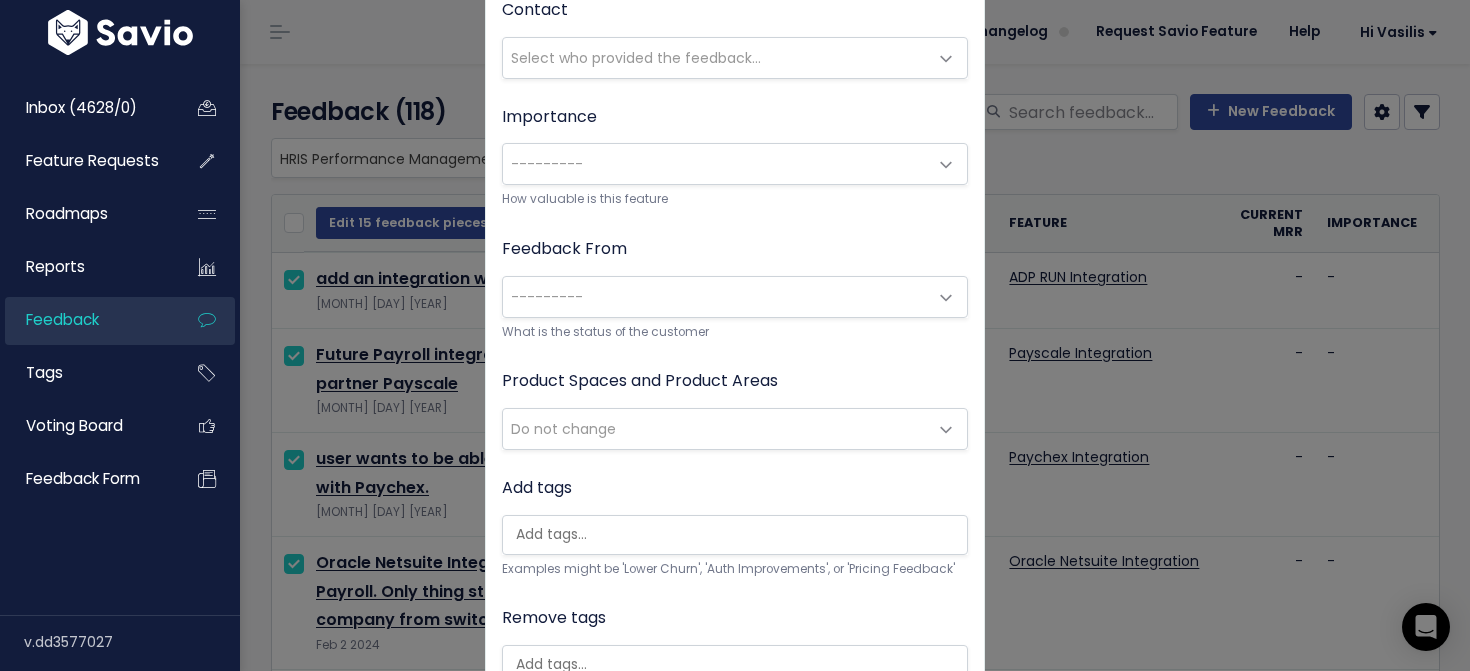 click on "Do not change" at bounding box center (715, 429) 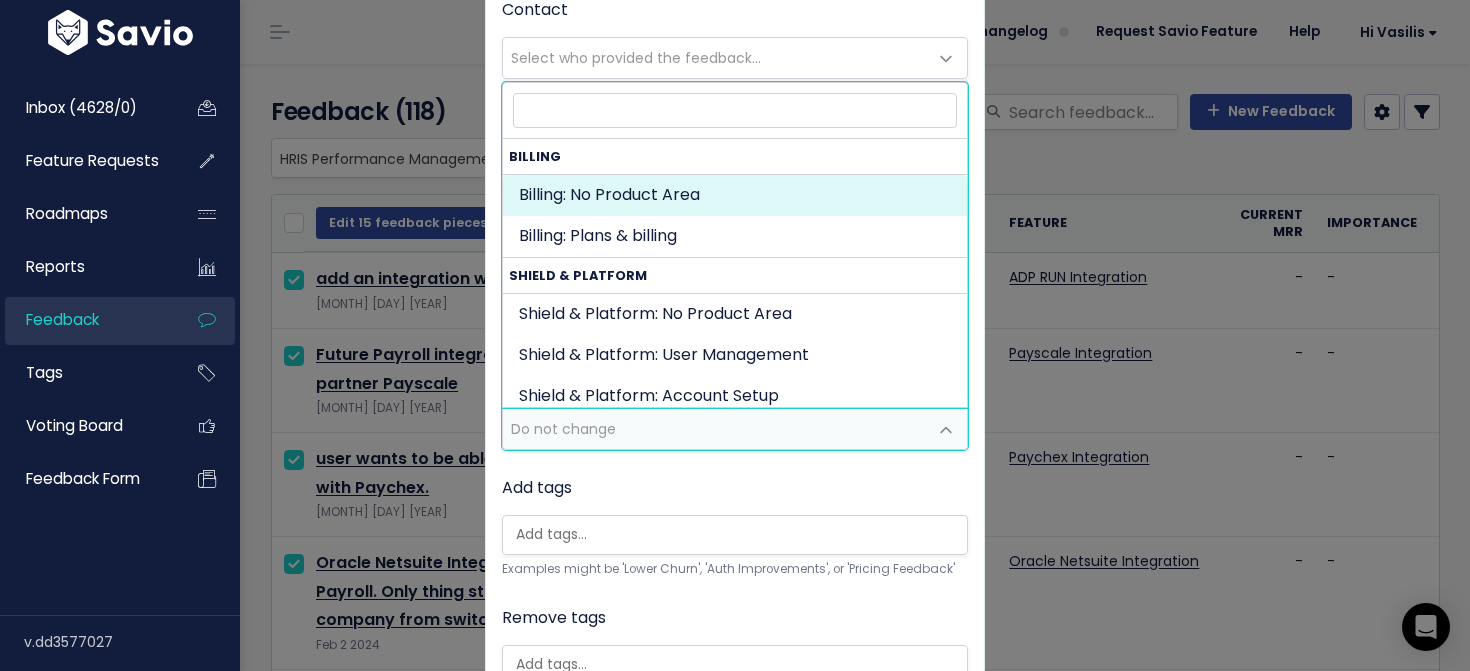 click at bounding box center [735, 110] 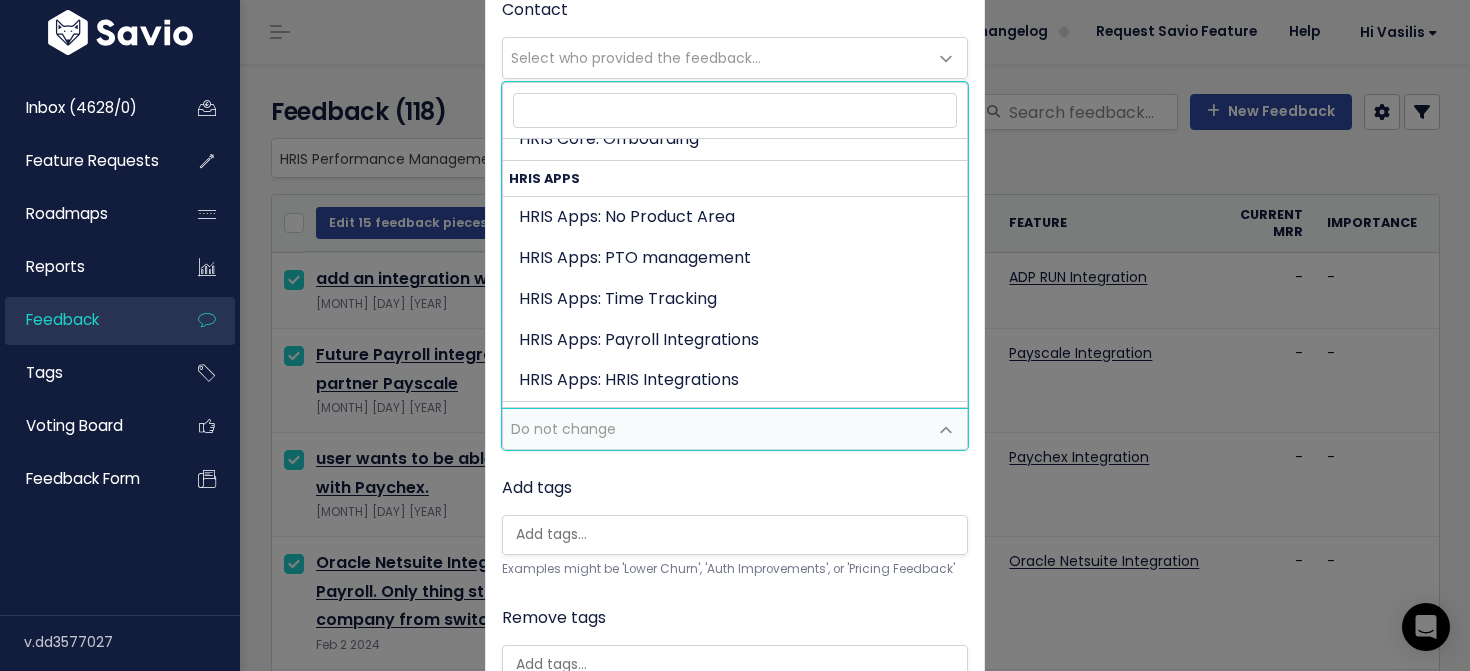 scroll, scrollTop: 975, scrollLeft: 0, axis: vertical 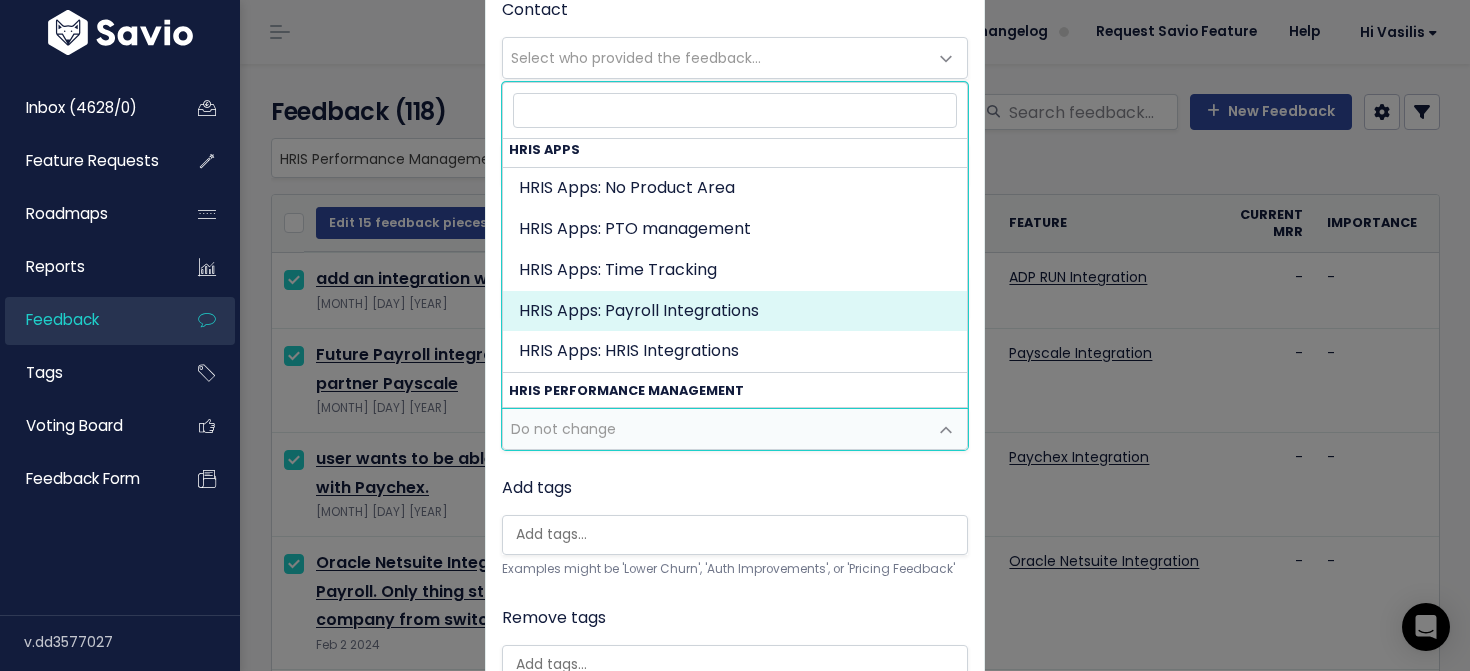 select on "HRIS_APPS:PAYROLL_INTEGRATIONS" 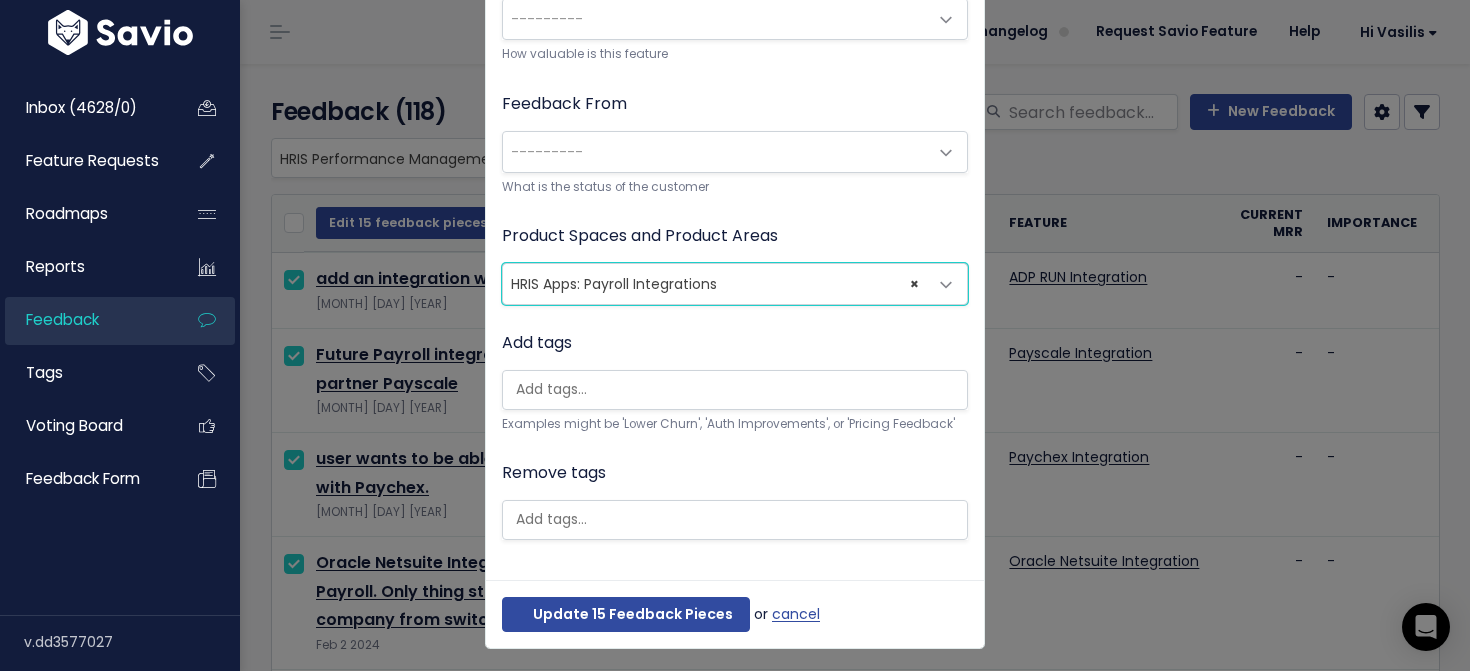 scroll, scrollTop: 364, scrollLeft: 0, axis: vertical 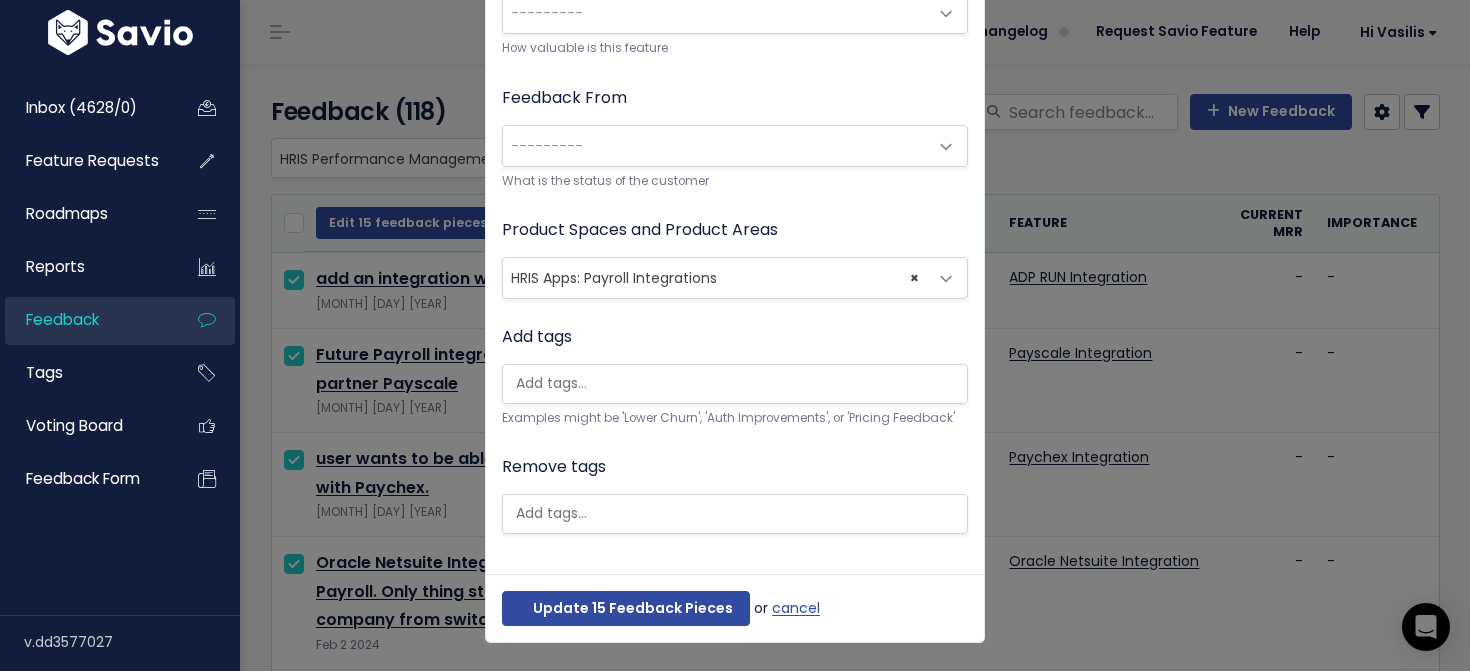 click at bounding box center (735, 384) 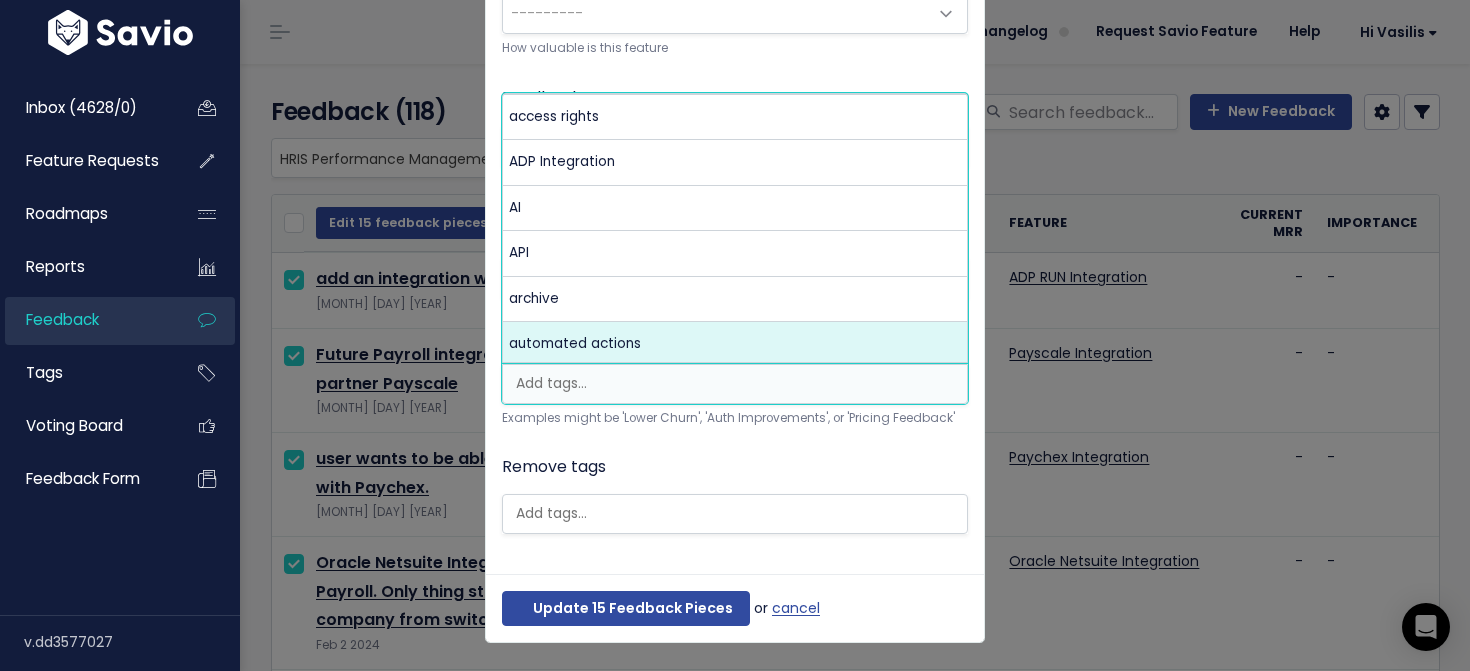 select on "4499" 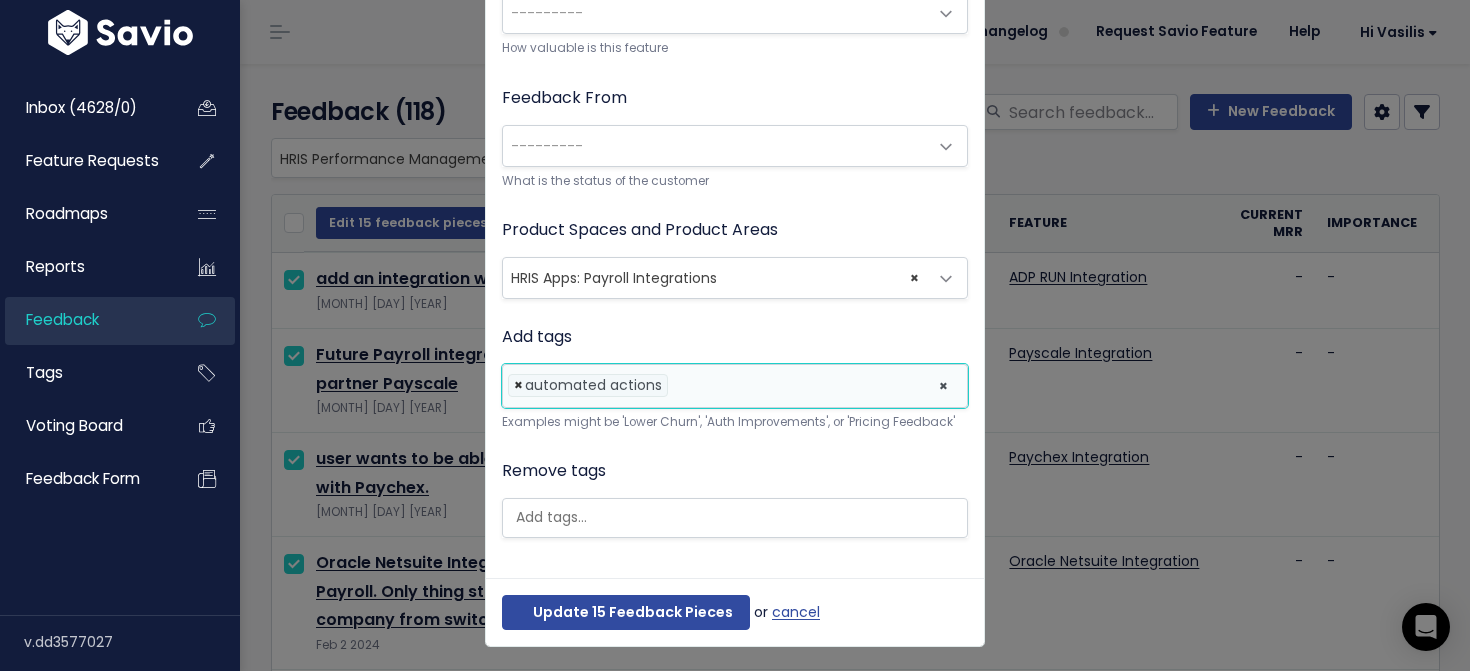 click on "×" at bounding box center (518, 385) 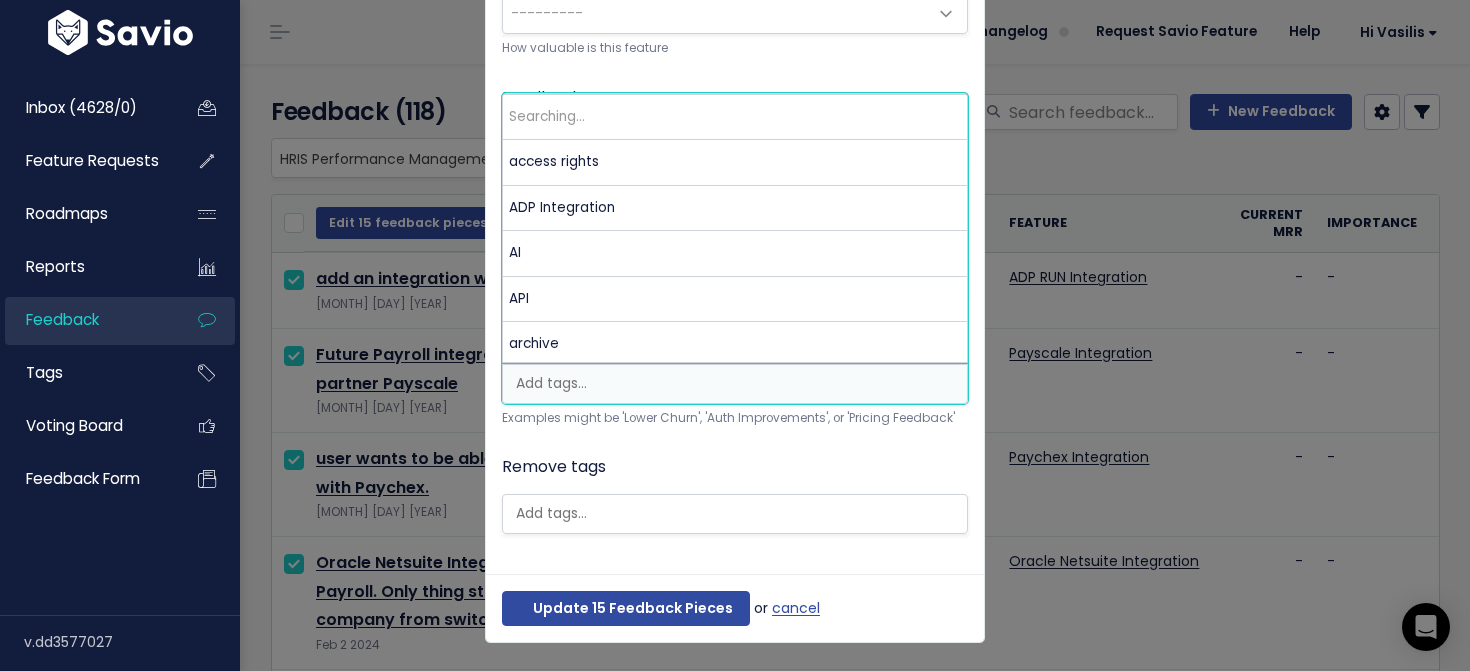 scroll, scrollTop: 0, scrollLeft: 5, axis: horizontal 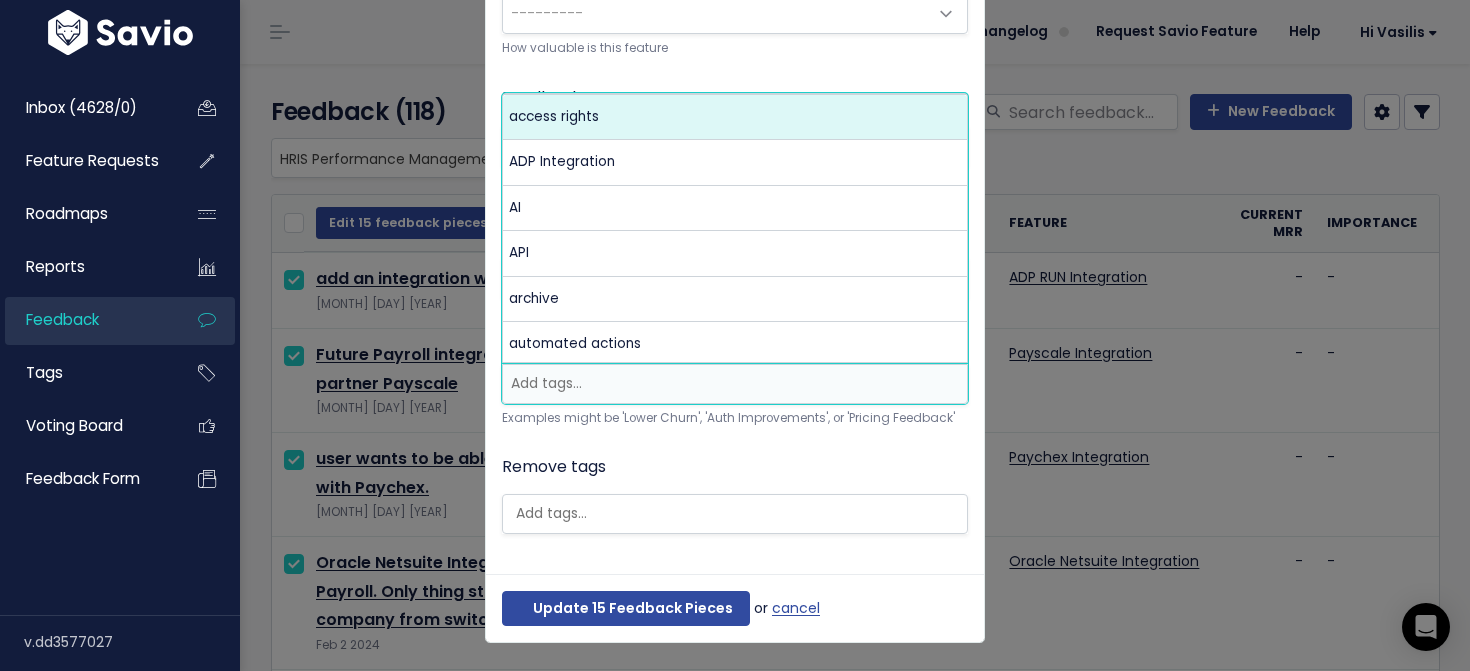 click on "Feature request
---------
Attach to feature request...
Contact
---------
Select who provided the feedback...
Importance
---------   Nice to have   Must have
---------   How valuable is this feature
Feedback From
---------   Active customer   Churned customer   Internal user   Lost deal   Prospect   Other
---------   What is the status of the customer
Product Spaces and Product Areas
Do not change     Billing: No Product Area   Billing: Plans & billing       Shield & Platform: No Product Area   Shield & Platform: User Management   Shield & Platform: Account Setup   Shield & Platform: Collab. Rules & Access Rights   Shield & Platform: Departm./Locat. Segmentation   Shield & Platform: Tiered Departments   Shield & Platform: Custom Attributes   Shield & Platform: Custom Pipelines" at bounding box center (735, 148) 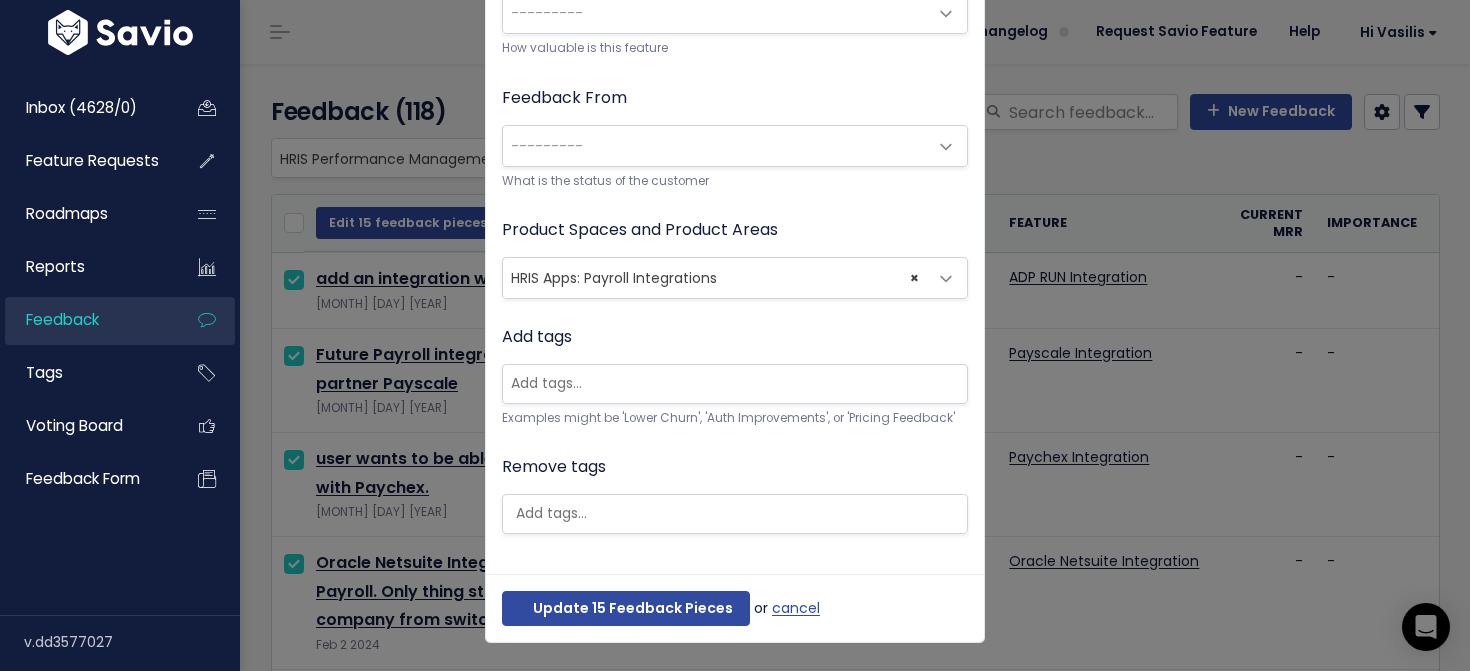 click on "Remove tags" at bounding box center [735, 493] 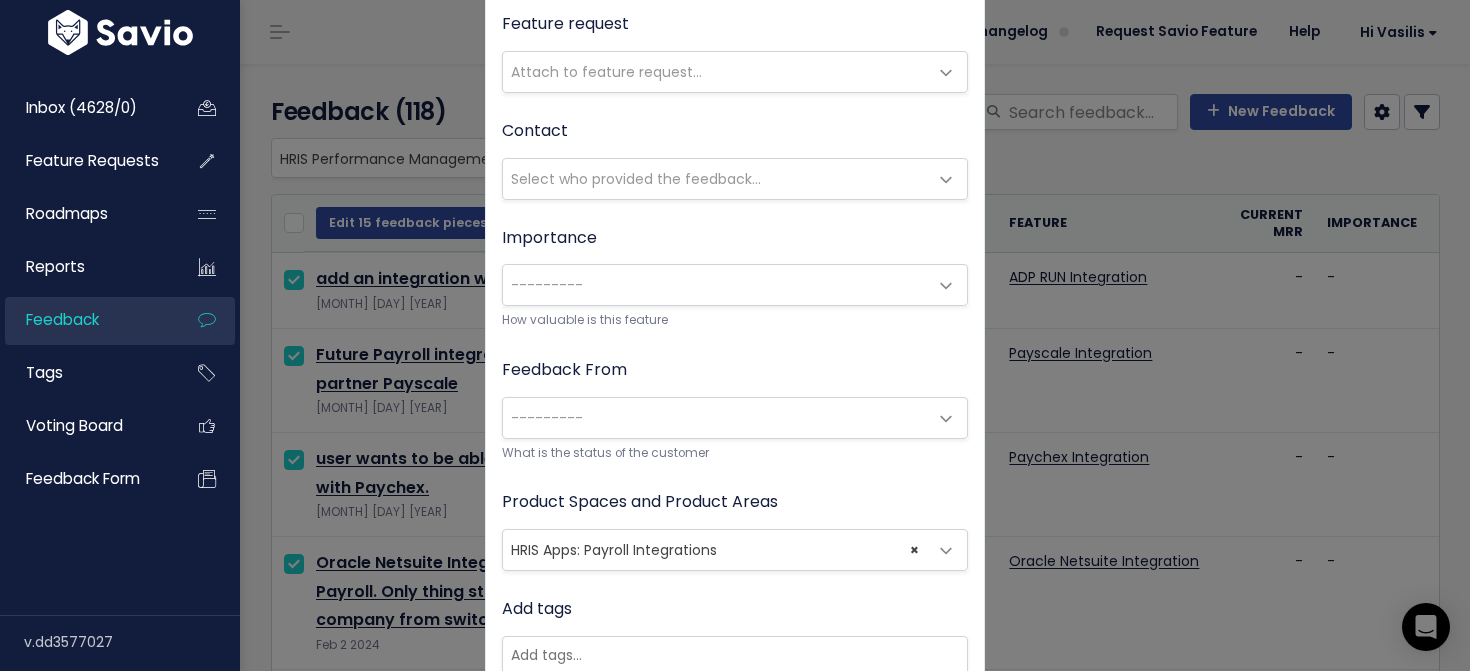 scroll, scrollTop: 364, scrollLeft: 0, axis: vertical 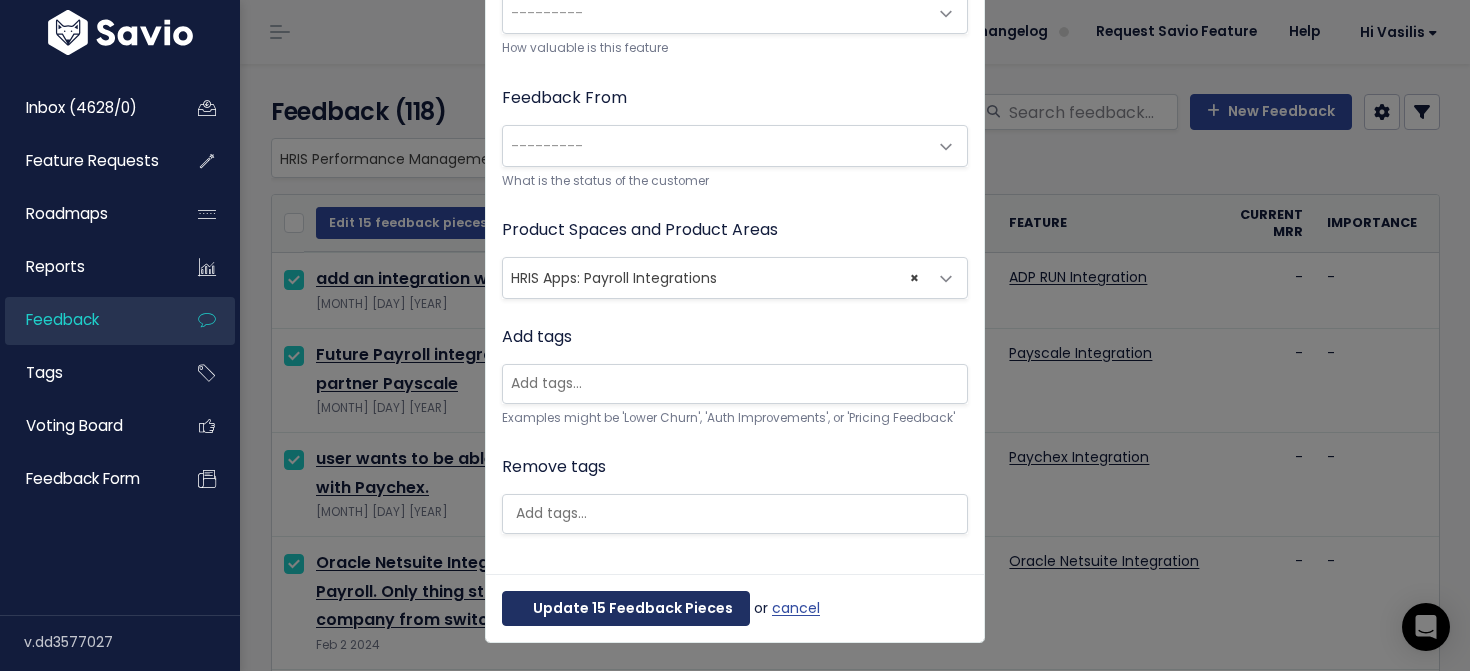 click on "Update 15 Feedback Pieces" at bounding box center (626, 609) 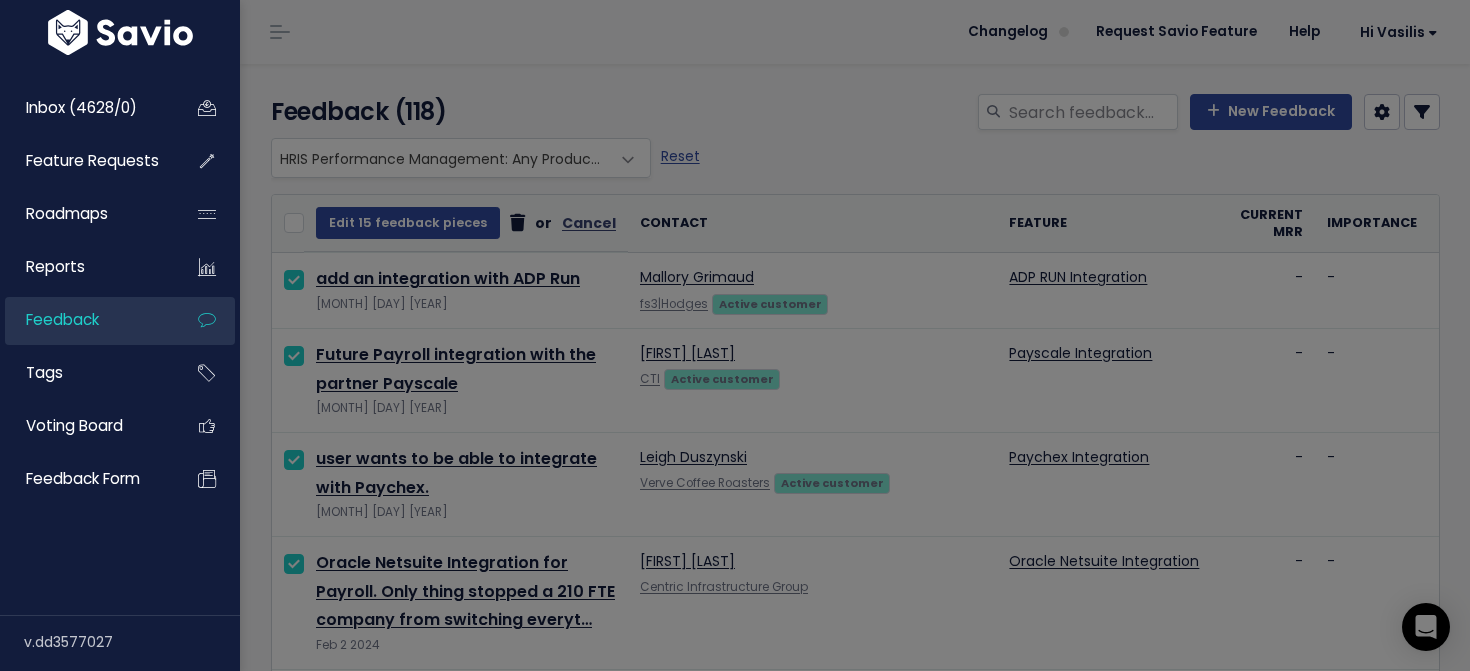 scroll, scrollTop: 0, scrollLeft: 0, axis: both 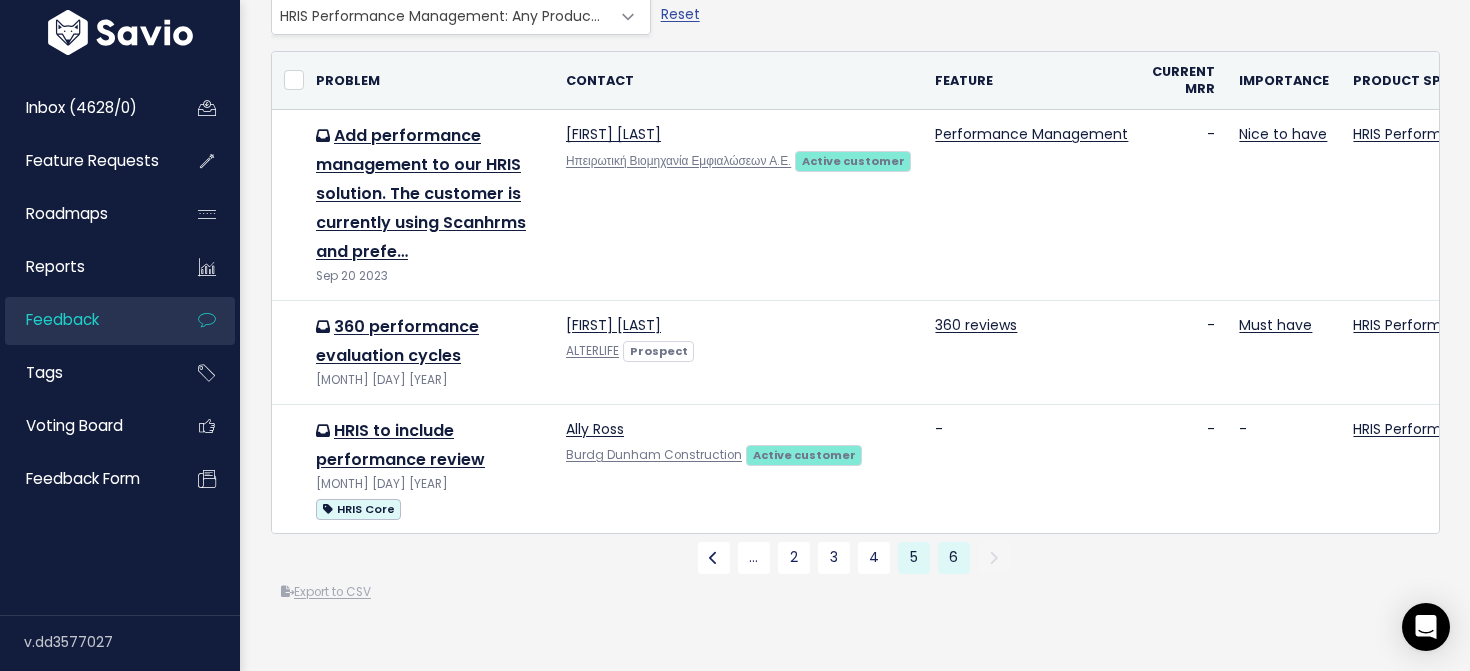 click on "5" at bounding box center (914, 558) 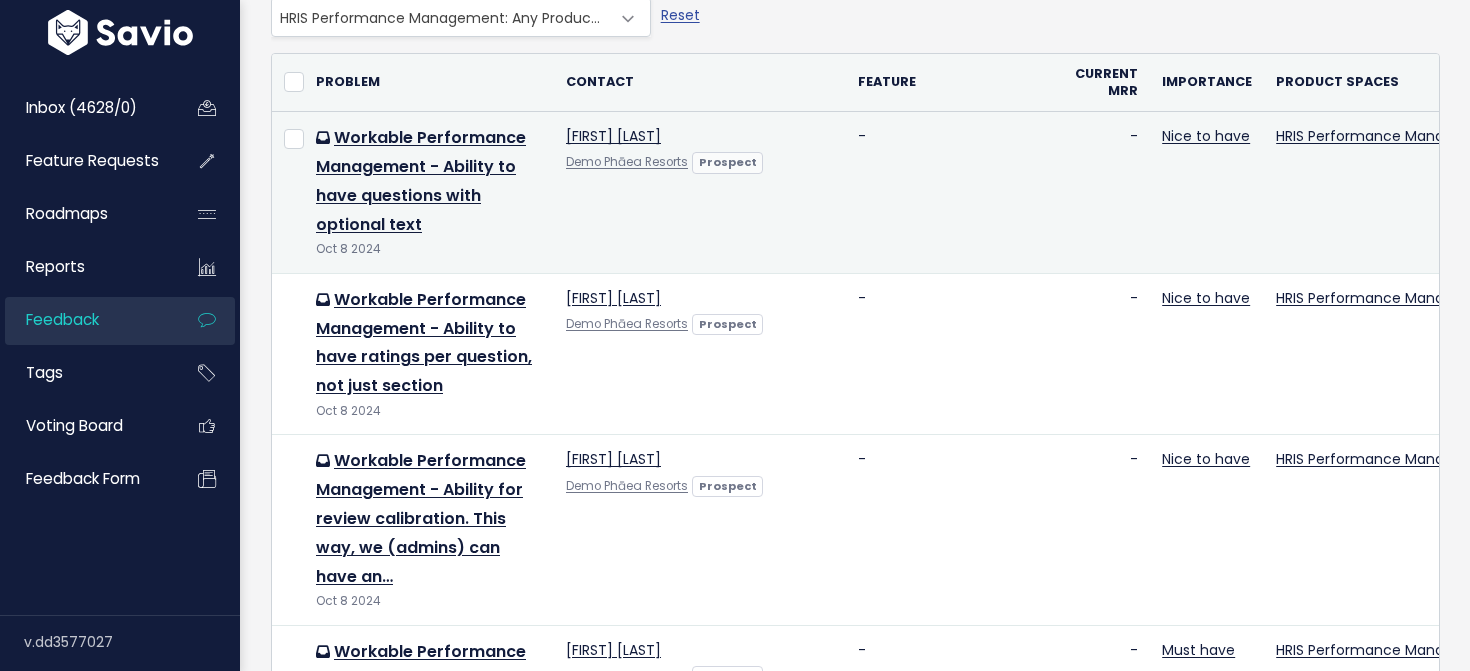 scroll, scrollTop: 285, scrollLeft: 0, axis: vertical 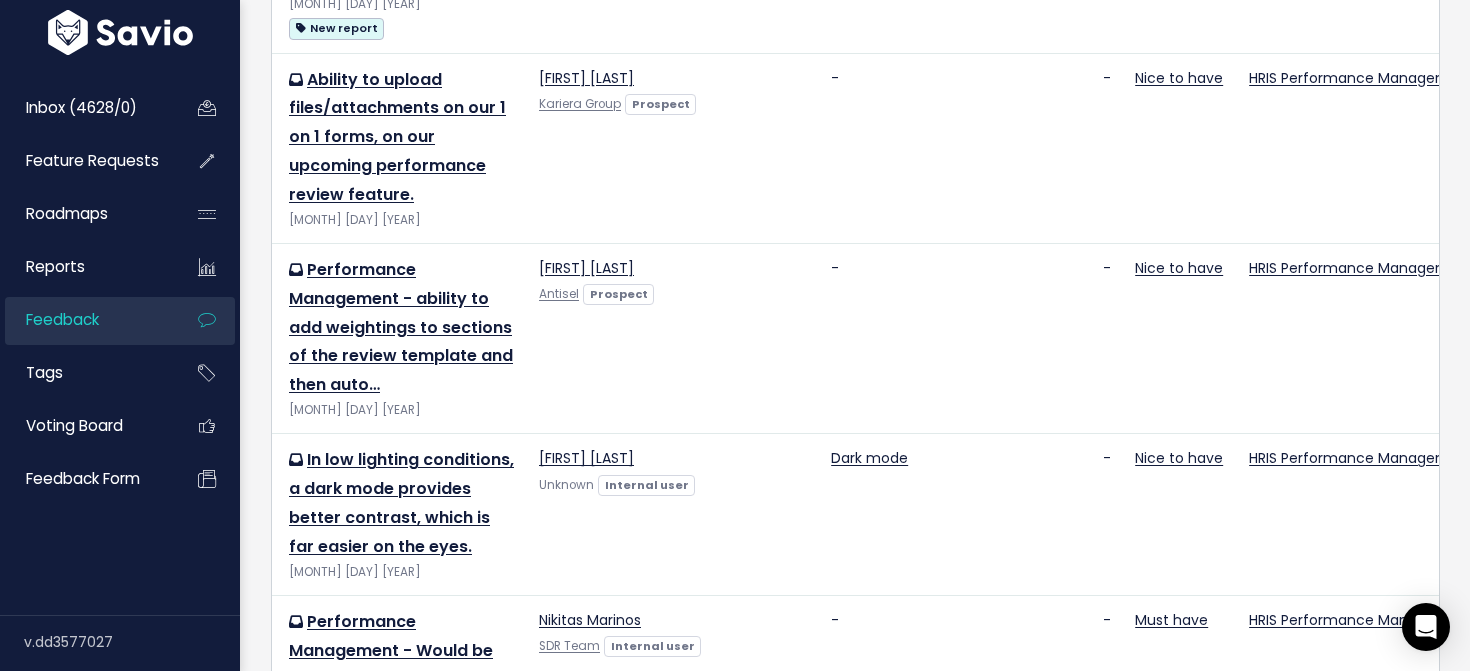 click on "Feedback" at bounding box center (85, 320) 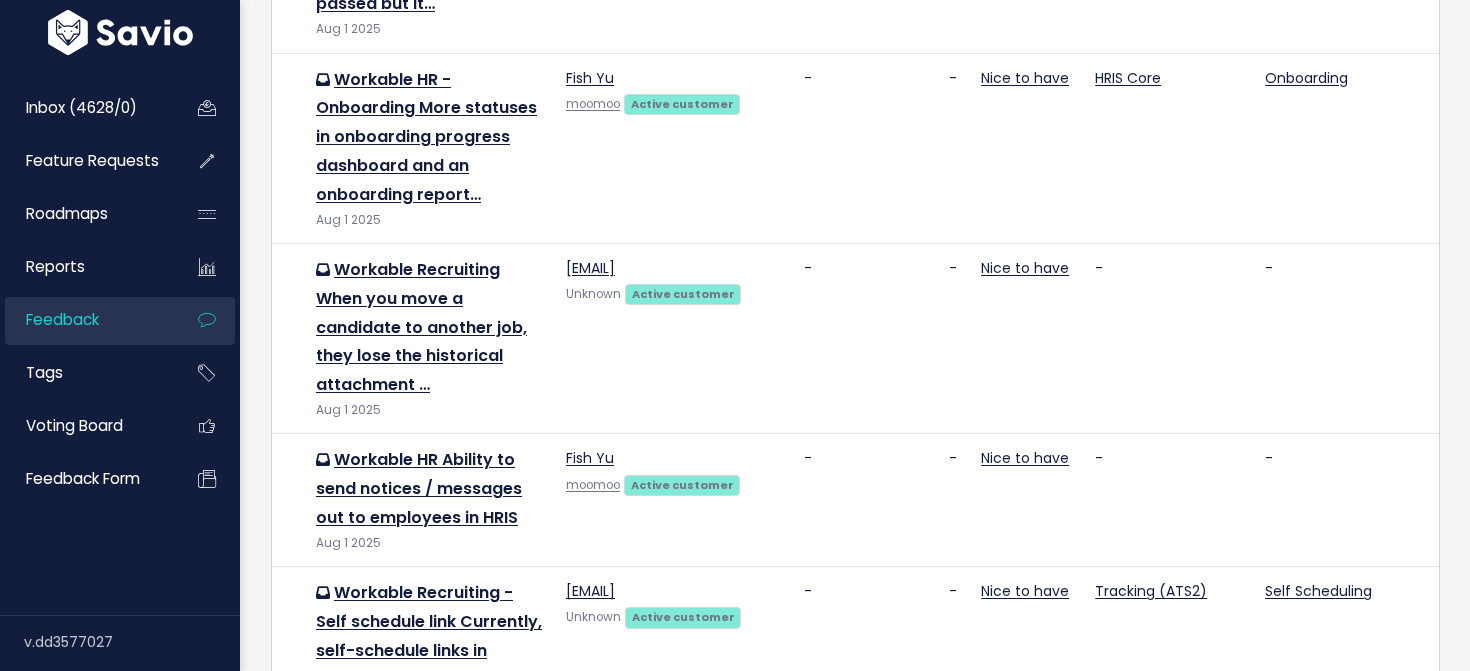 scroll, scrollTop: 1927, scrollLeft: 0, axis: vertical 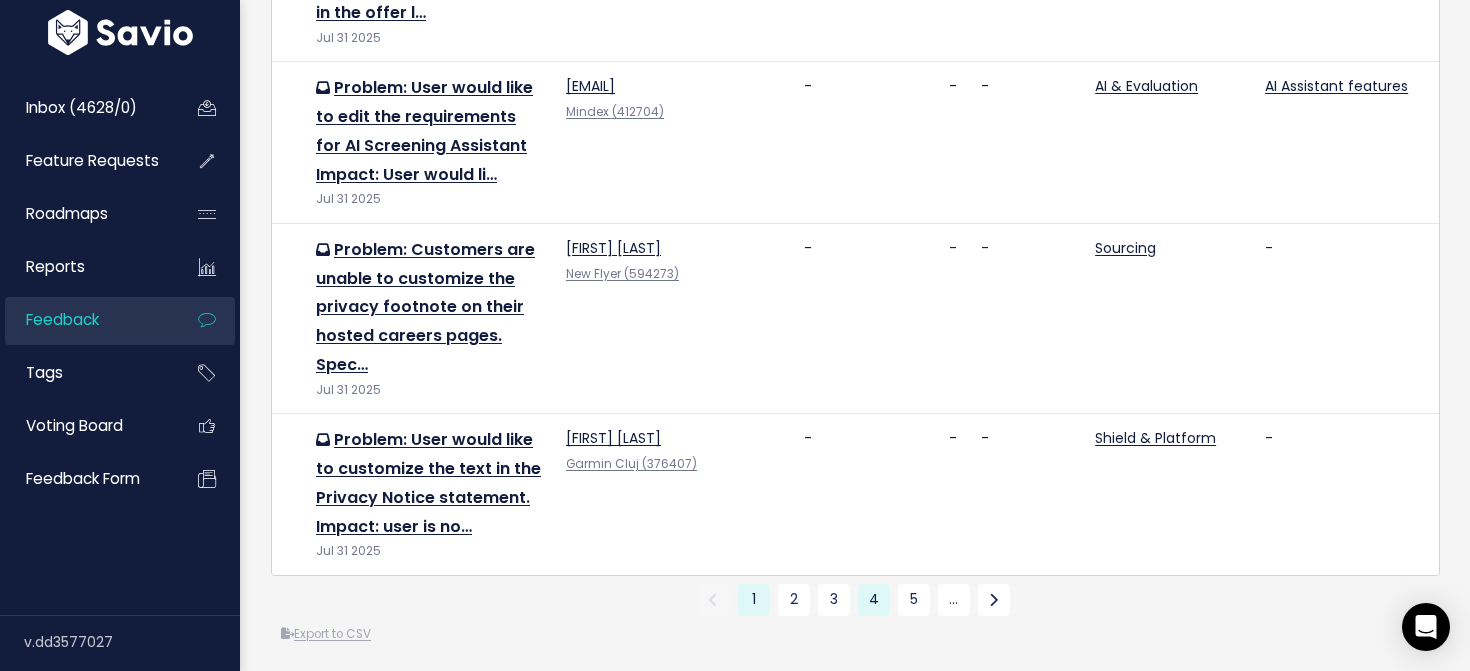 click on "4" at bounding box center (874, 600) 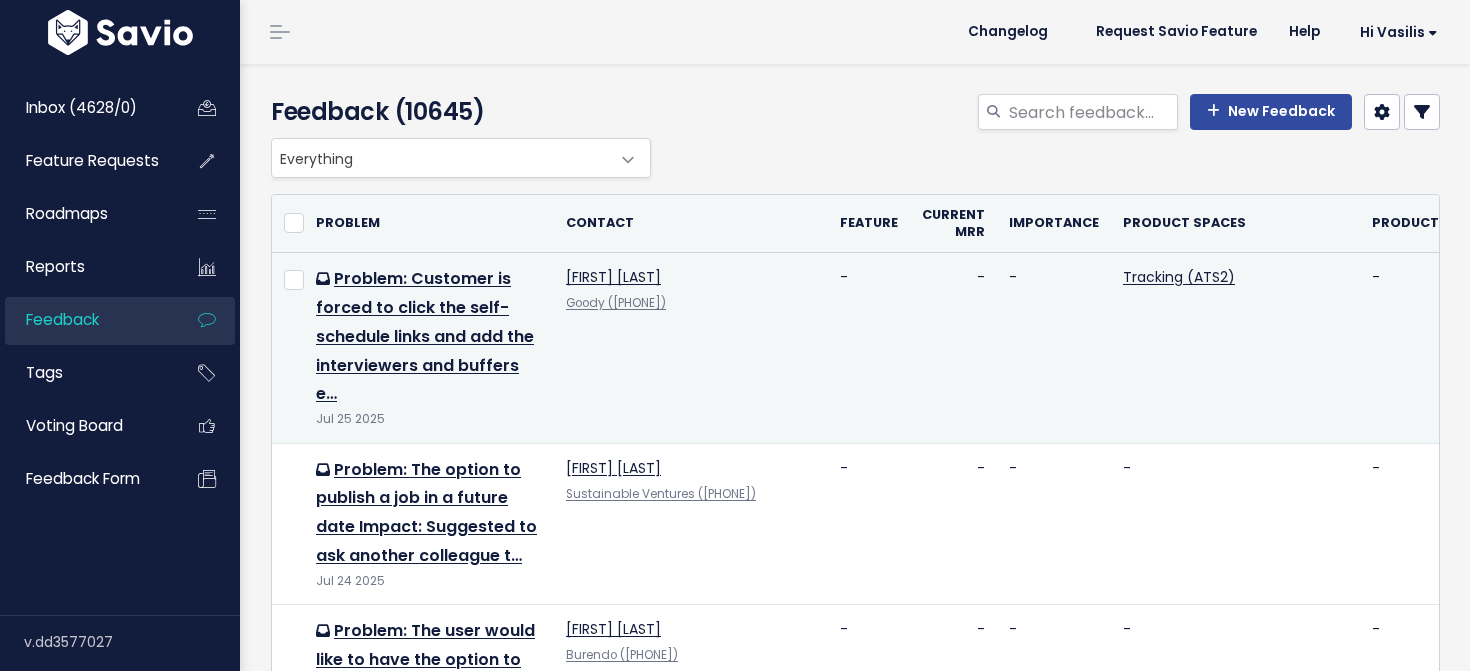 scroll, scrollTop: 0, scrollLeft: 0, axis: both 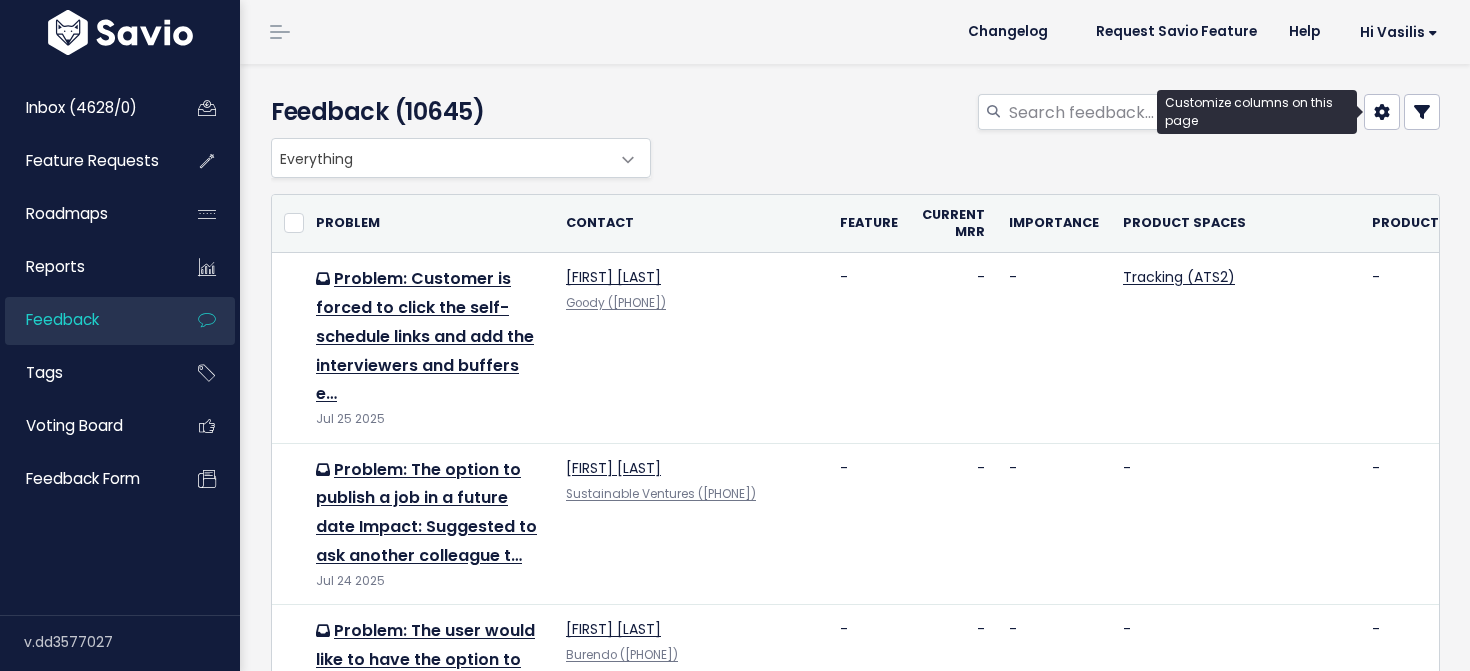 click at bounding box center [1382, 112] 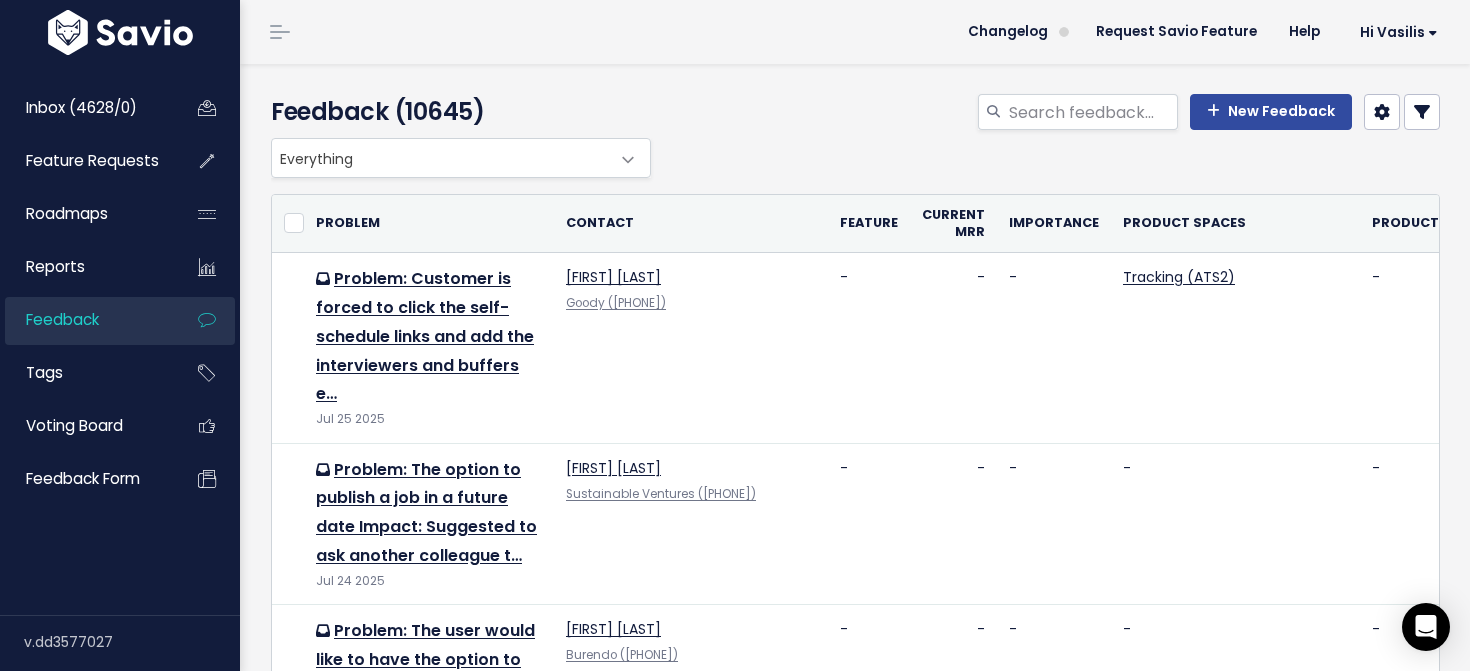 click at bounding box center [1422, 112] 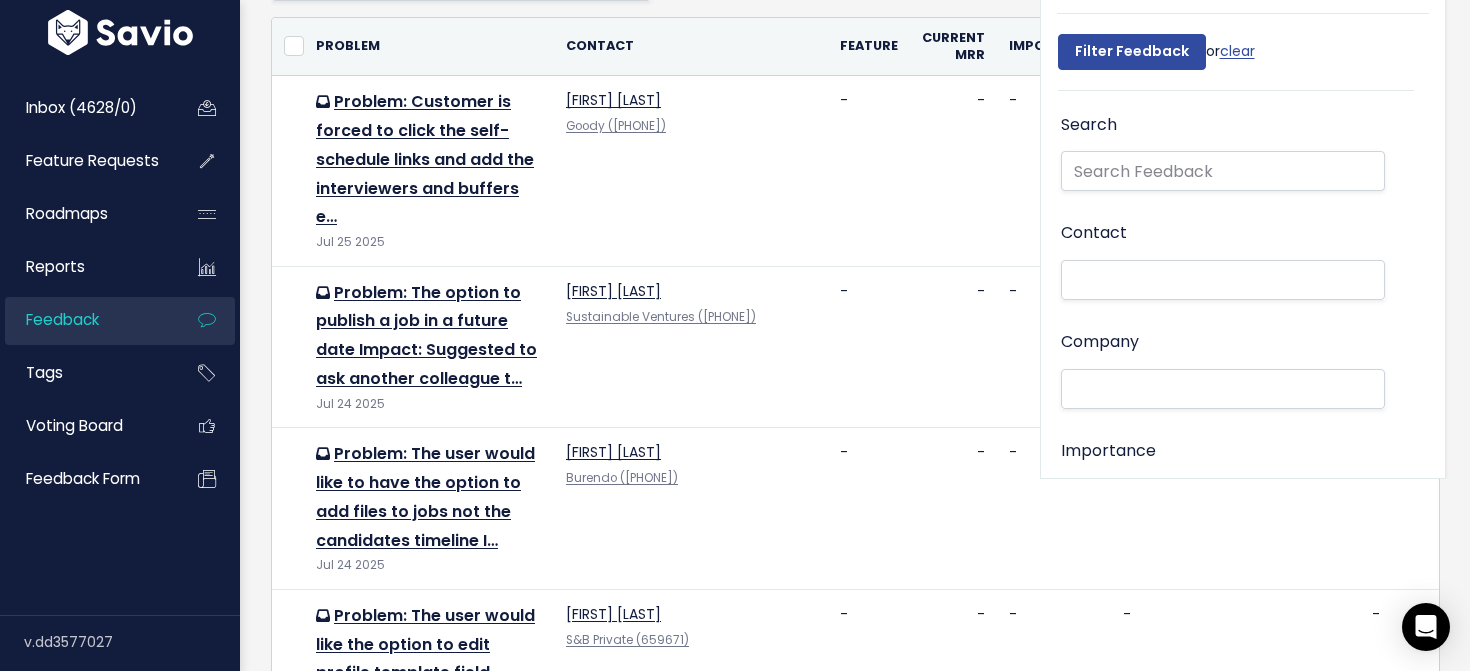 scroll, scrollTop: 34, scrollLeft: 0, axis: vertical 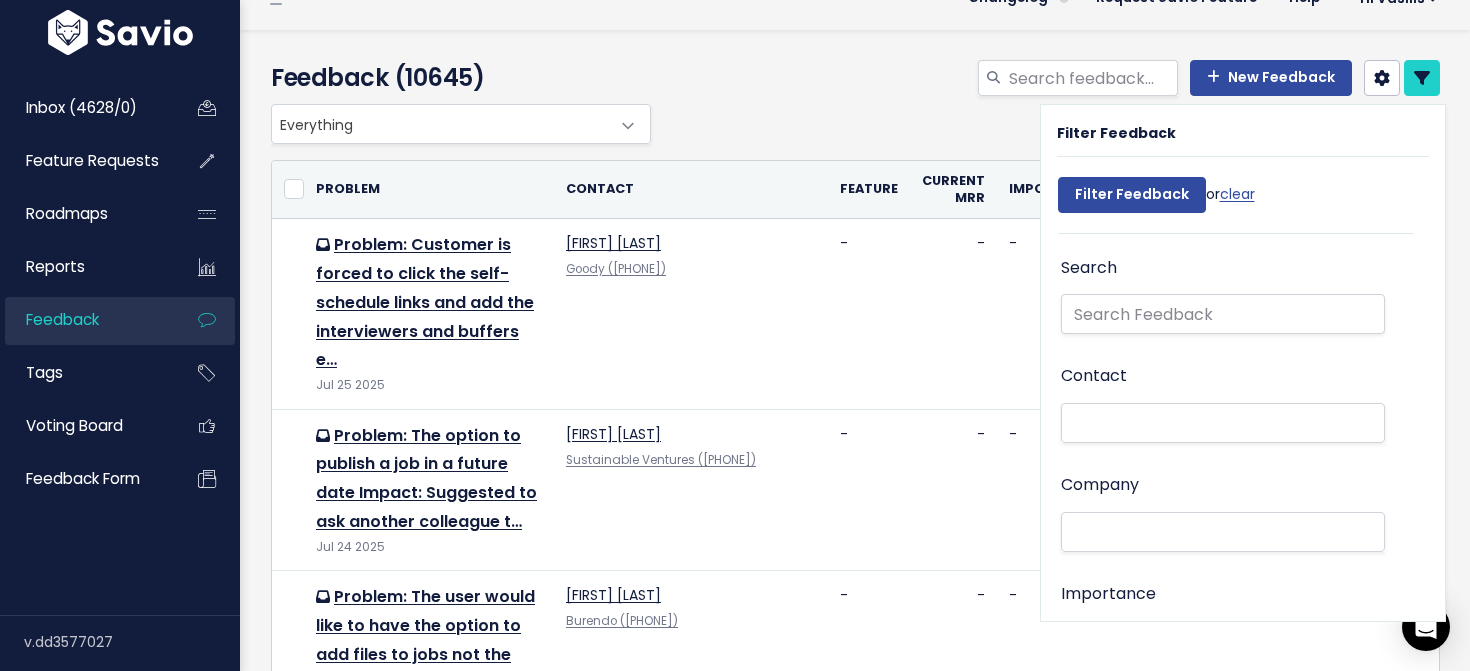 click on "Everything
Any Product: Any Product Area
Any Product: No Product Area
No Product
Billing: Any Product Area
Billing: No Product Area
Billing: Plans & billing
Shield & Platform: Any Product Area
Shield & Platform: No Product Area
Shield & Platform: User Management
Shield & Platform: Account Setup
Shield & Platform: Collab. Rules & Access Rights
Shield & Platform: Departm./Locat. Segmentation
Shield & Platform: Tiered Departments
Shield & Platform: Custom Attributes
Shield & Platform: Custom Pipelines
Shield & Platform: Compliance (GDPR etc.)
Shield & Platform: Dashboard
Shield & Platform: Common Srvcs: Inbox/Notif/Todo
Shield & Platform: Internationaliz. (Lang. Kits)
HRIS Core: Any Product Area
HRIS Core: No Product Area
HRIS Core: Onboarding
HRIS Core: Employee Record
HRIS Core: Org Chart" at bounding box center (850, 124) 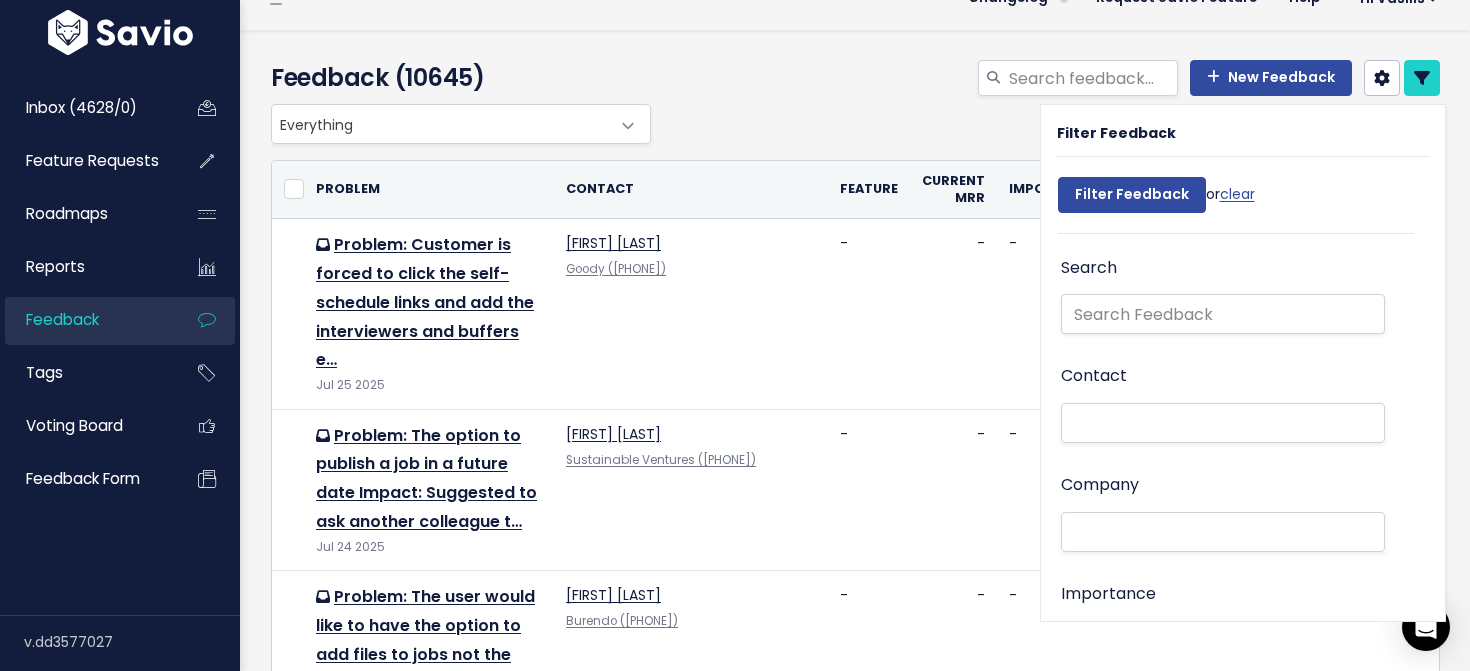 click on "New Feedback" at bounding box center [1056, 82] 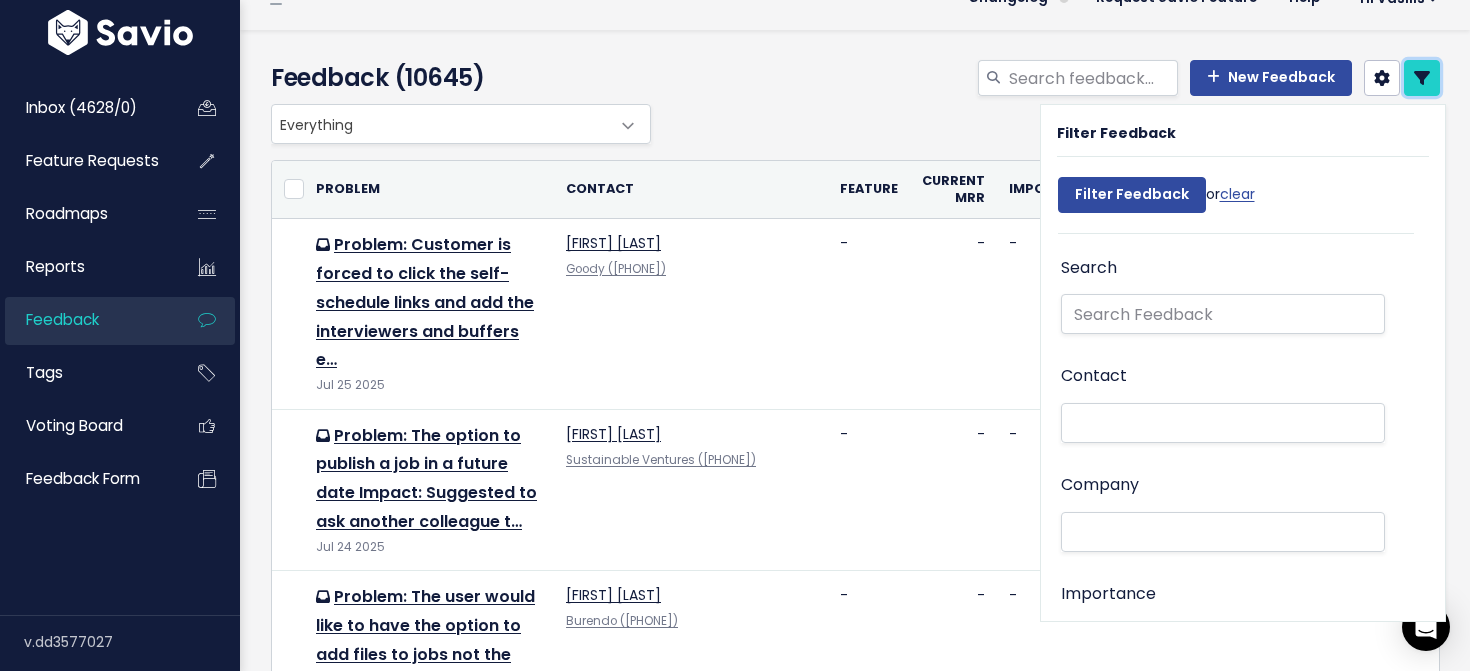 click at bounding box center (1422, 78) 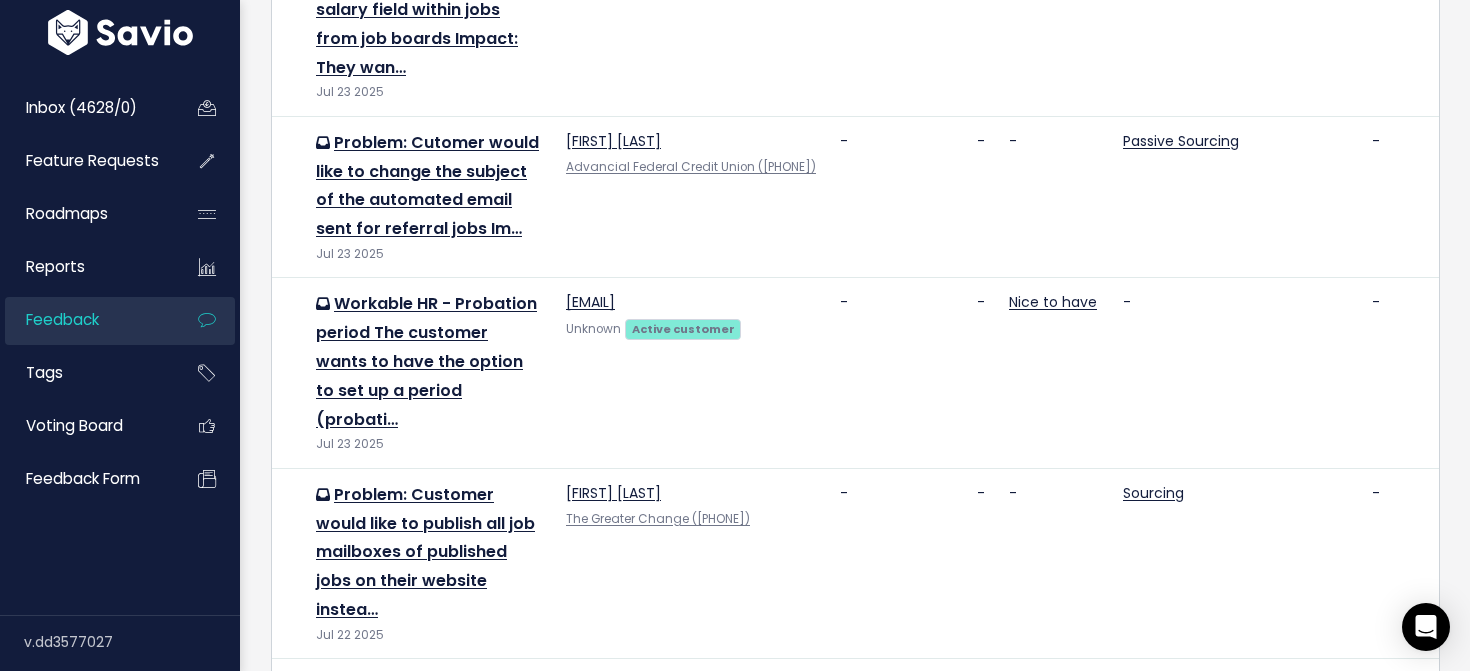 scroll, scrollTop: 3117, scrollLeft: 0, axis: vertical 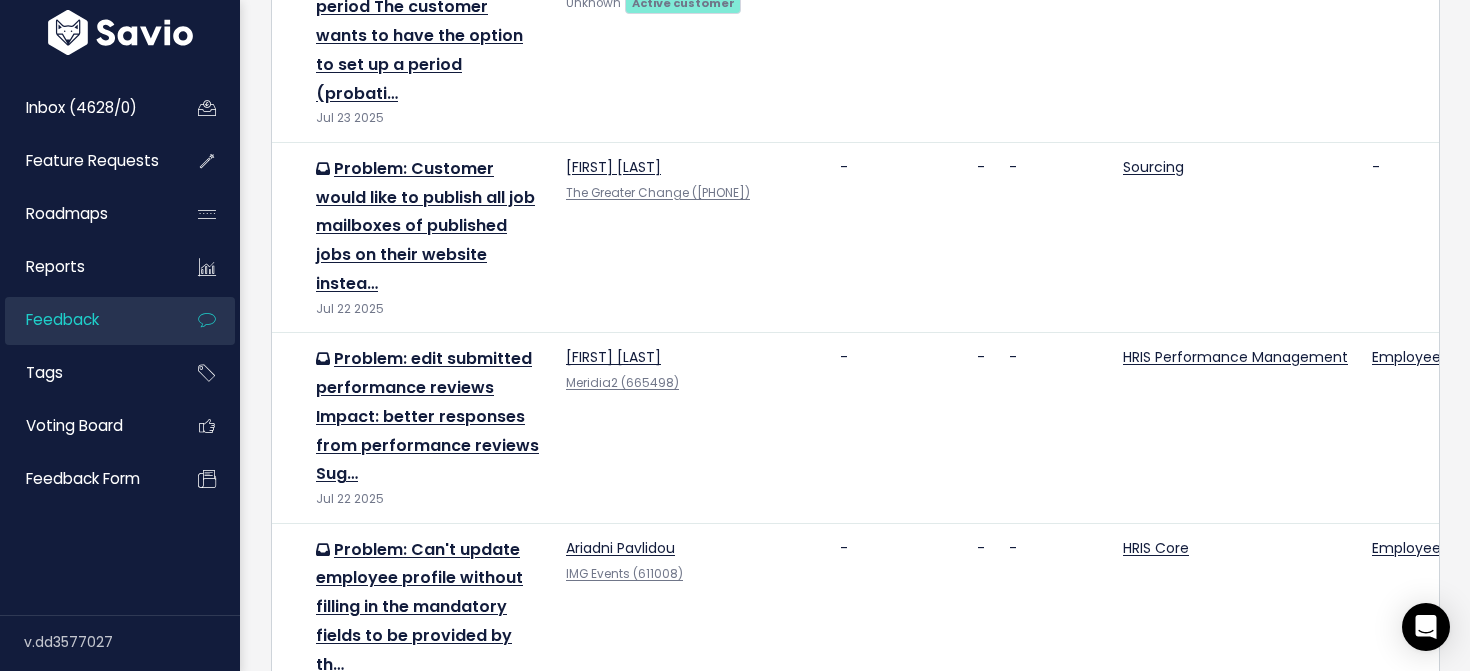 click on "8" at bounding box center (974, 738) 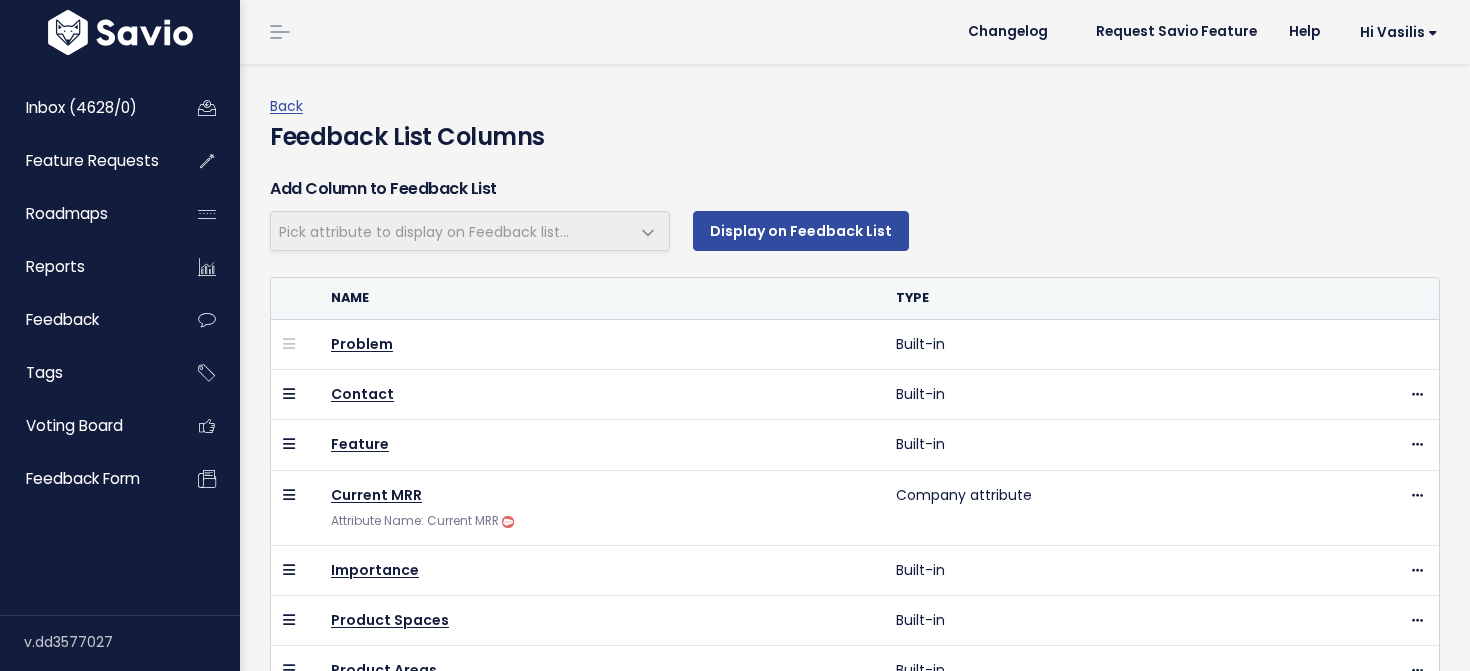 scroll, scrollTop: 0, scrollLeft: 0, axis: both 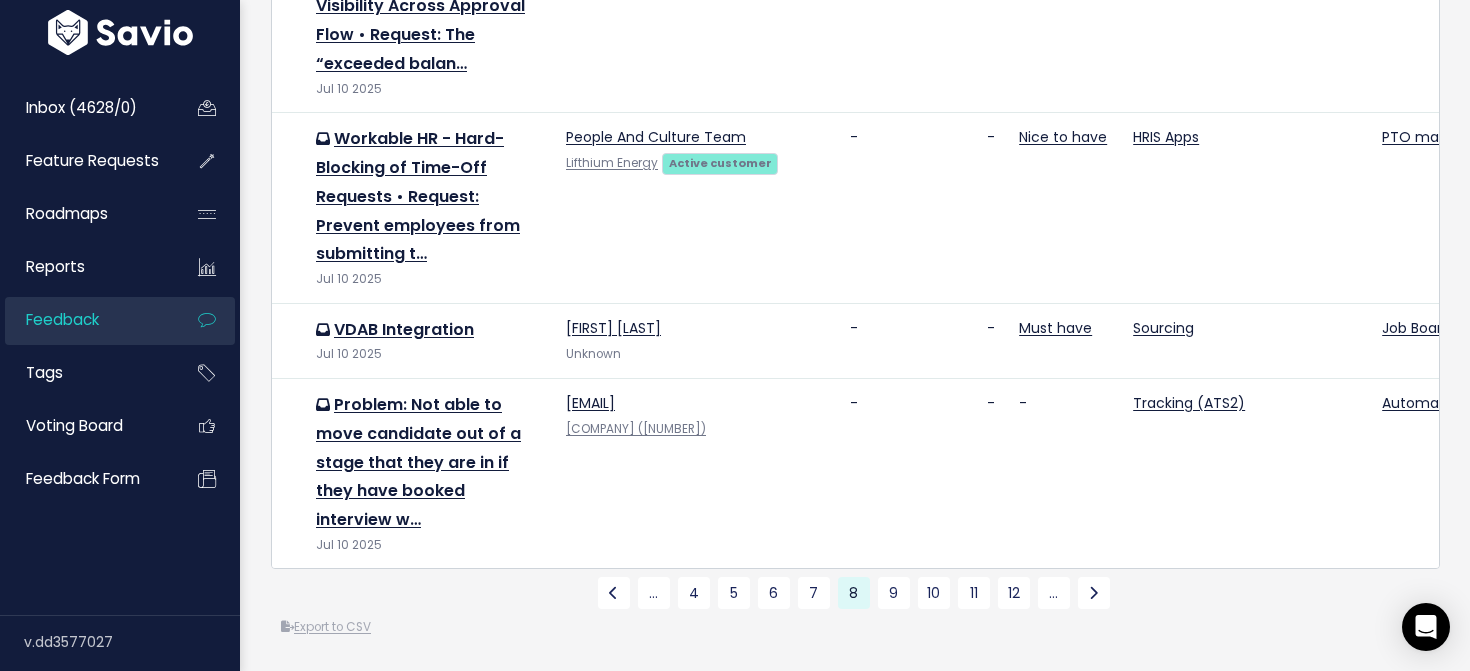 click on "11" at bounding box center [974, 593] 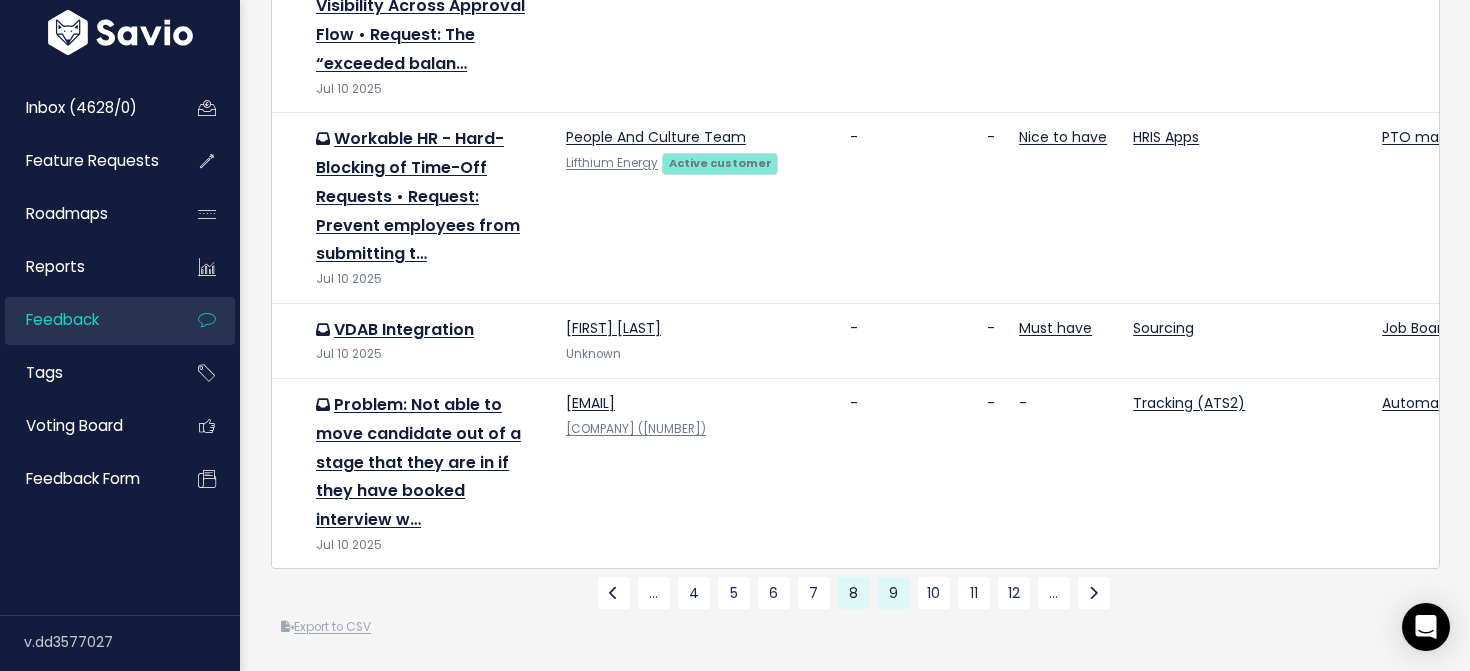click on "9" at bounding box center (894, 593) 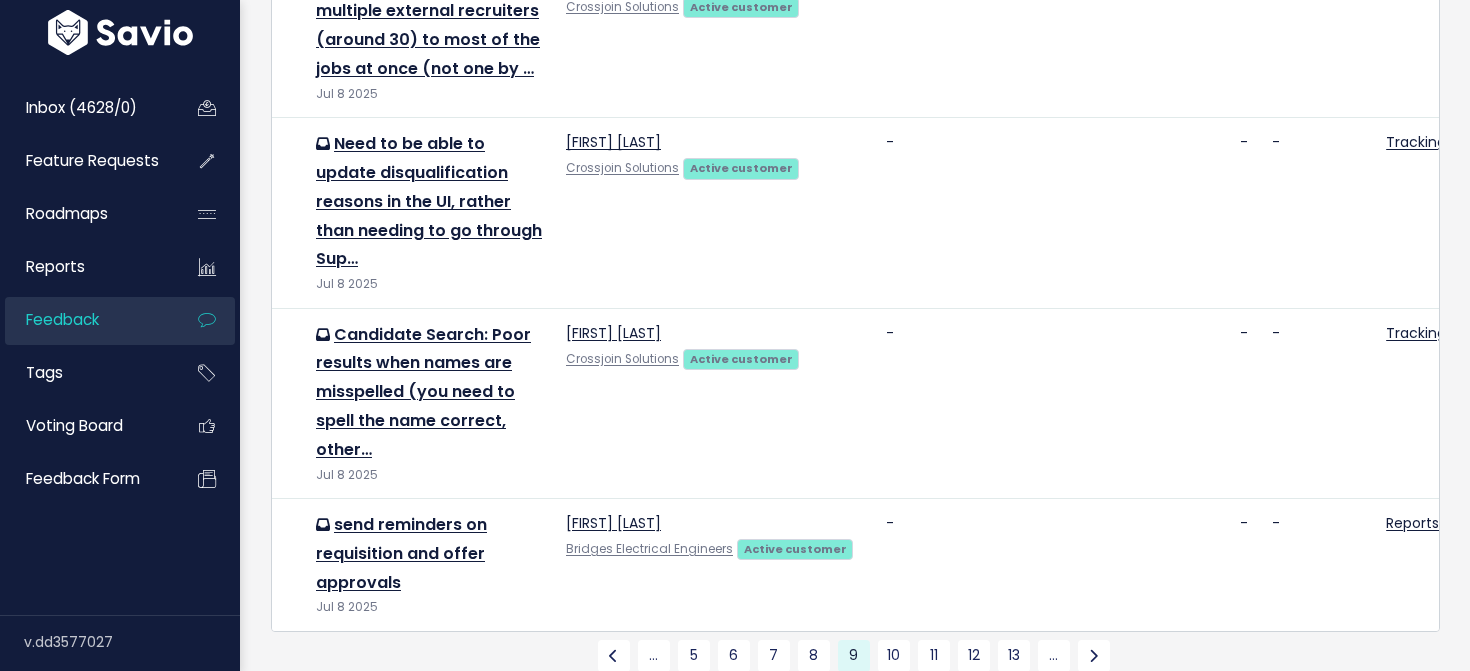 scroll, scrollTop: 3117, scrollLeft: 0, axis: vertical 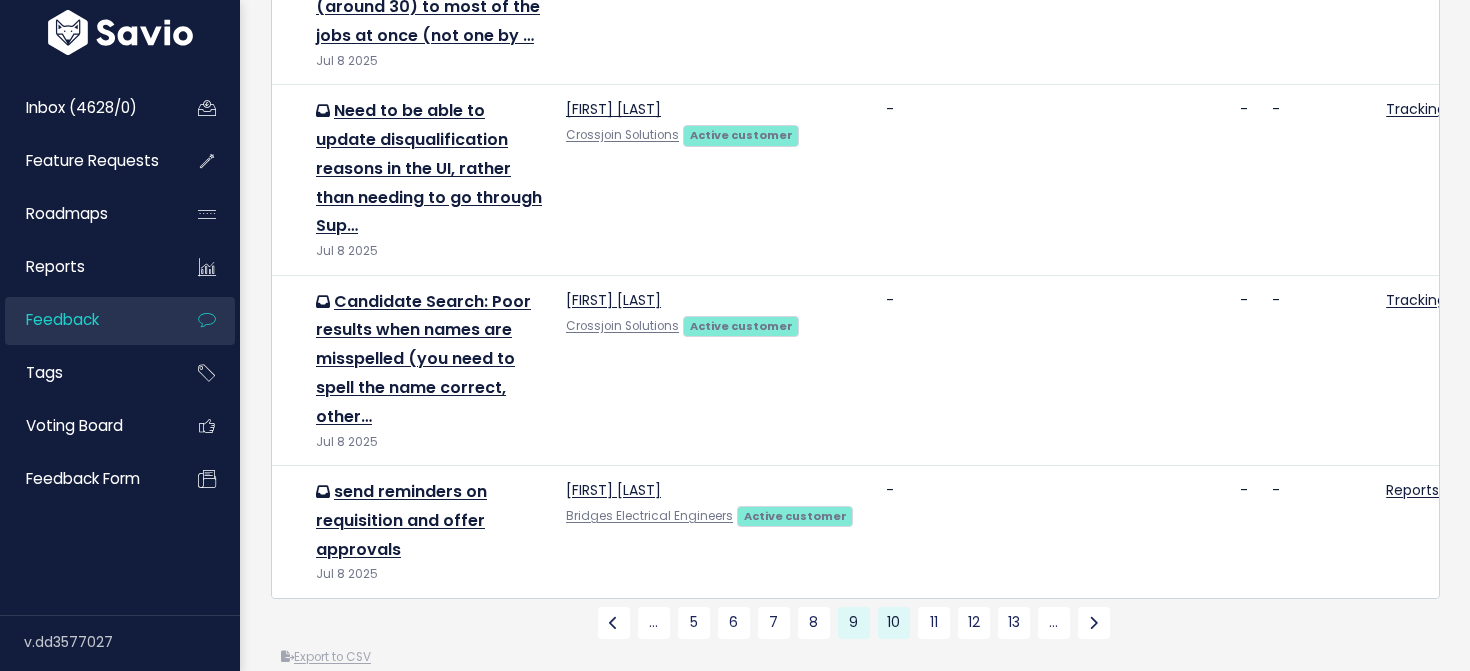click on "10" at bounding box center [894, 623] 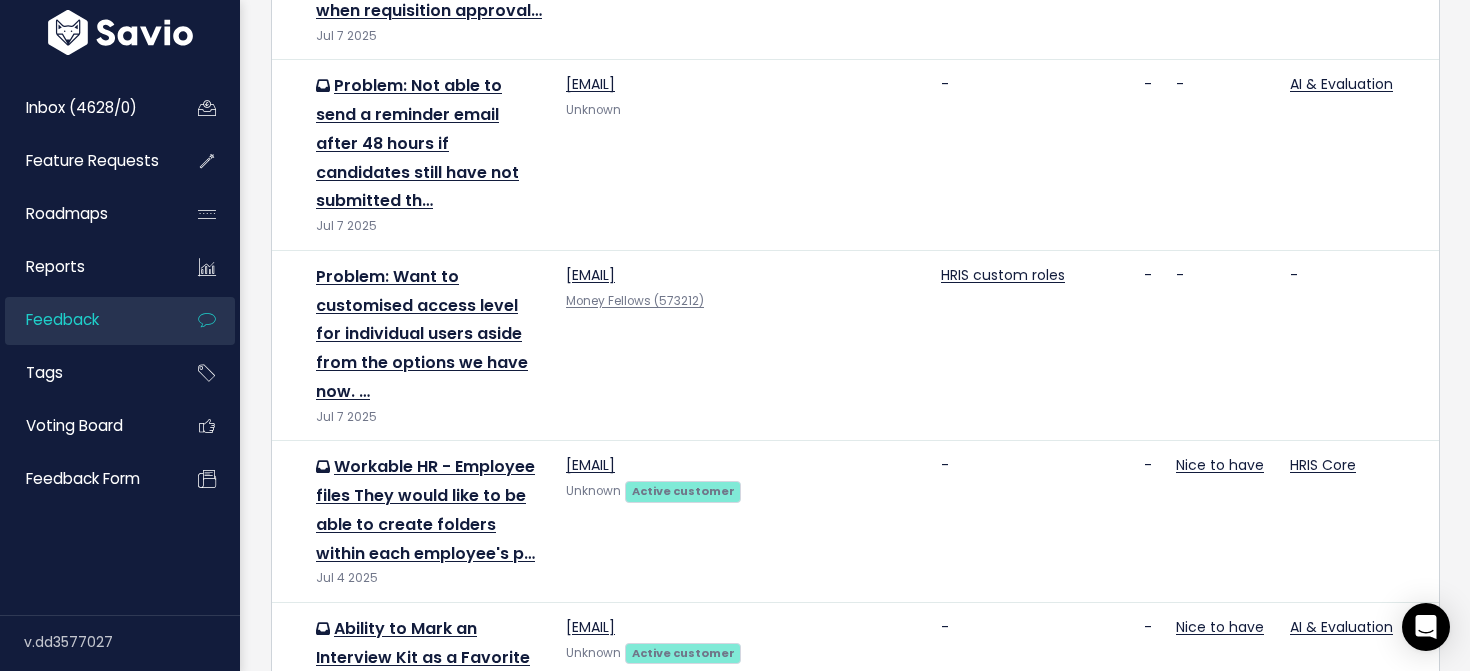 scroll, scrollTop: 1388, scrollLeft: 0, axis: vertical 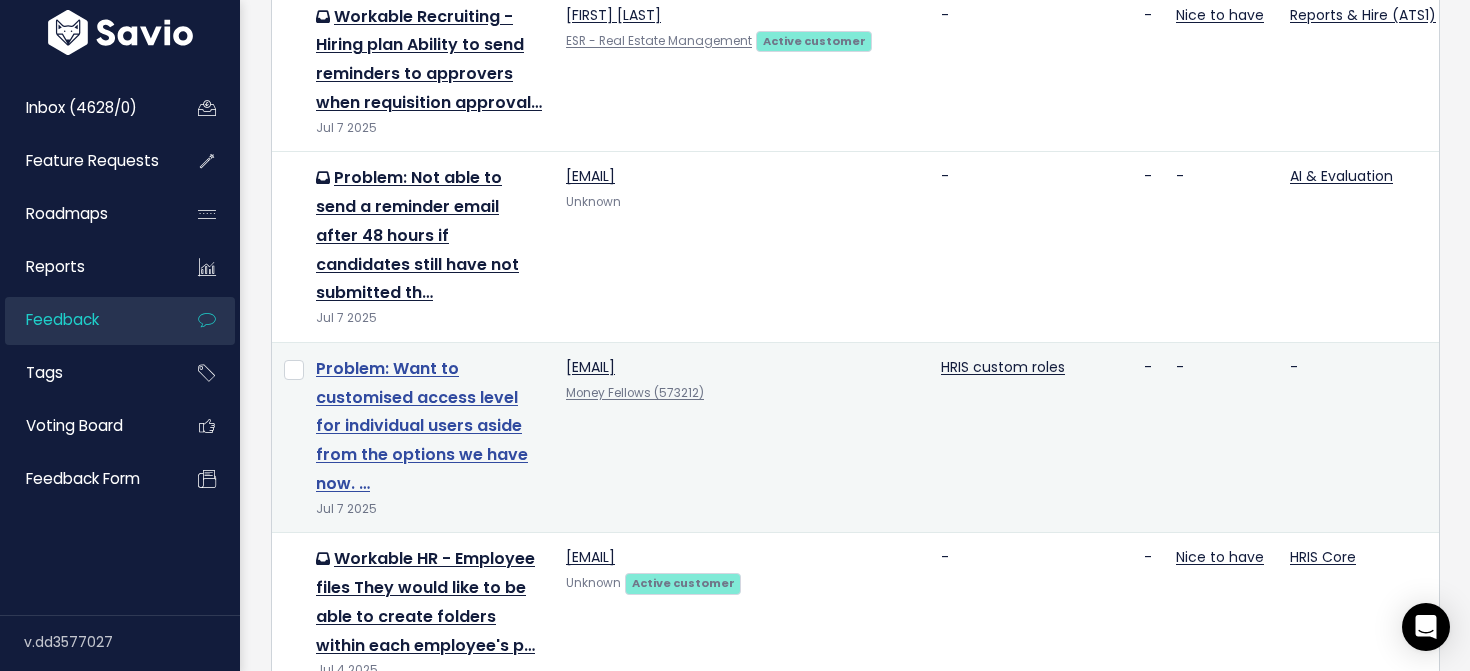 click on "Problem: Want to customised access level for individual users aside from the options we have now.
…" at bounding box center (422, 426) 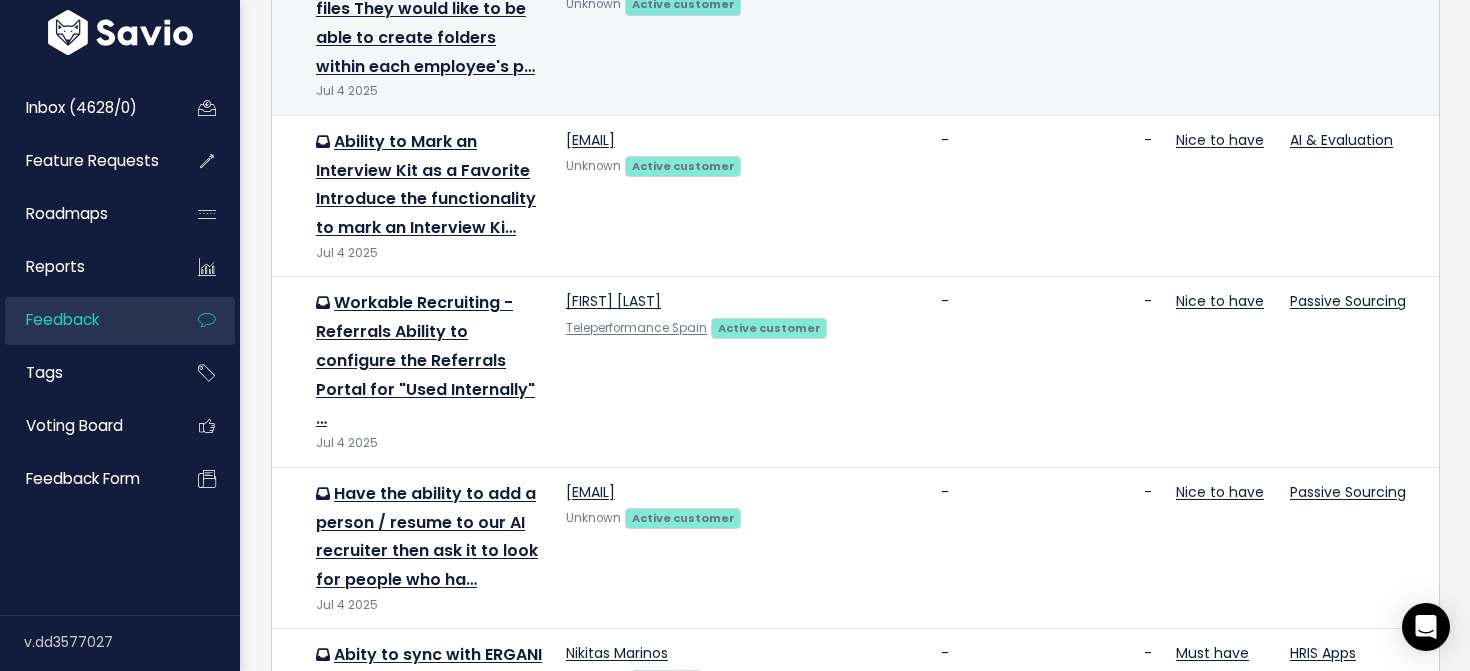 scroll, scrollTop: 2182, scrollLeft: 0, axis: vertical 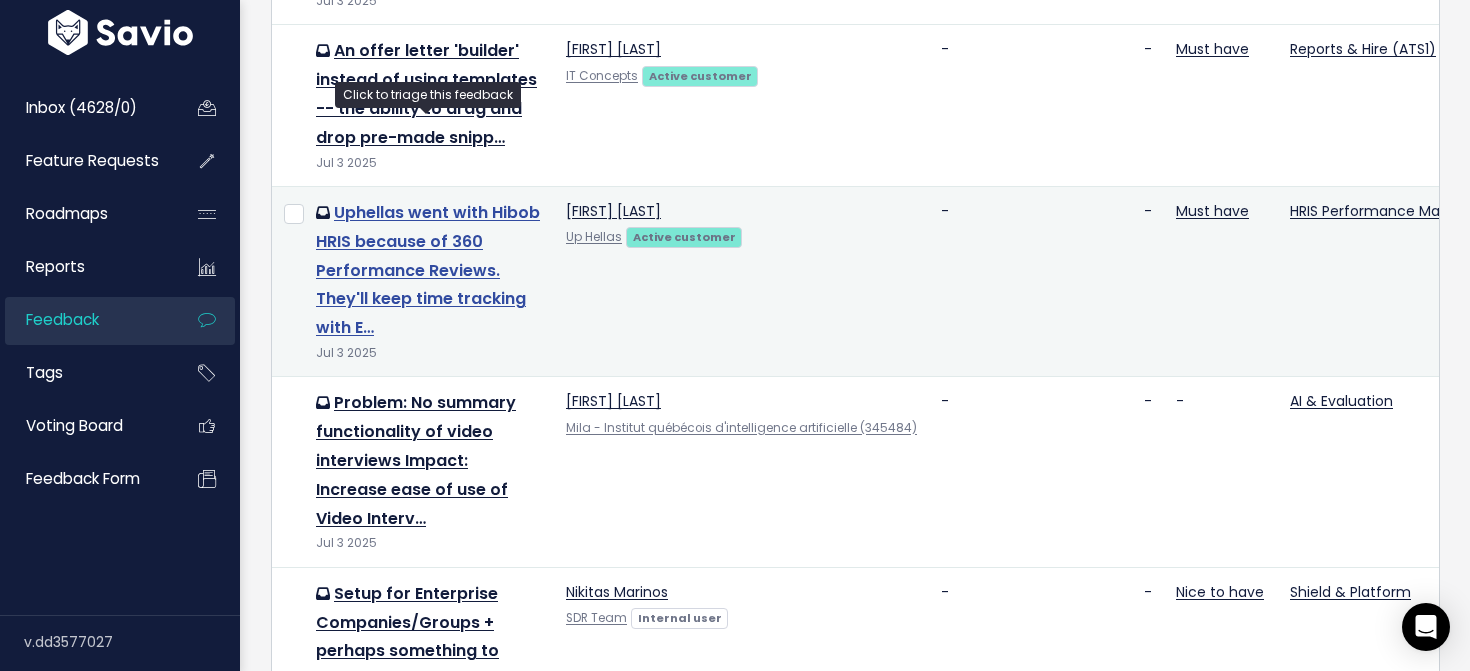 click on "Uphellas went with Hibob HRIS because of 360 Performance Reviews. They'll keep time tracking with E…" at bounding box center (428, 270) 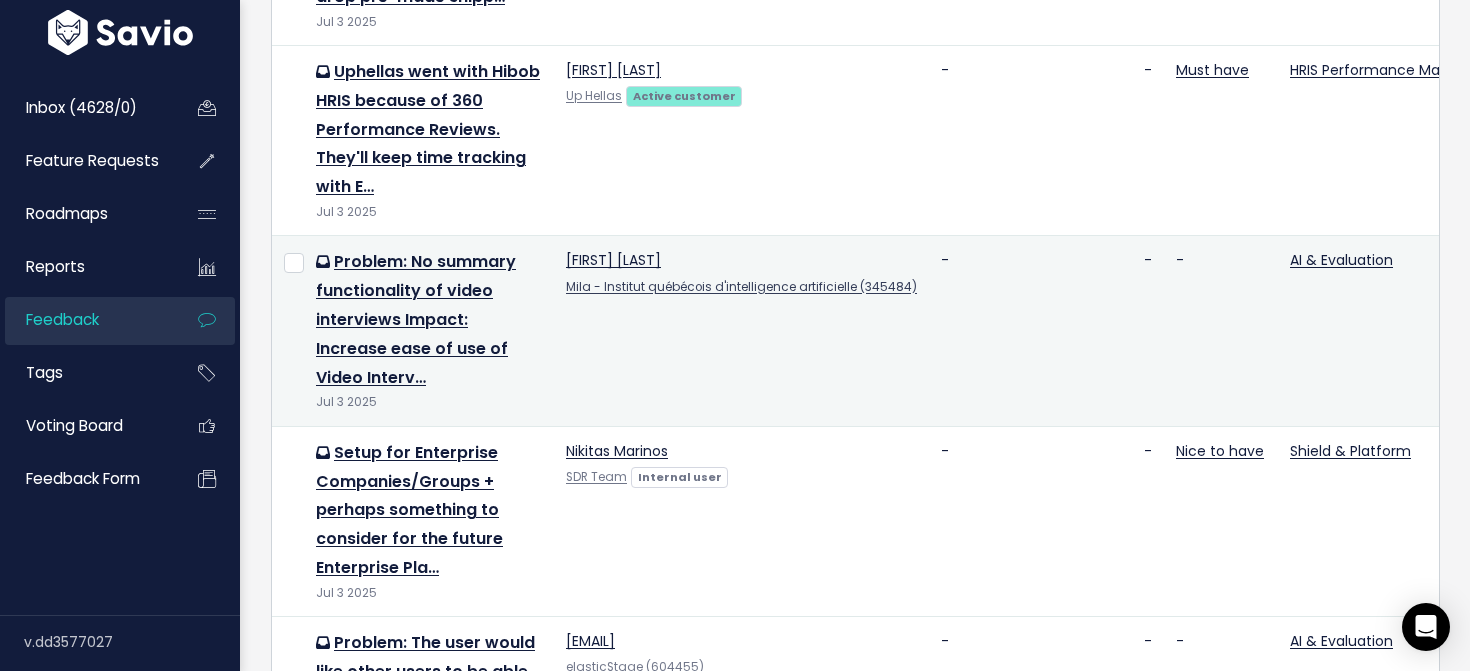 scroll, scrollTop: 3175, scrollLeft: 0, axis: vertical 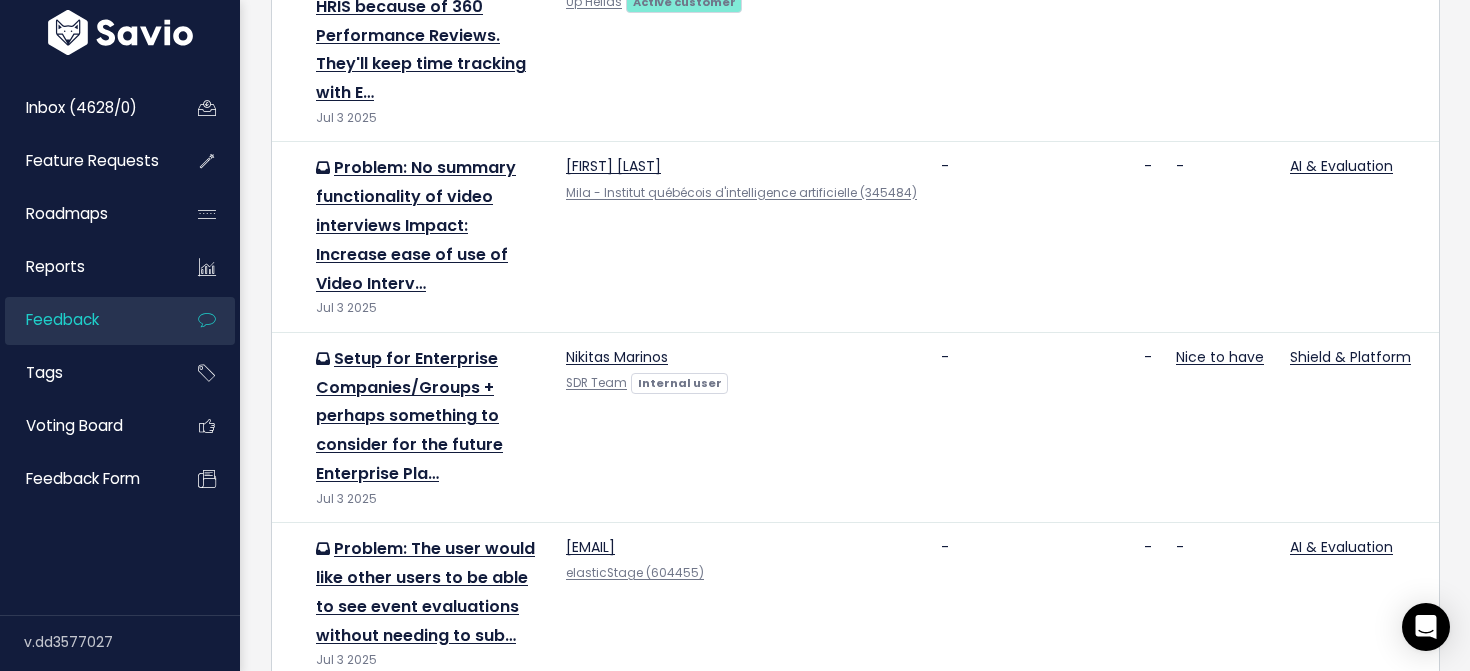click on "11" at bounding box center [894, 709] 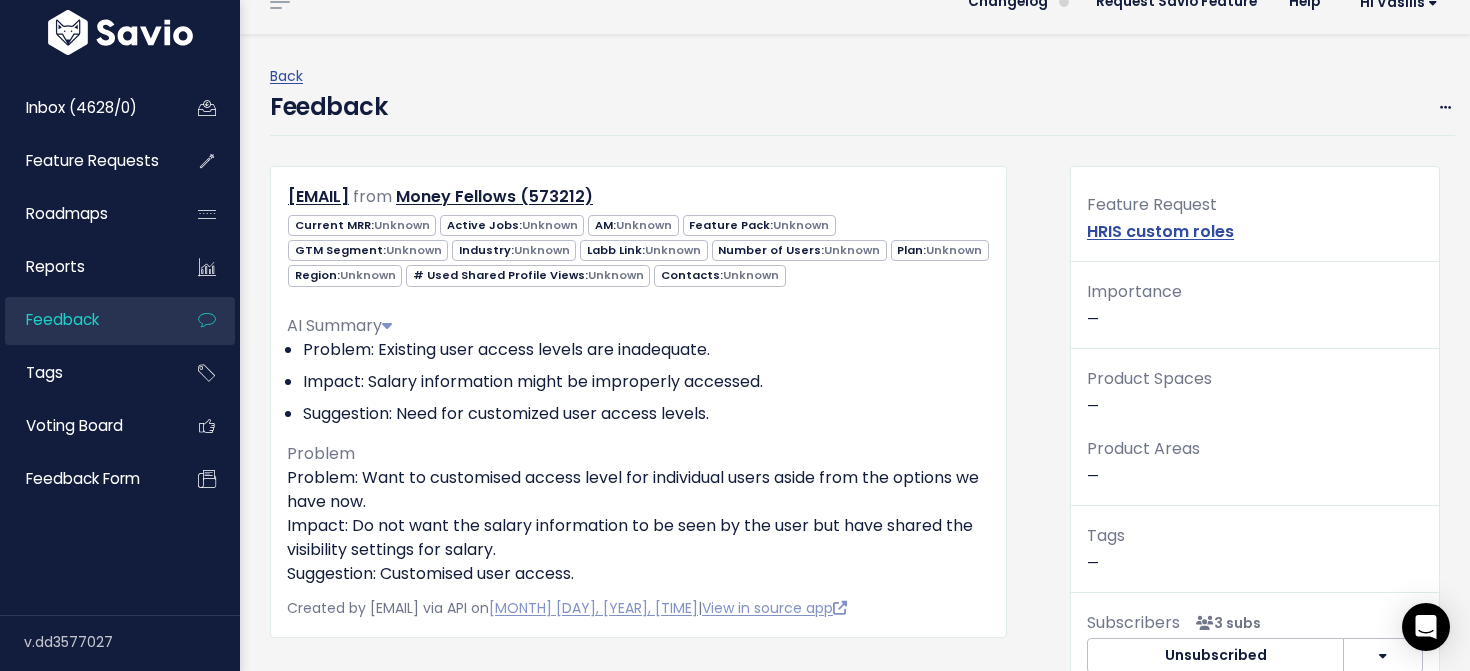 scroll, scrollTop: 0, scrollLeft: 0, axis: both 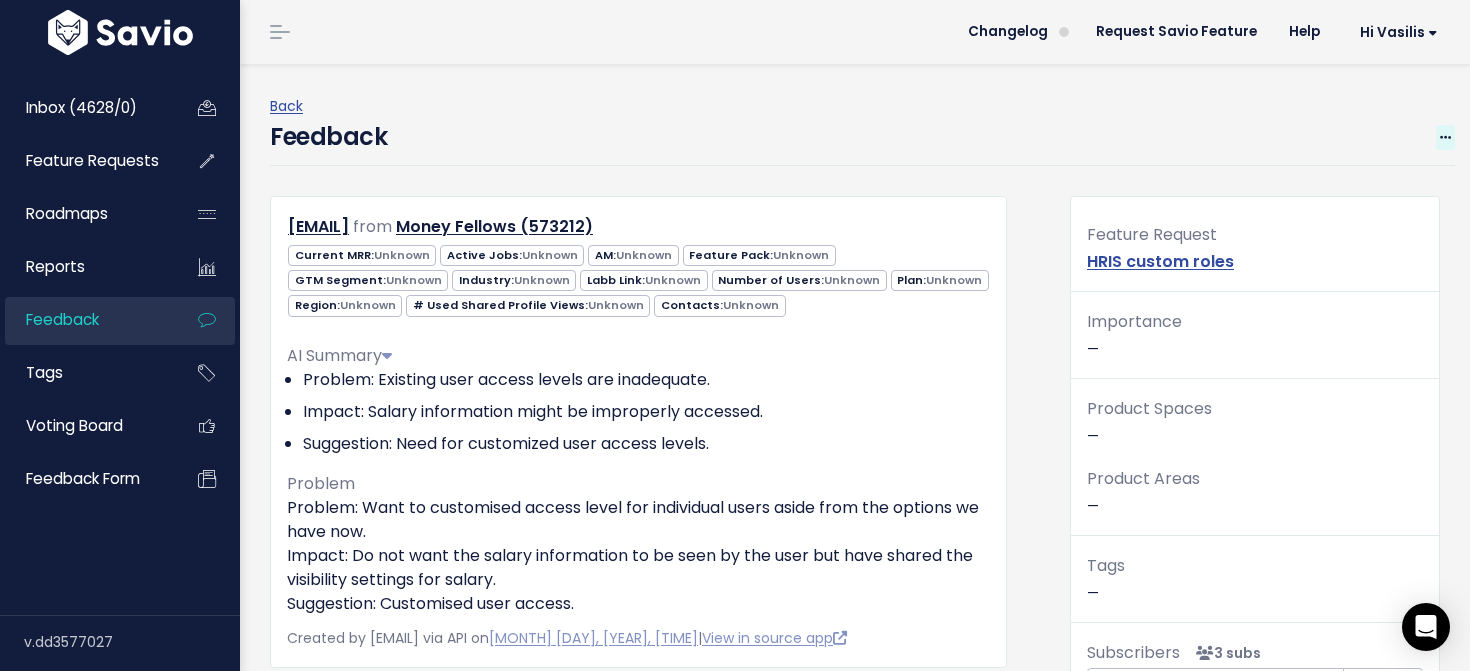 click at bounding box center [1445, 138] 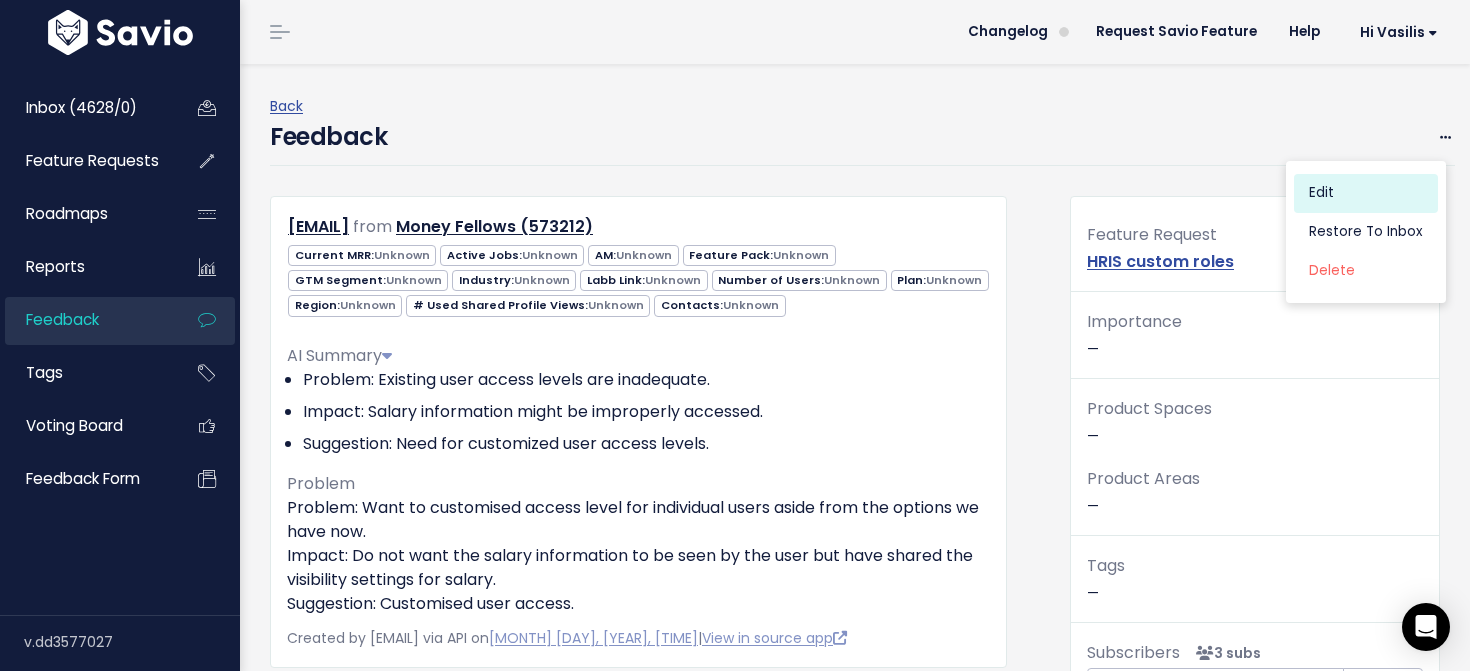 click on "Edit" at bounding box center [1366, 192] 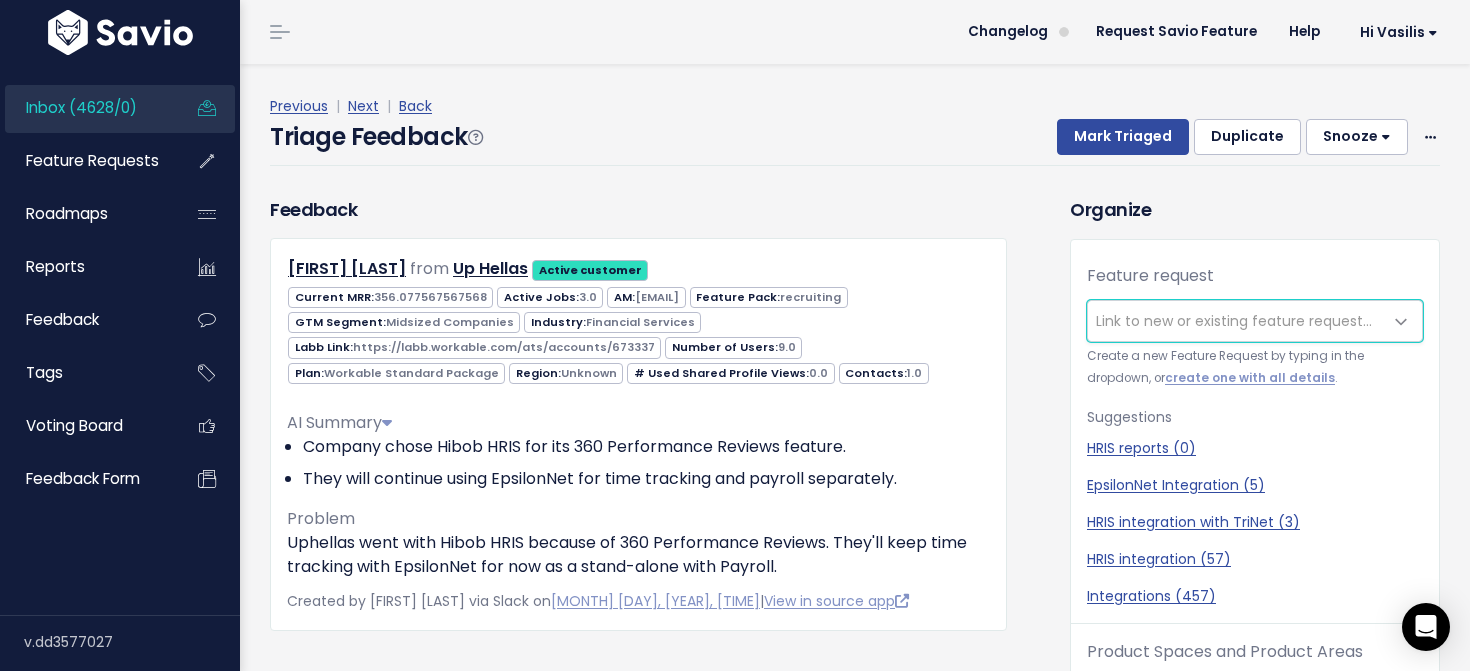 scroll, scrollTop: 0, scrollLeft: 0, axis: both 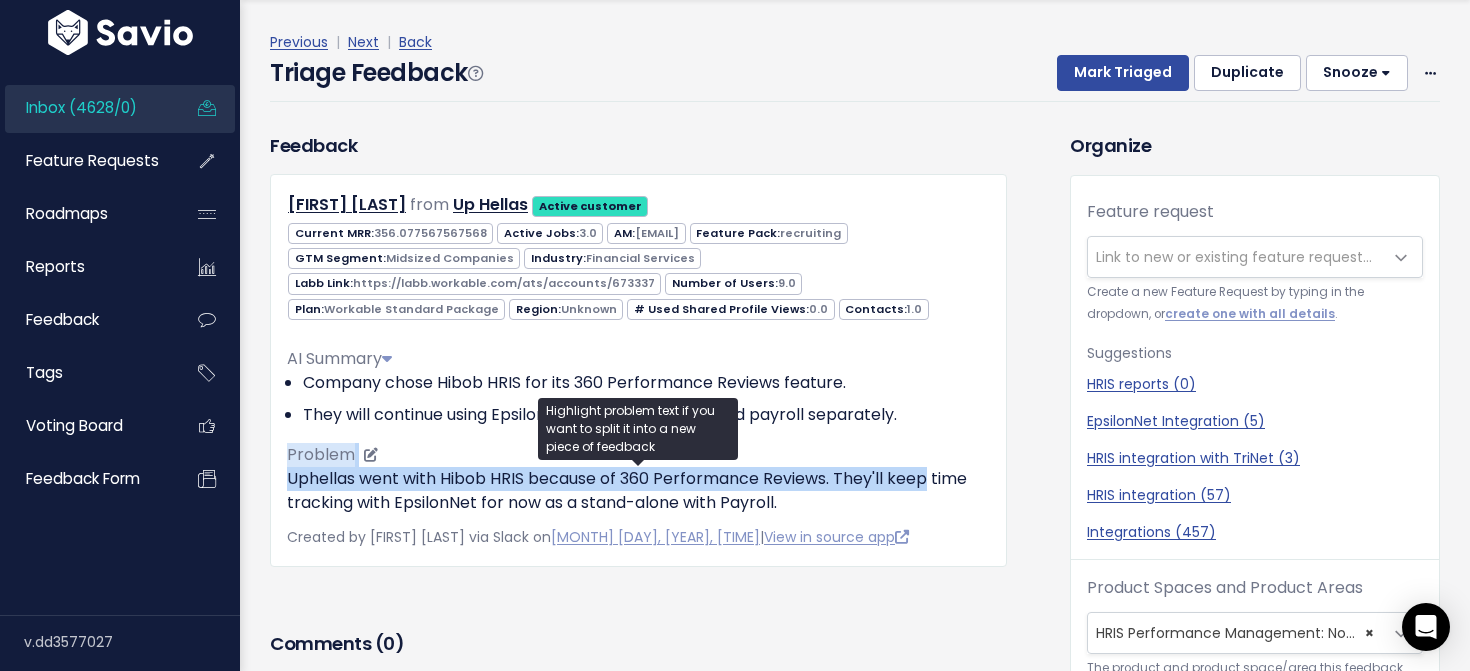 drag, startPoint x: 925, startPoint y: 488, endPoint x: 941, endPoint y: 435, distance: 55.362442 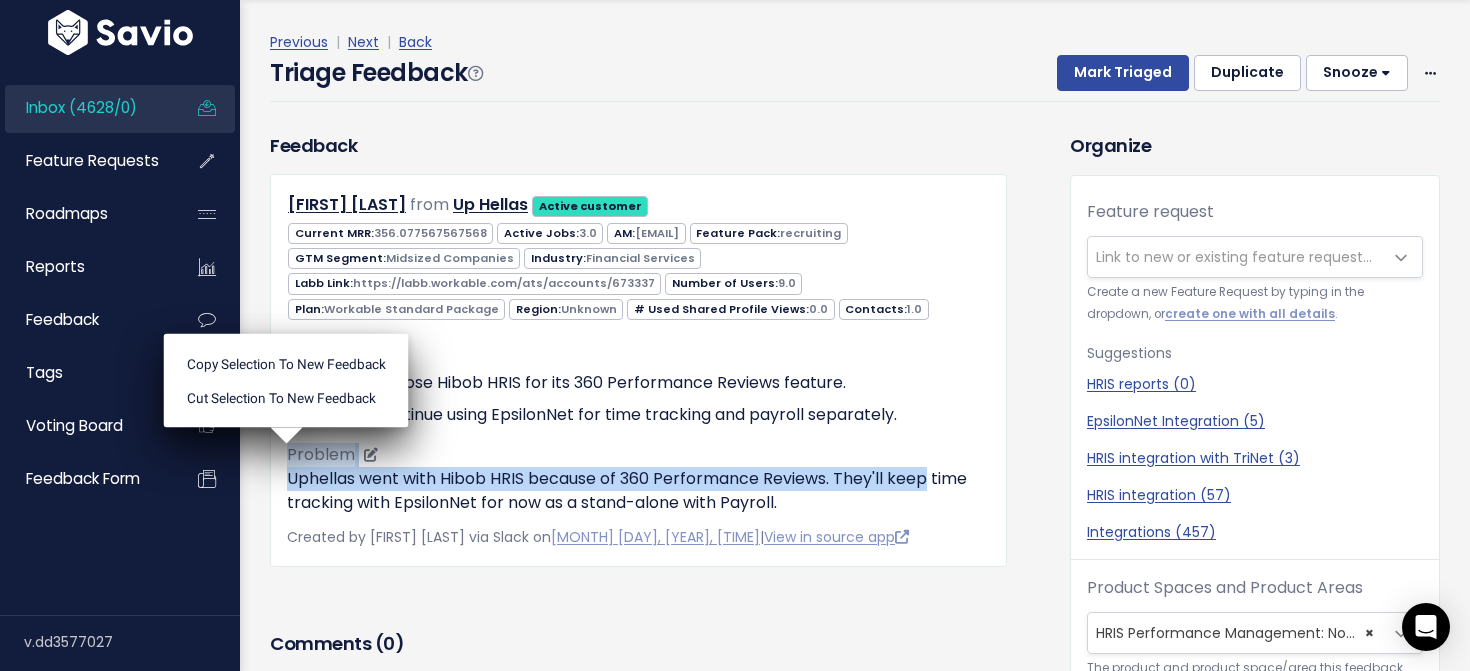 click on "AI Summary
Company chose Hibob HRIS for its 360 Performance Reviews feature.
They will continue using EpsilonNet for time tracking and payroll separately.
Problem
Uphellas went with Hibob HRIS because of 360 Performance Reviews. They'll keep time tracking with EpsilonNet for now as a stand-alone with Payroll." at bounding box center [638, 423] 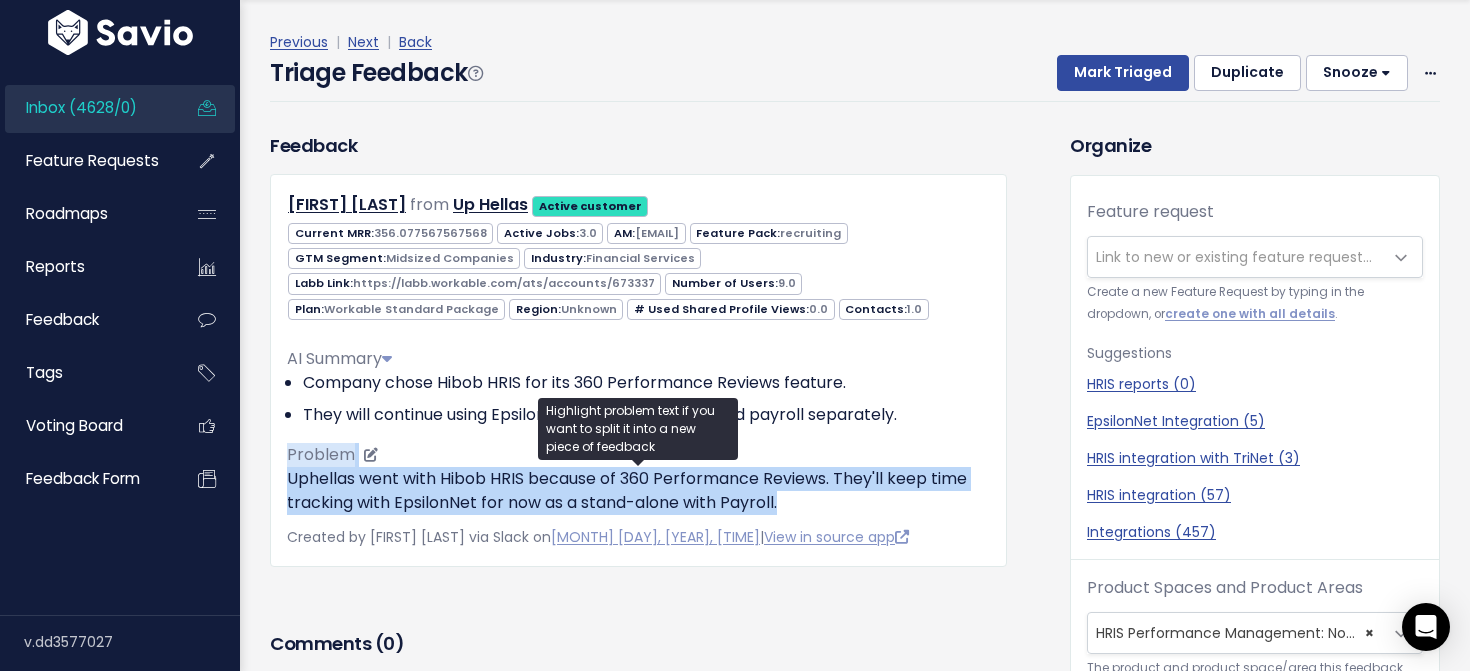 drag, startPoint x: 945, startPoint y: 429, endPoint x: 948, endPoint y: 494, distance: 65.06919 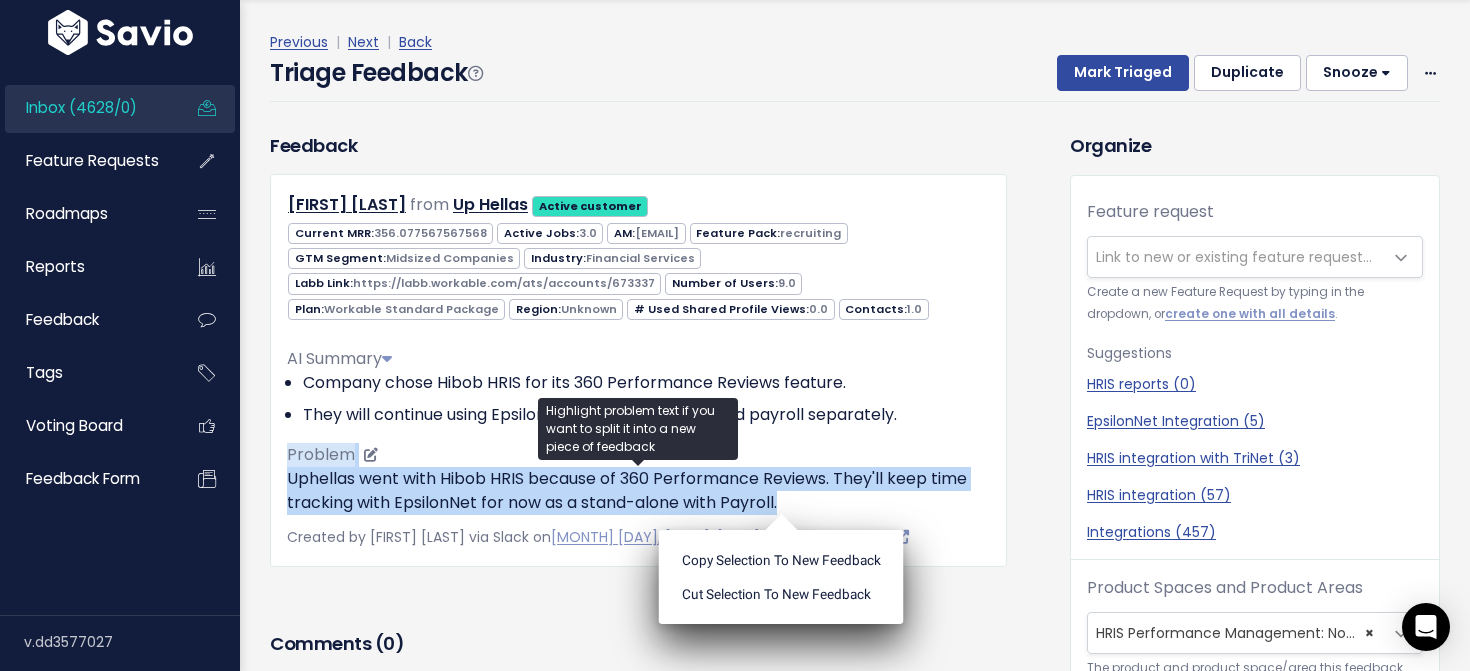 click on "Uphellas went with Hibob HRIS because of 360 Performance Reviews. They'll keep time tracking with EpsilonNet for now as a stand-alone with Payroll." at bounding box center [638, 491] 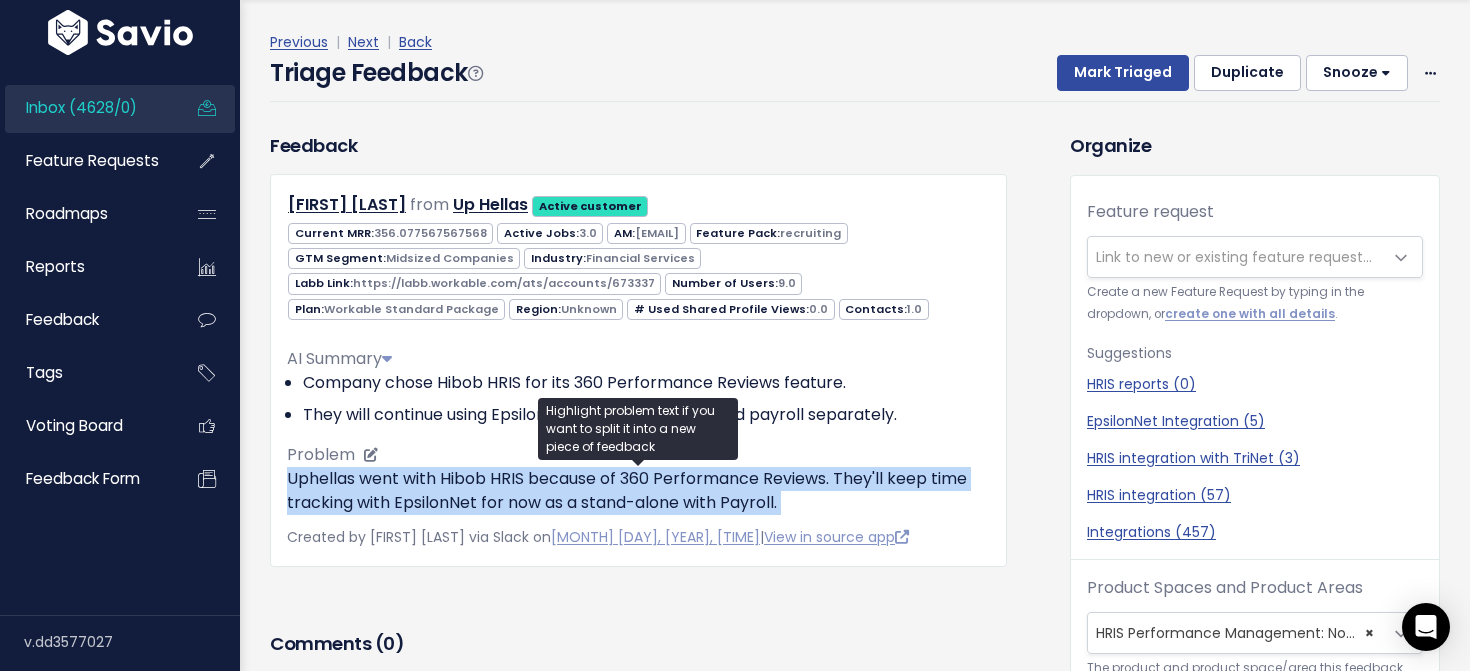 drag, startPoint x: 948, startPoint y: 494, endPoint x: 950, endPoint y: 452, distance: 42.047592 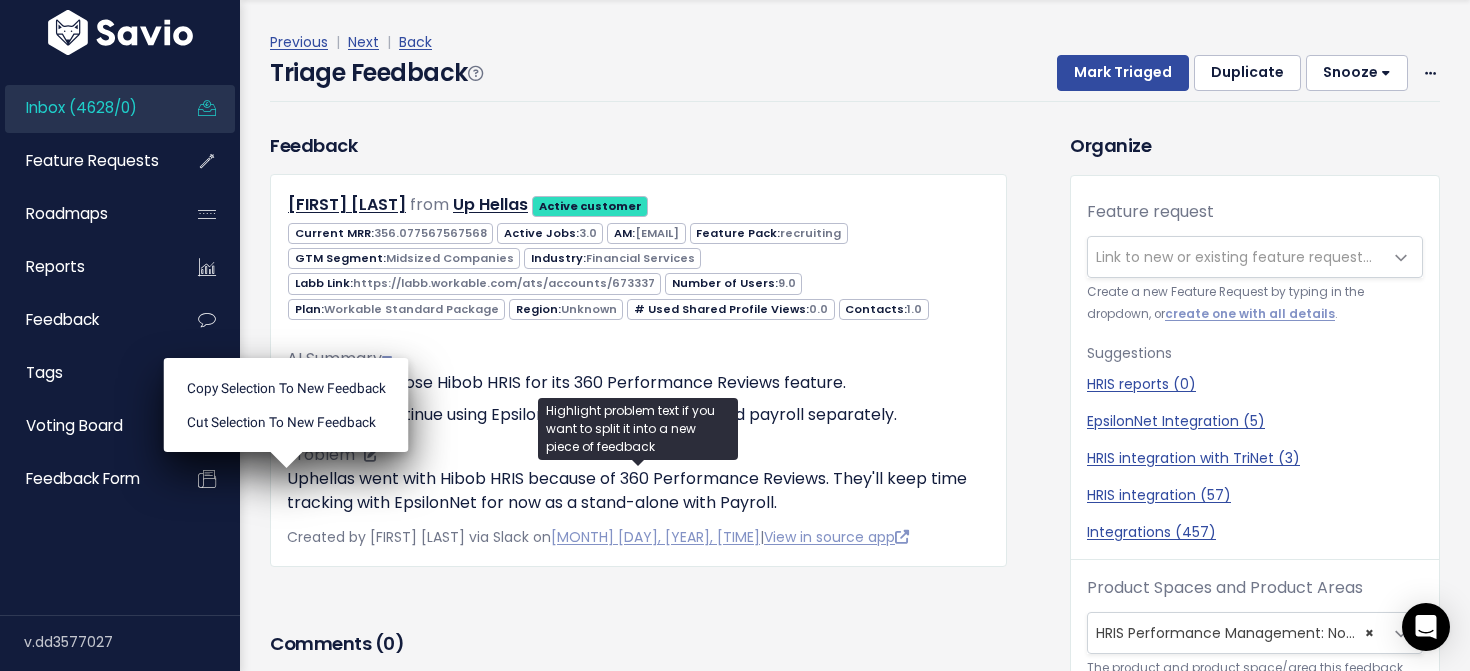 click on "AI Summary
Company chose Hibob HRIS for its 360 Performance Reviews feature.
They will continue using EpsilonNet for time tracking and payroll separately.
Problem
Uphellas went with Hibob HRIS because of 360 Performance Reviews. They'll keep time tracking with EpsilonNet for now as a stand-alone with Payroll." at bounding box center (638, 423) 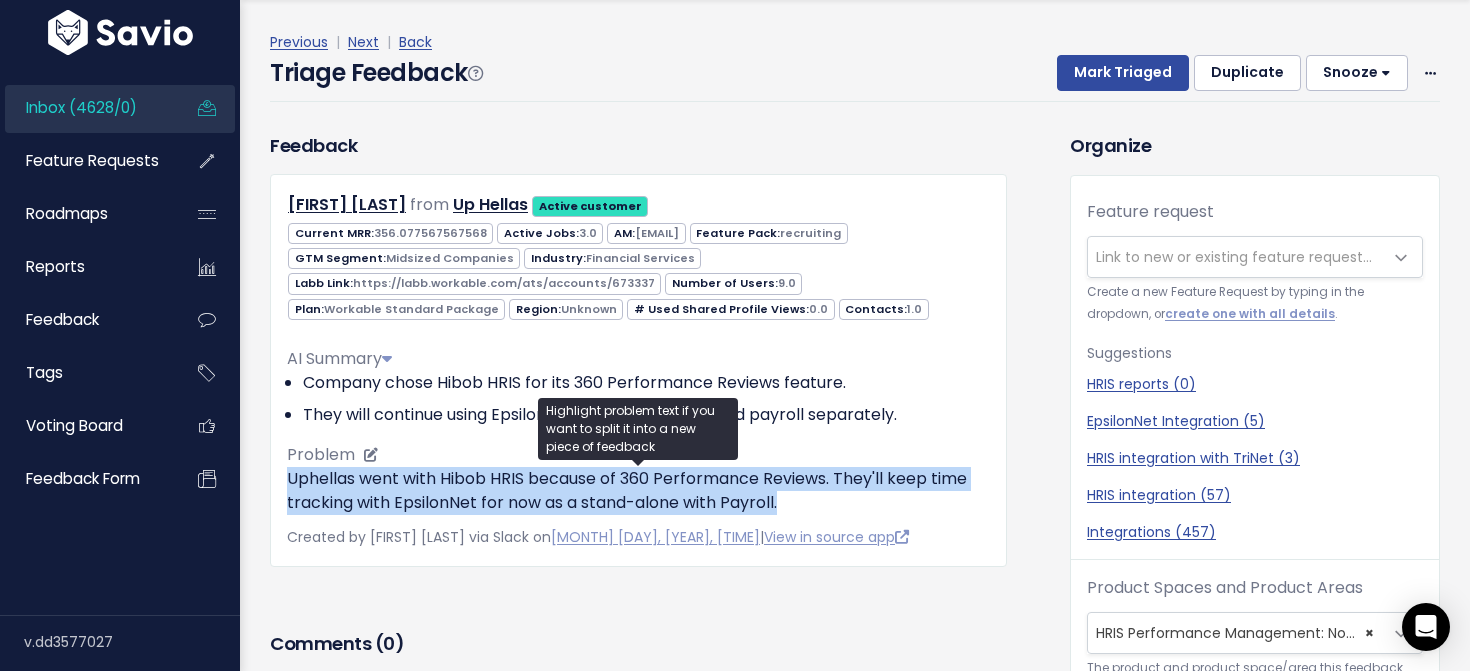drag, startPoint x: 950, startPoint y: 449, endPoint x: 950, endPoint y: 493, distance: 44 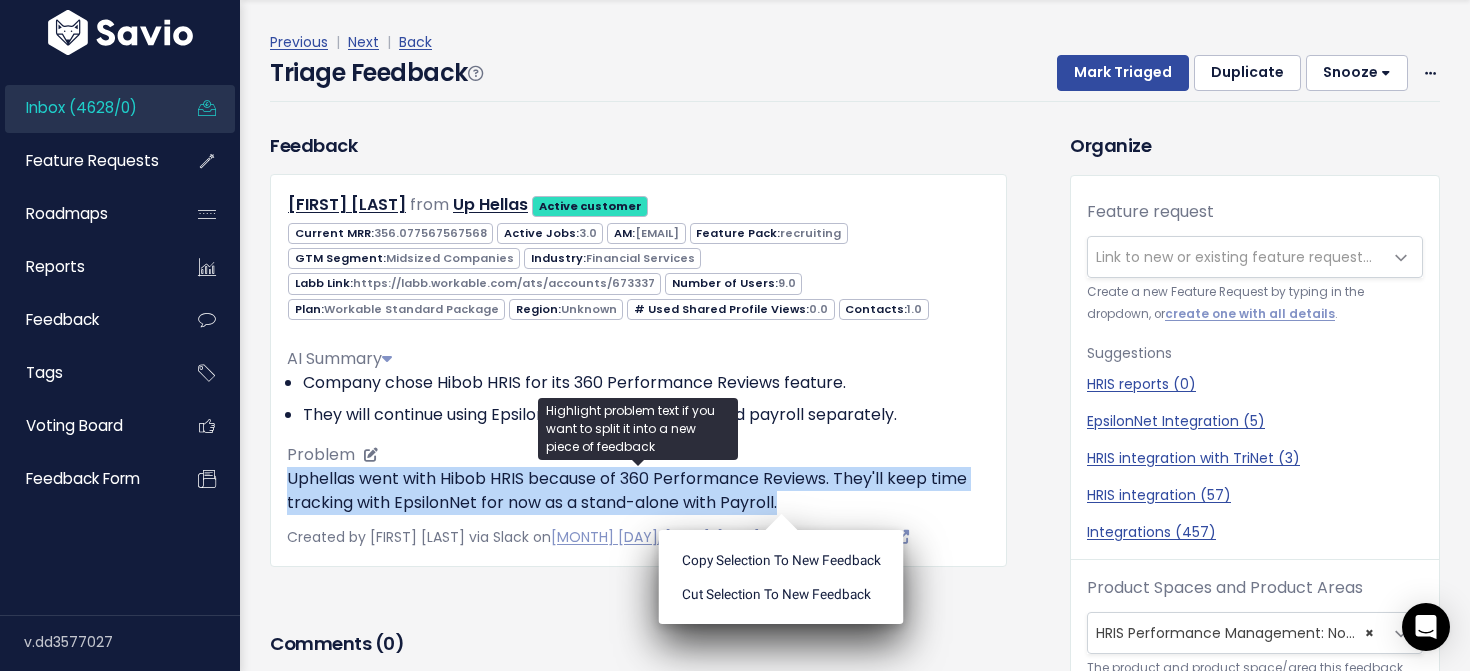 click on "Uphellas went with Hibob HRIS because of 360 Performance Reviews. They'll keep time tracking with EpsilonNet for now as a stand-alone with Payroll." at bounding box center (638, 491) 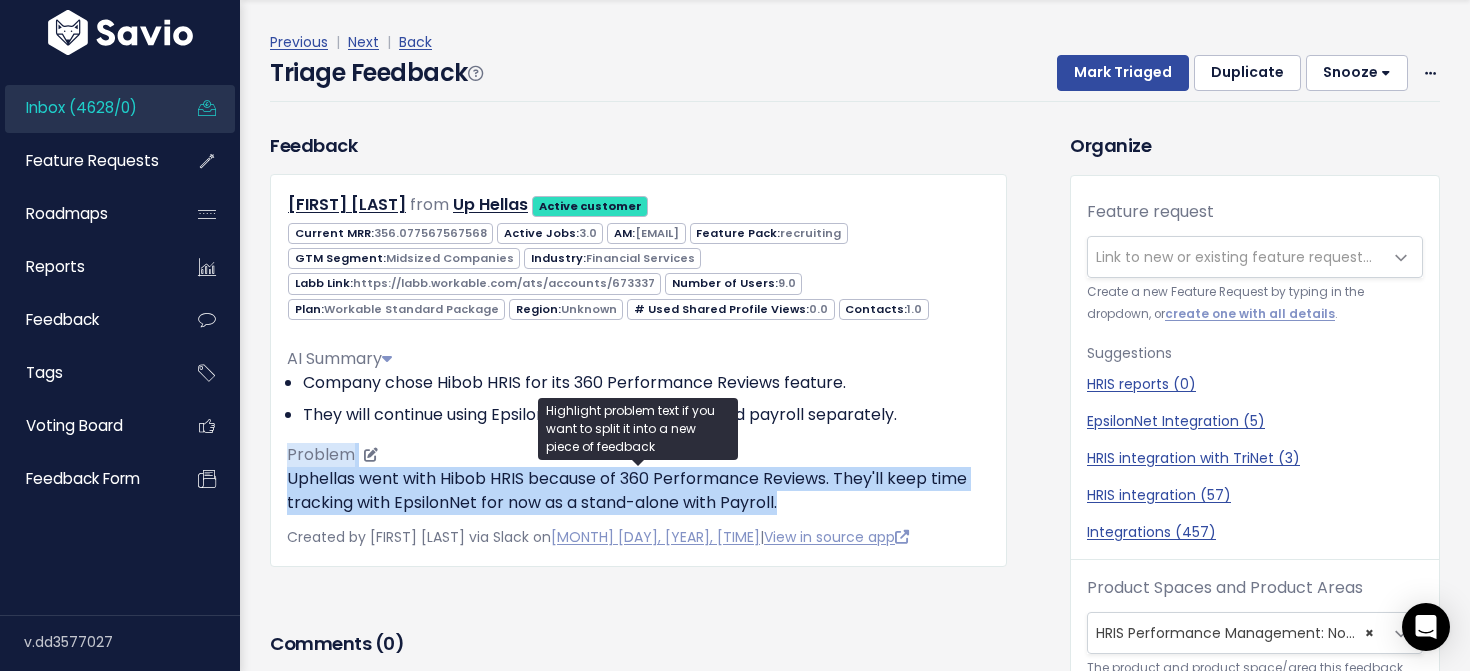 drag, startPoint x: 950, startPoint y: 493, endPoint x: 950, endPoint y: 442, distance: 51 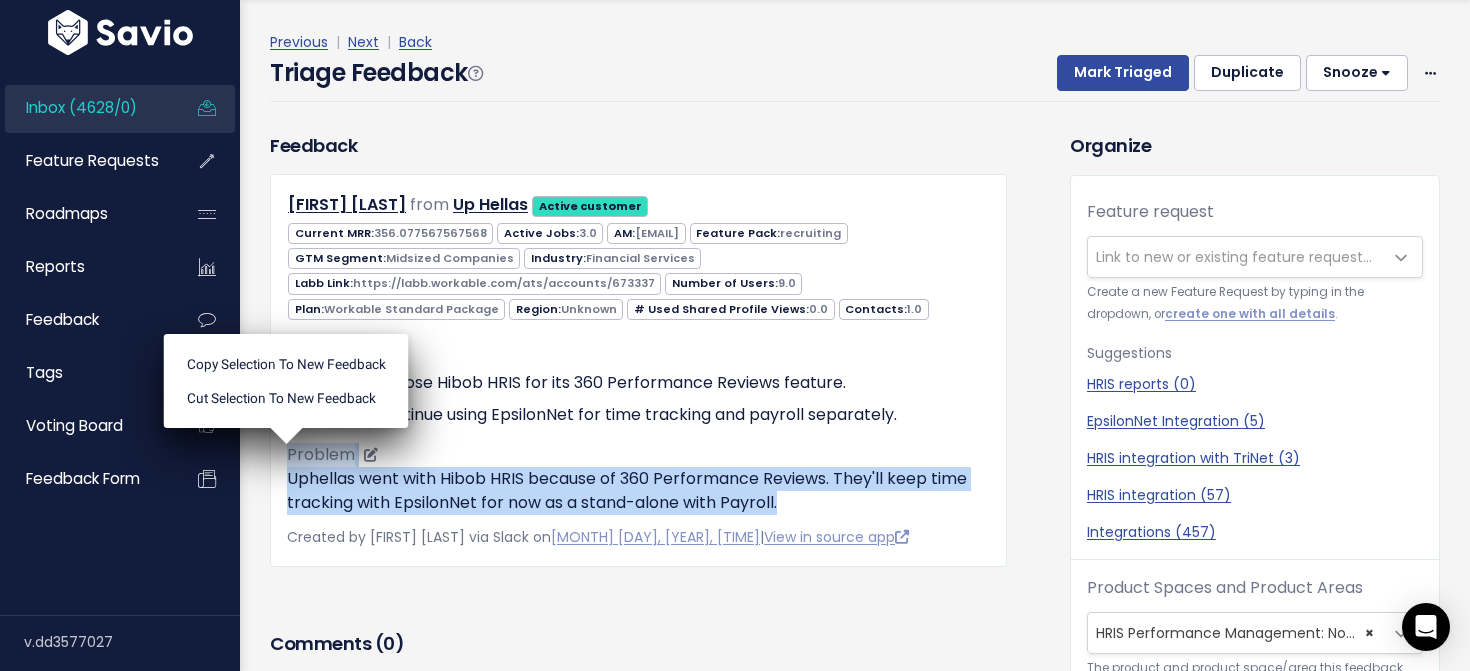 click on "AI Summary
Company chose Hibob HRIS for its 360 Performance Reviews feature.
They will continue using EpsilonNet for time tracking and payroll separately.
Problem
Uphellas went with Hibob HRIS because of 360 Performance Reviews. They'll keep time tracking with EpsilonNet for now as a stand-alone with Payroll." at bounding box center [638, 423] 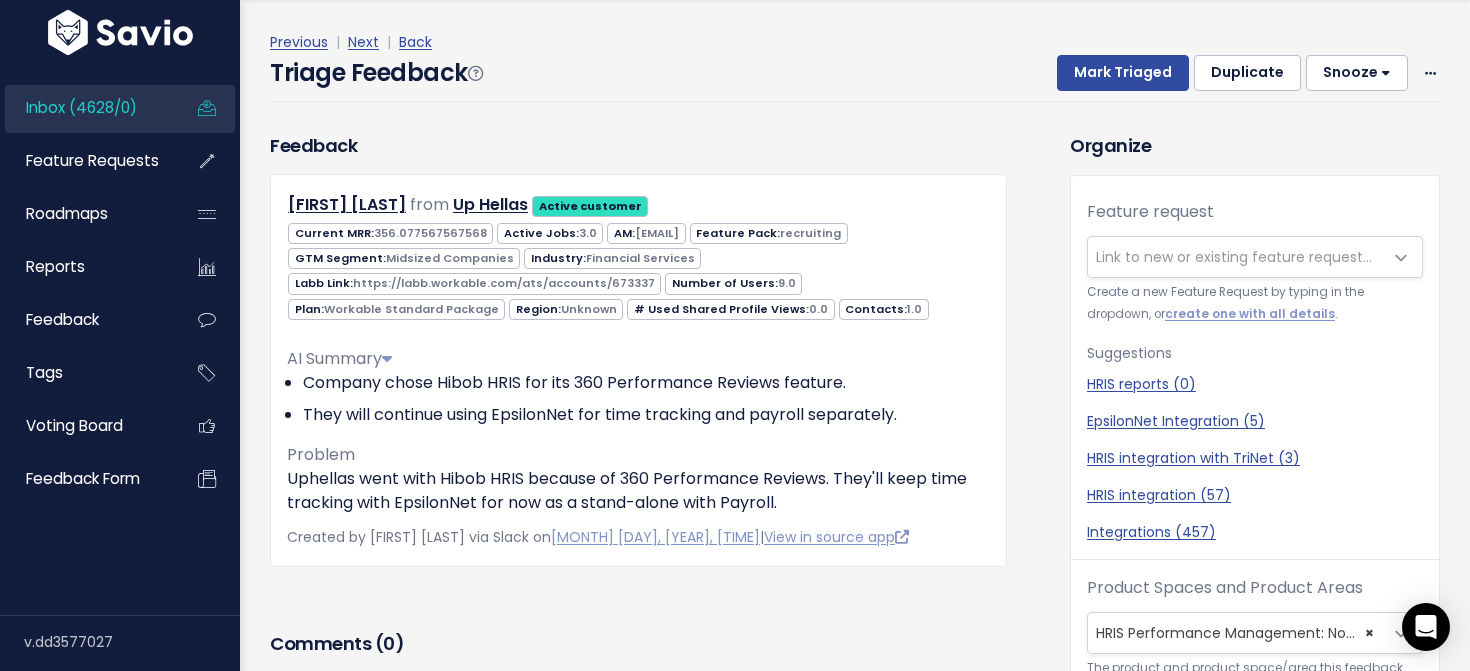 scroll, scrollTop: 66, scrollLeft: 0, axis: vertical 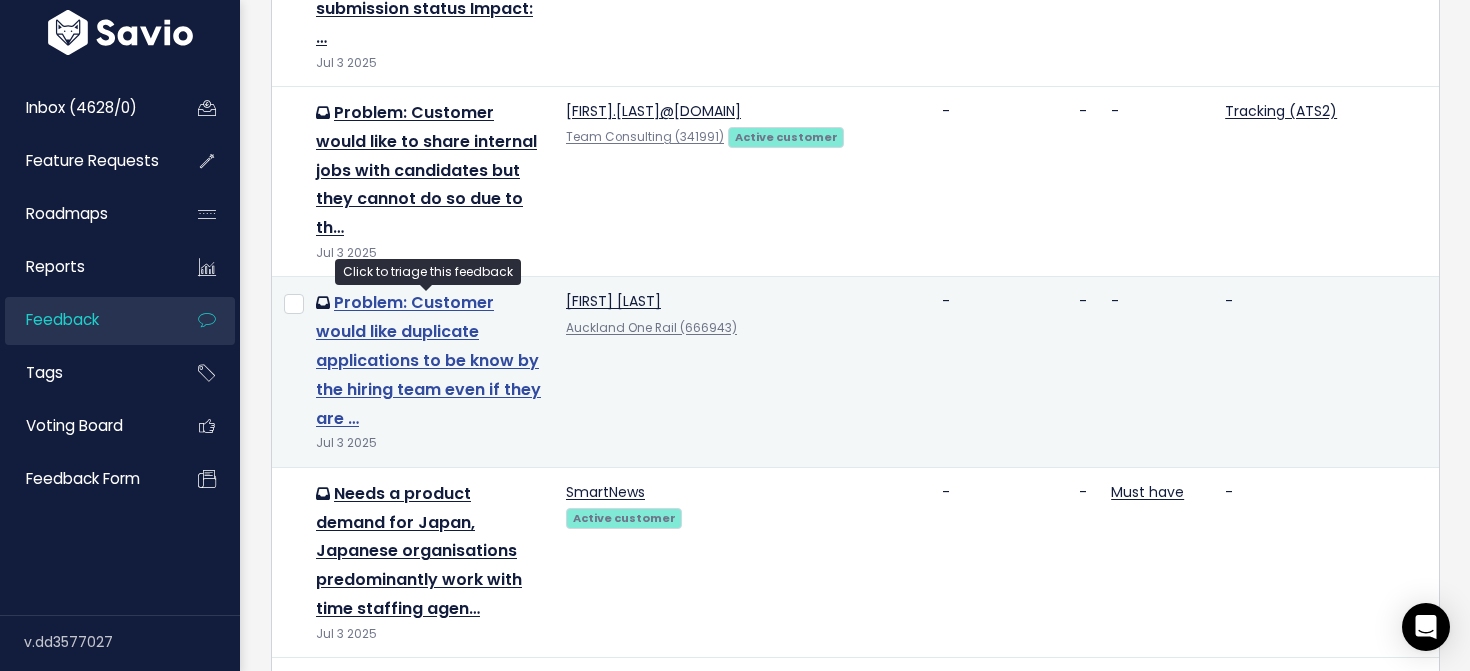 click on "Problem: Customer would like duplicate applications to be know by the hiring team even if they are …" at bounding box center [428, 360] 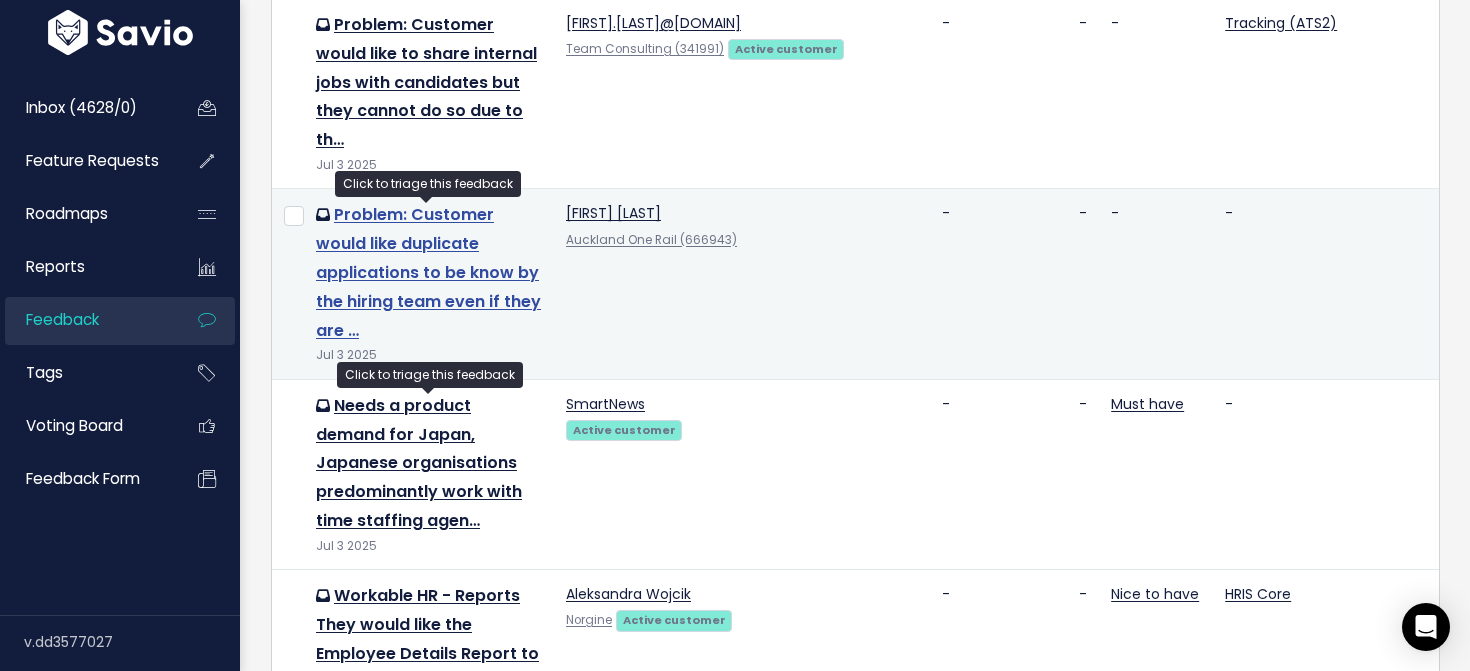 scroll, scrollTop: 826, scrollLeft: 0, axis: vertical 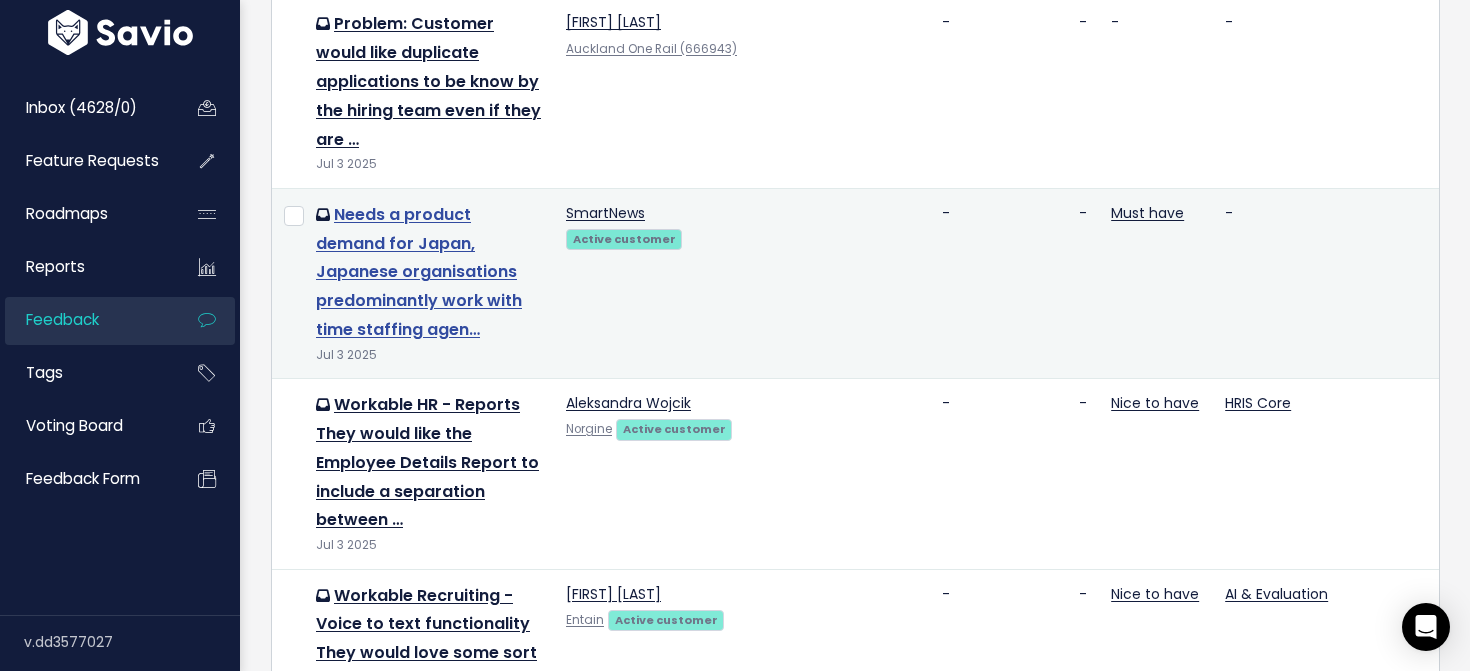 click on "Needs a product demand for Japan, Japanese organisations predominantly work with time staffing agen…" at bounding box center (419, 272) 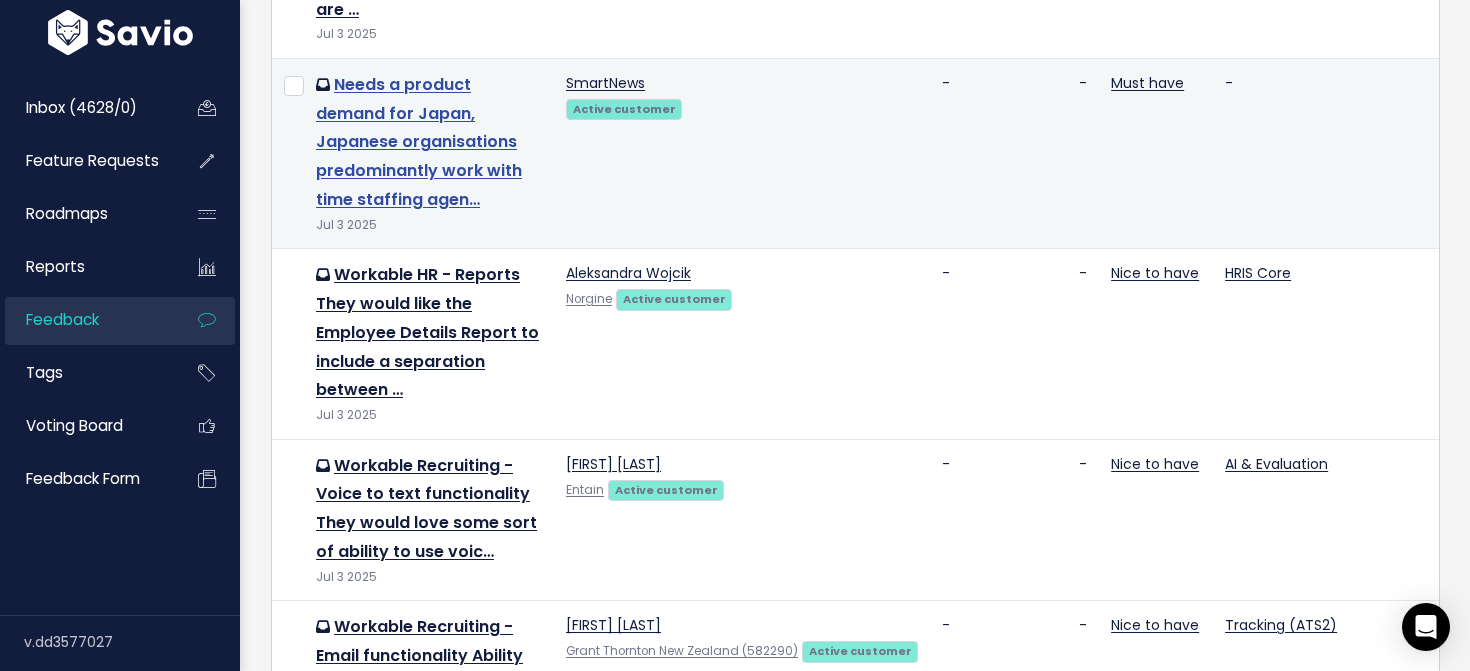 scroll, scrollTop: 1042, scrollLeft: 0, axis: vertical 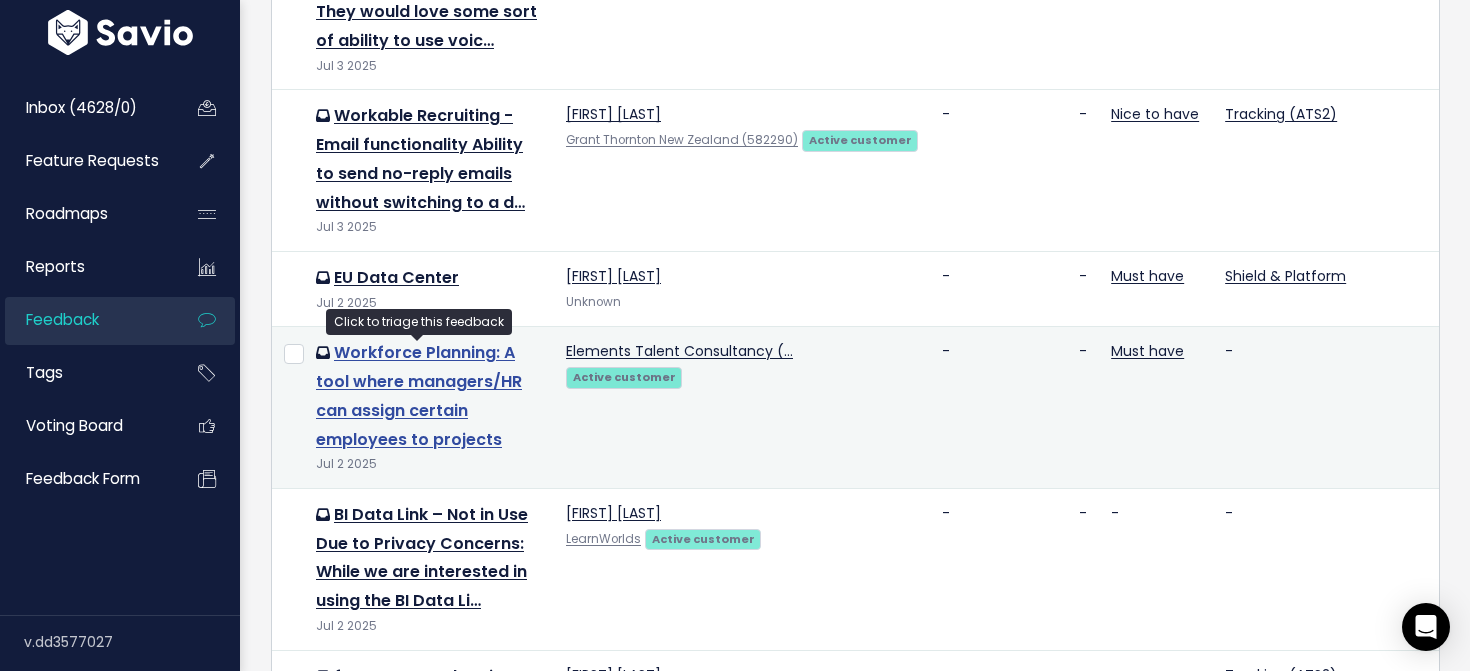 click on "Workforce Planning: A tool where managers/HR can assign certain employees to projects" at bounding box center (419, 395) 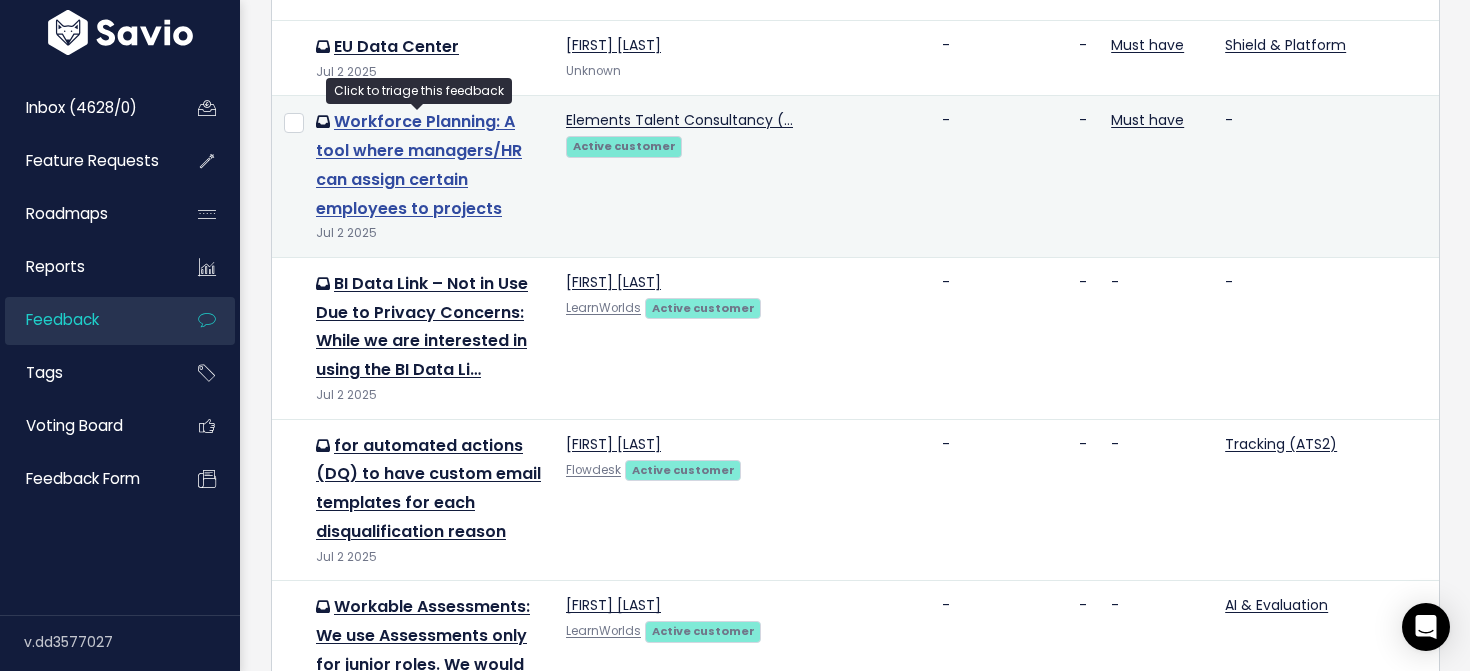 scroll, scrollTop: 1777, scrollLeft: 0, axis: vertical 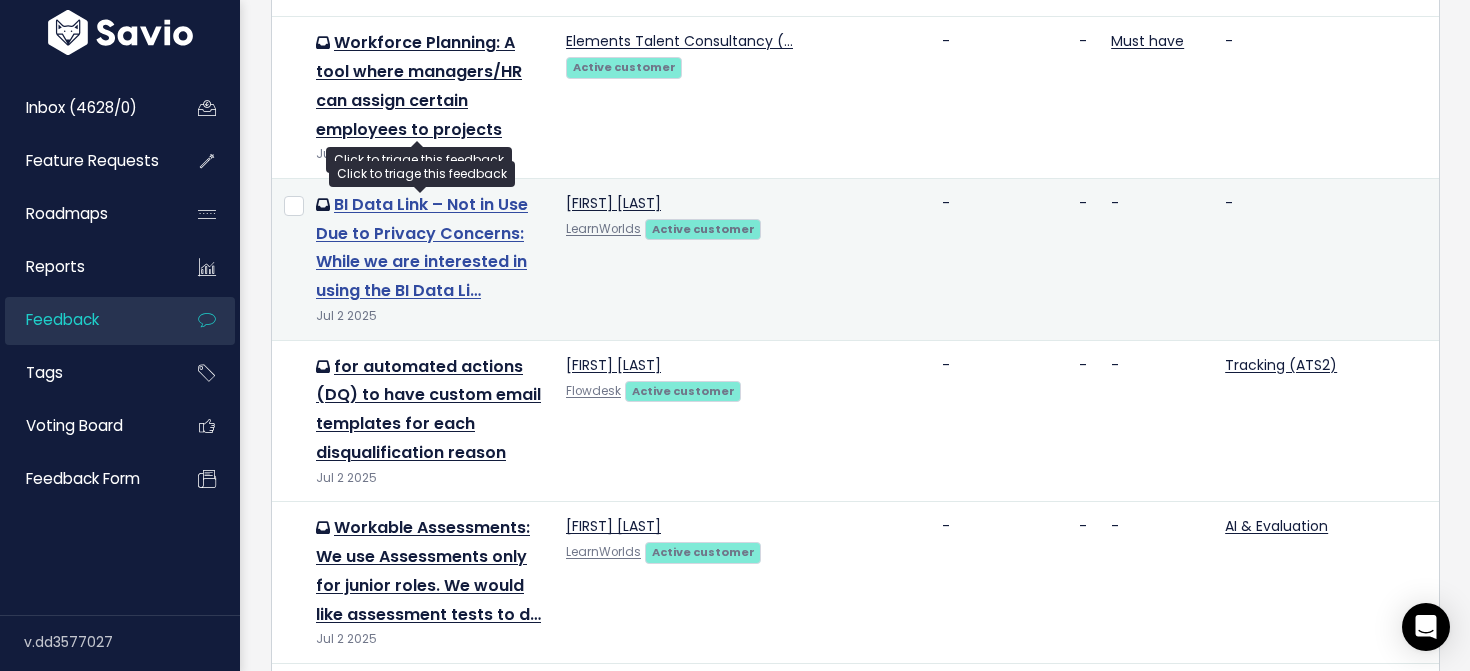 click on "BI Data Link – Not in Use Due to Privacy Concerns:
While we are interested in using the BI Data Li…" at bounding box center (422, 247) 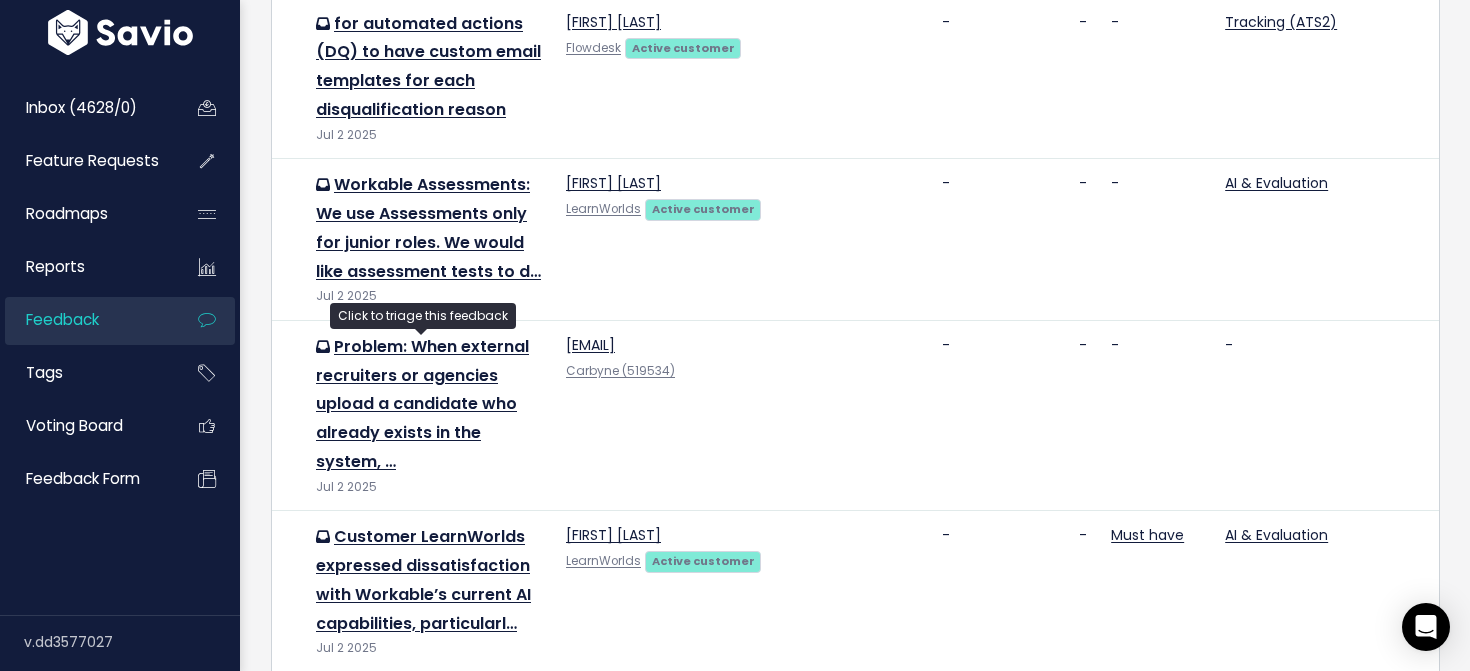 scroll, scrollTop: 2224, scrollLeft: 0, axis: vertical 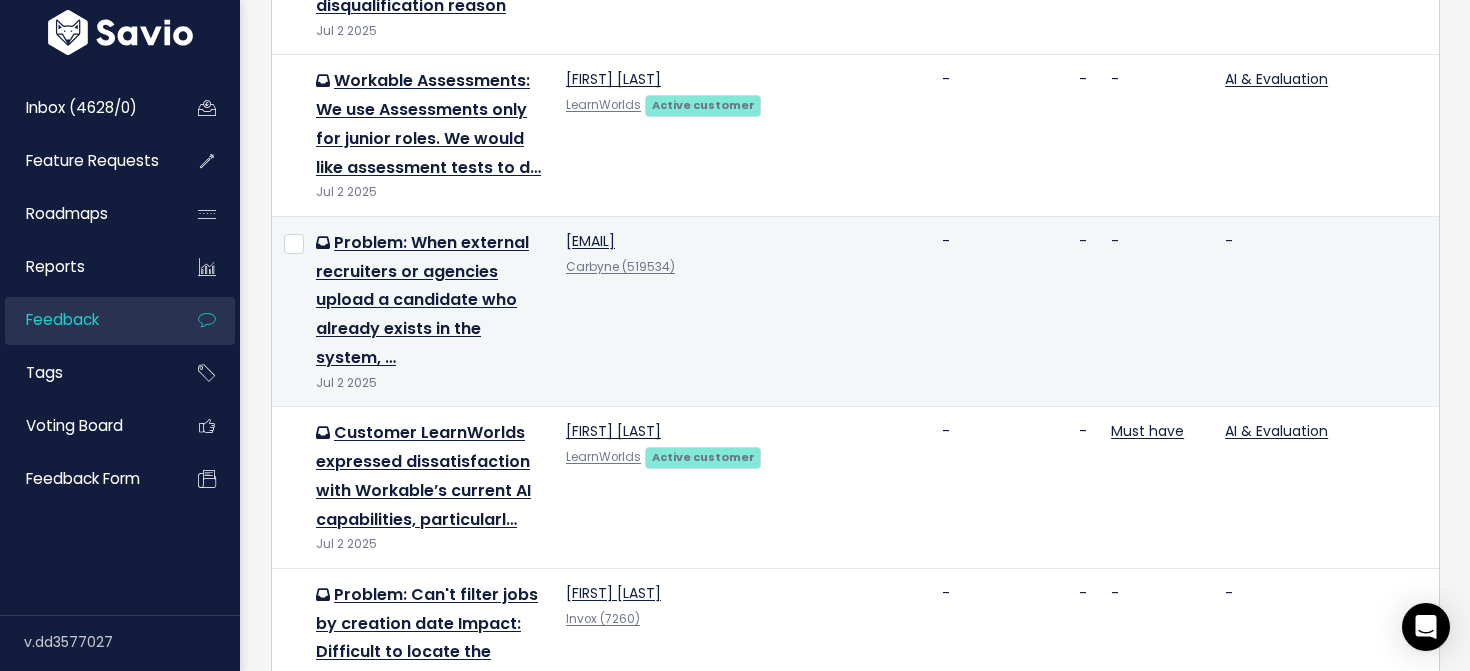click on "Problem: When external recruiters or agencies upload a candidate who already exists in the system, …
Jul 2 2025" at bounding box center [429, 311] 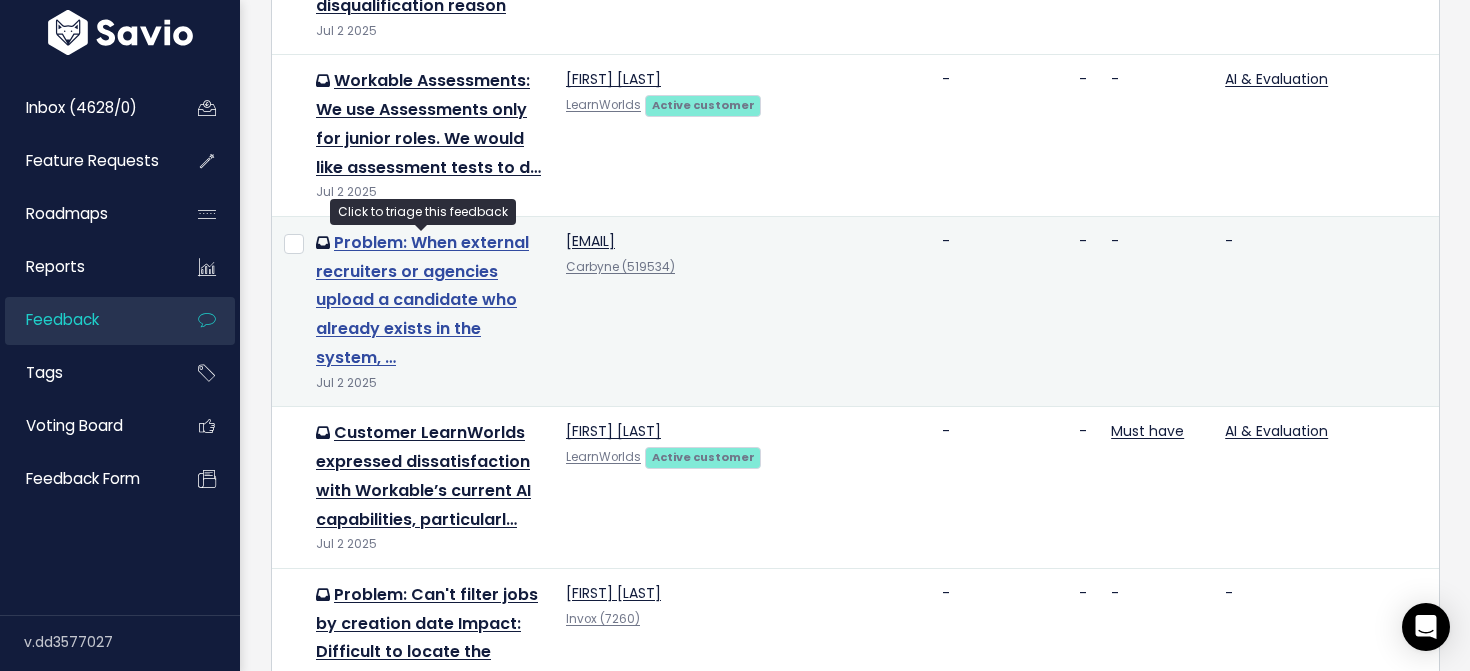 click on "Problem: When external recruiters or agencies upload a candidate who already exists in the system, …" at bounding box center [422, 300] 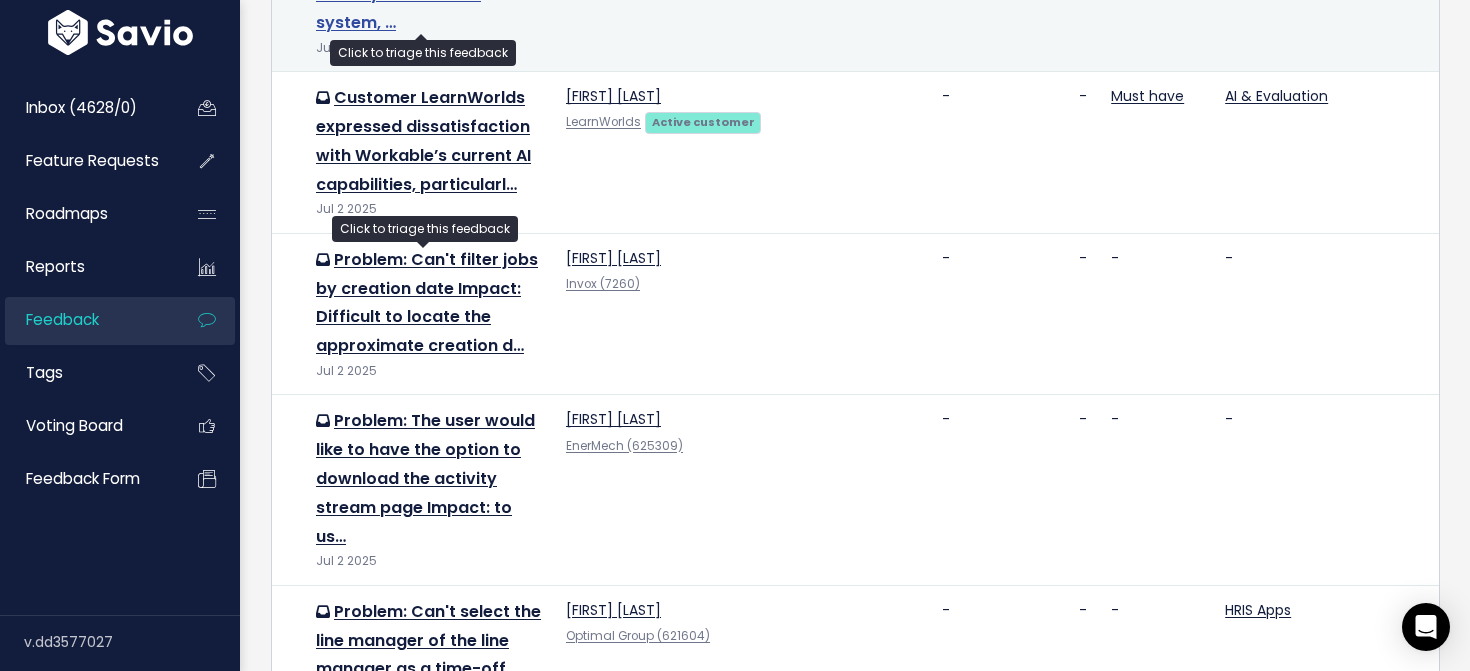 scroll, scrollTop: 2569, scrollLeft: 0, axis: vertical 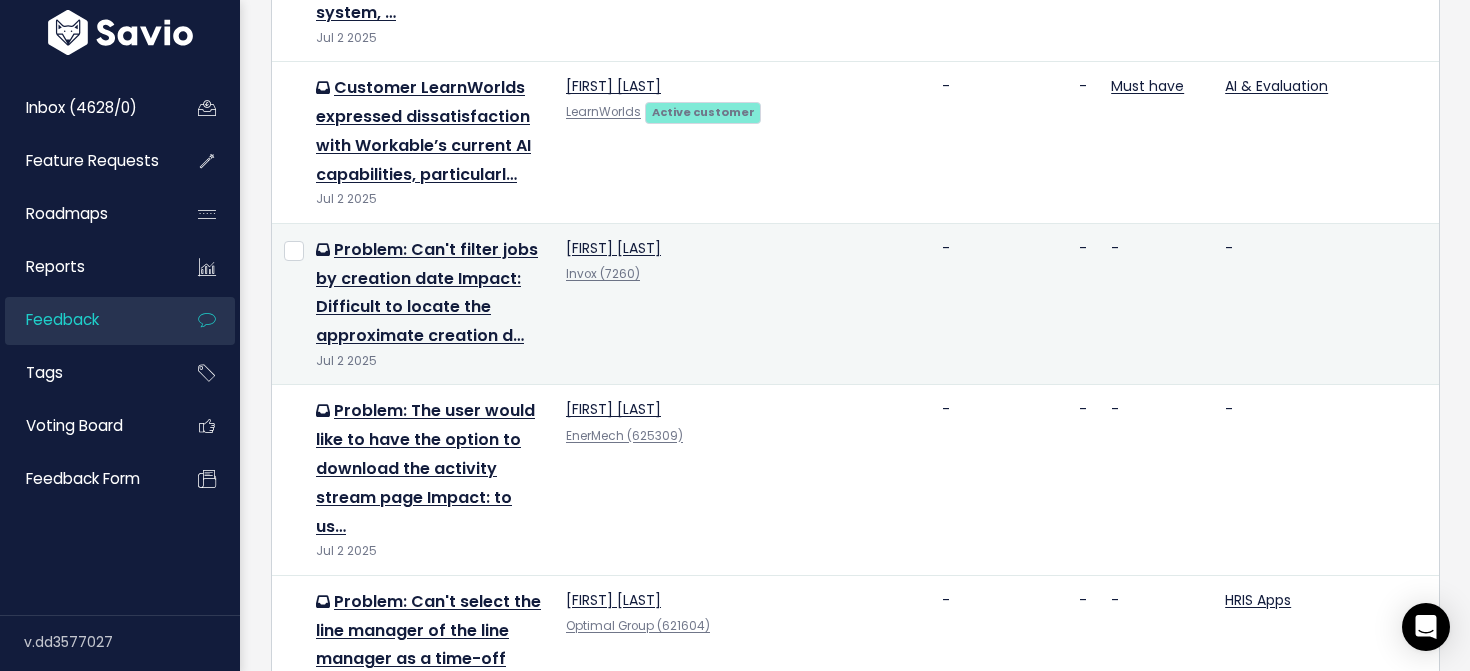 click on "Problem: Can't filter jobs by creation date
Impact: Difficult to locate the approximate creation d…
Jul 2 2025" at bounding box center [429, 304] 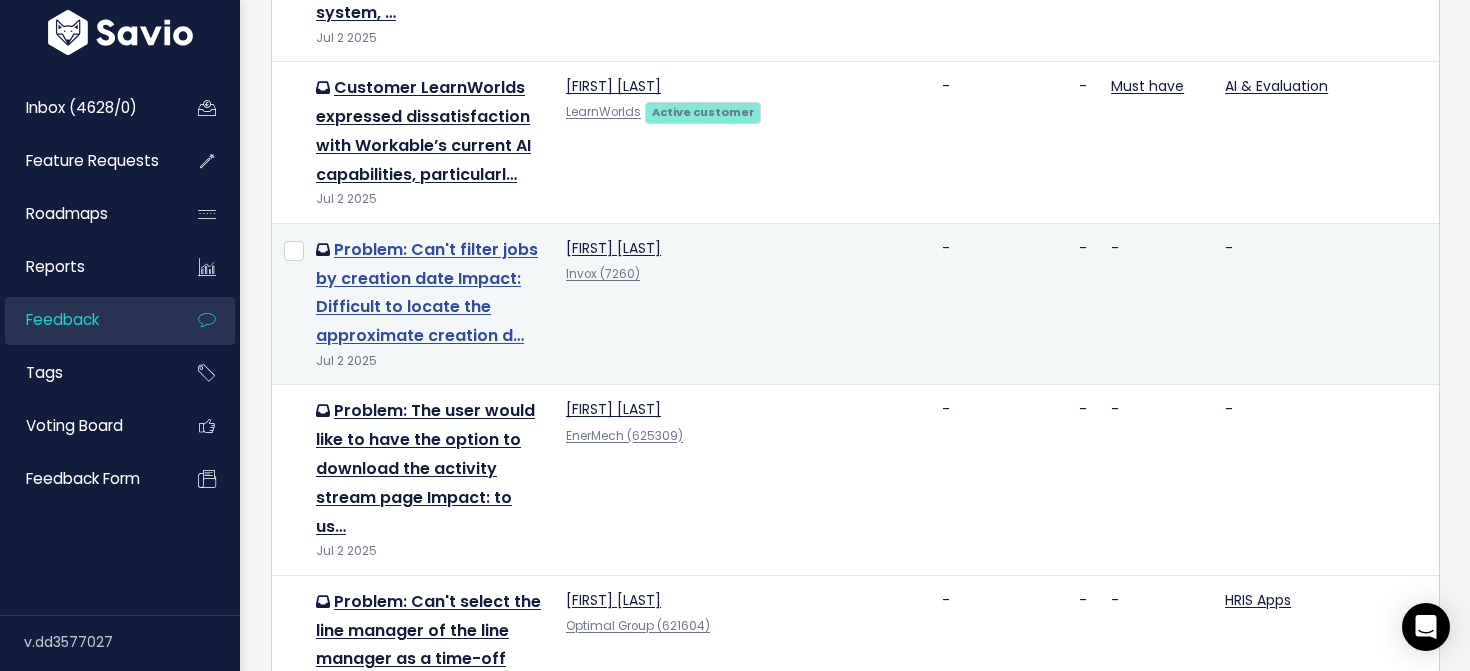 click on "Problem: Can't filter jobs by creation date
Impact: Difficult to locate the approximate creation d…" at bounding box center (427, 292) 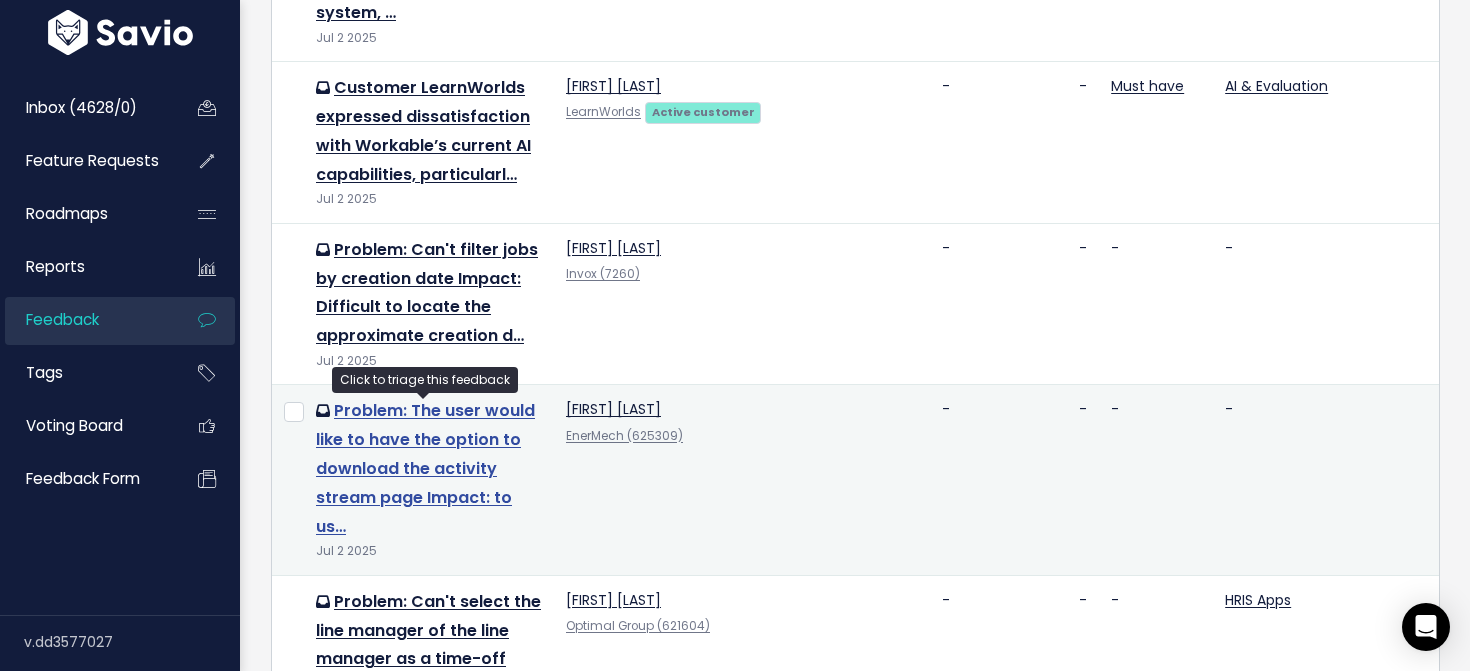 click on "Problem: The user would like to have the option to download the activity stream page
Impact: to us…" at bounding box center [425, 468] 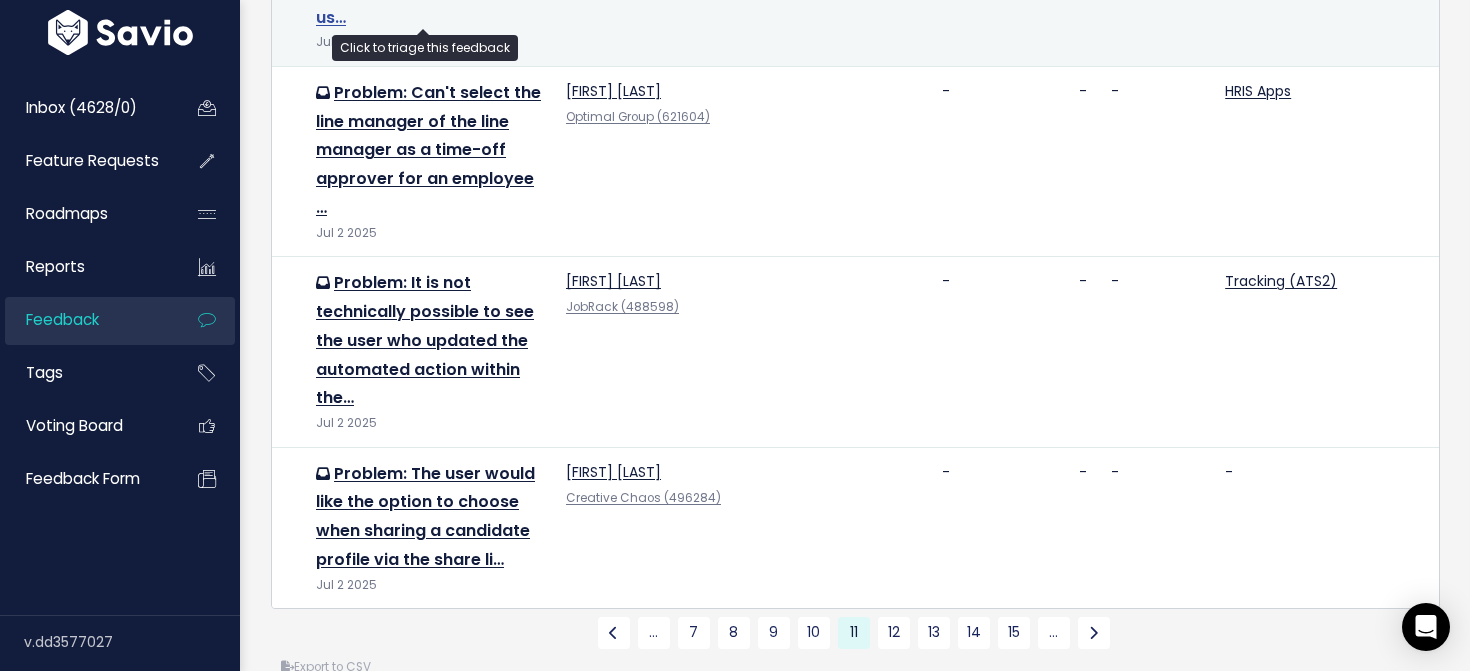 scroll, scrollTop: 3117, scrollLeft: 0, axis: vertical 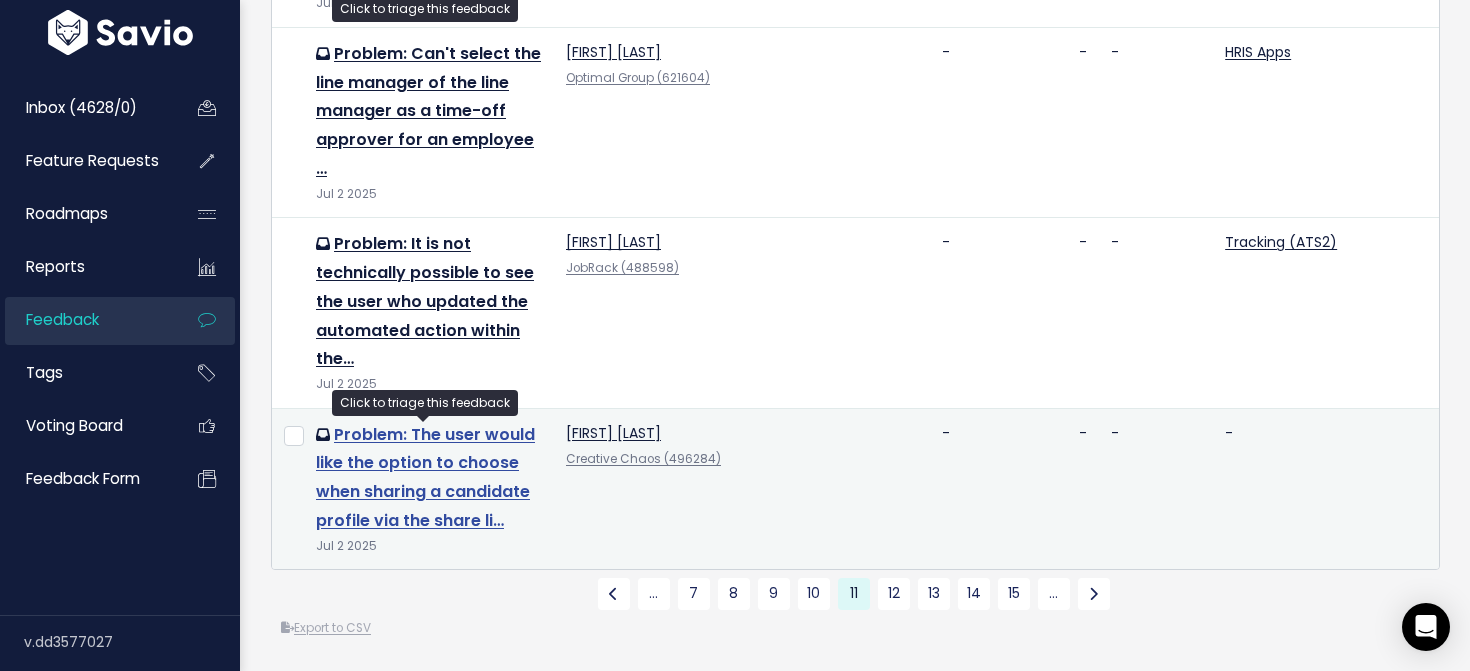 click on "Problem: The user would like the option to choose when sharing a candidate profile via the share li…" at bounding box center [425, 477] 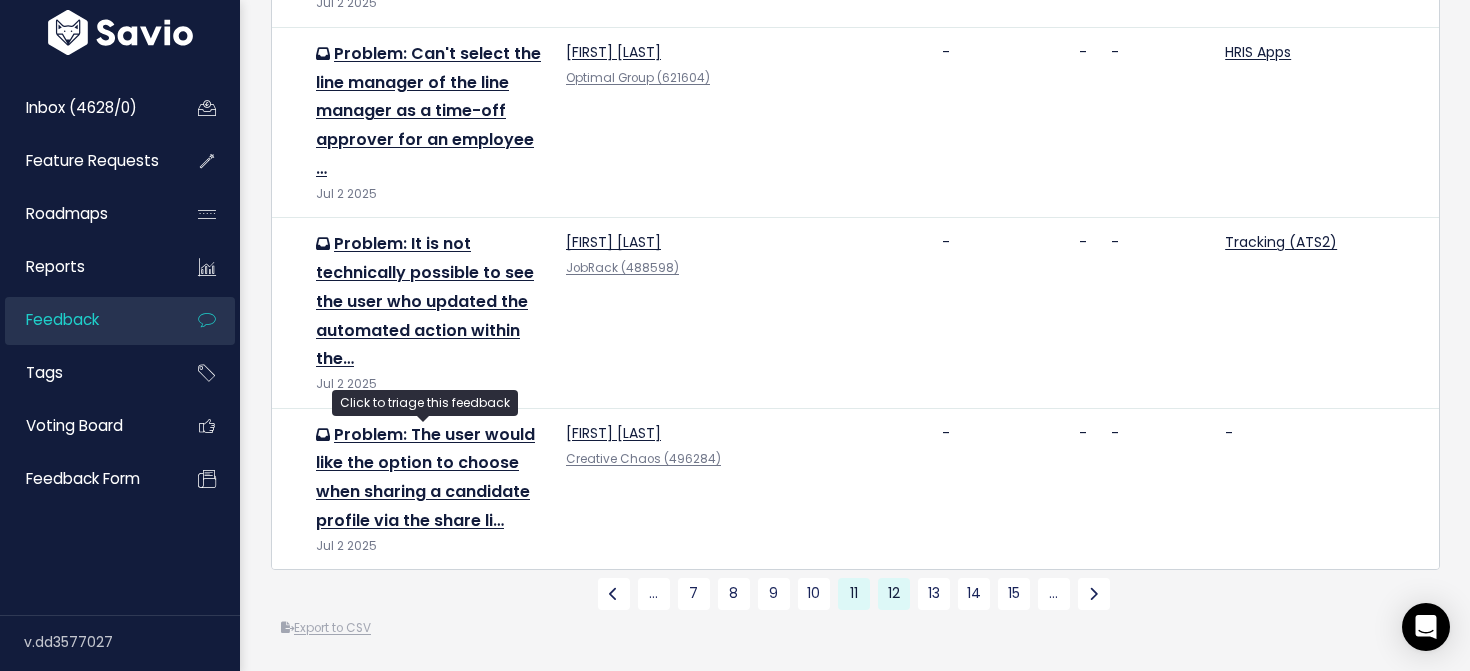 click on "12" at bounding box center [894, 594] 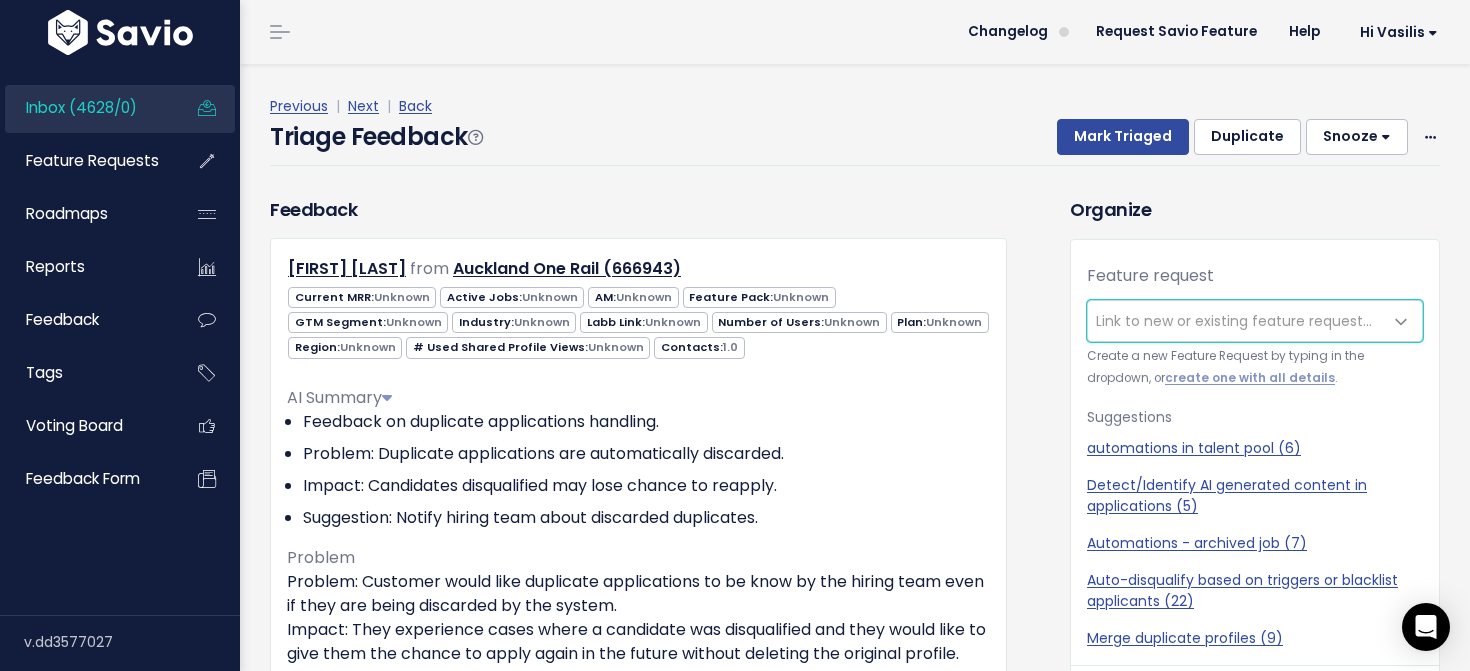 scroll, scrollTop: 0, scrollLeft: 0, axis: both 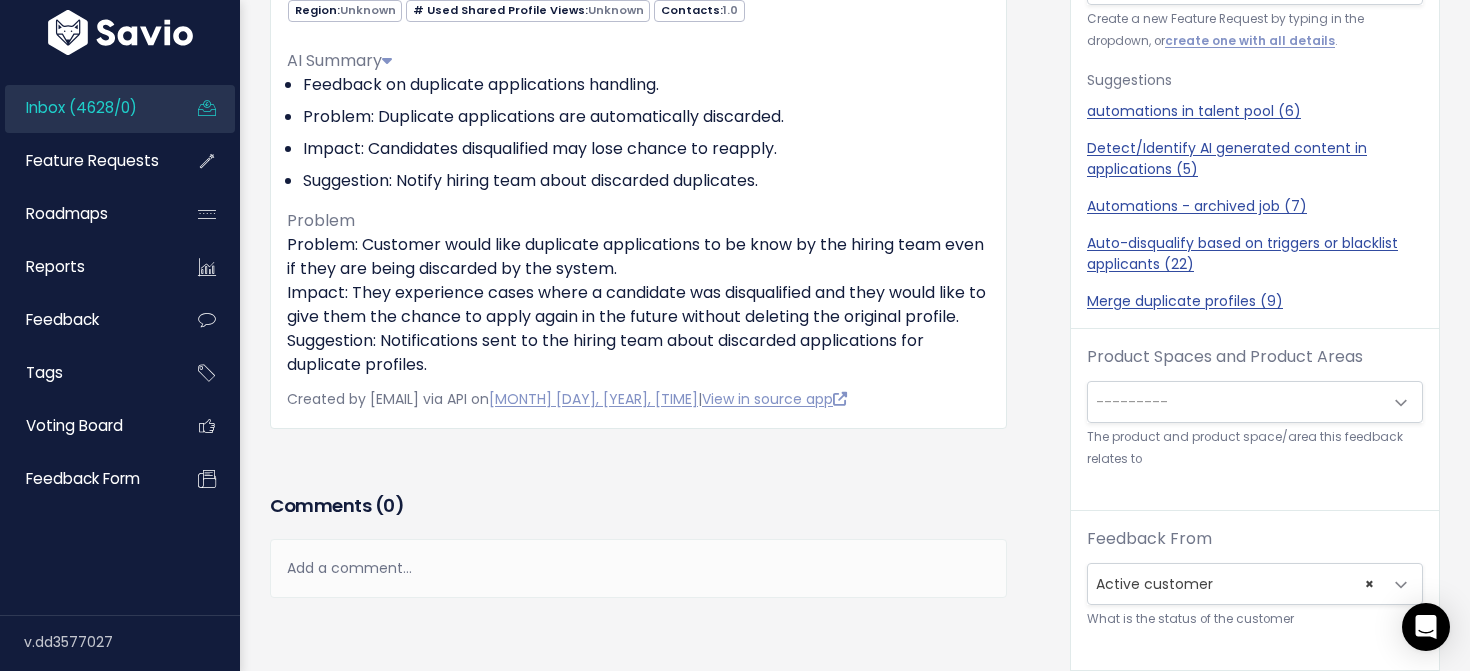 click on "---------" at bounding box center (1235, 402) 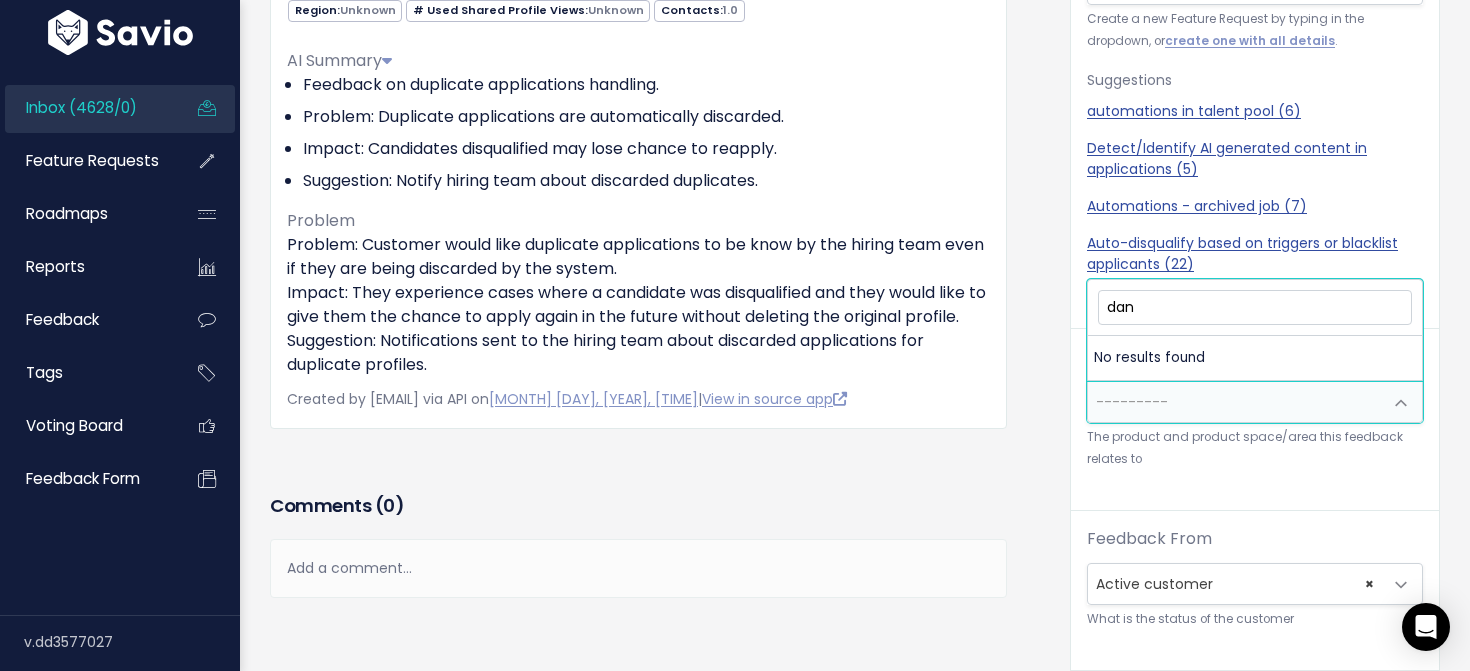 type on "c" 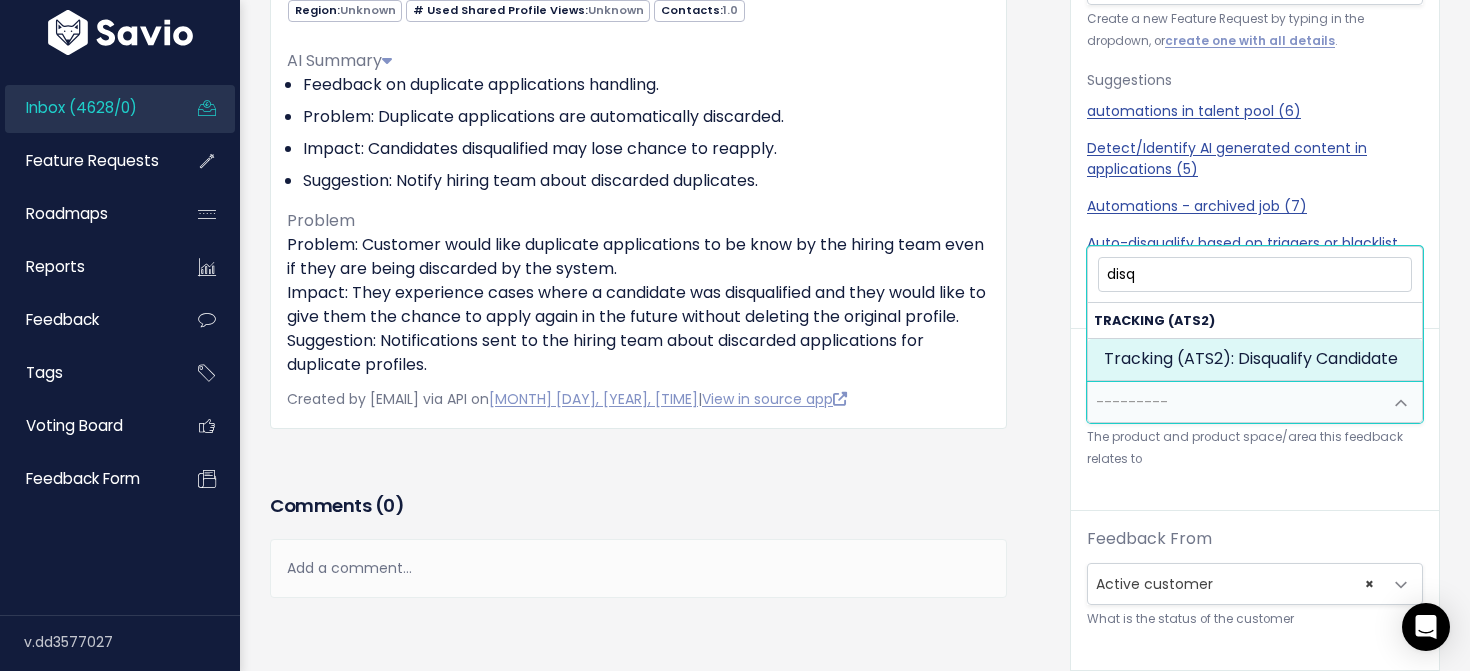 type on "disq" 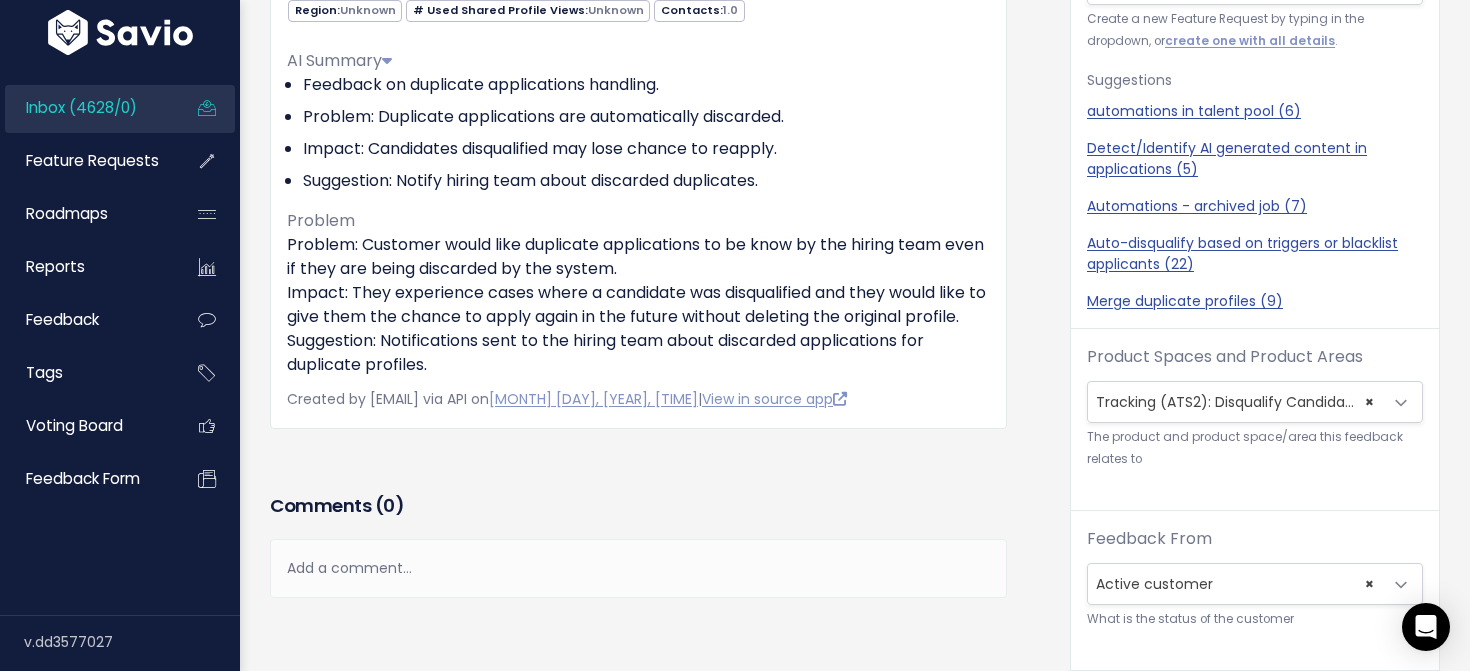 click on "Feedback
[FIRST] [LAST]
from
Auckland One Rail (666943)
Unknown" at bounding box center (638, 174) 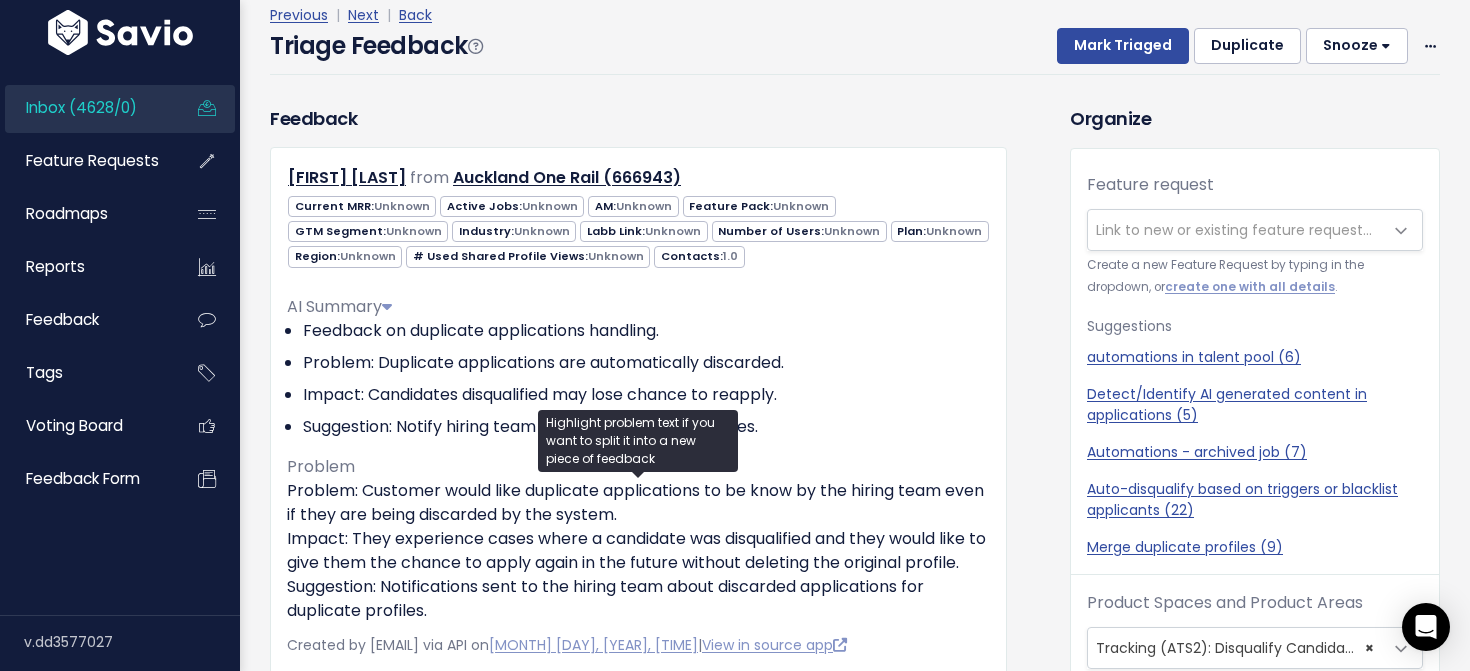 scroll, scrollTop: 0, scrollLeft: 0, axis: both 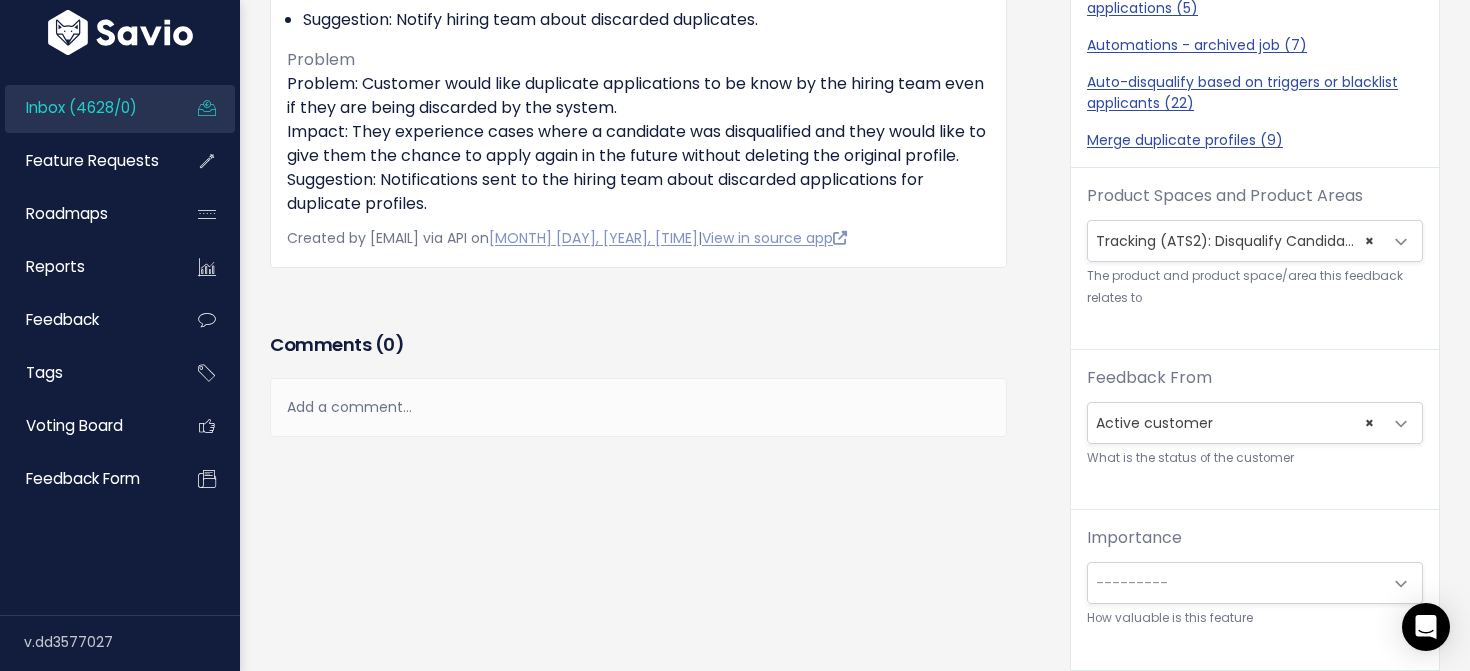 click on "Feedback
[FIRST] [LAST]
from
Auckland One Rail (666943)
Unknown" at bounding box center [638, 13] 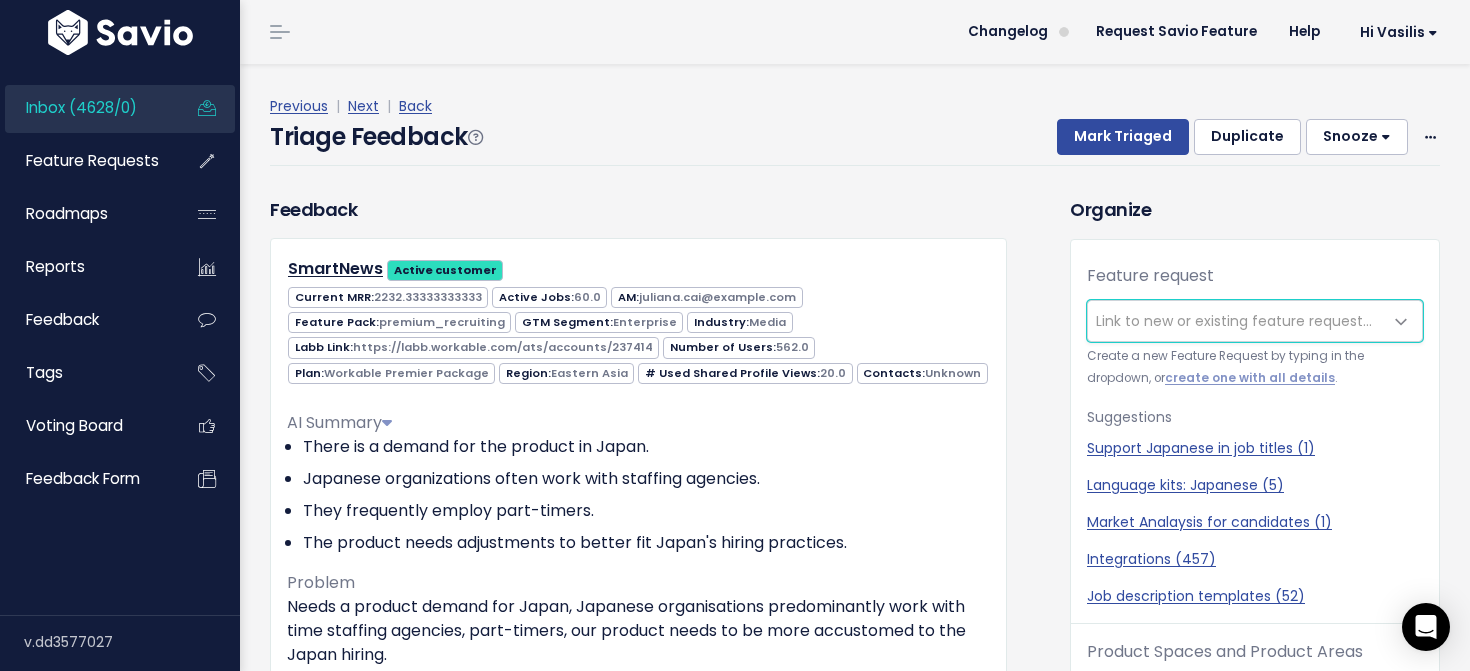 scroll, scrollTop: 0, scrollLeft: 0, axis: both 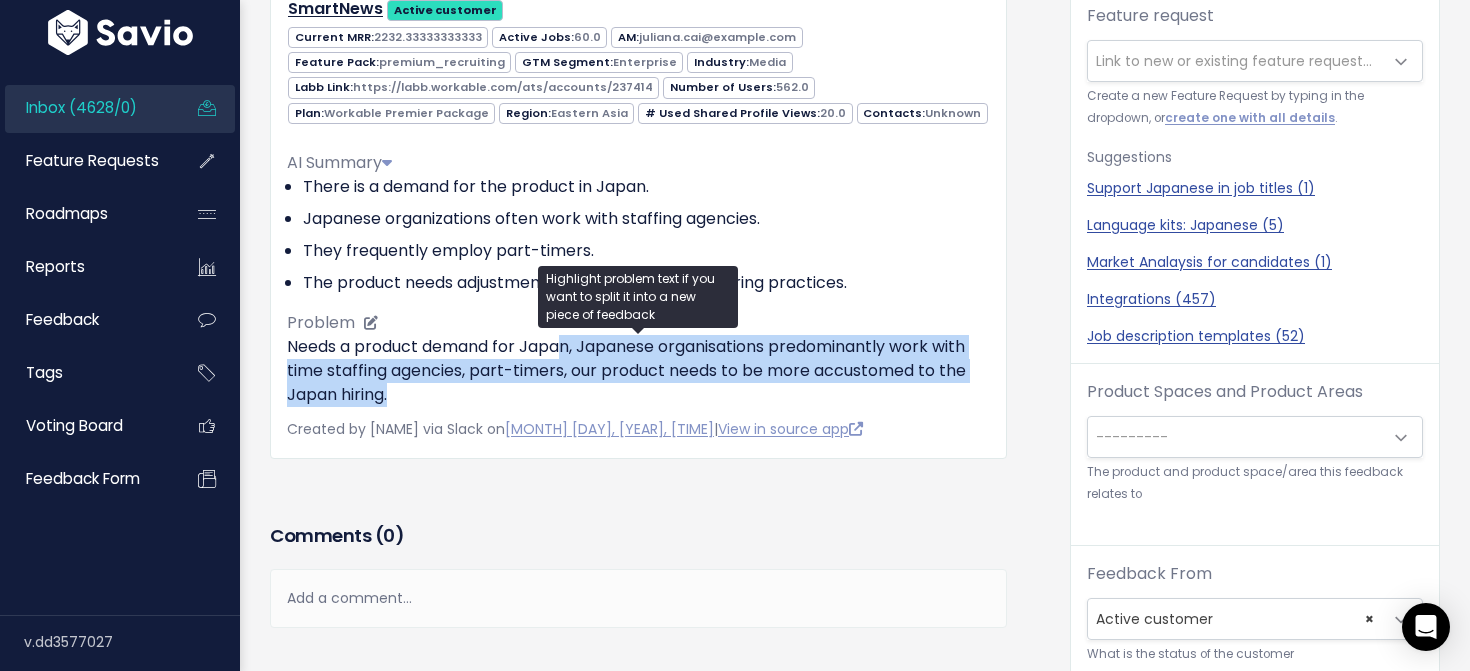 drag, startPoint x: 561, startPoint y: 350, endPoint x: 589, endPoint y: 390, distance: 48.82622 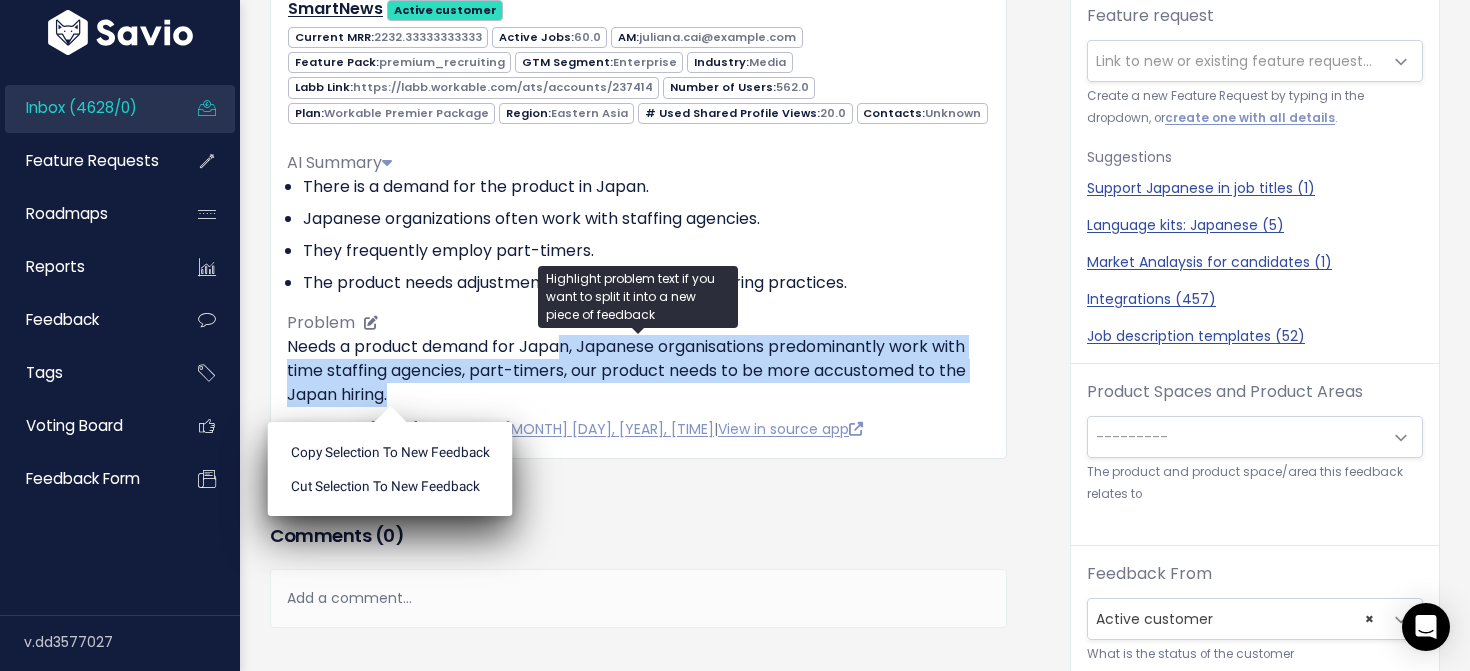 click on "Needs a product demand for Japan, Japanese organisations predominantly work with time staffing agencies, part-timers, our product needs to be more accustomed to the Japan hiring." at bounding box center (638, 371) 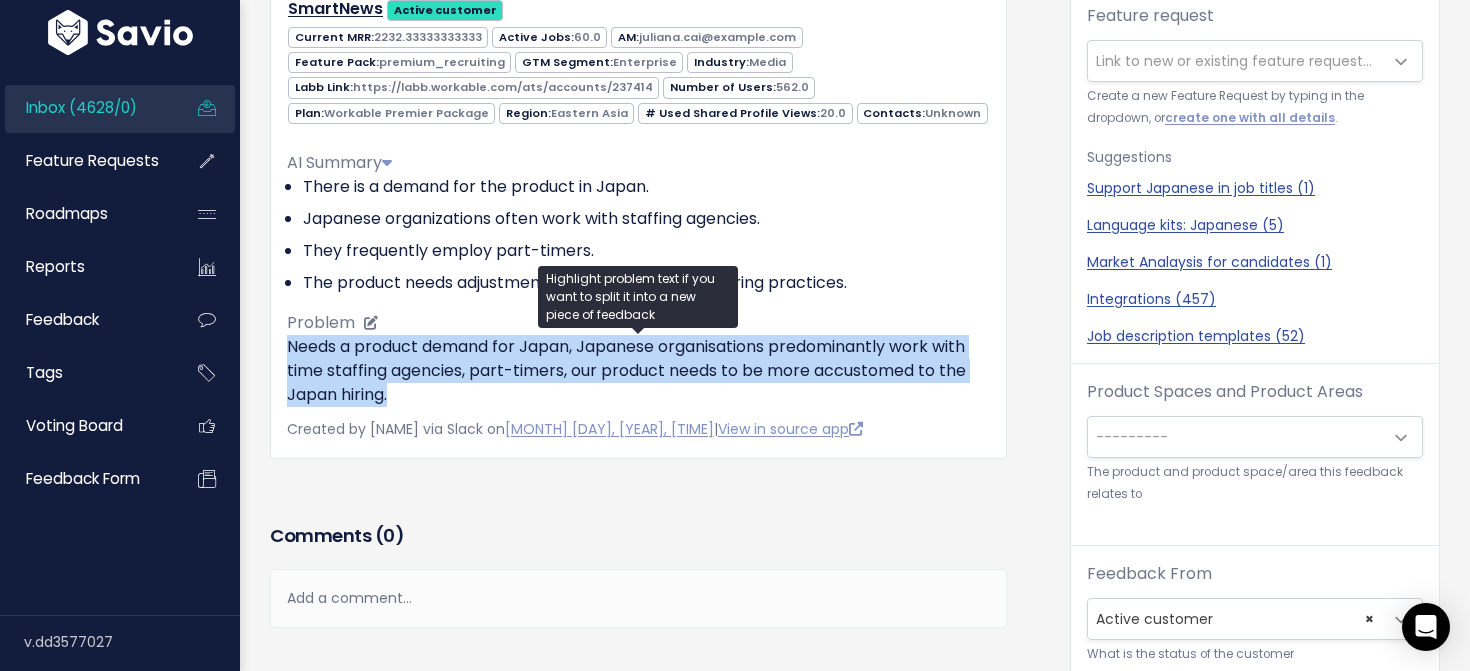 drag, startPoint x: 589, startPoint y: 390, endPoint x: 906, endPoint y: 315, distance: 325.75143 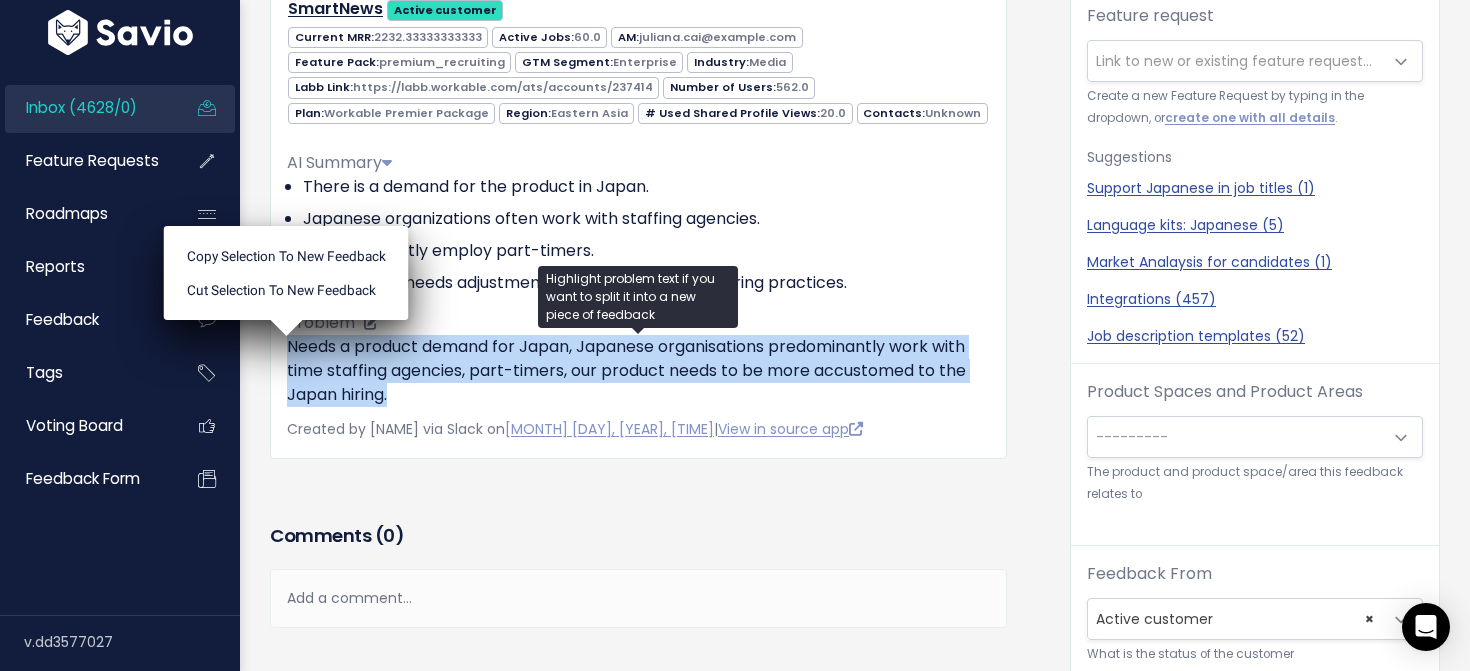 click on "AI Summary
There is a demand for the product in Japan.
Japanese organizations often work with staffing agencies.
They frequently employ part-timers.
The product needs adjustments to better fit Japan's hiring practices.
Problem
Needs a product demand for Japan, Japanese organisations predominantly work with time staffing agencies, part-timers, our product needs to be more accustomed to the Japan hiring." at bounding box center (638, 271) 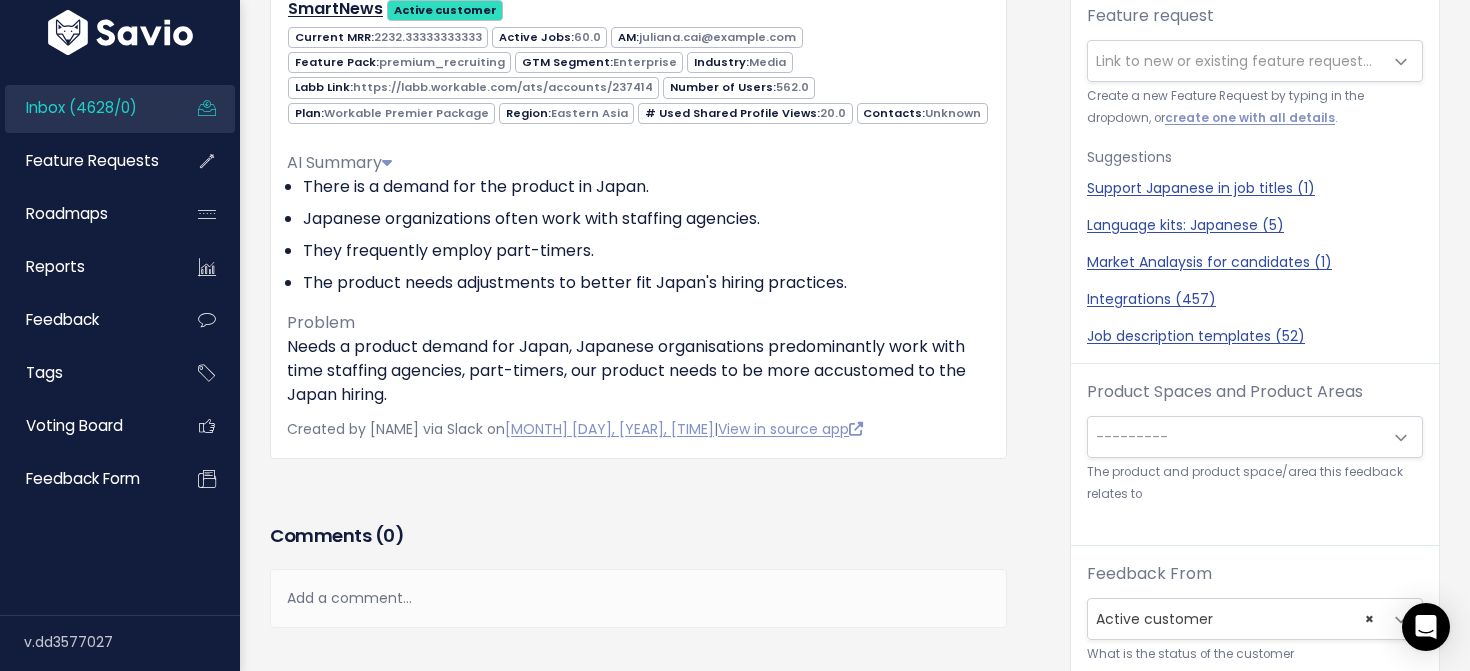 click on "---------" at bounding box center (1235, 437) 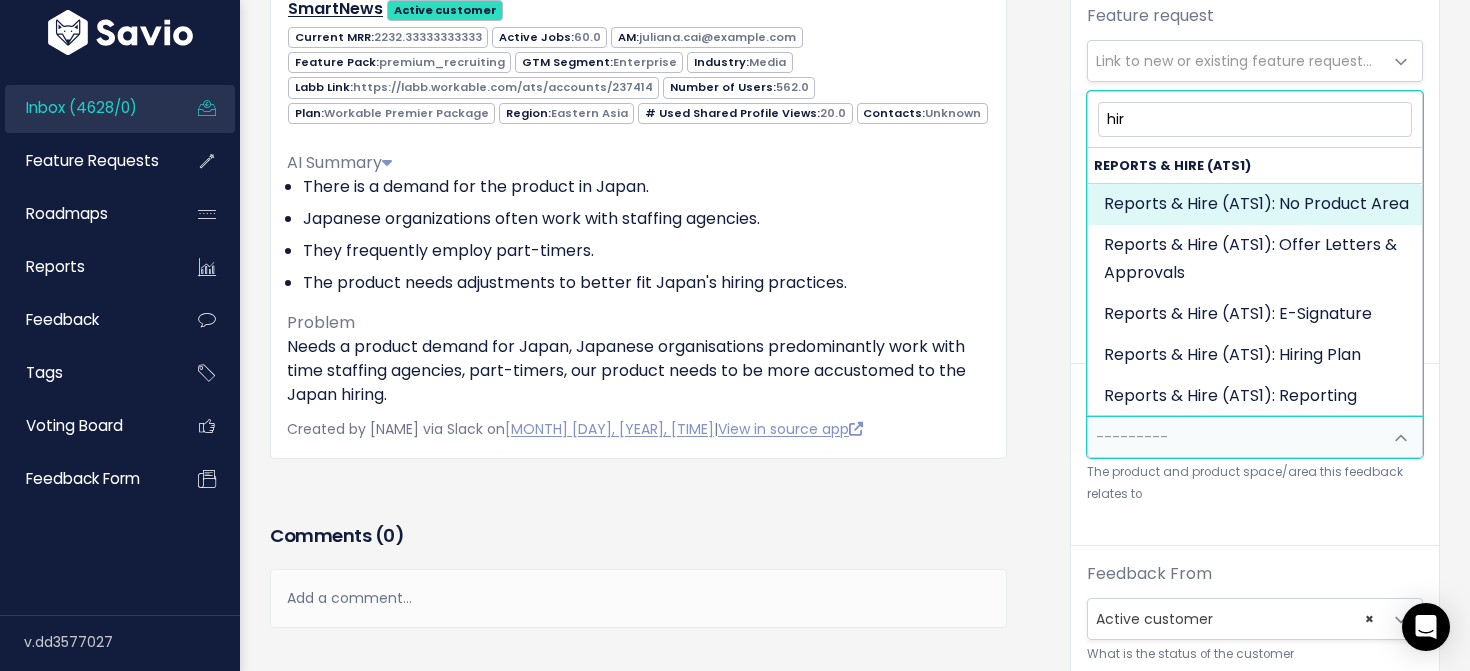 type on "hiri" 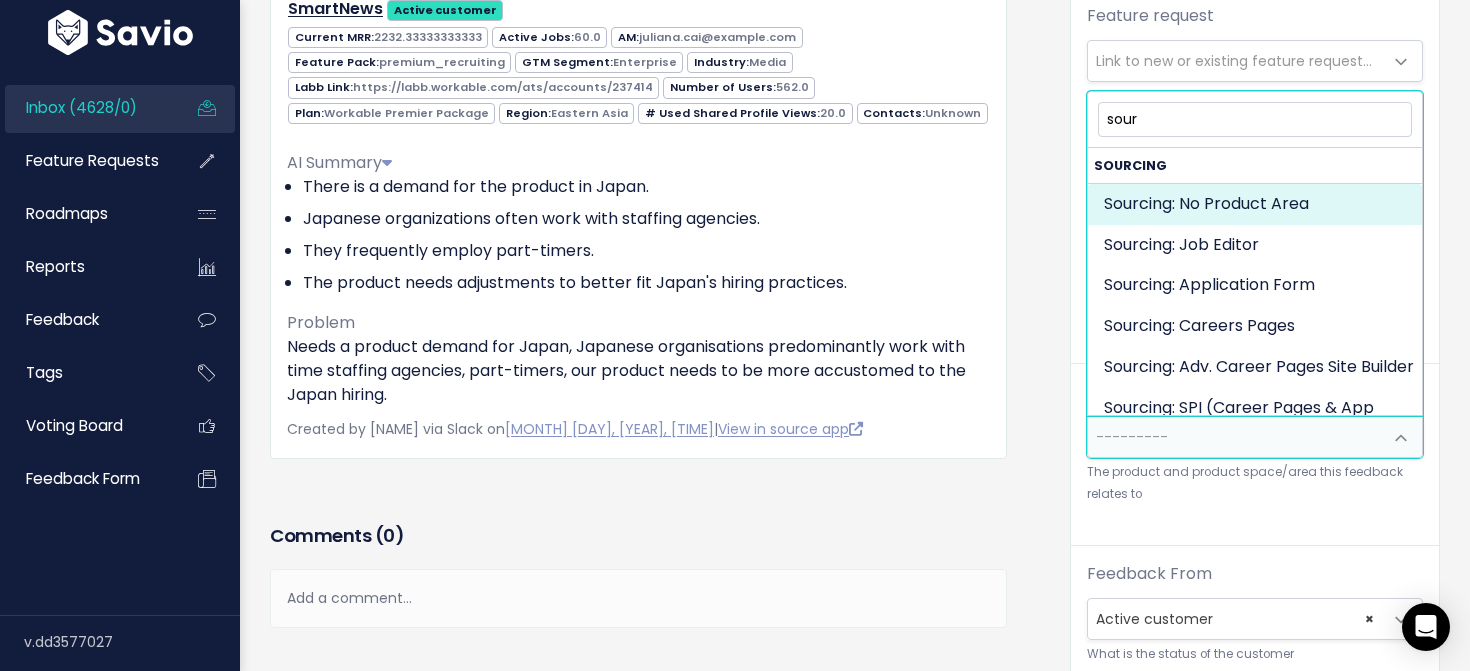 scroll, scrollTop: 1, scrollLeft: 0, axis: vertical 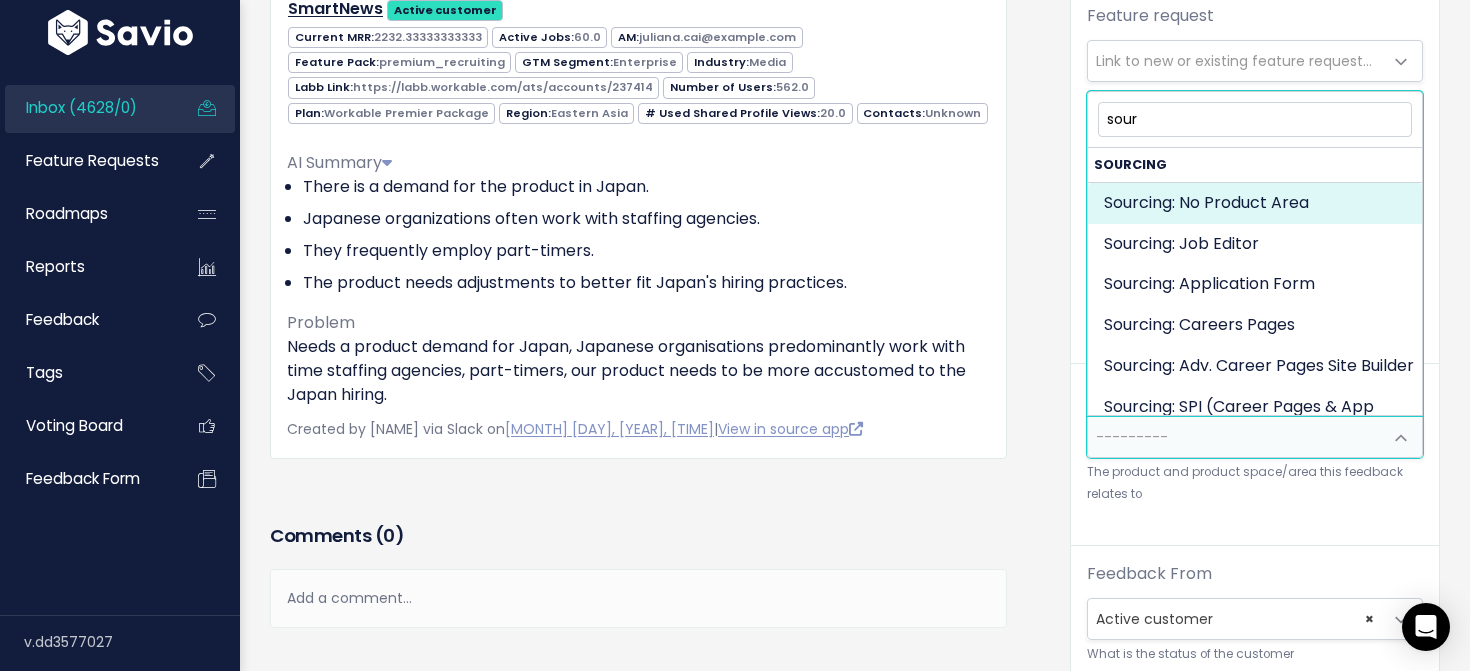 type on "sour" 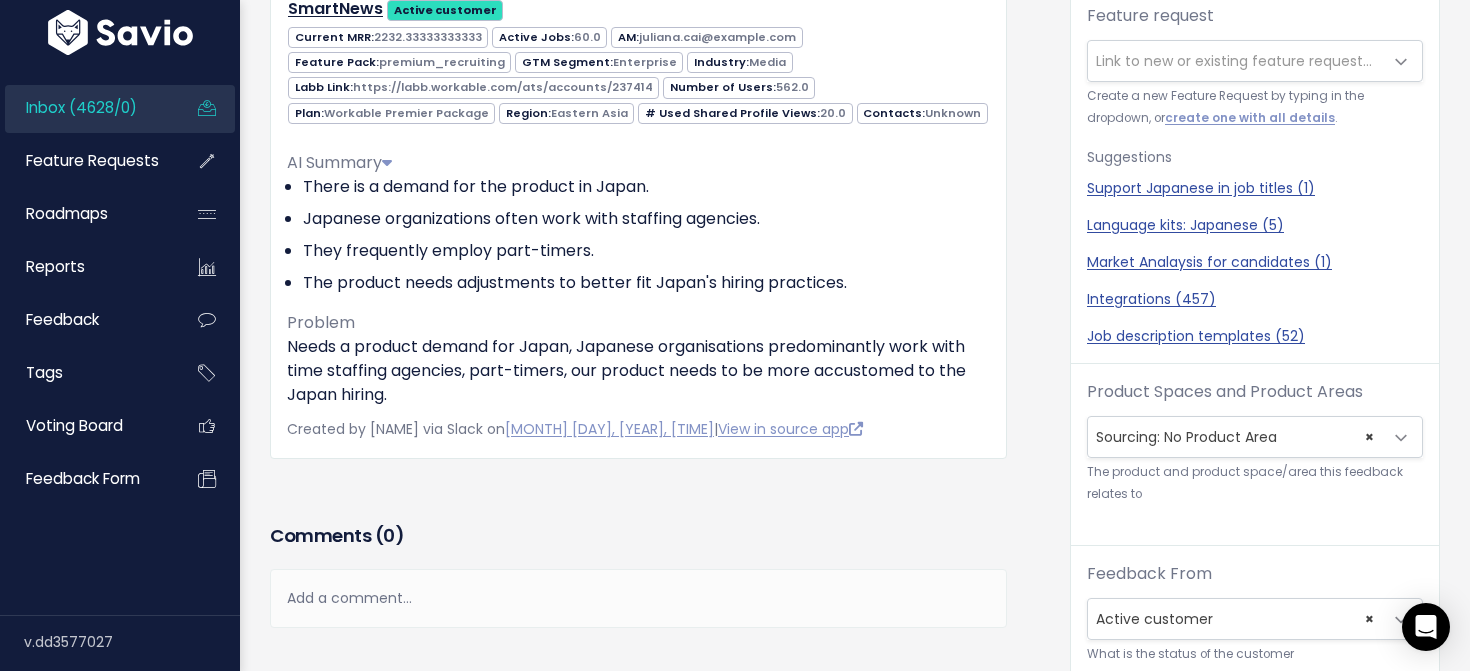 click on "Feedback
SmartNews
Active customer
Current MRR:
2232.33333333333
60.0" at bounding box center [655, 530] 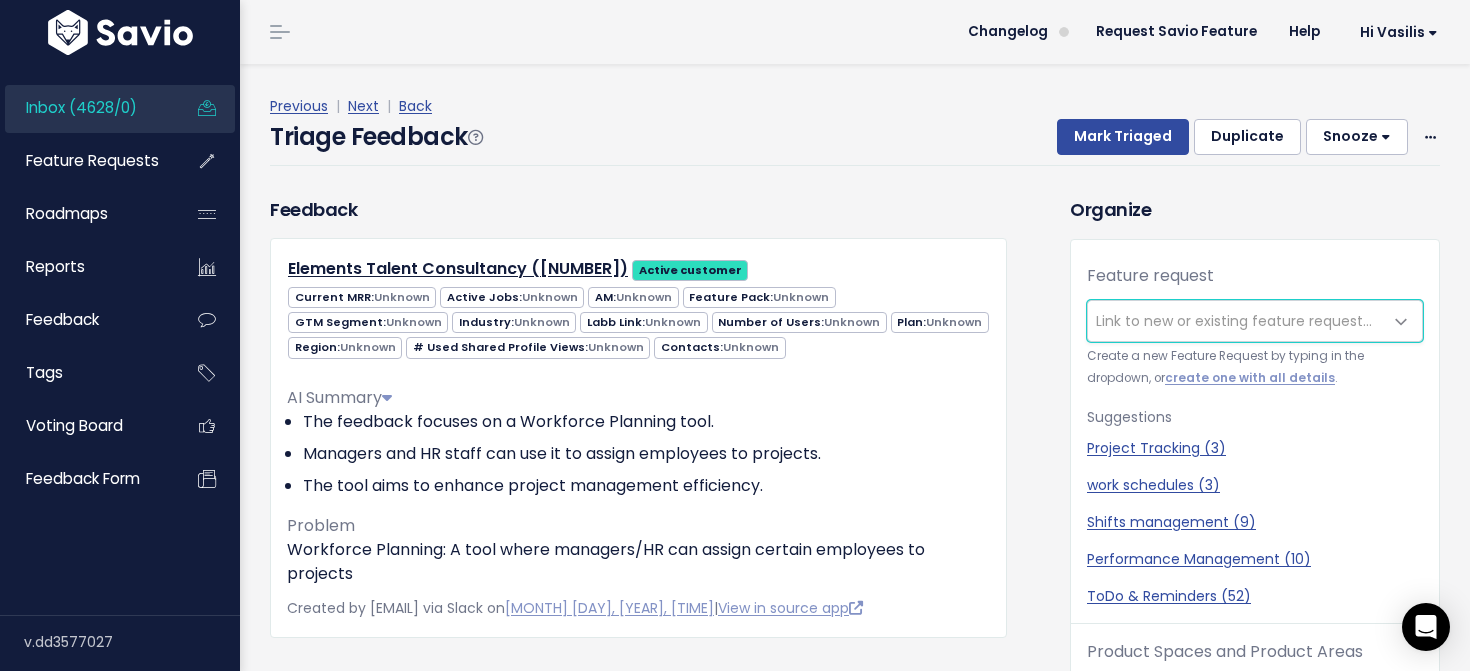 scroll, scrollTop: 0, scrollLeft: 0, axis: both 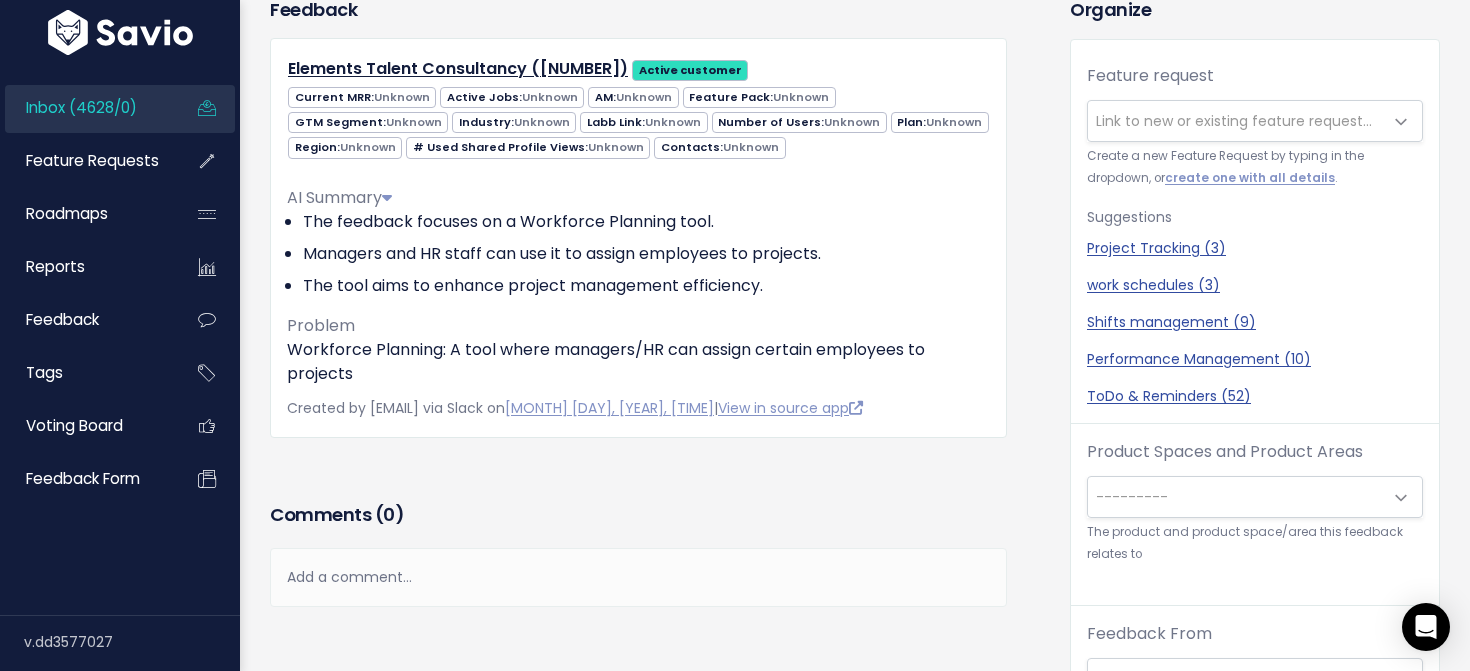 click on "---------" at bounding box center [1235, 497] 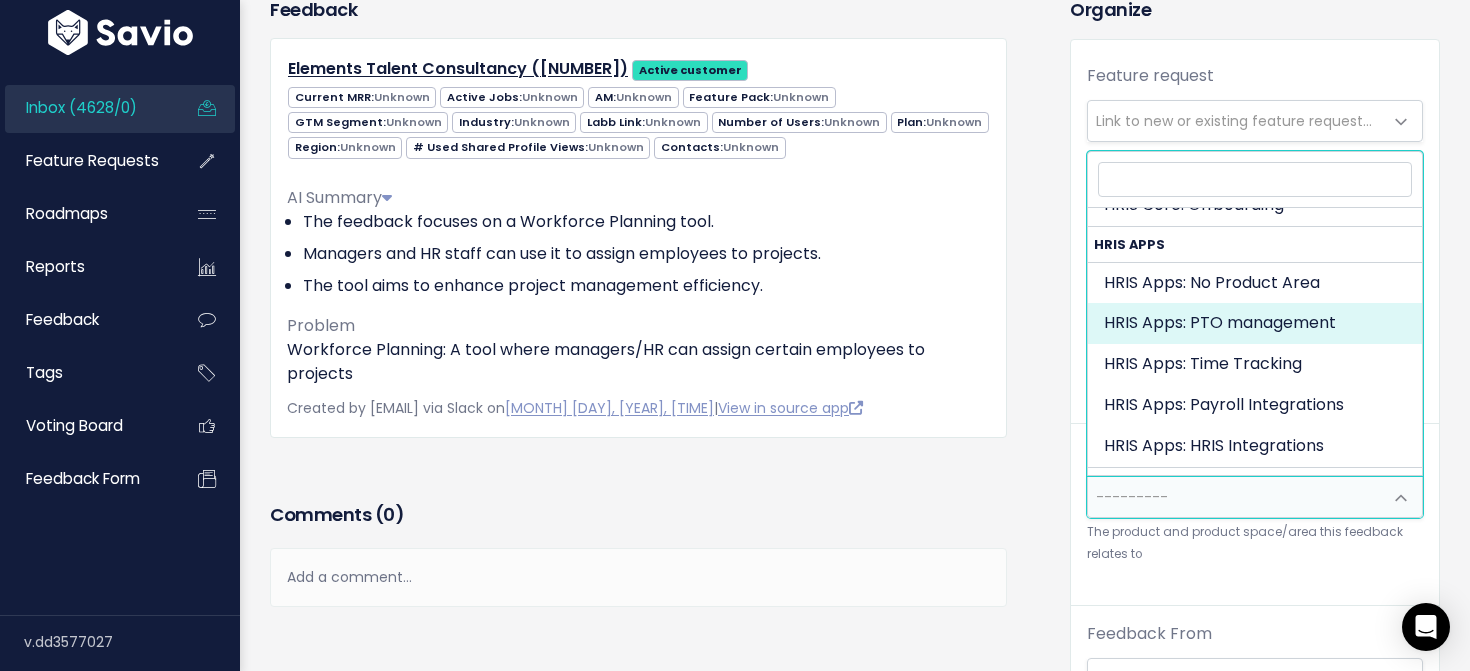 scroll, scrollTop: 1098, scrollLeft: 0, axis: vertical 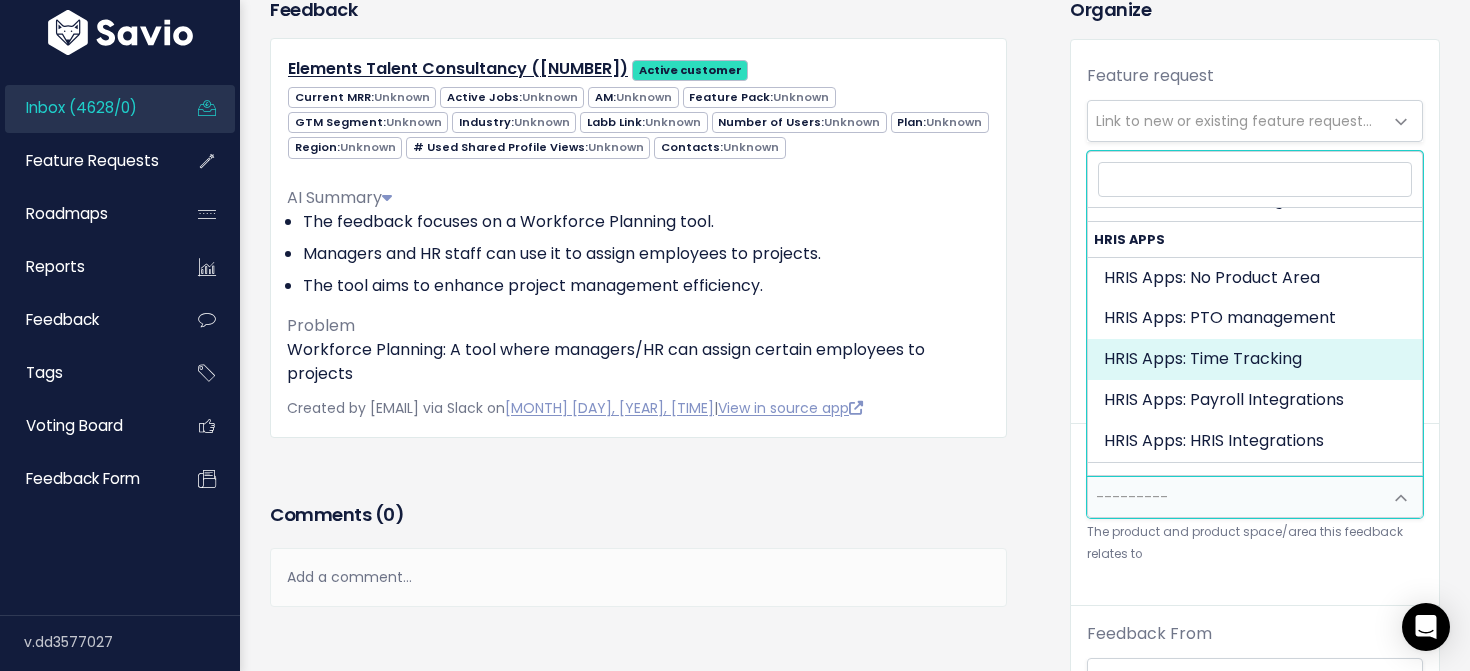 select on "HRIS_APPS:TIME_TRACKING" 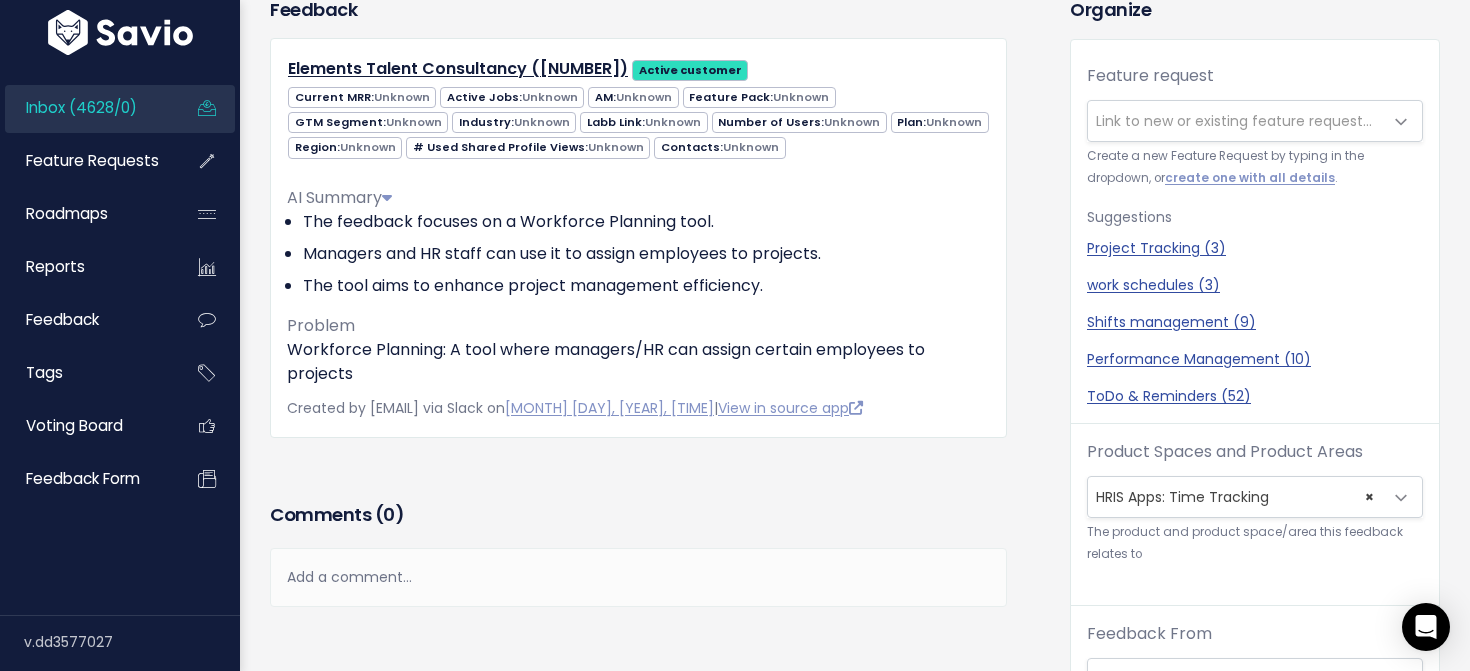 click on "Comments ( 0 )
Add a comment...
| | | | Add a comment... xxxxxxxxxx
These are never shown publicly.
Add a Comment
or
cancel" at bounding box center (638, 552) 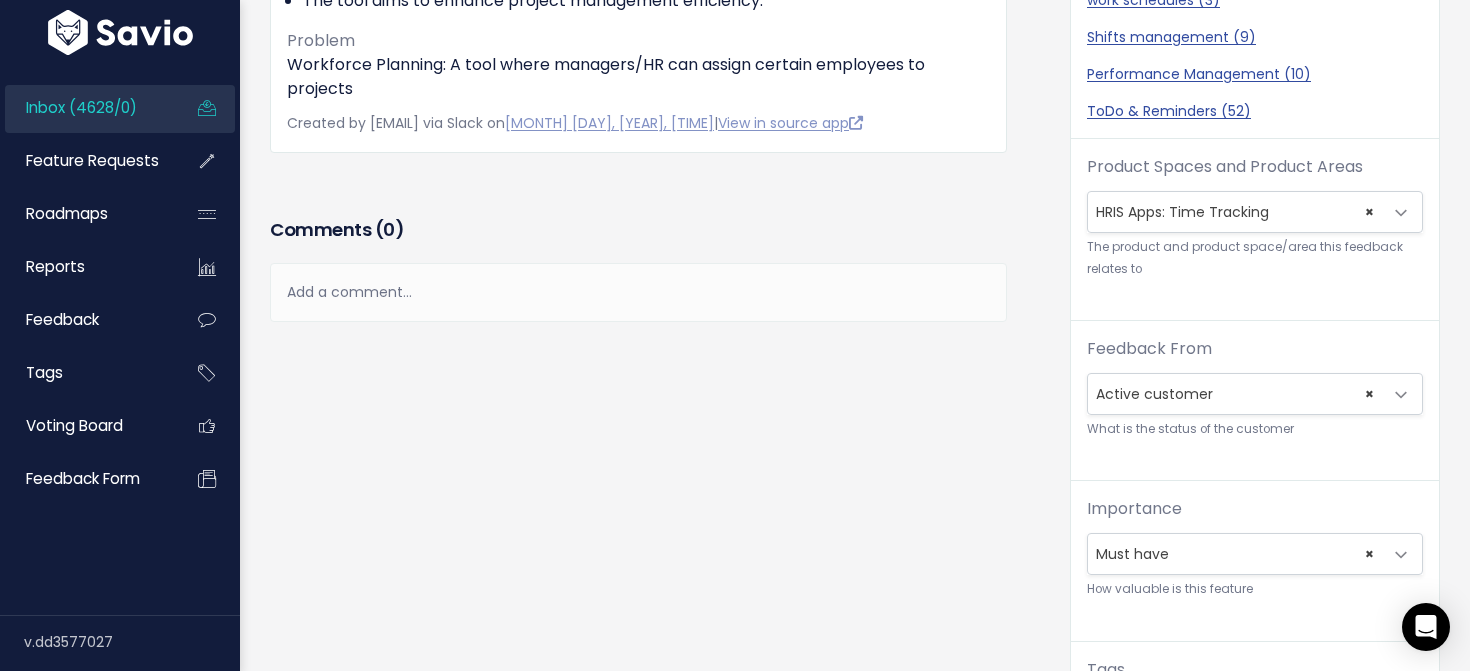 scroll, scrollTop: 481, scrollLeft: 0, axis: vertical 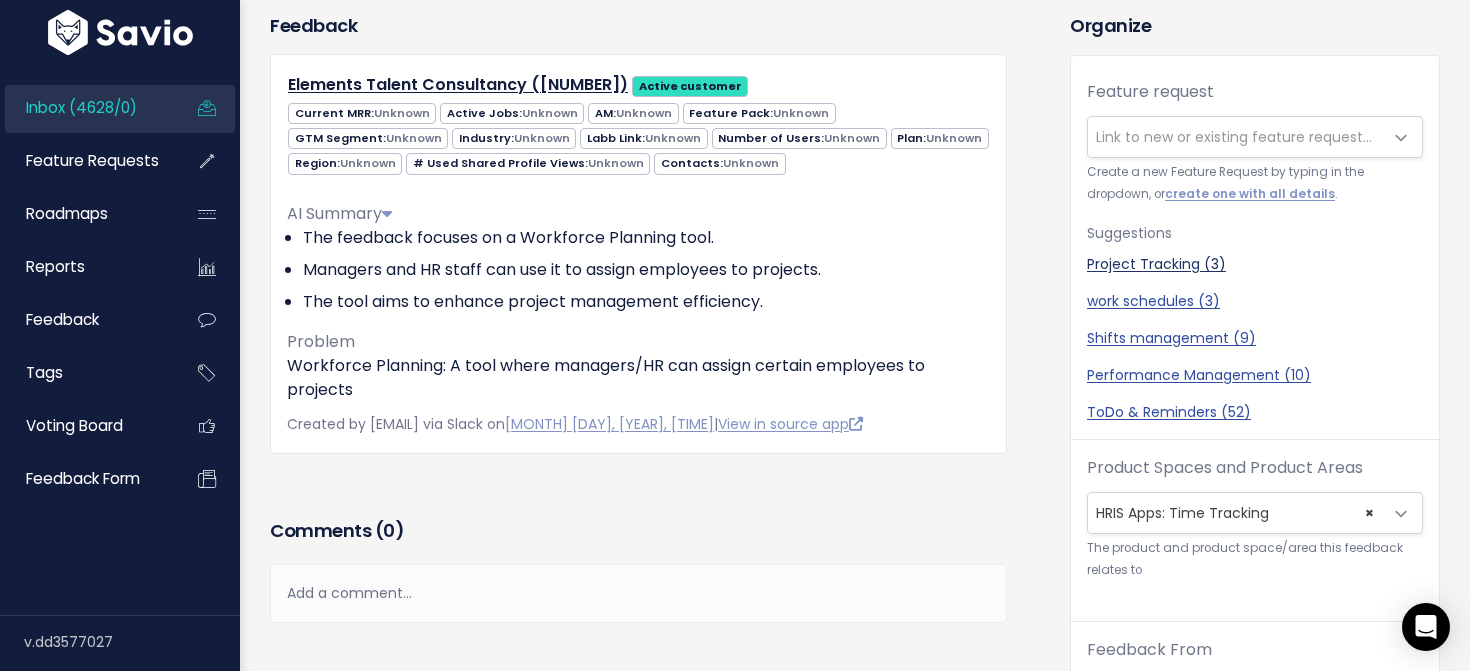 click on "Project Tracking (3)" at bounding box center (1255, 264) 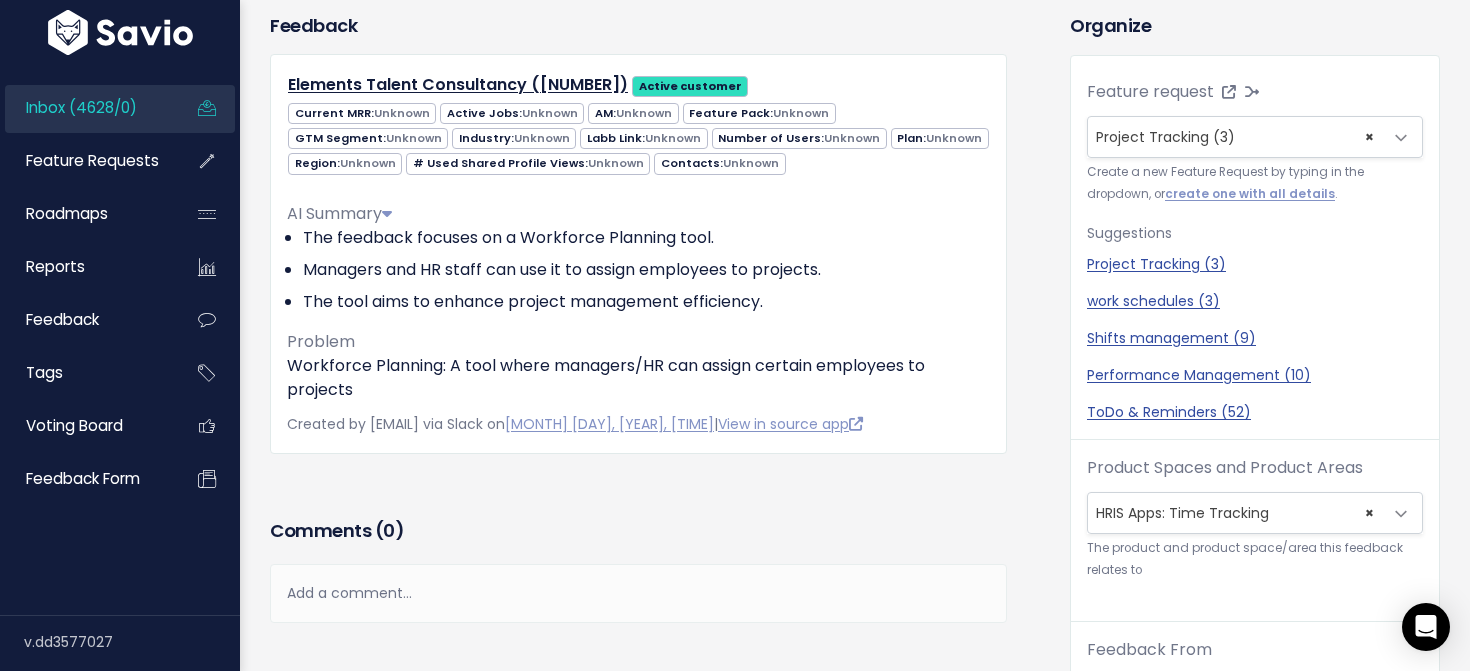 click on "Organize
Feature request
---------
Project Tracking (3)
×
Project Tracking (3)
Create a new Feature Request by typing in the dropdown, or  create one with all details .
Suggestions
Project Tracking (3)
work schedules (3)
Shifts management (9)
Performance Management (10)
ToDo & Reminders (52)
Product Spaces and Product Areas
---------" at bounding box center (1255, 591) 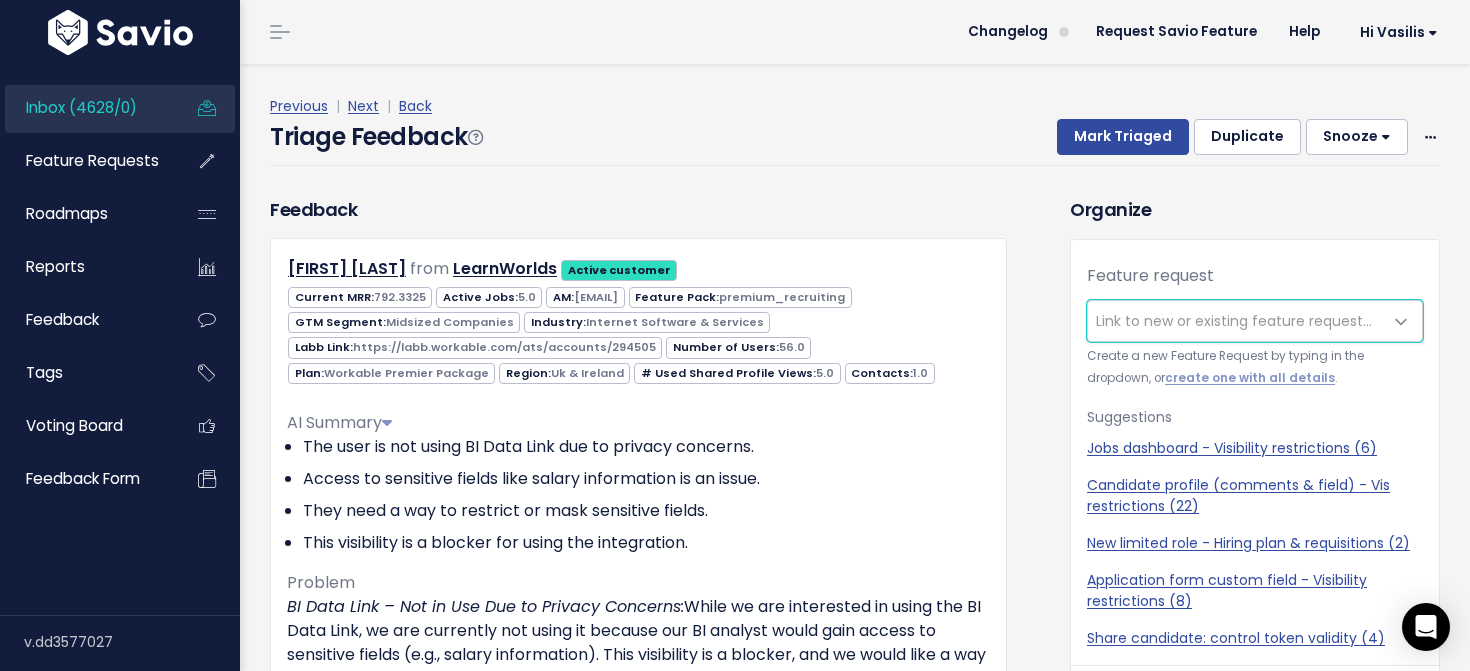 scroll, scrollTop: 0, scrollLeft: 0, axis: both 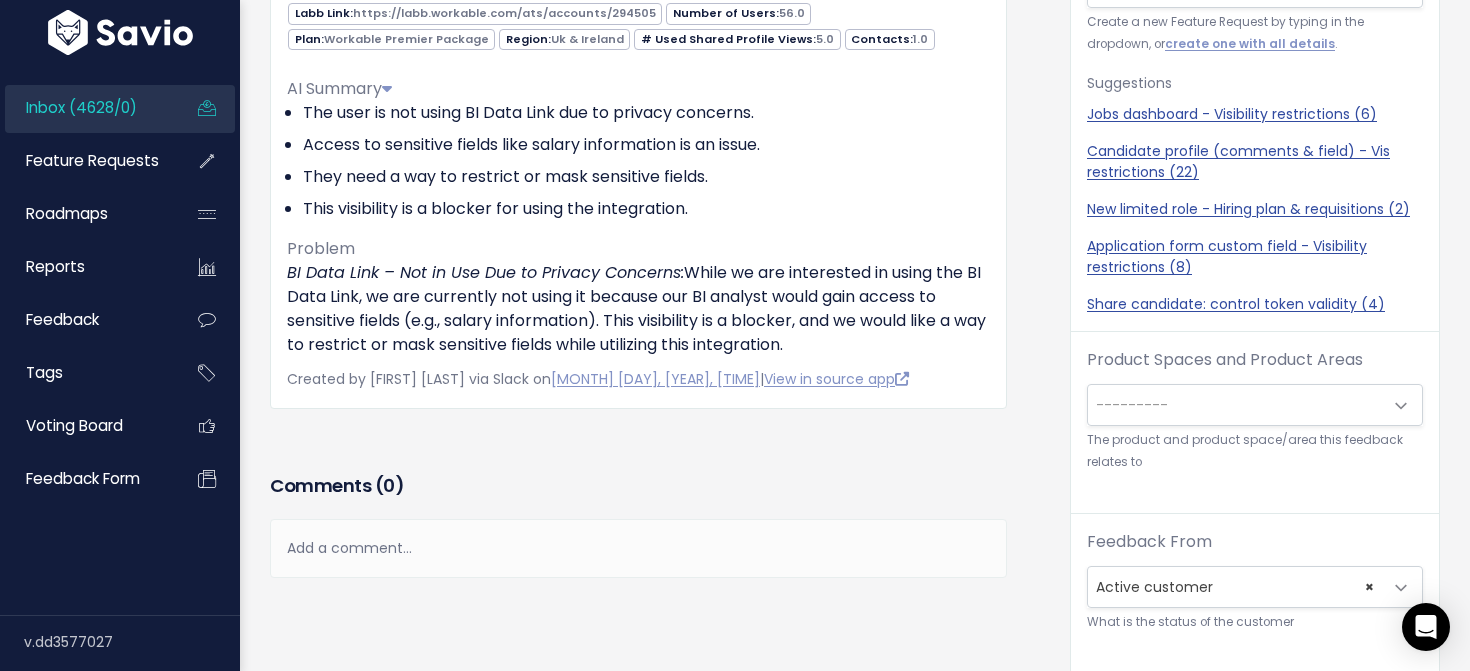 click on "---------" at bounding box center (1235, 405) 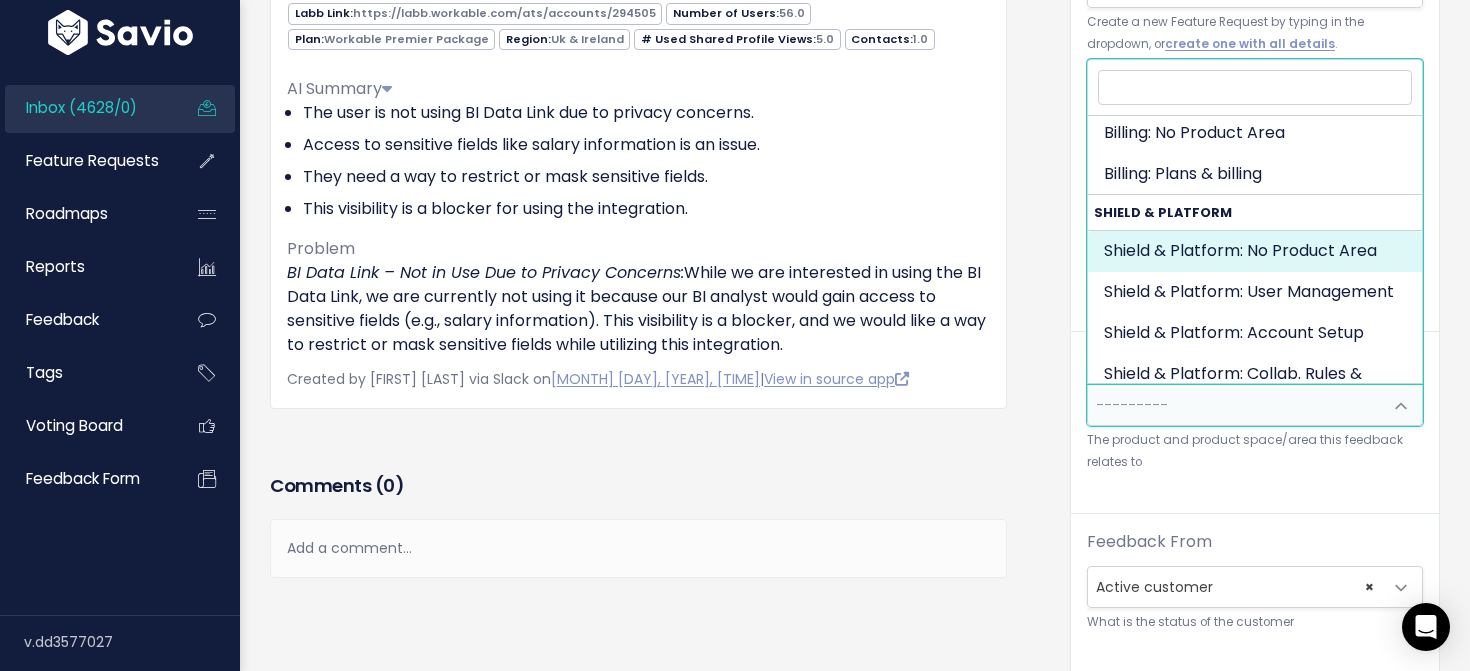 scroll, scrollTop: 0, scrollLeft: 0, axis: both 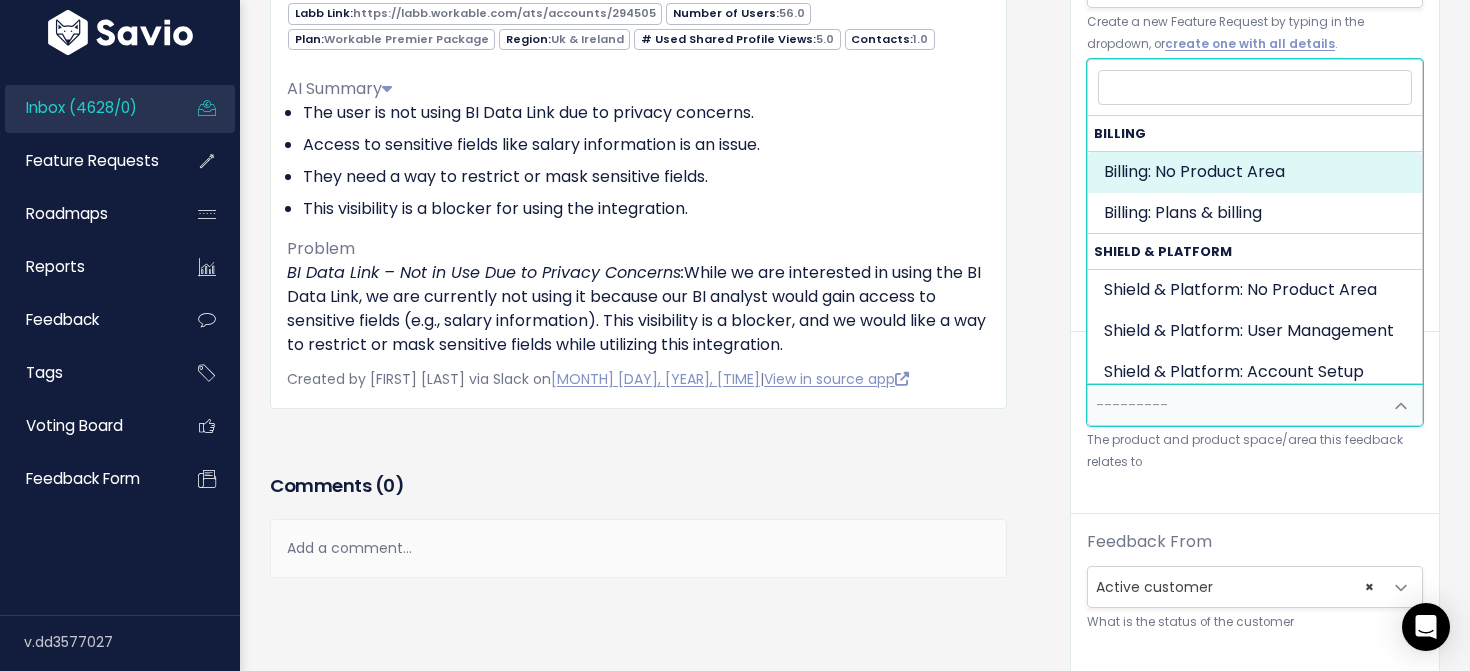 click on "Feedback
[FIRST] [LAST]
from
LearnWorlds
Active customer
792.3325" at bounding box center (638, 165) 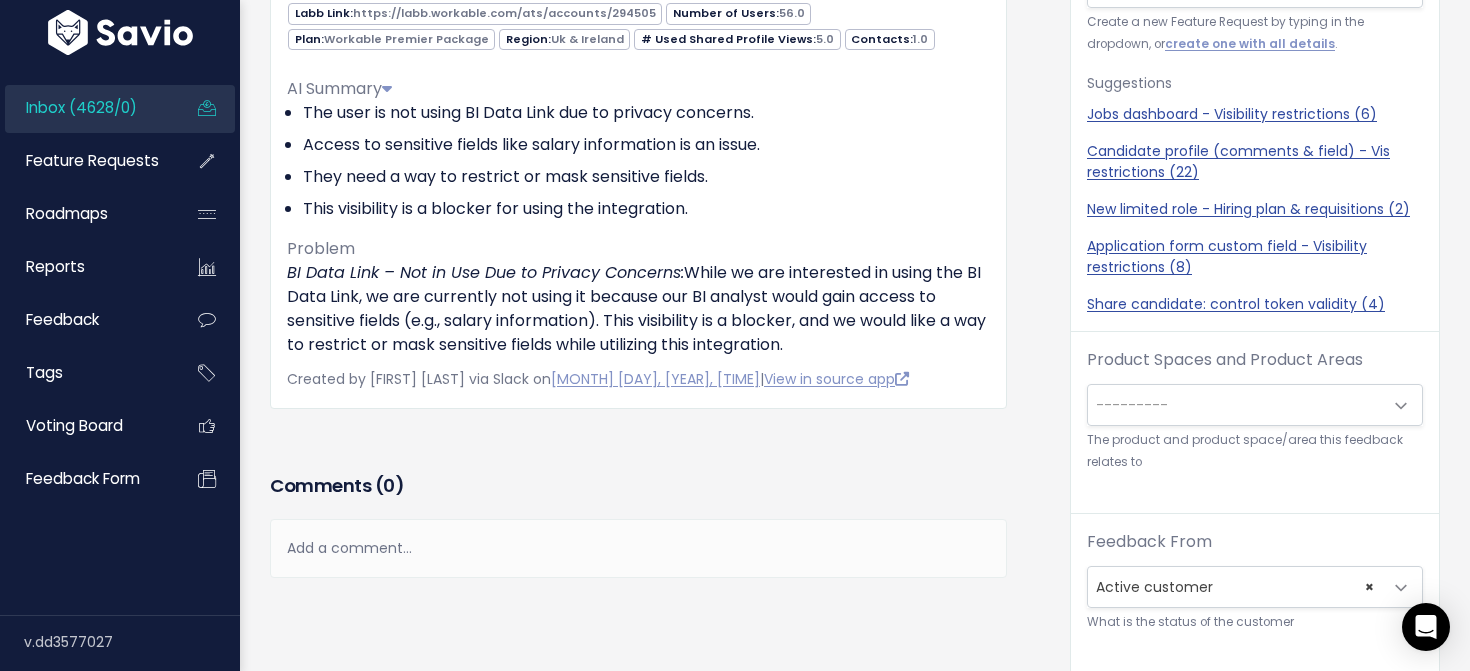 scroll, scrollTop: 0, scrollLeft: 0, axis: both 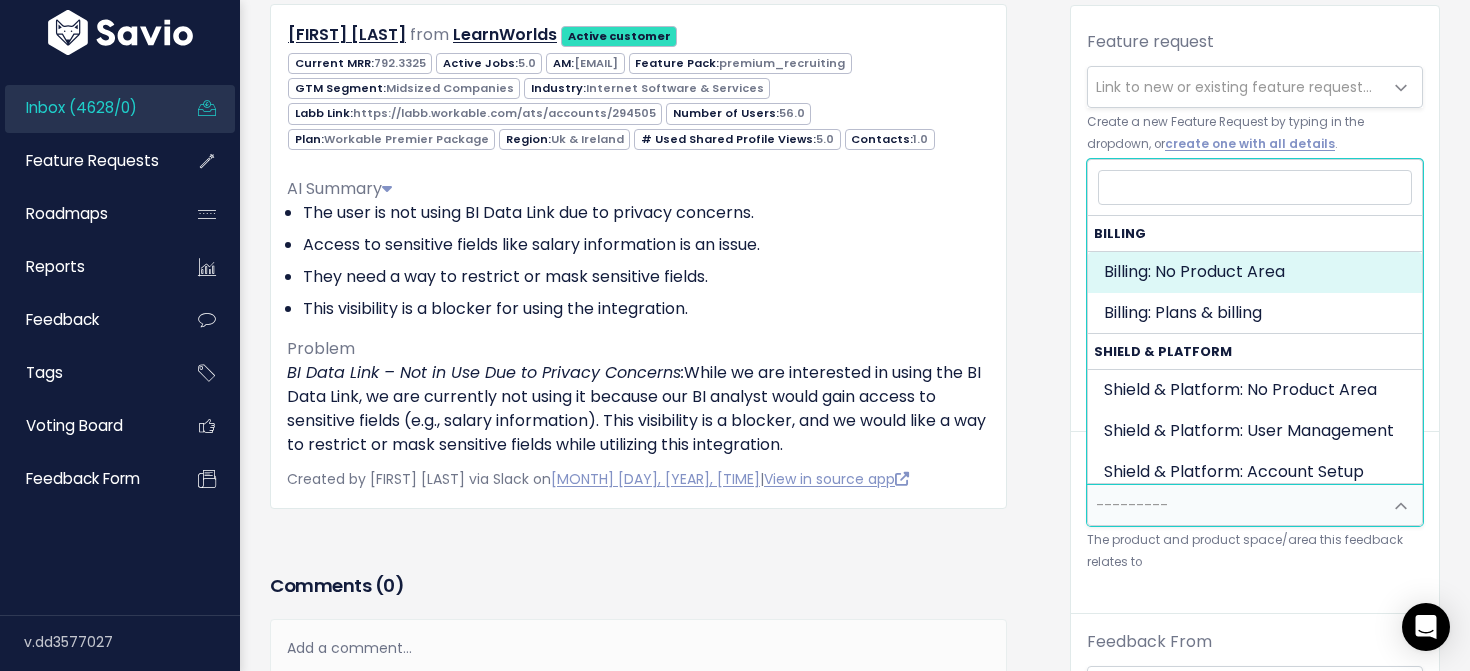 click on "---------" at bounding box center [1235, 505] 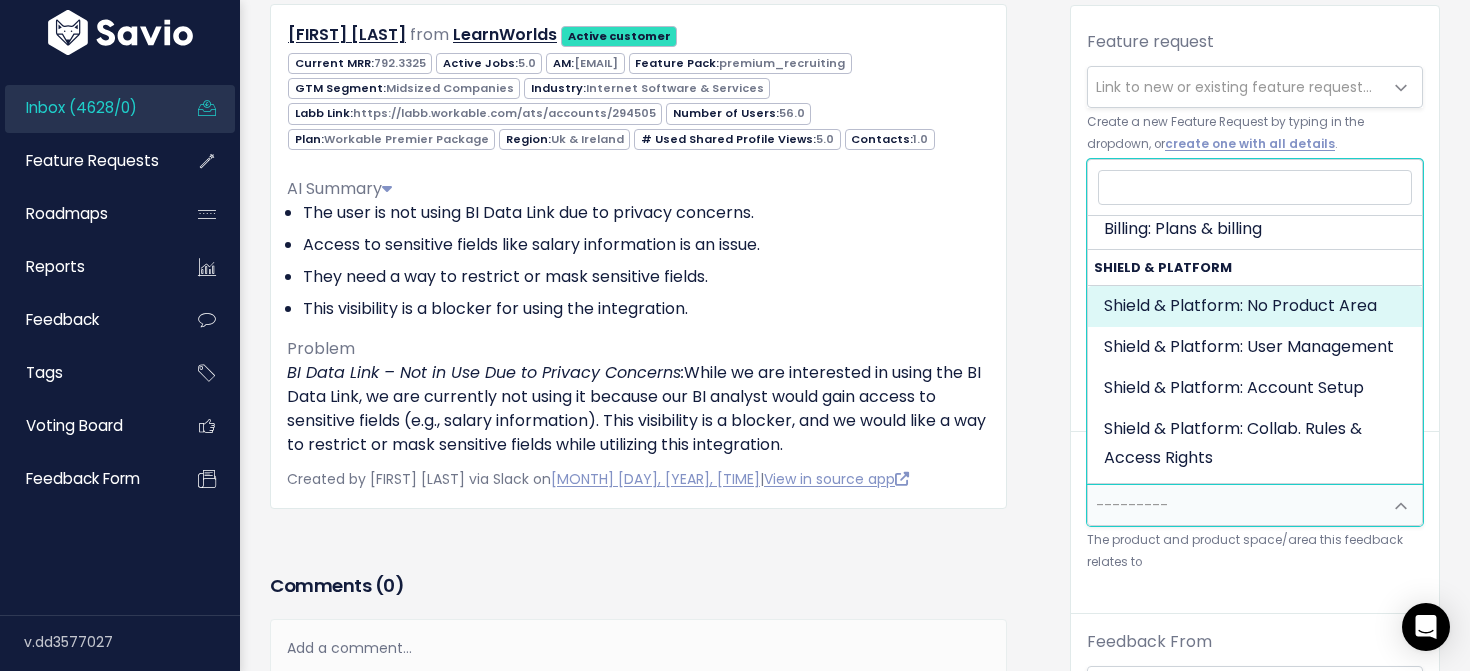 scroll, scrollTop: 87, scrollLeft: 0, axis: vertical 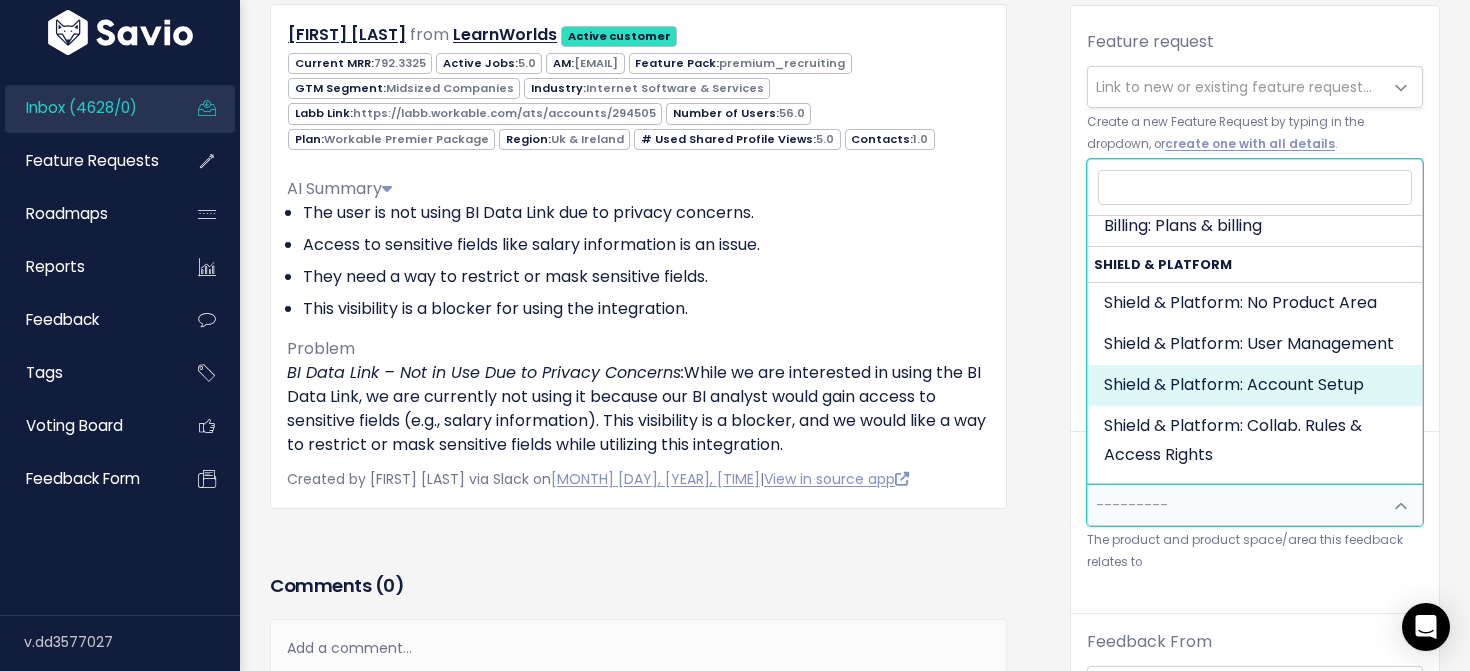 click on "Feedback
Eleni Kourmentza
from
LearnWorlds
Active customer" at bounding box center [655, 577] 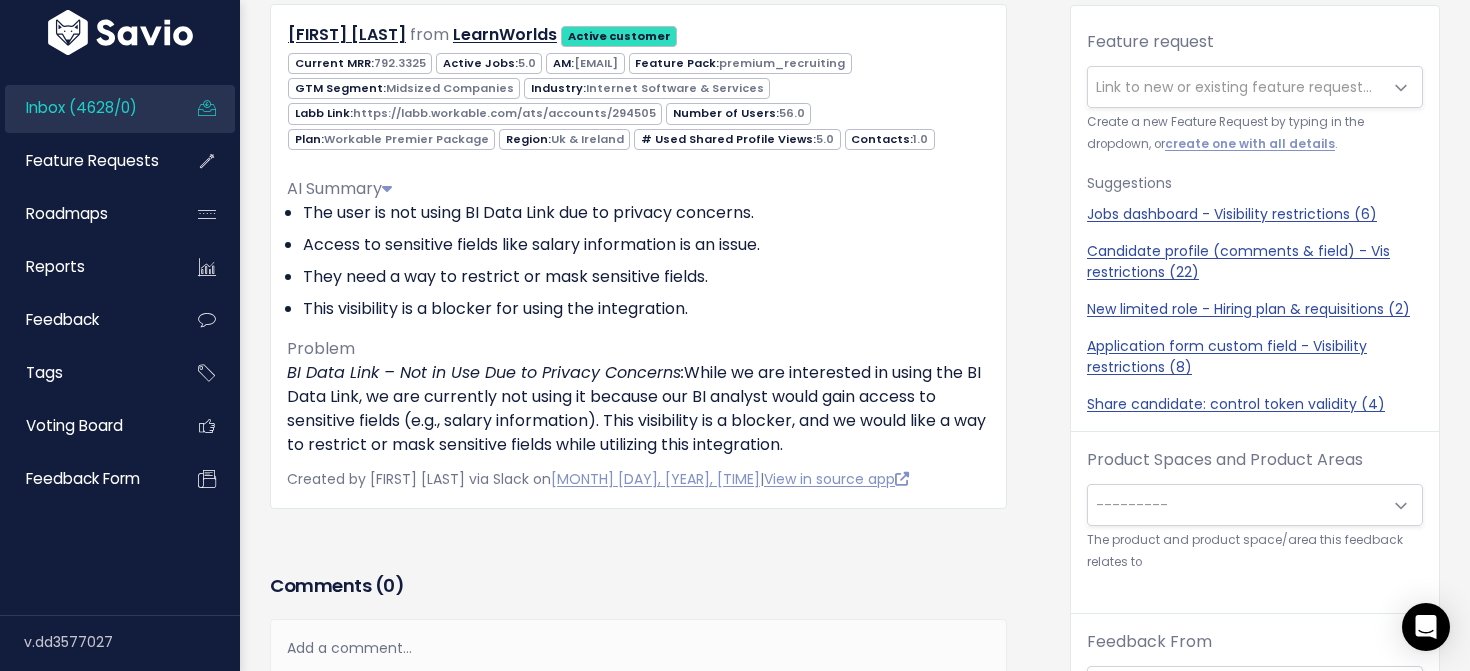 scroll, scrollTop: 1, scrollLeft: 0, axis: vertical 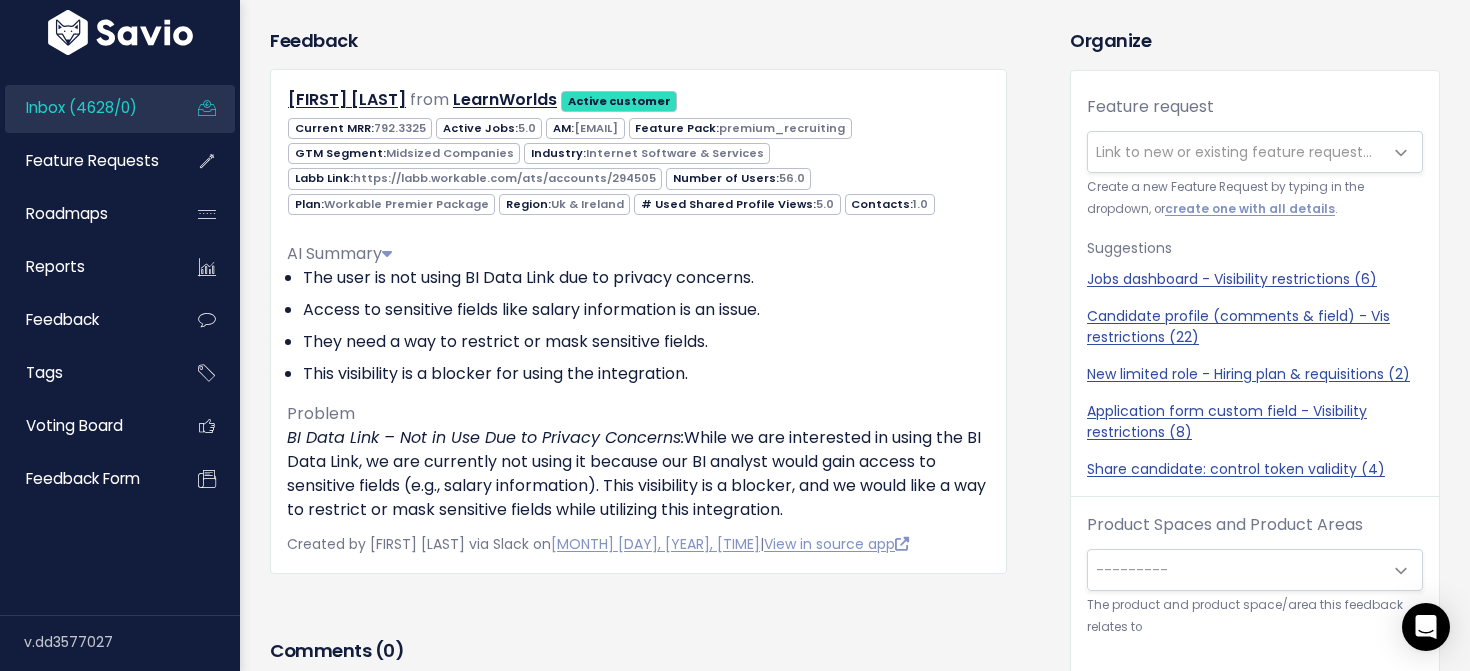click on "---------" at bounding box center (1235, 570) 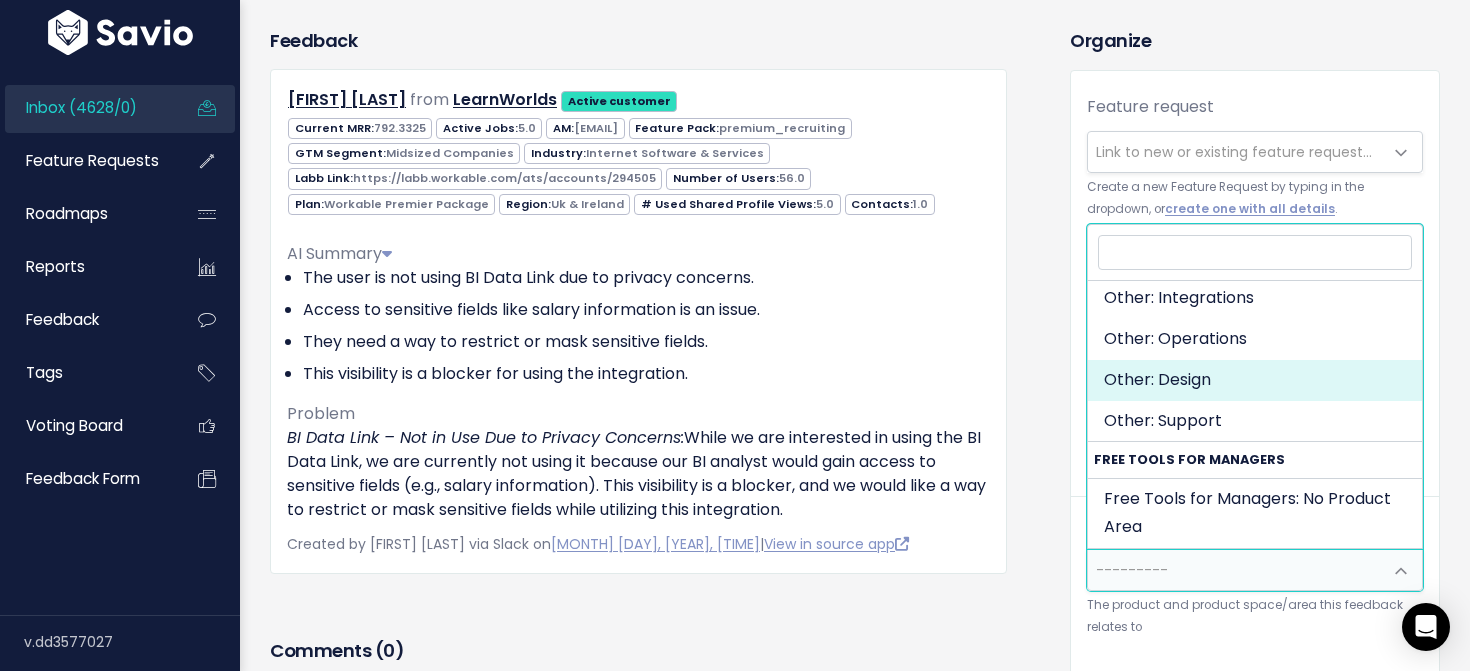 scroll, scrollTop: 4754, scrollLeft: 0, axis: vertical 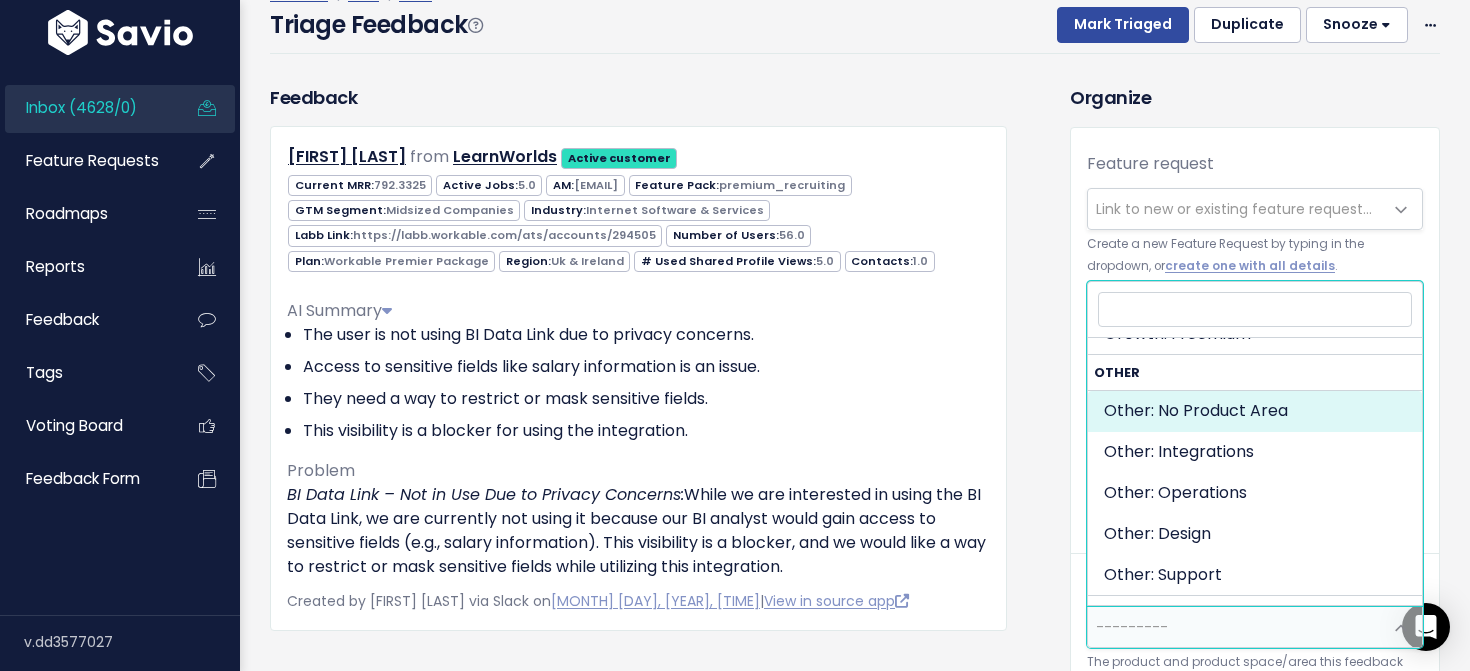 select on "OTHER:" 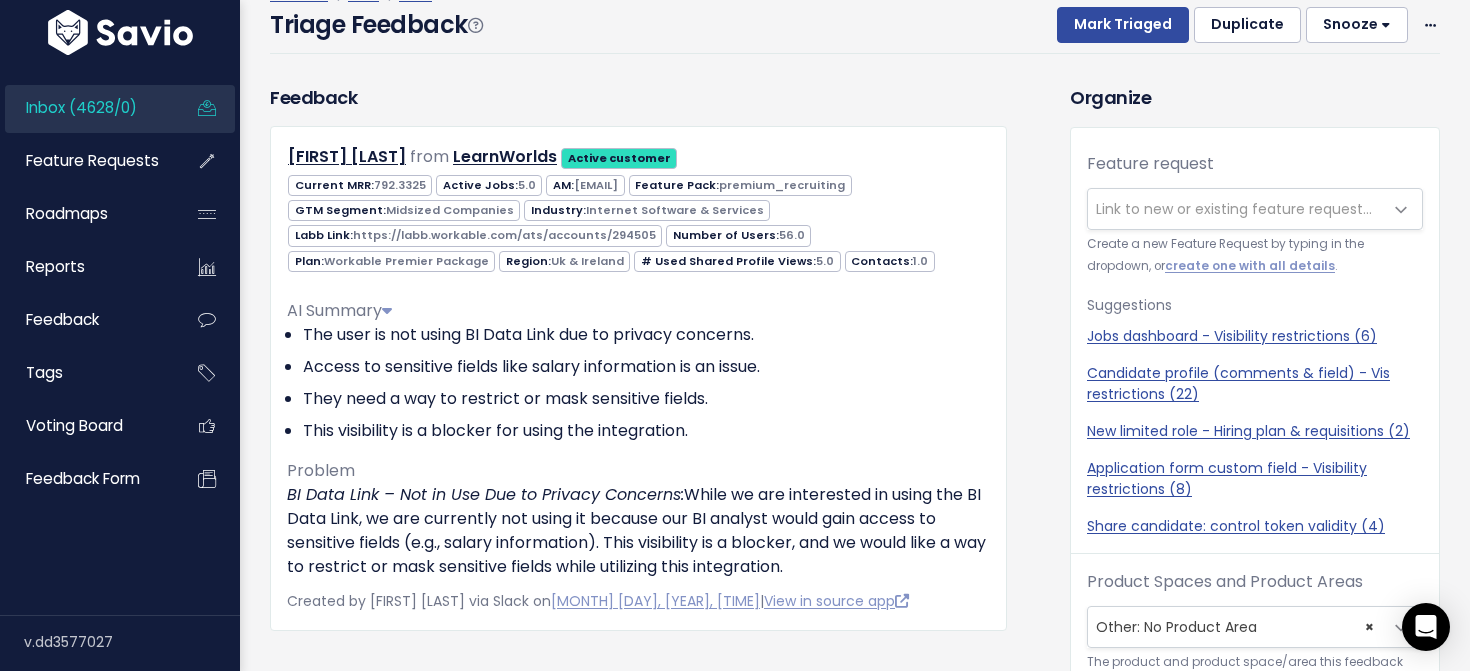 click on "Organize
Feature request
---------
Link to new or existing feature request...
Create a new Feature Request by typing in the dropdown, or  create one with all details .
Suggestions
Jobs dashboard - Visibility restrictions (6)
Candidate profile (comments & field) - Vis restrictions (22)
New limited role - Hiring plan & requisitions (2)
Application form custom field - Visibility restrictions (8)
Share candidate: control token validity (4)" at bounding box center (1255, 684) 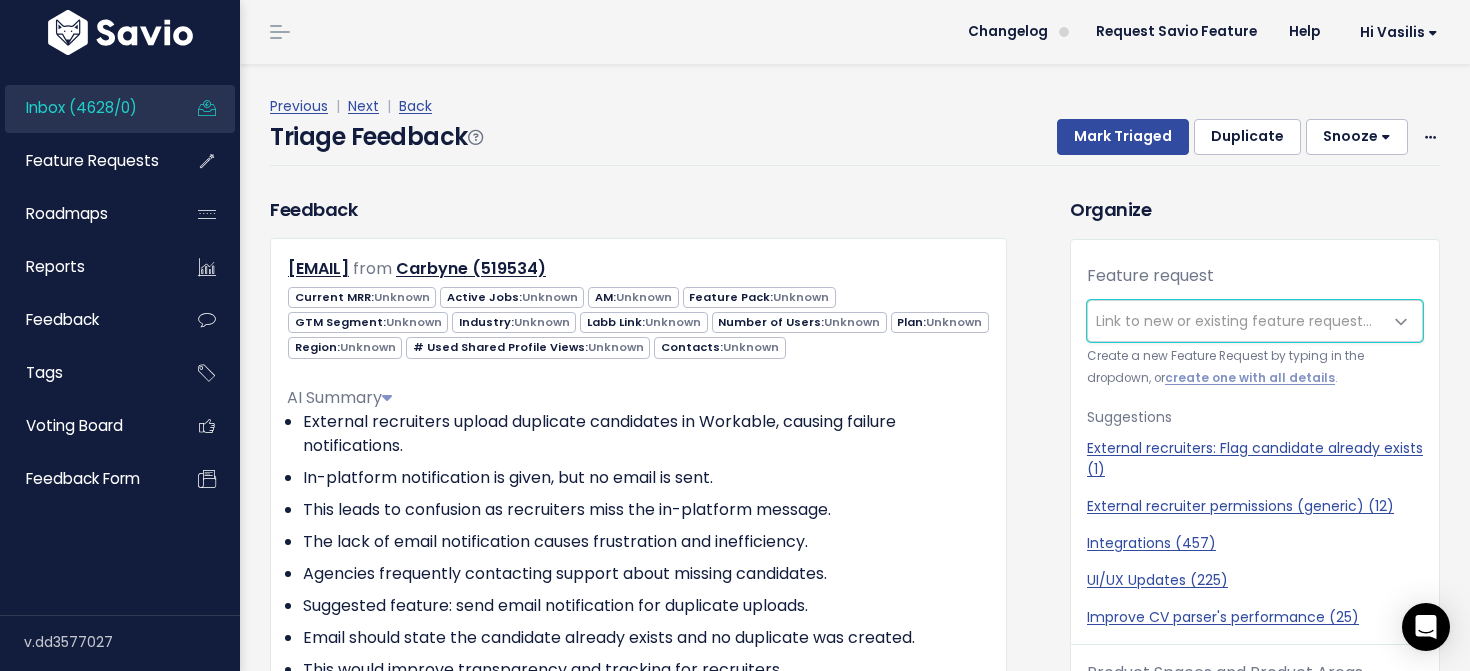 scroll, scrollTop: 0, scrollLeft: 0, axis: both 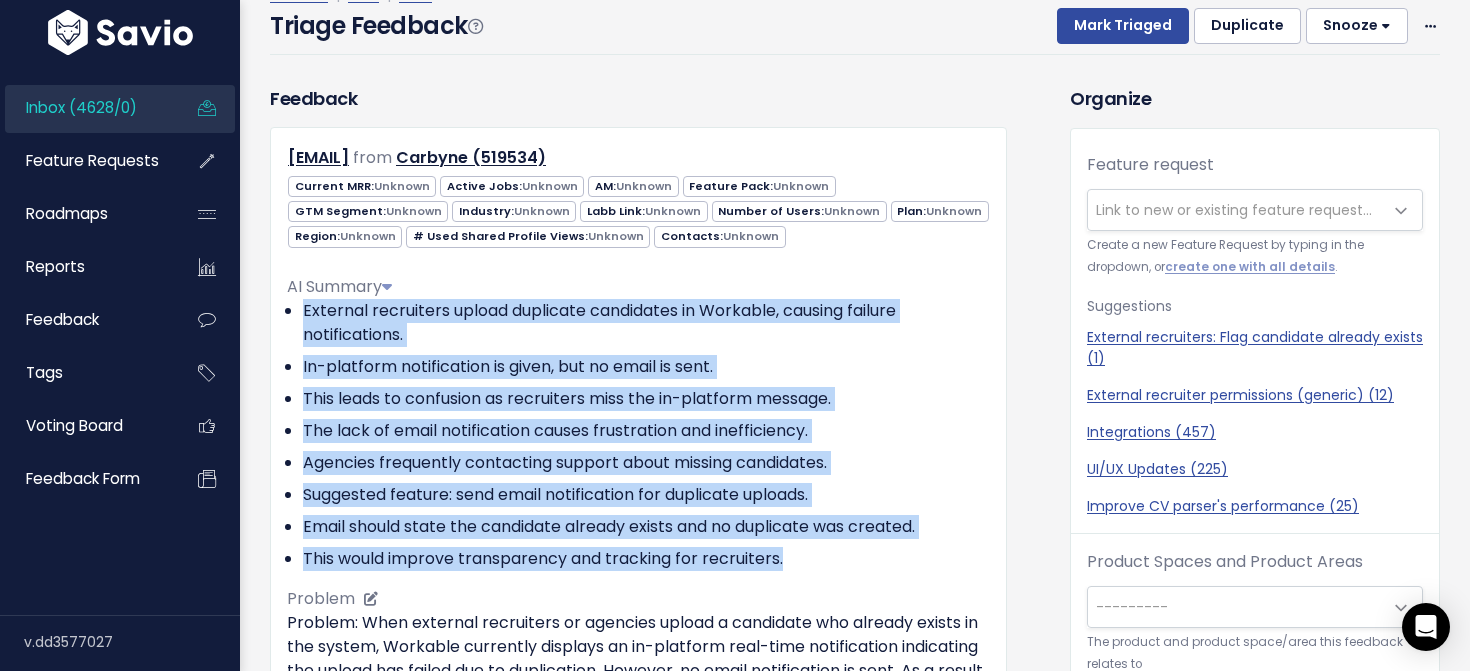 drag, startPoint x: 925, startPoint y: 283, endPoint x: 986, endPoint y: 564, distance: 287.54477 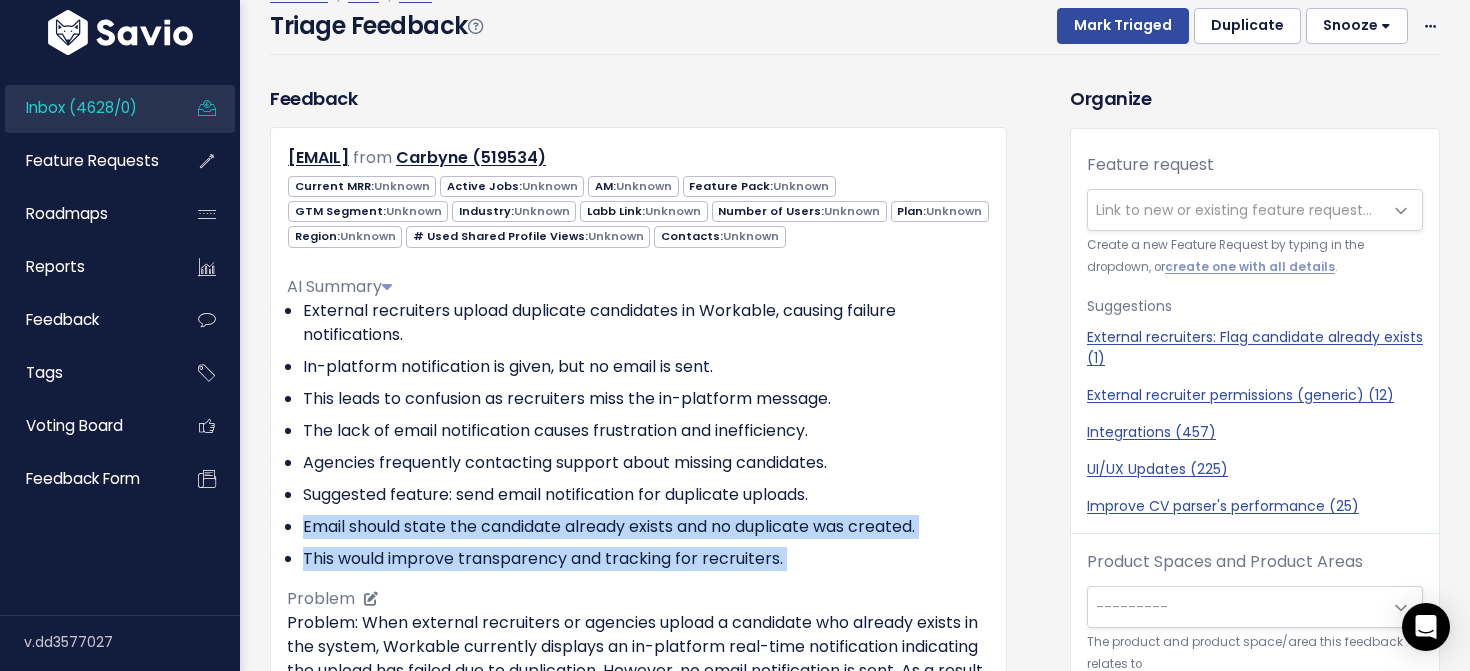 drag, startPoint x: 986, startPoint y: 564, endPoint x: 986, endPoint y: 509, distance: 55 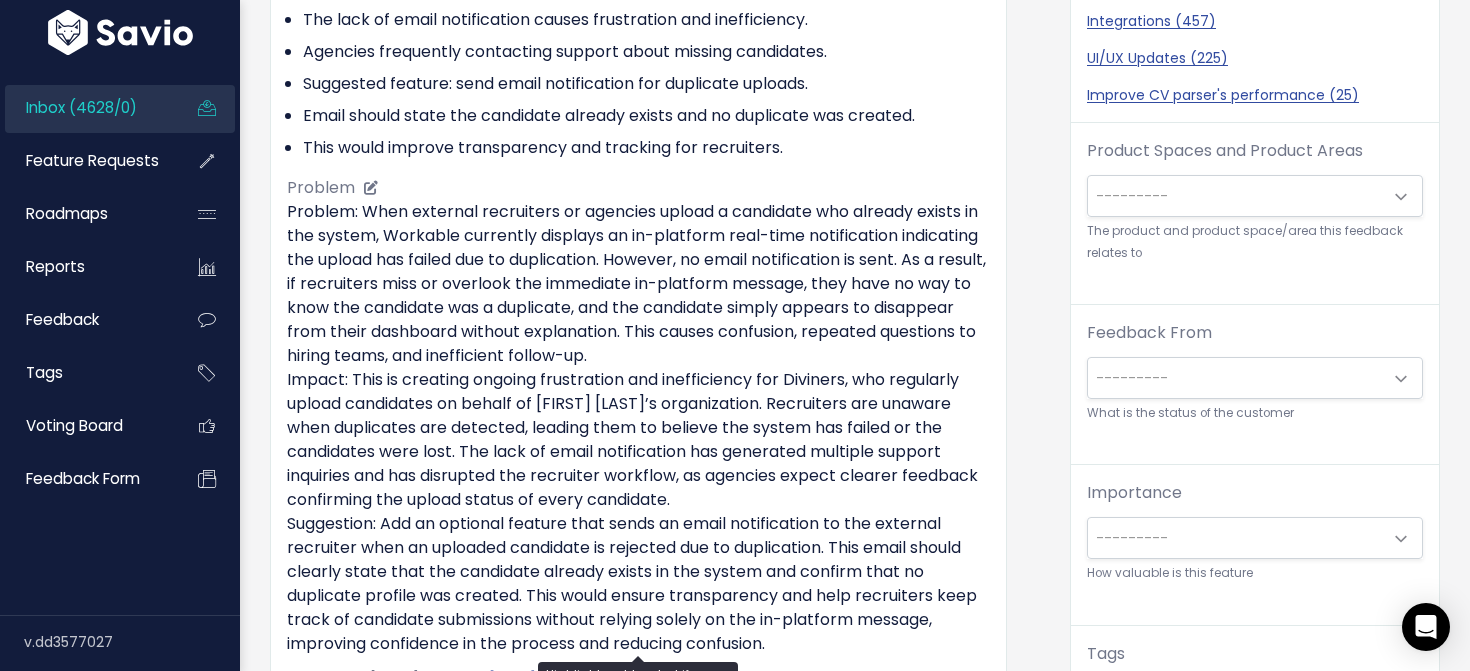 scroll, scrollTop: 660, scrollLeft: 0, axis: vertical 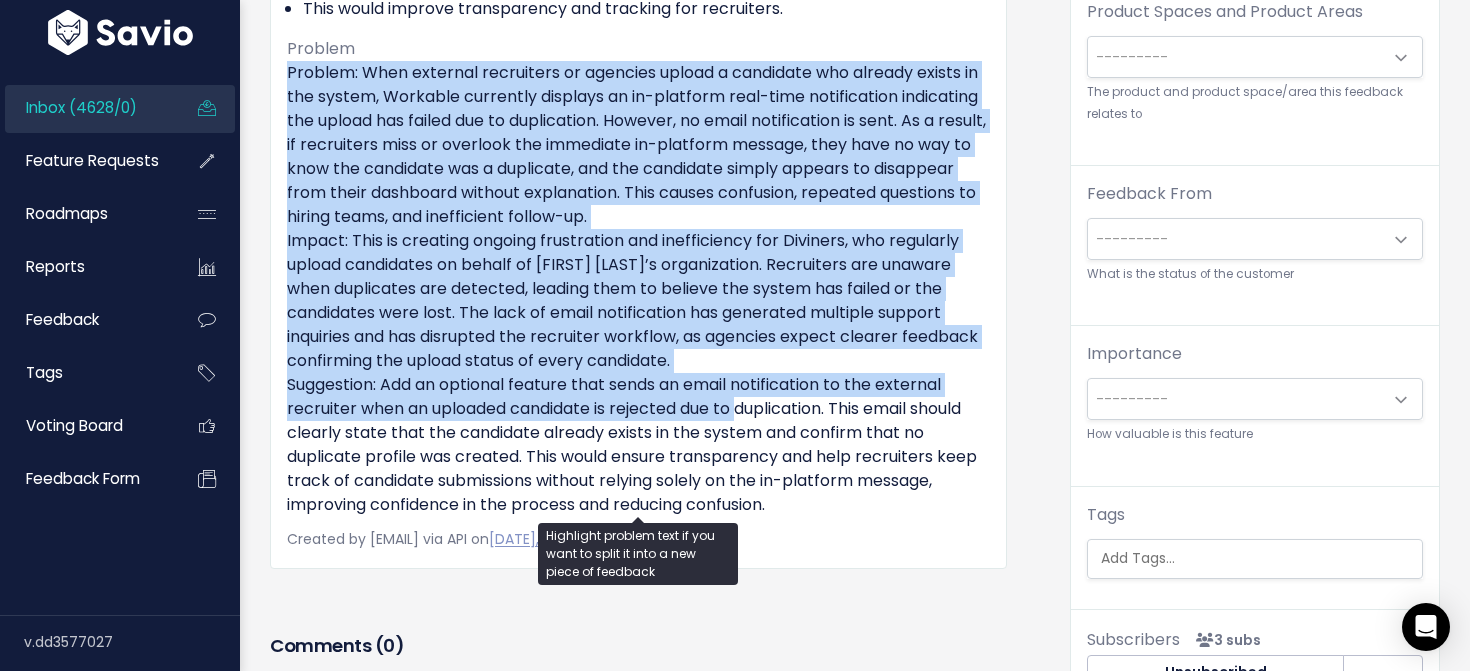 drag, startPoint x: 649, startPoint y: 52, endPoint x: 739, endPoint y: 403, distance: 362.3548 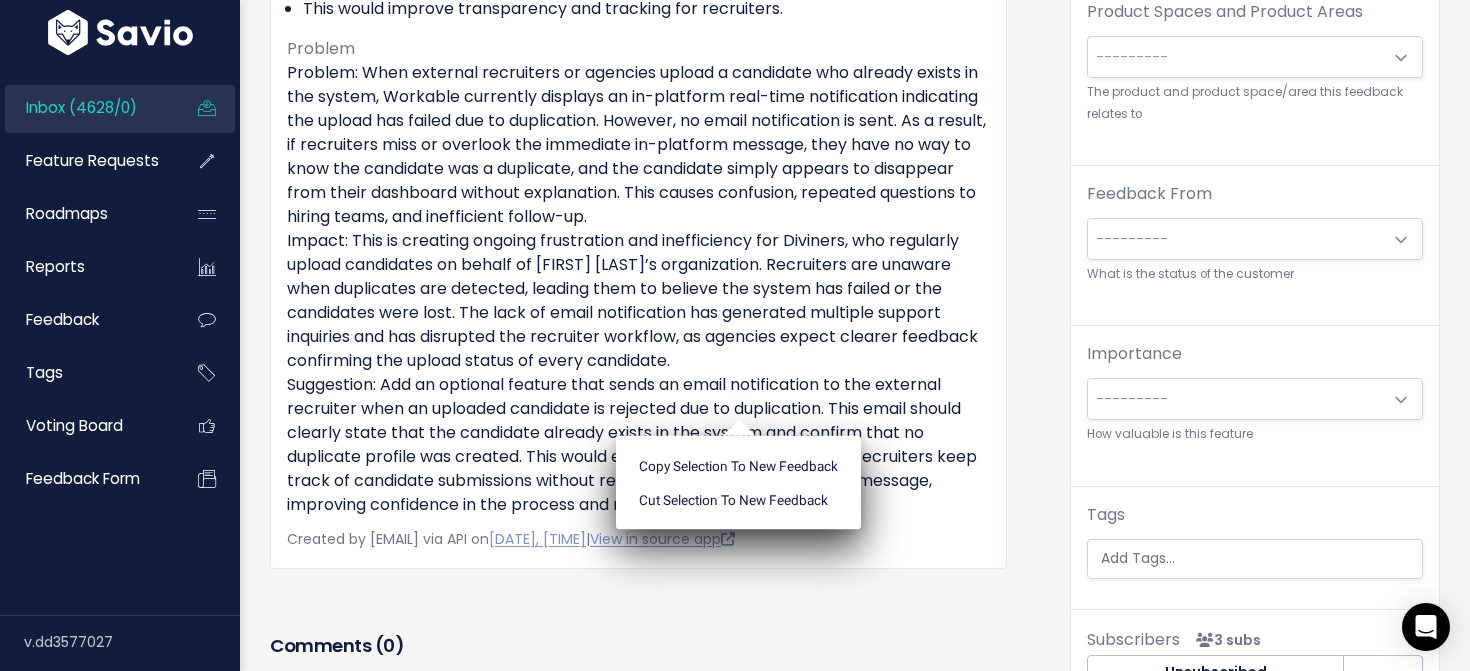 click on "Copy selection to new Feedback
Cut selection to new Feedback" at bounding box center [738, 483] 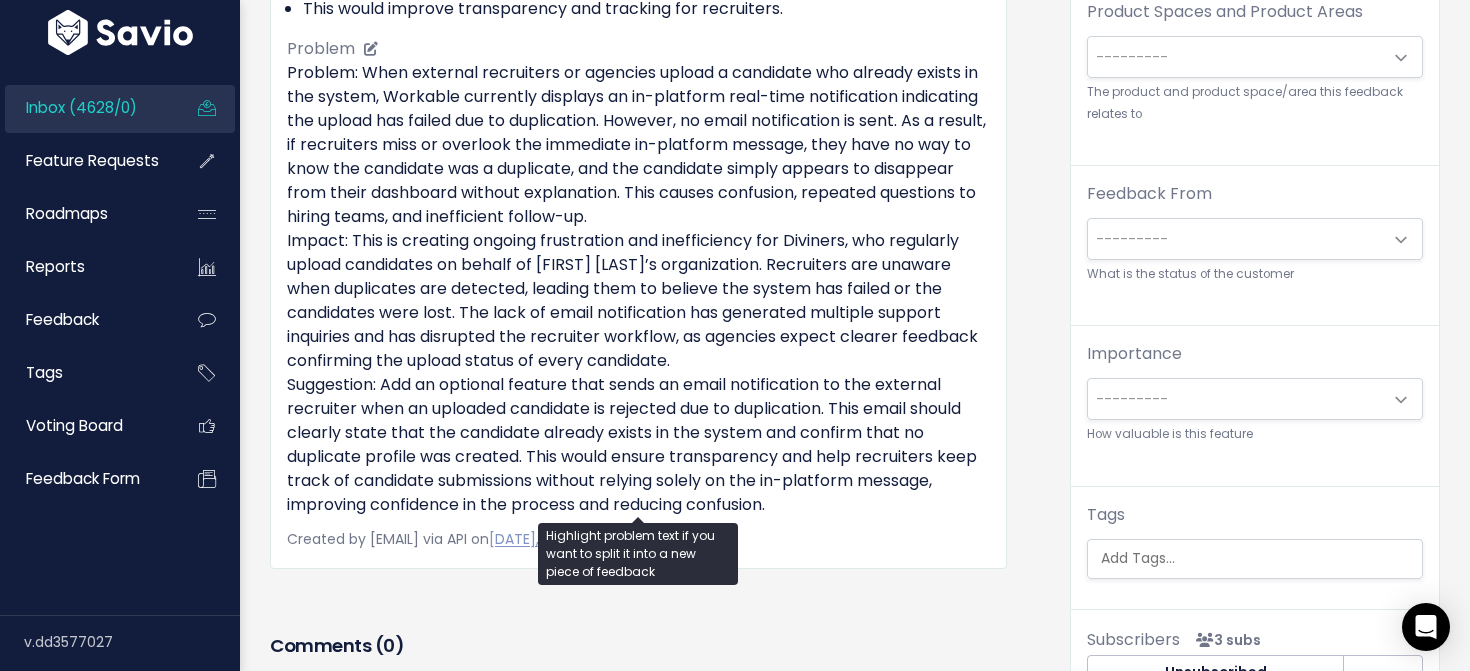 drag, startPoint x: 252, startPoint y: 375, endPoint x: 838, endPoint y: 500, distance: 599.1836 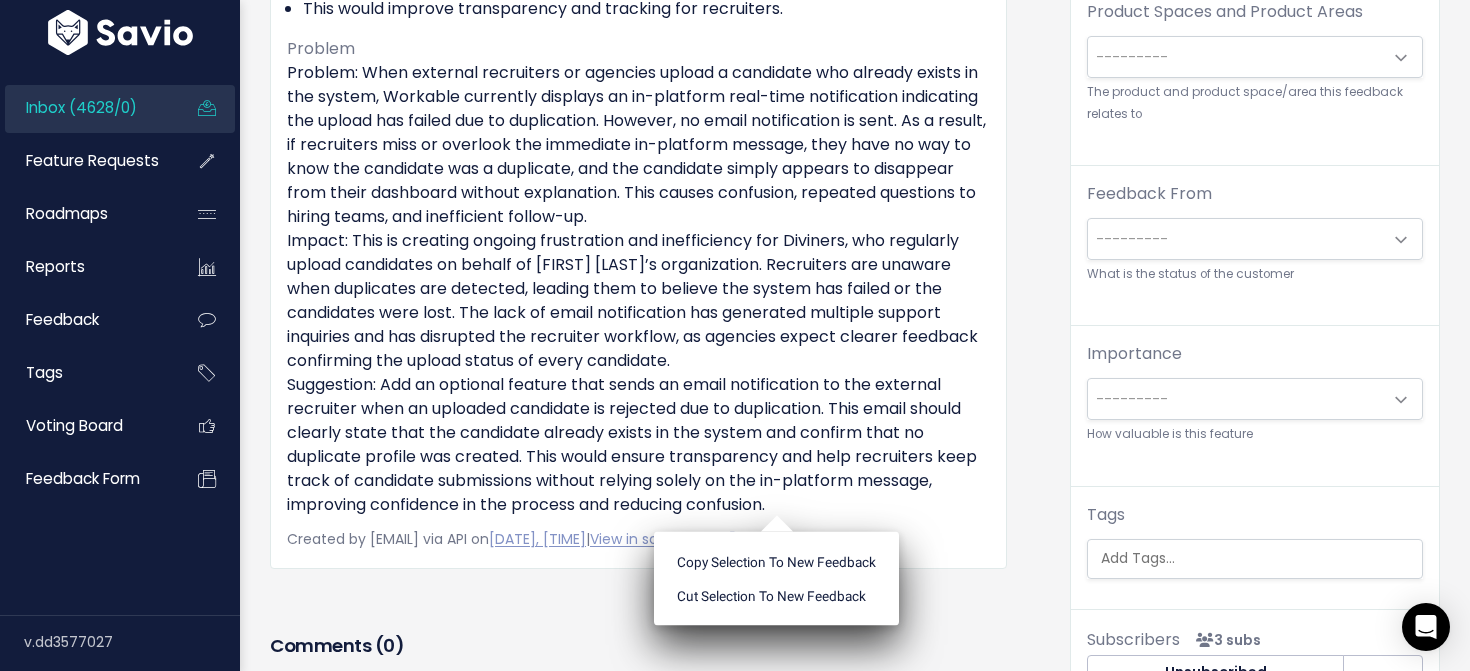 click on "---------" at bounding box center [1235, 57] 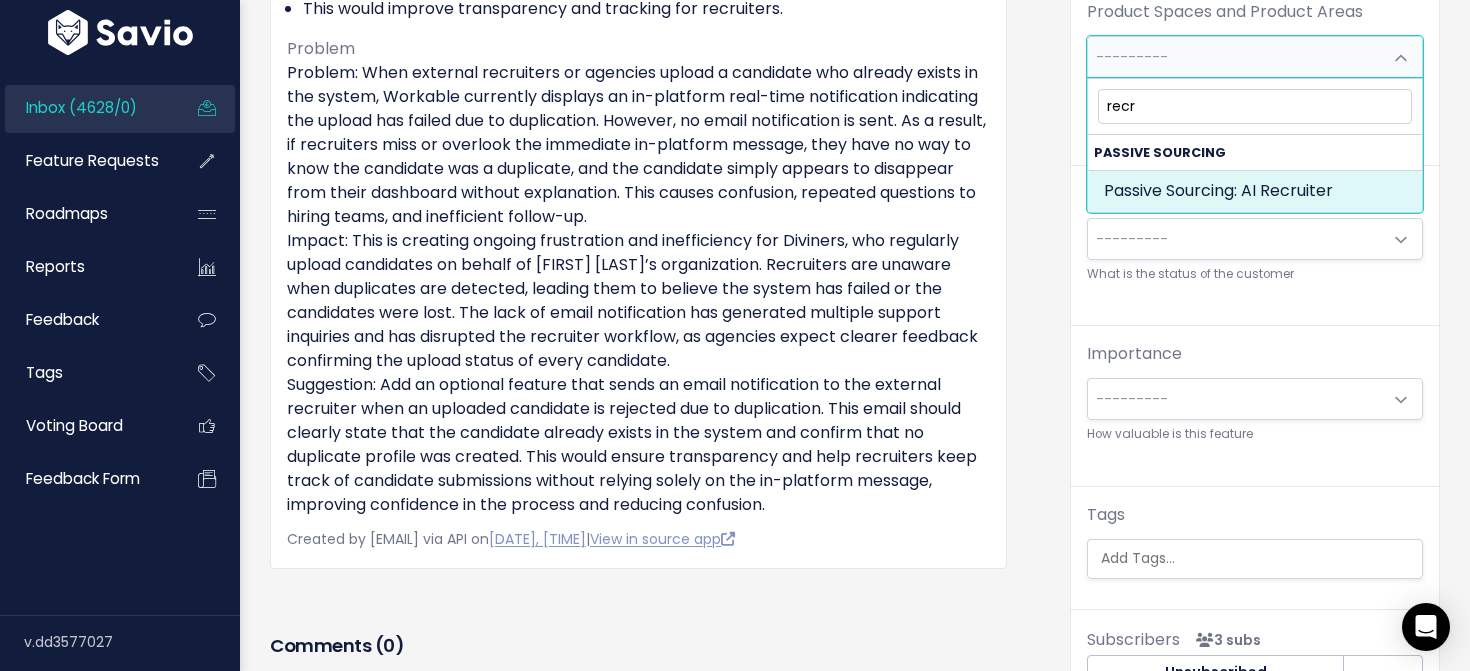 type on "recru" 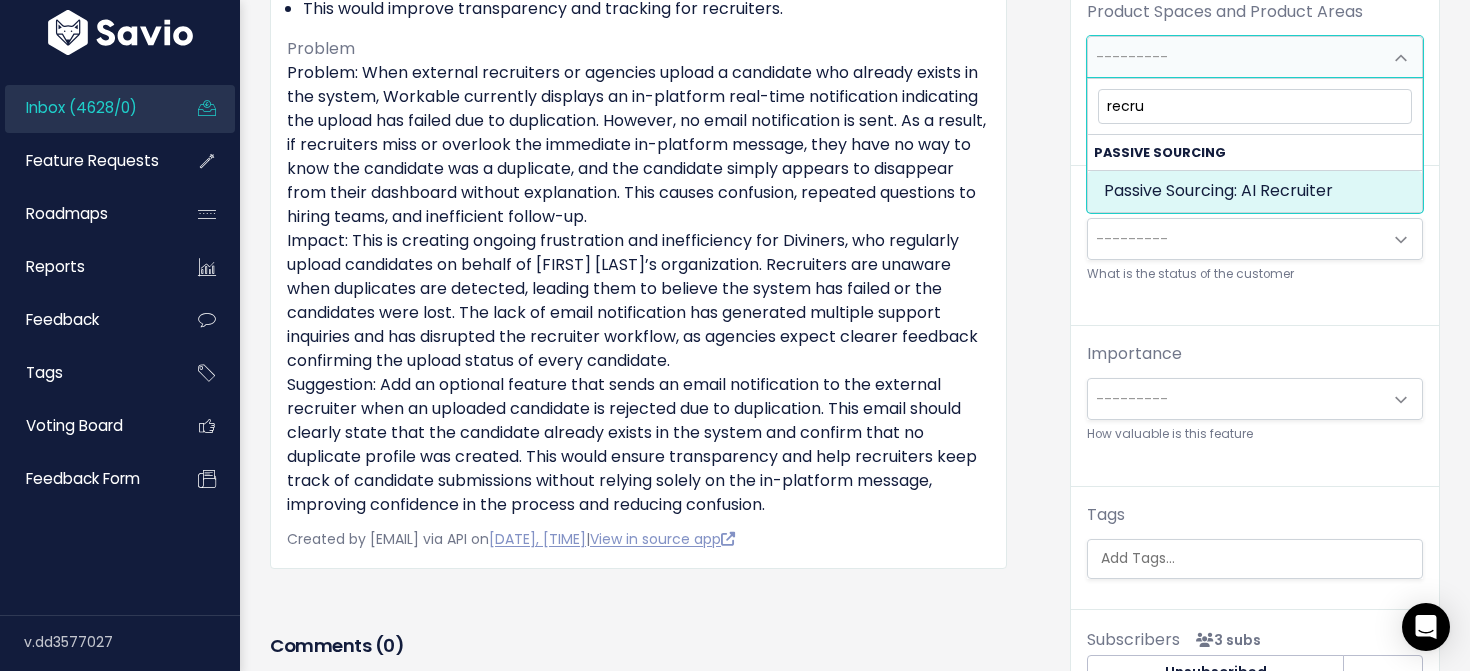 type 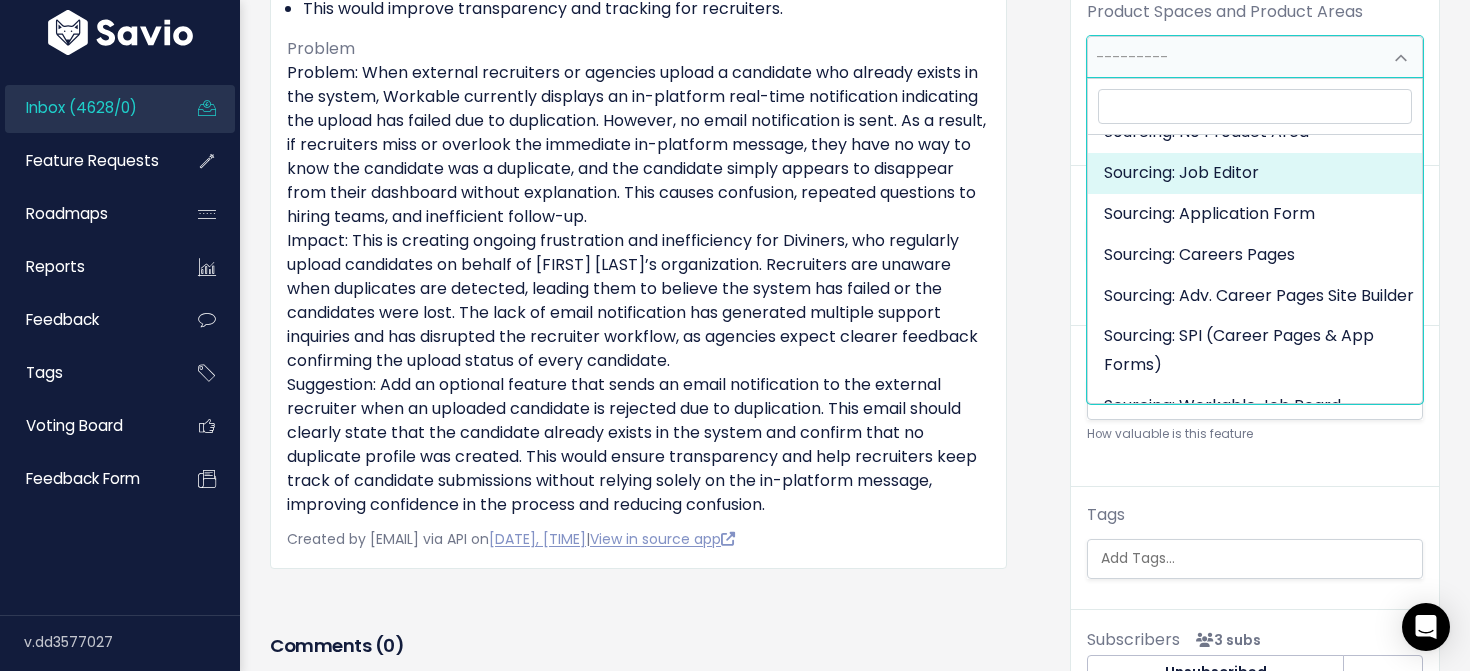 scroll, scrollTop: 2520, scrollLeft: 0, axis: vertical 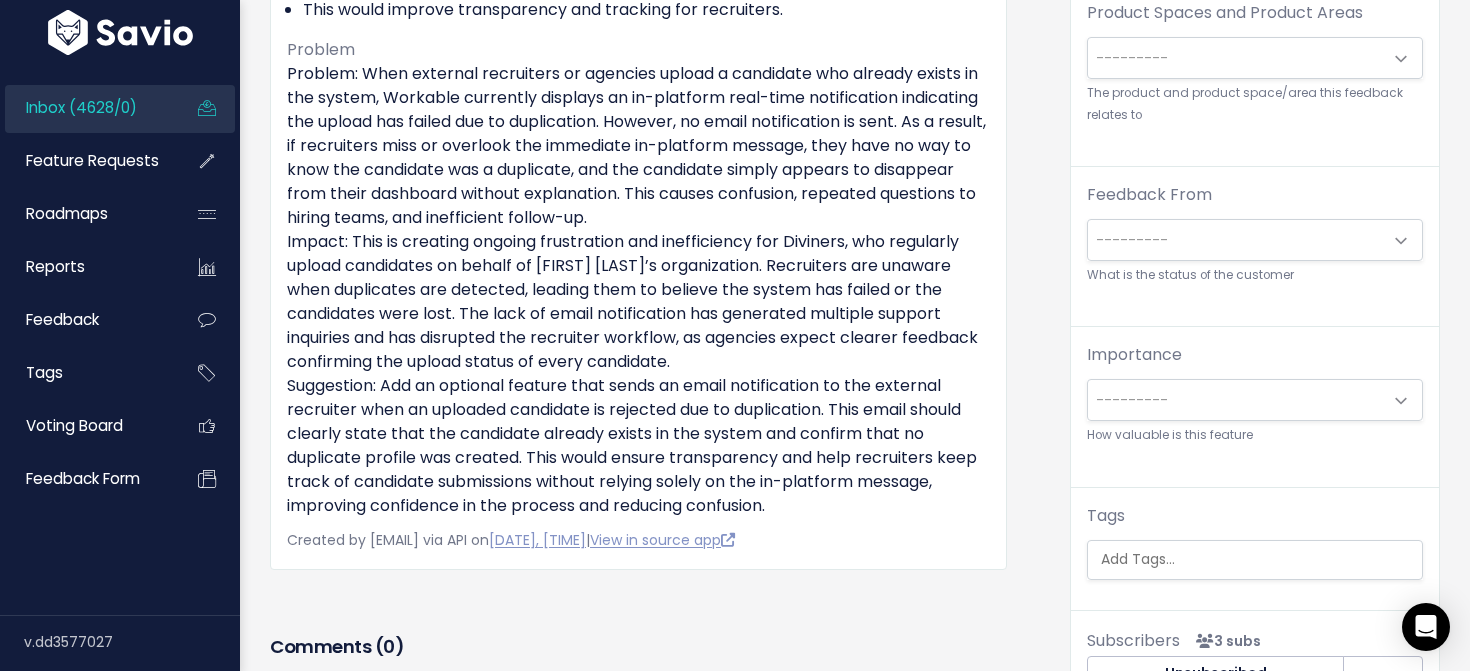 click on "daniellea@carbyne.com
from
Carbyne (519534)" at bounding box center [638, 74] 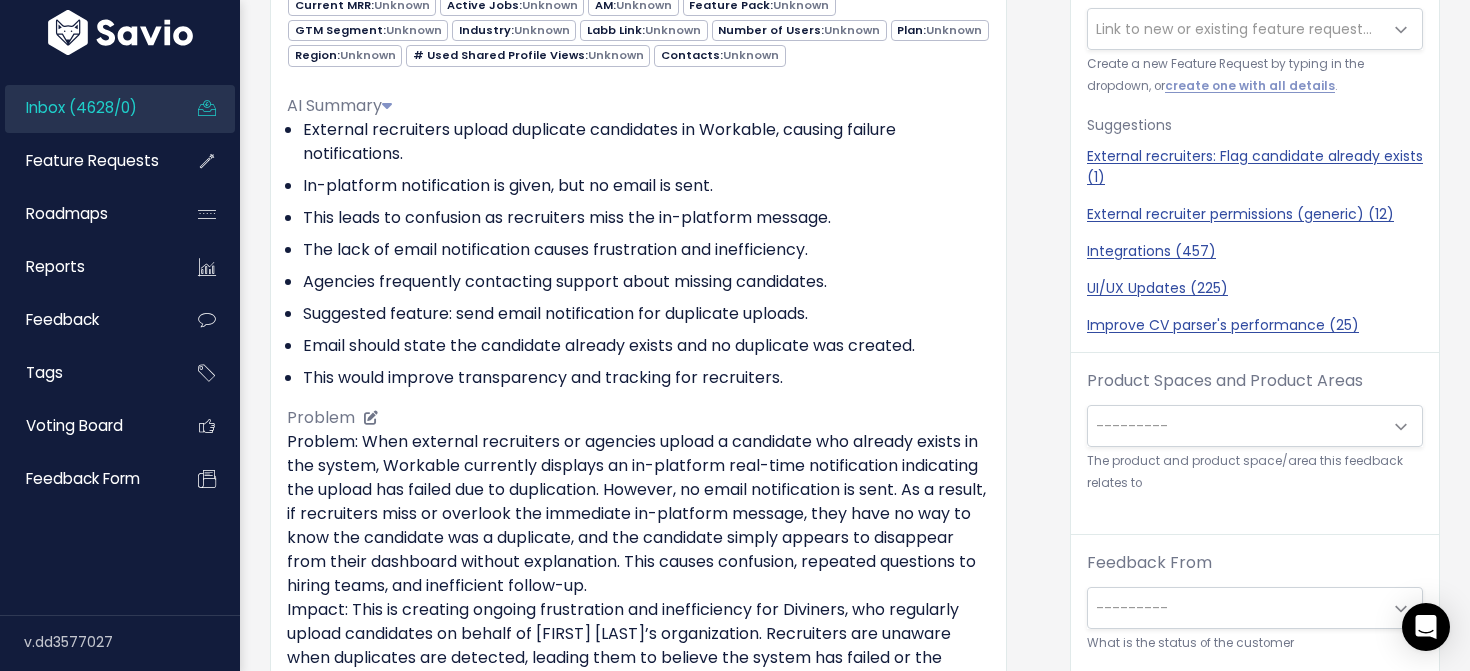 scroll, scrollTop: 250, scrollLeft: 0, axis: vertical 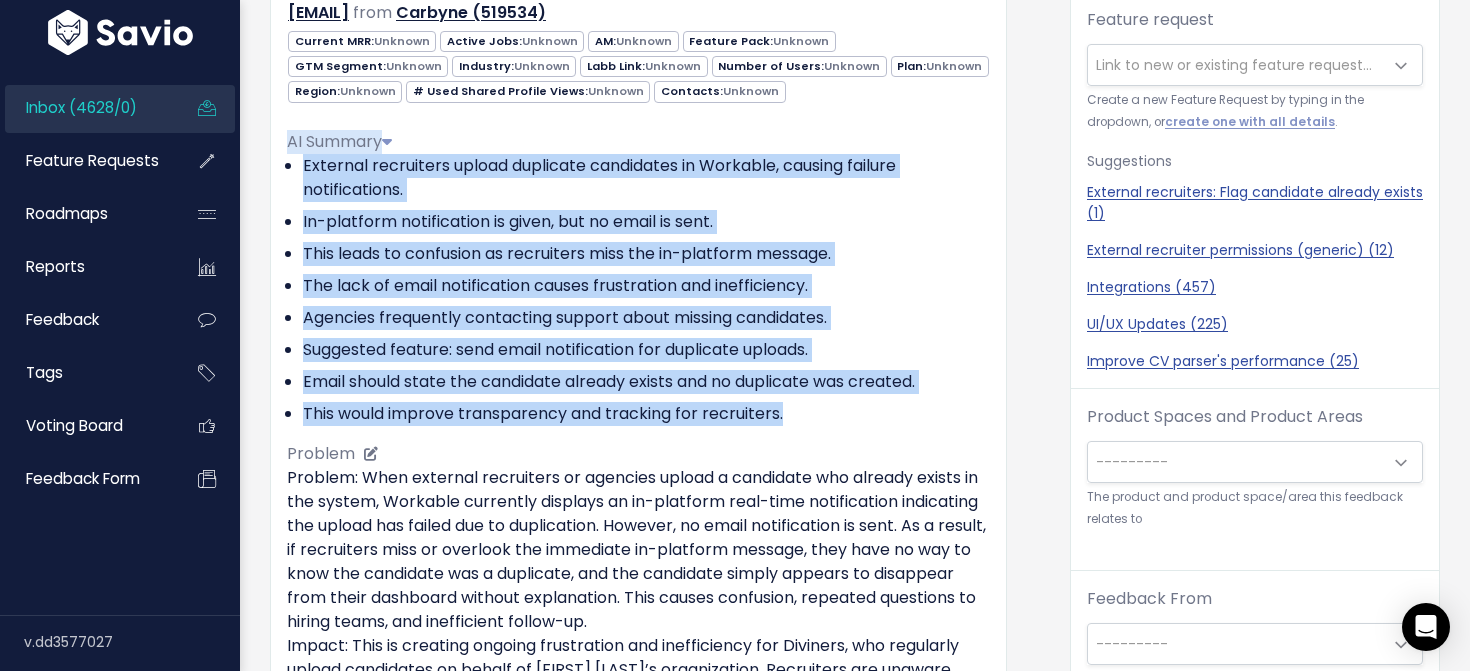drag, startPoint x: 906, startPoint y: 123, endPoint x: 976, endPoint y: 415, distance: 300.27322 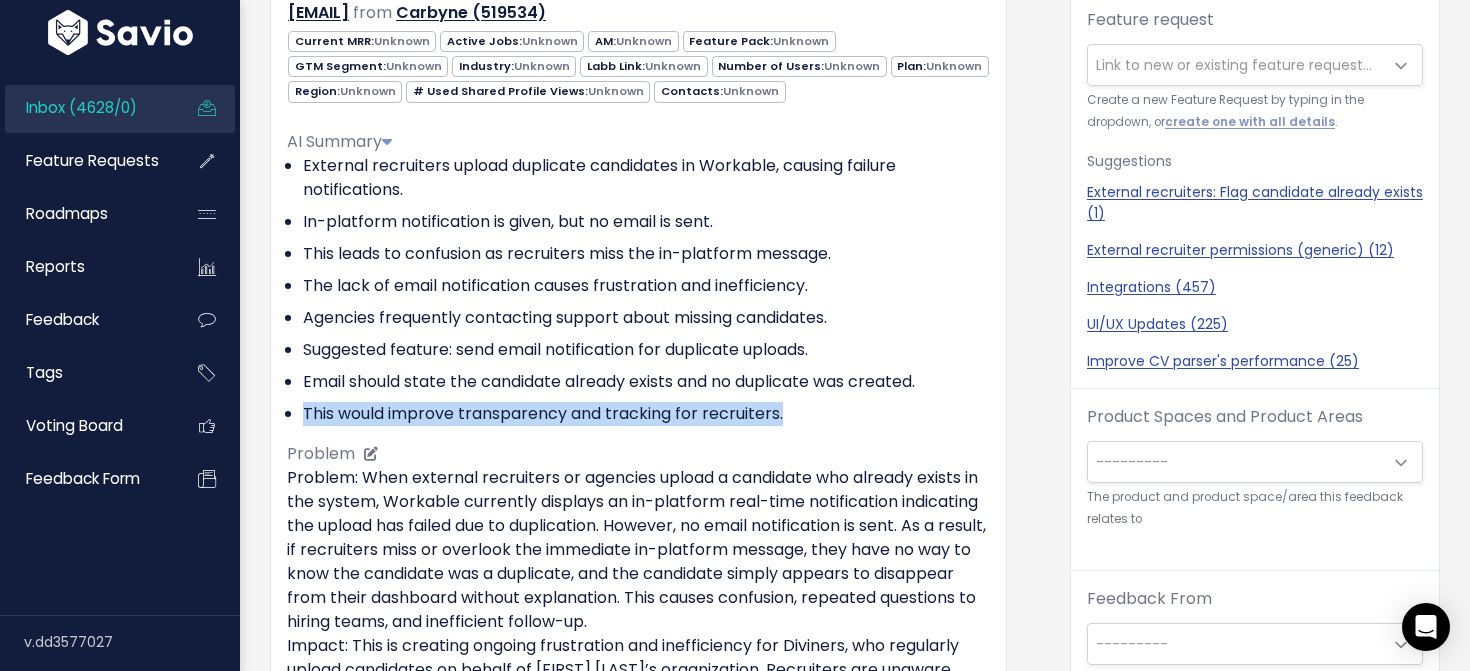drag, startPoint x: 975, startPoint y: 415, endPoint x: 948, endPoint y: 379, distance: 45 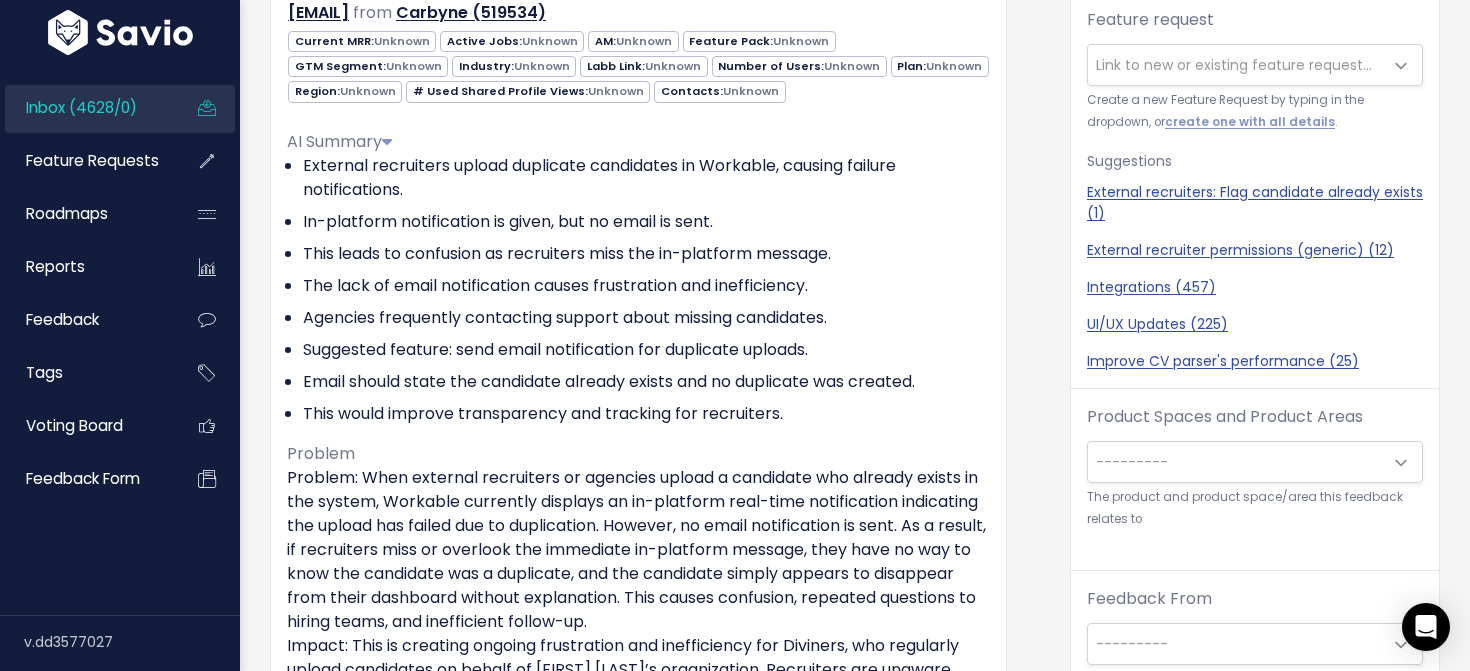 click on "---------" at bounding box center (1235, 462) 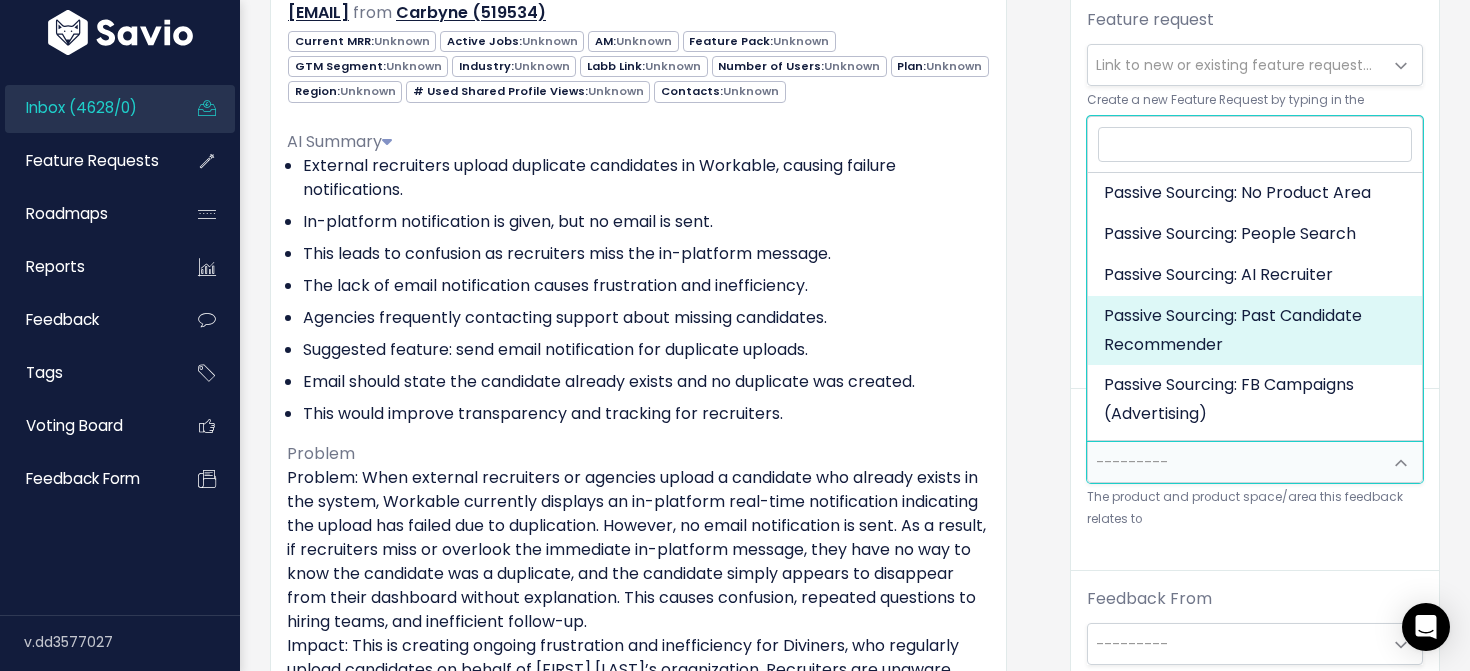 scroll, scrollTop: 2960, scrollLeft: 0, axis: vertical 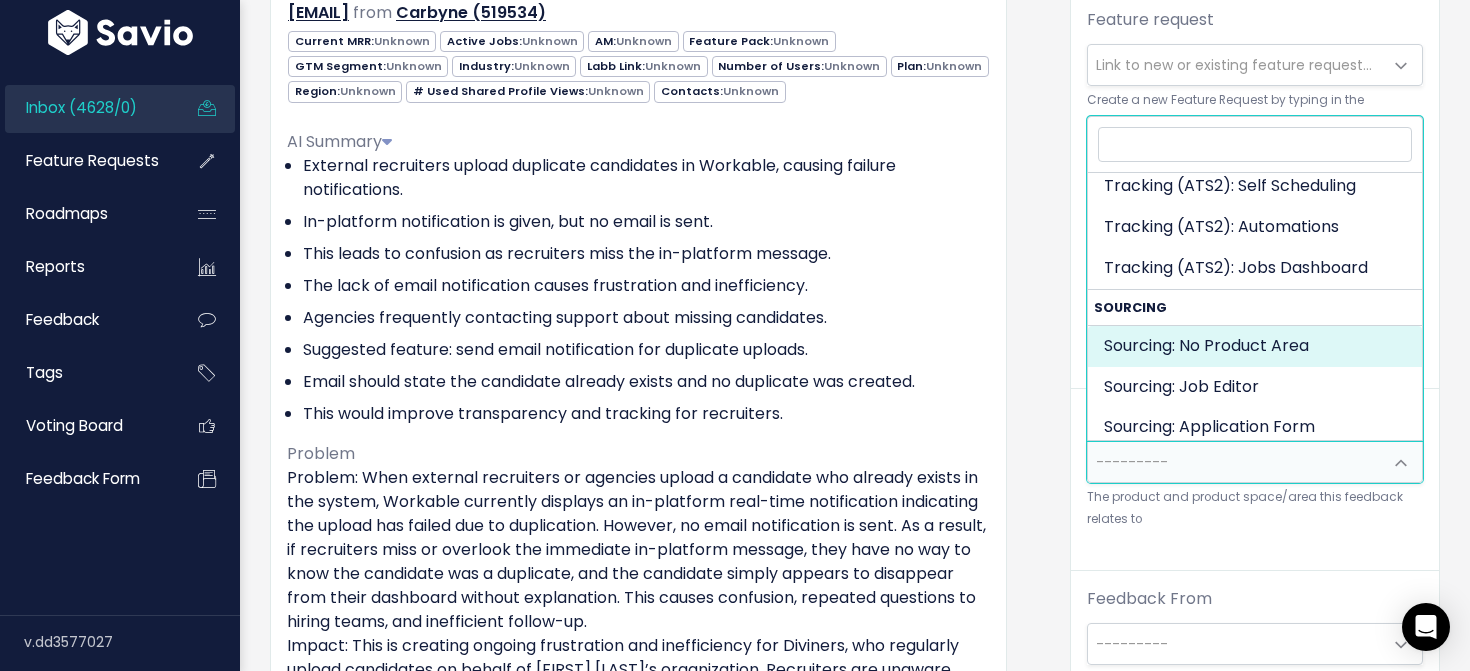 select on "JOB_POSTING:" 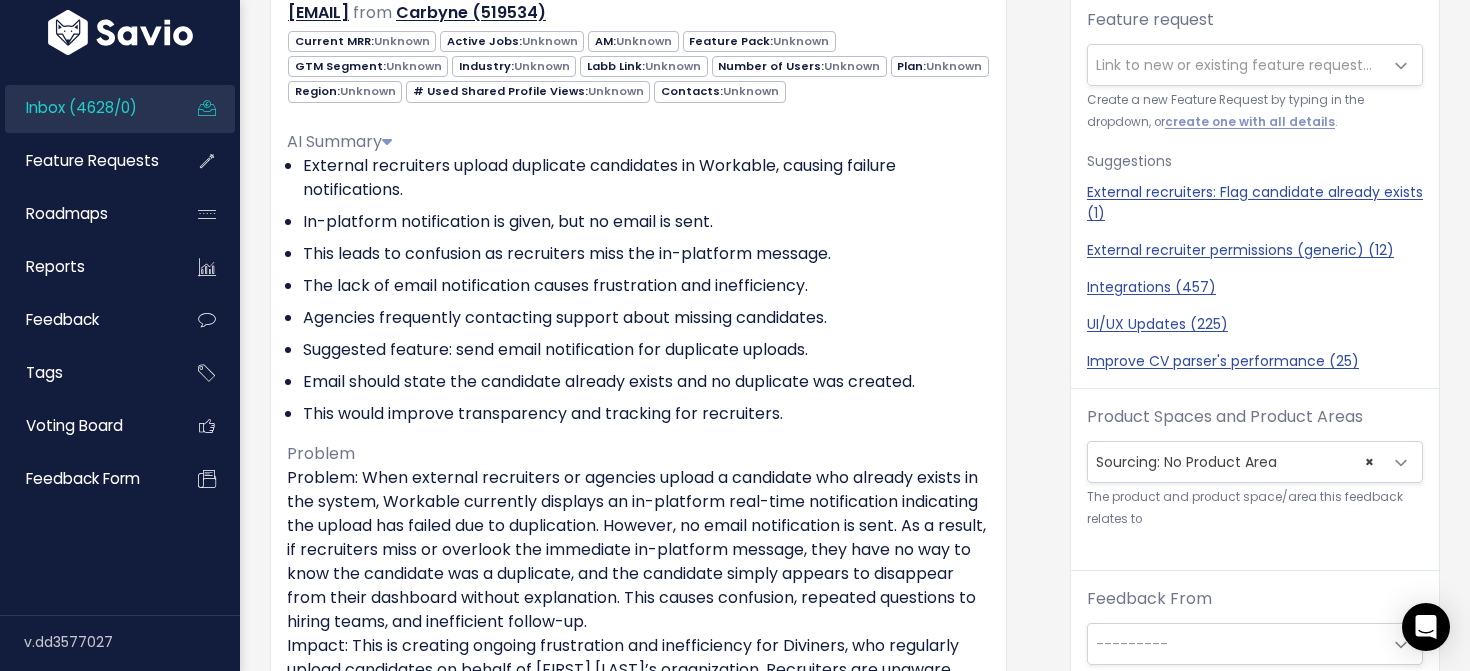 click on "Feedback
daniellea@carbyne.com
from
Carbyne (519534)" at bounding box center [655, 571] 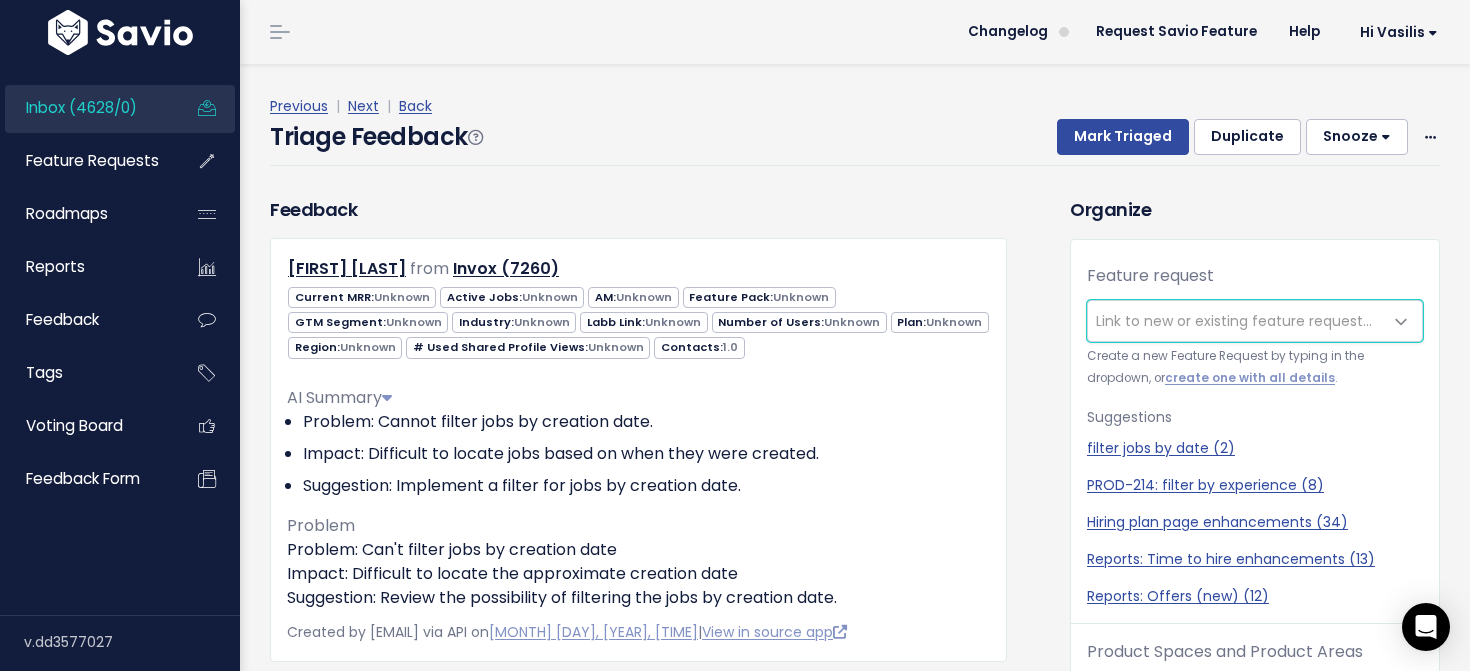 scroll, scrollTop: 0, scrollLeft: 0, axis: both 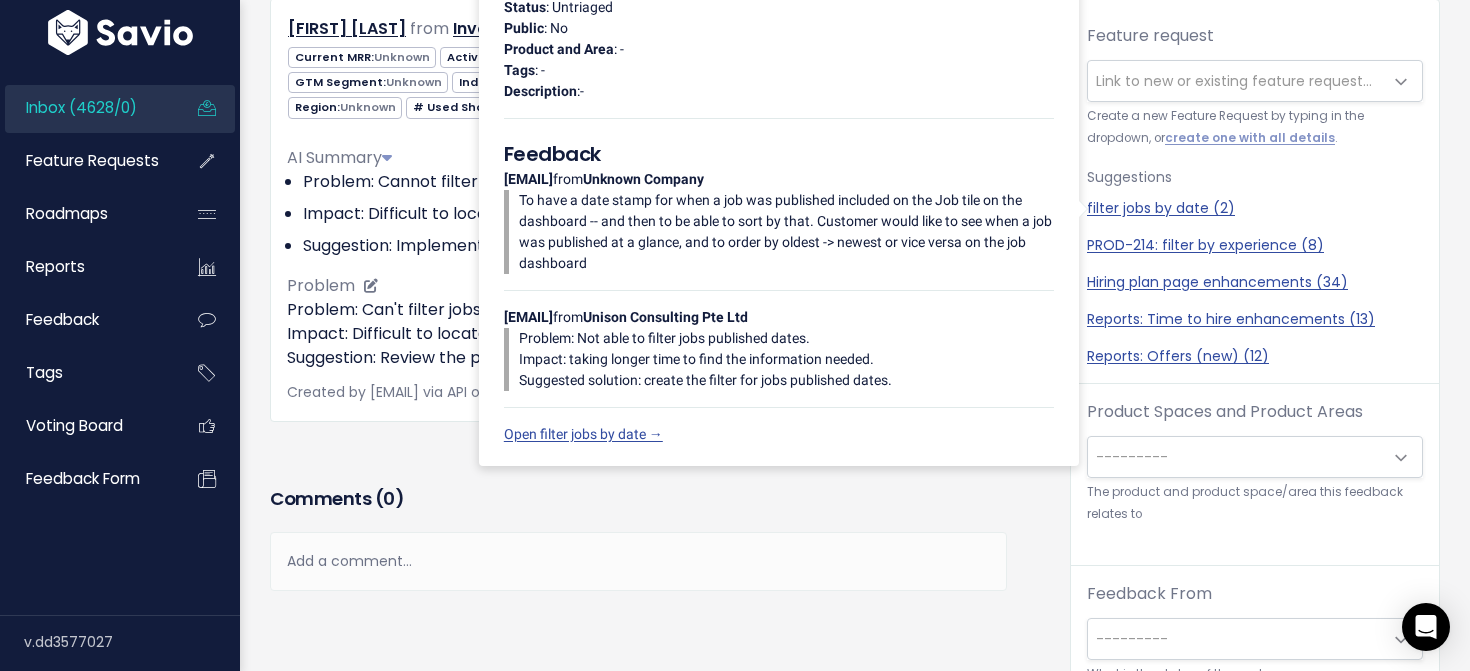 click on "Problem: Can't filter jobs by creation date
Impact: Difficult to locate the approximate creation date
Suggestion: Review the possibility of filtering the jobs by creation date." at bounding box center [638, 334] 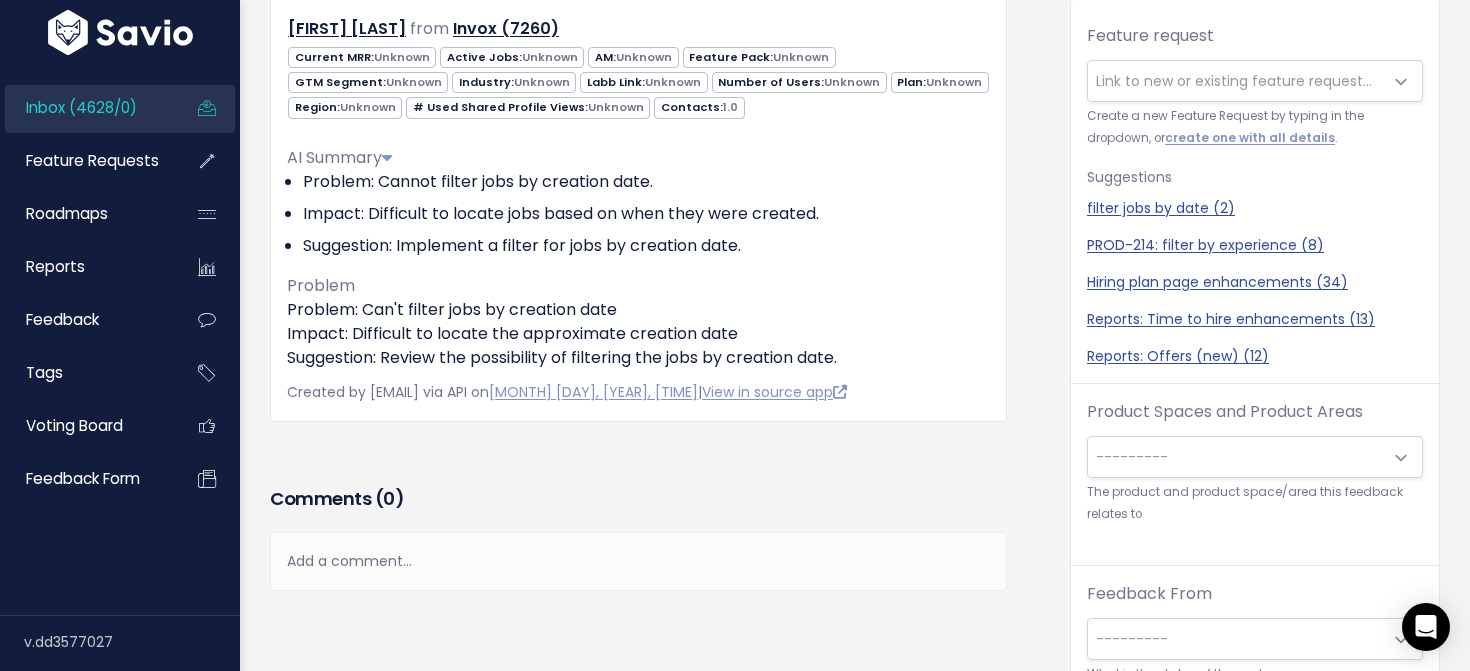 click on "Feedback
Guilhem Bertholet
from
Invox (7260)" at bounding box center [638, 219] 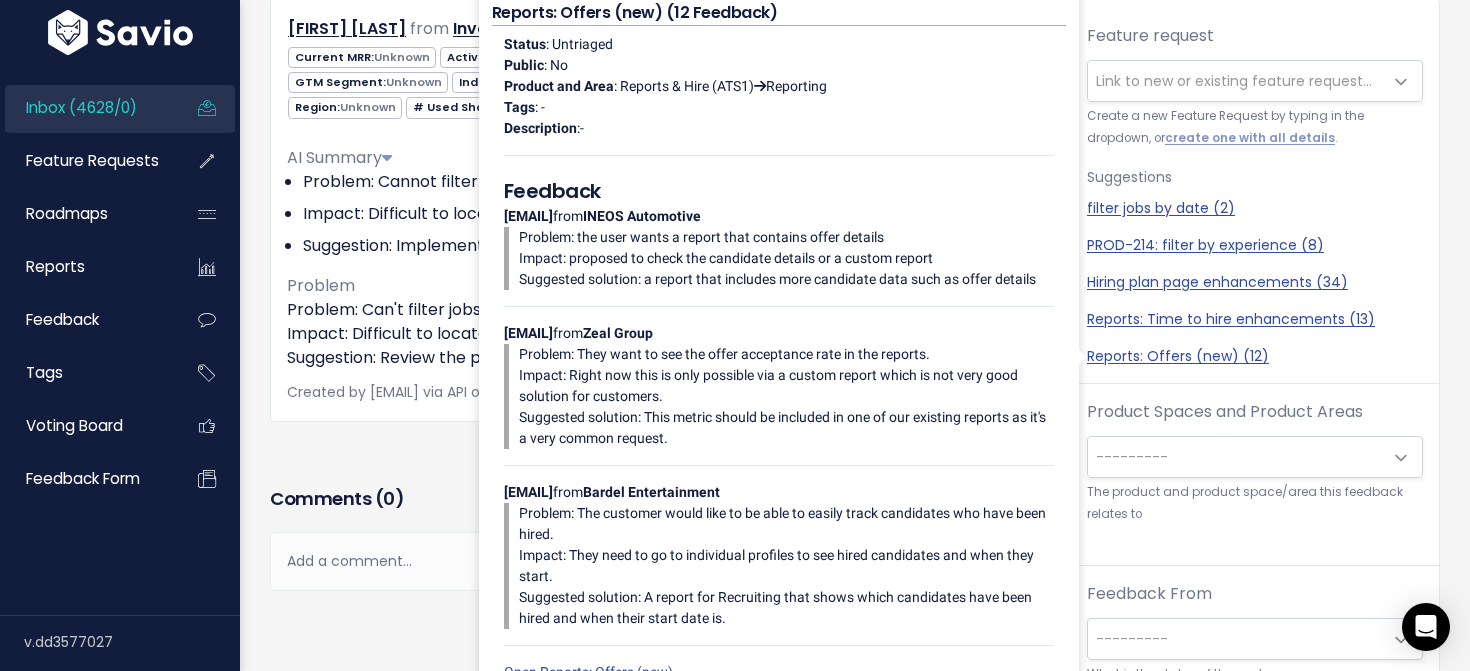 click on "Feedback
Guilhem Bertholet
from
Invox (7260)" at bounding box center (638, 219) 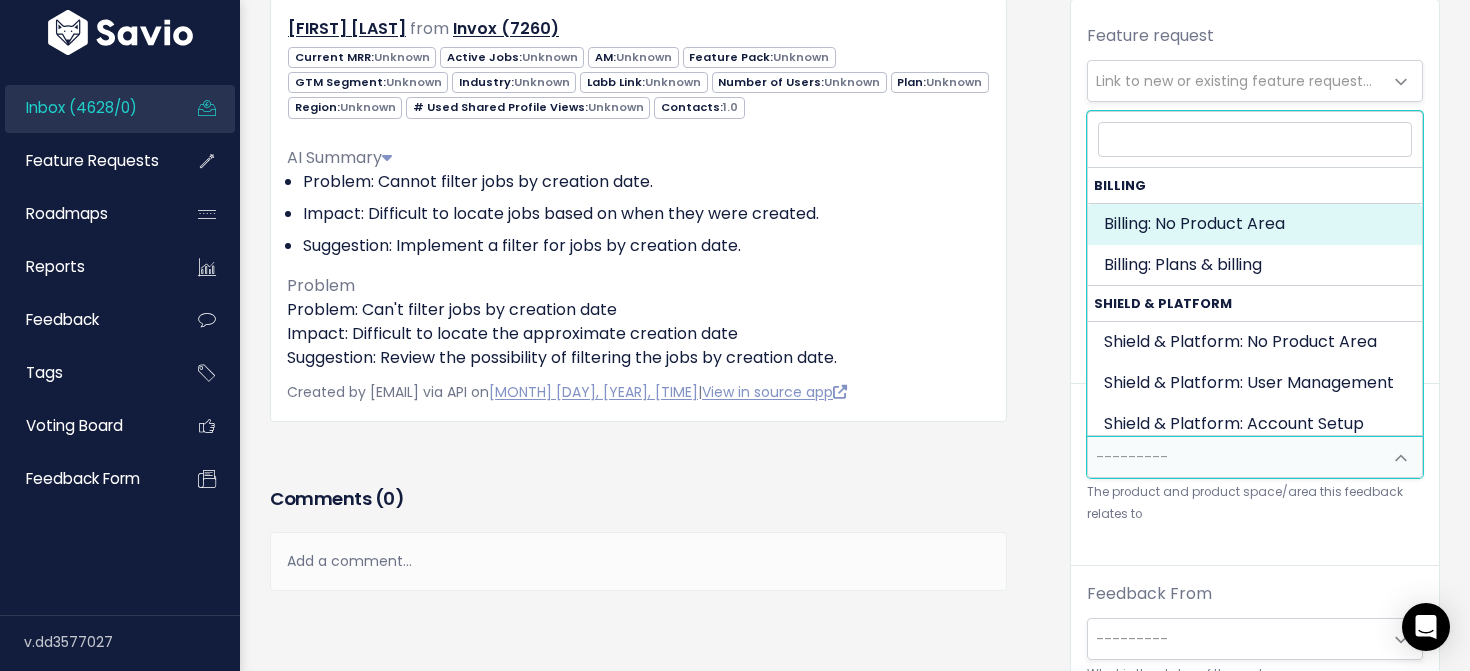 click on "---------" at bounding box center [1235, 457] 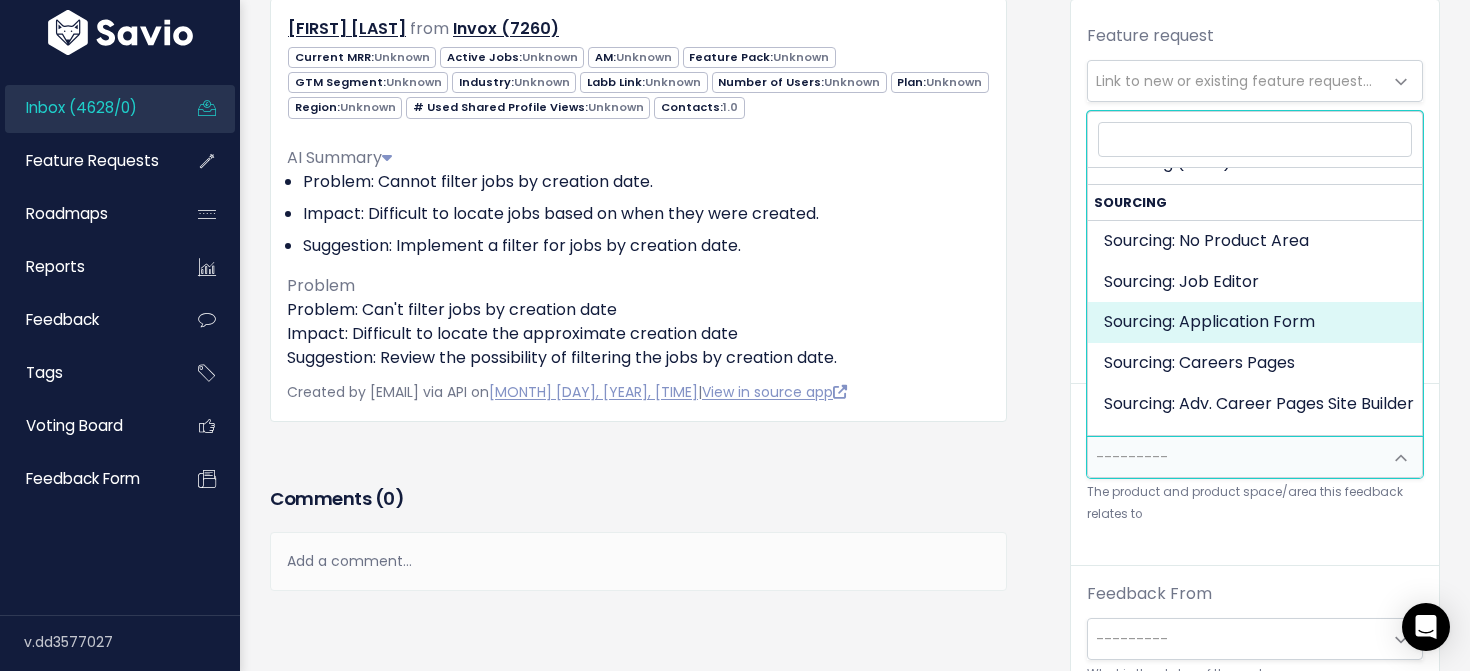 scroll, scrollTop: 2395, scrollLeft: 0, axis: vertical 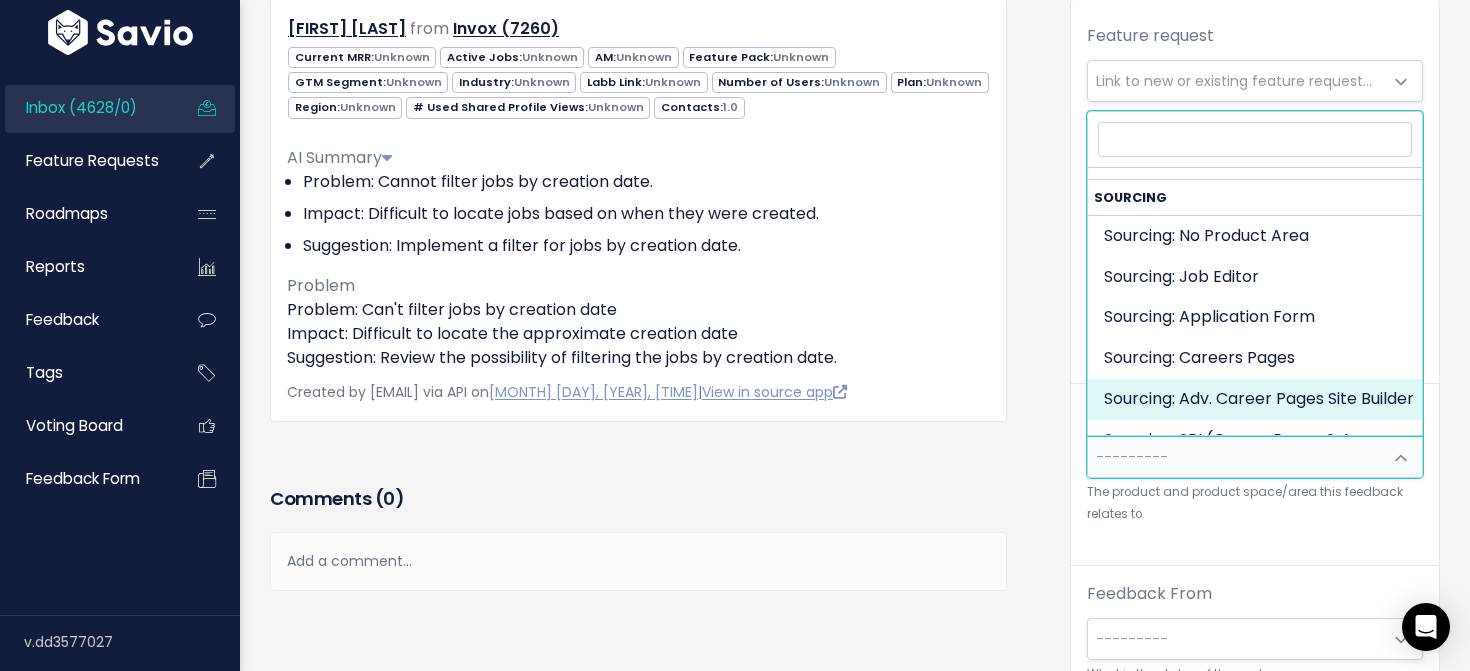 click on "Feedback
Guilhem Bertholet
from
Invox (7260)" at bounding box center [655, 550] 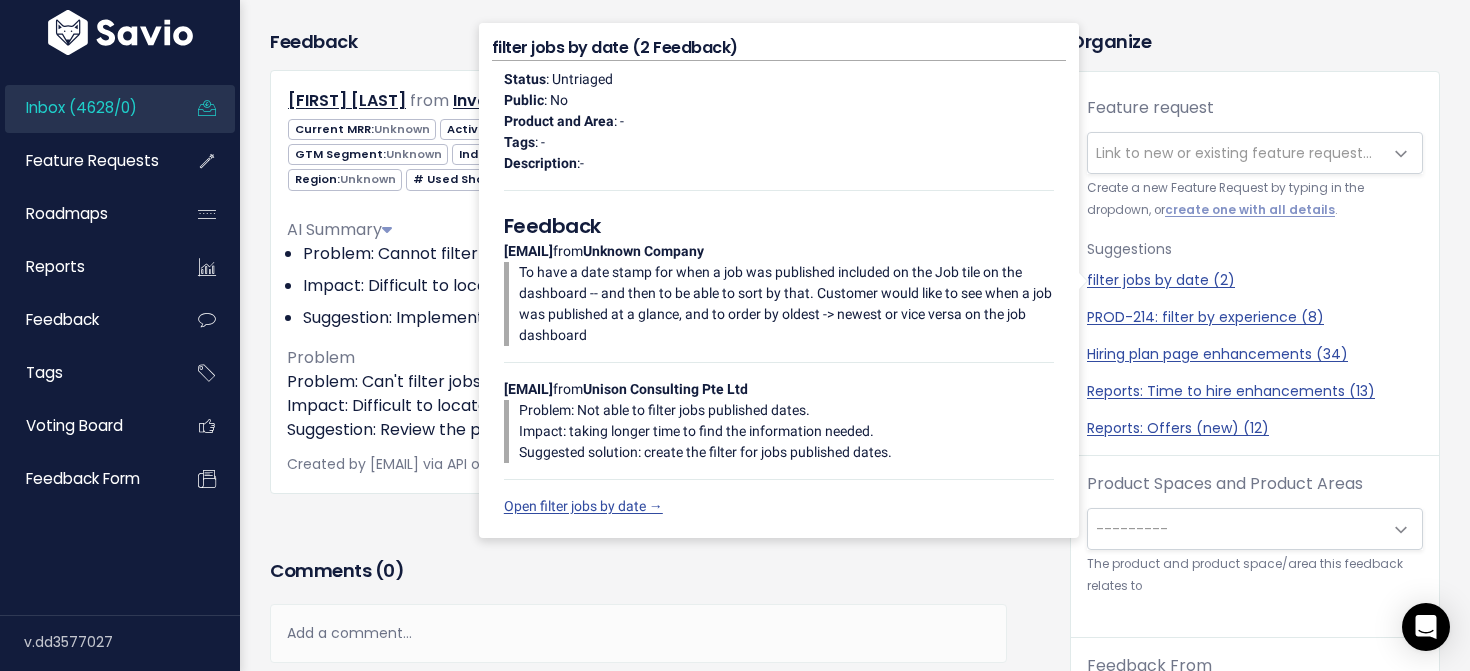 scroll, scrollTop: 137, scrollLeft: 0, axis: vertical 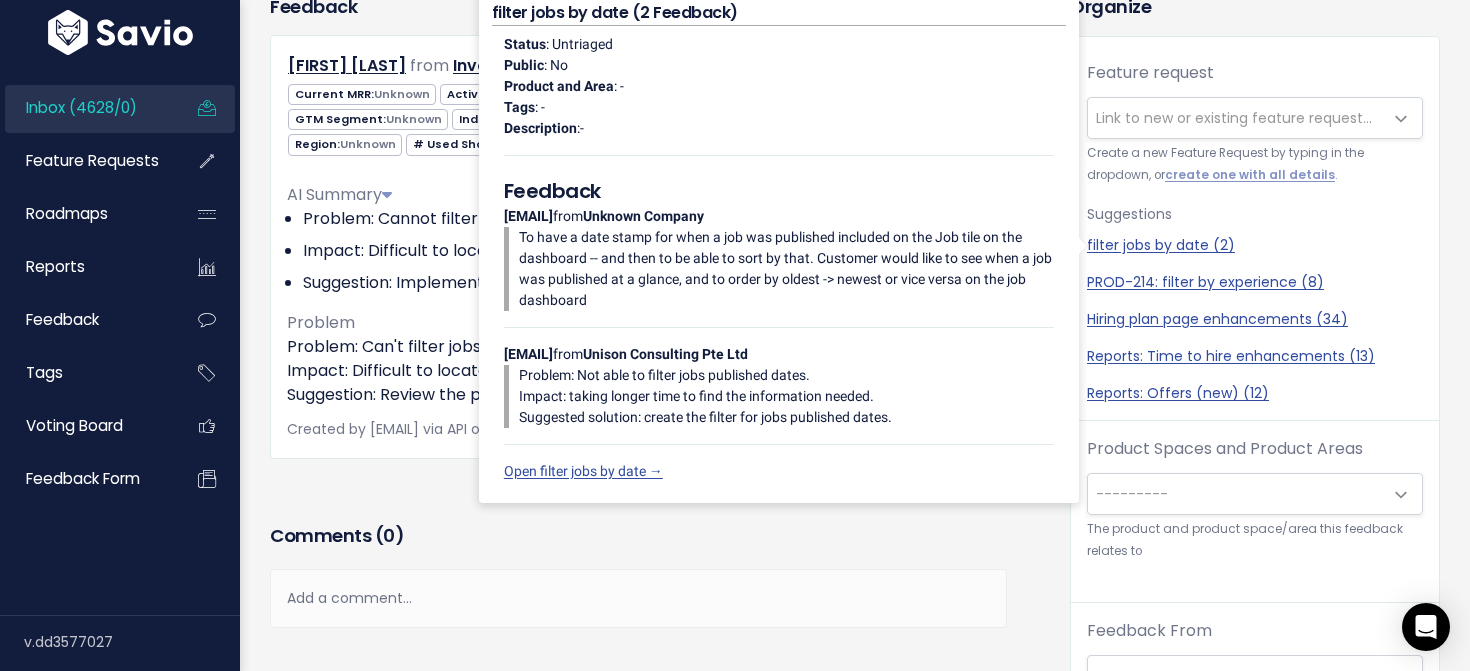 click on "---------" at bounding box center (1235, 494) 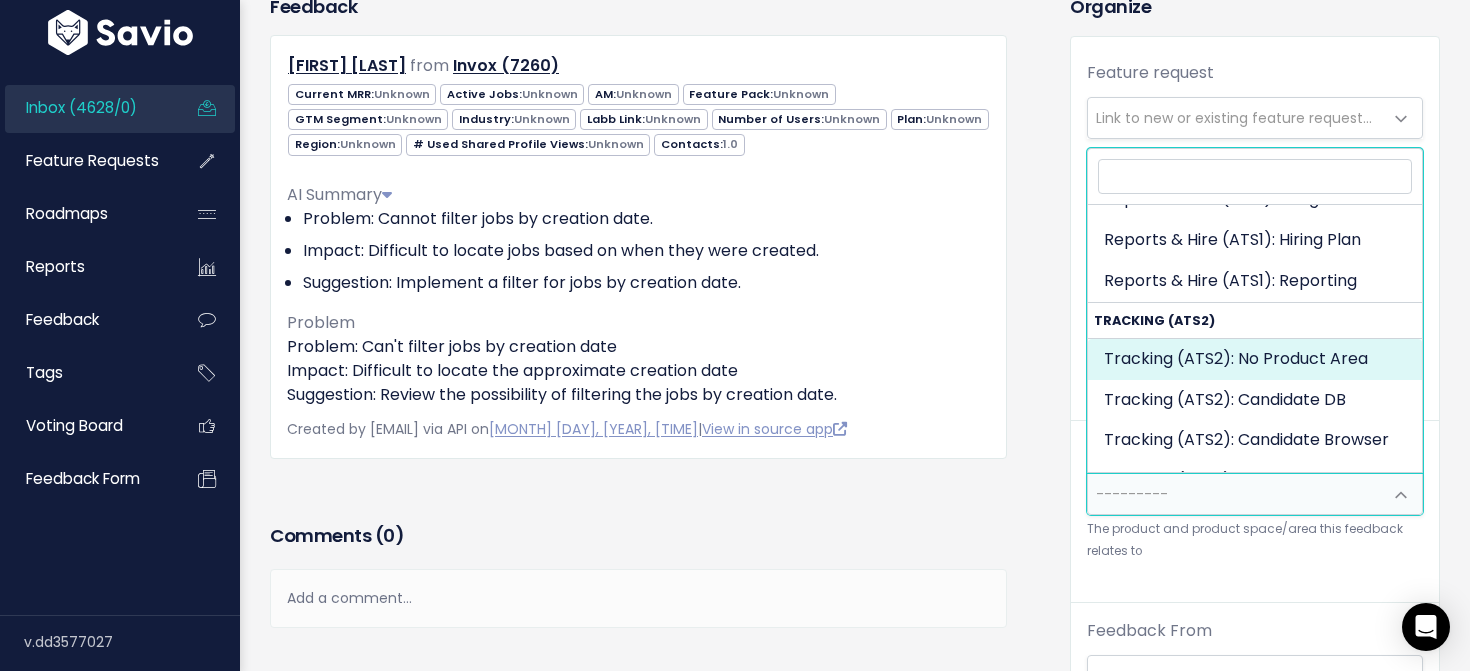 scroll, scrollTop: 1709, scrollLeft: 0, axis: vertical 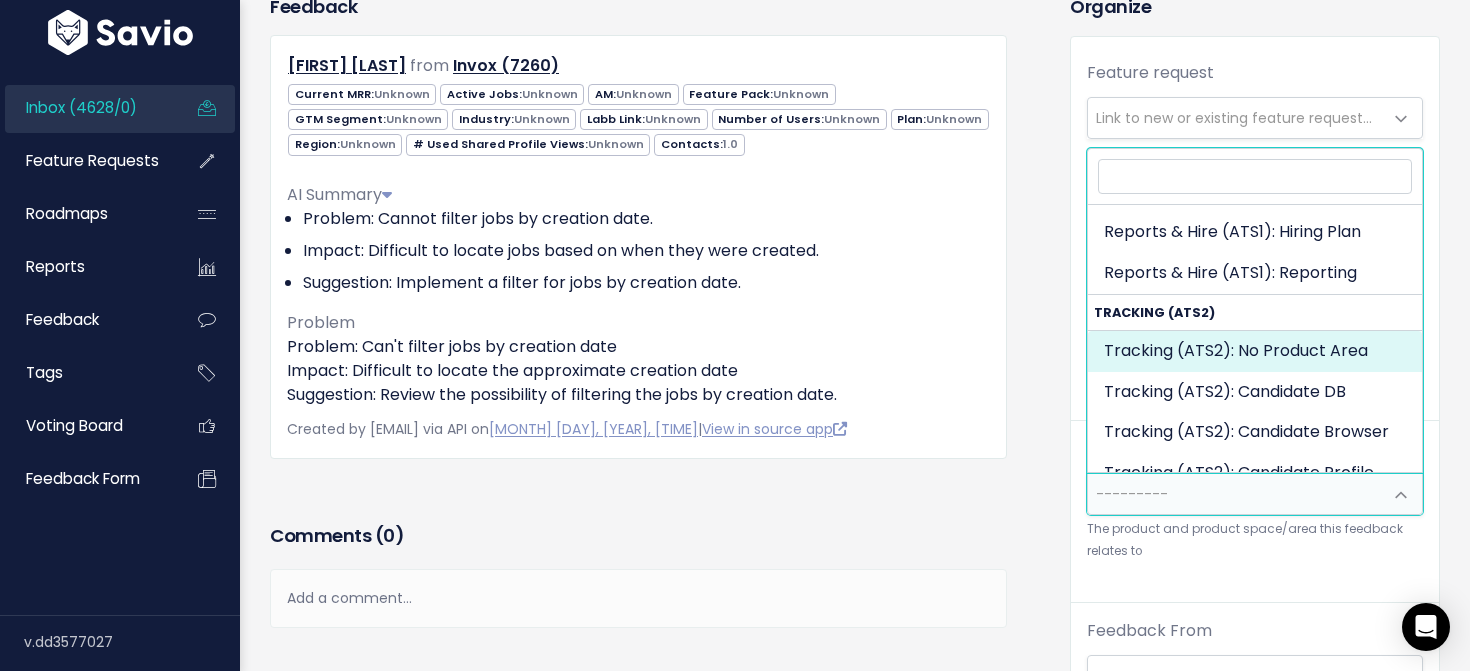 select on "SCREEN:" 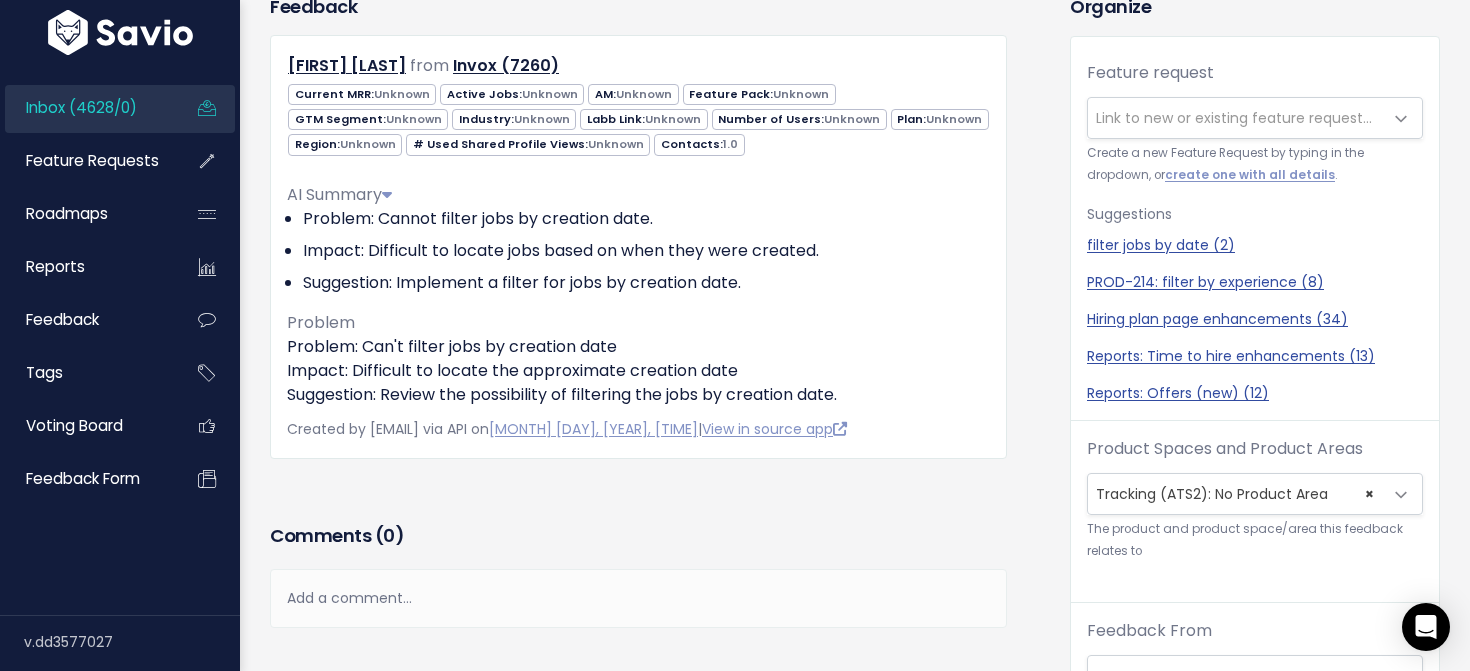 click on "Feedback
Guilhem Bertholet
from
Invox (7260)" at bounding box center (655, 587) 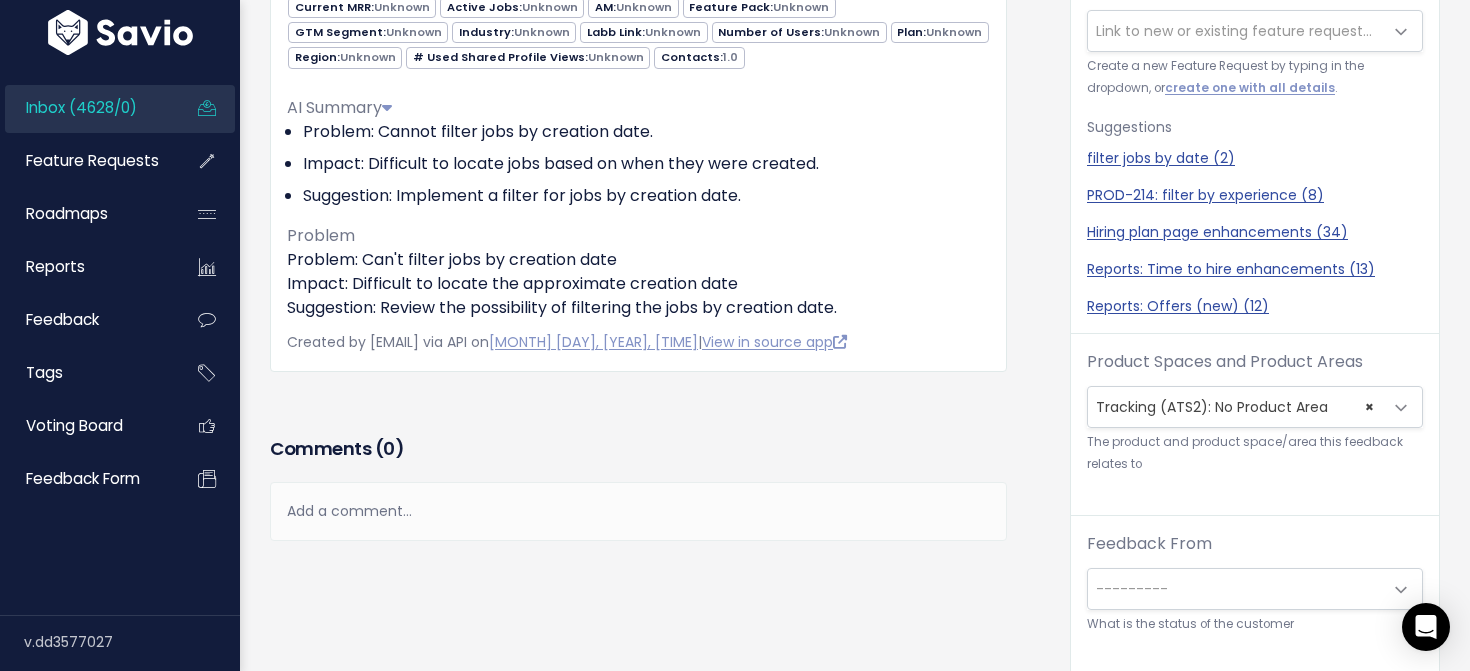 scroll, scrollTop: 231, scrollLeft: 0, axis: vertical 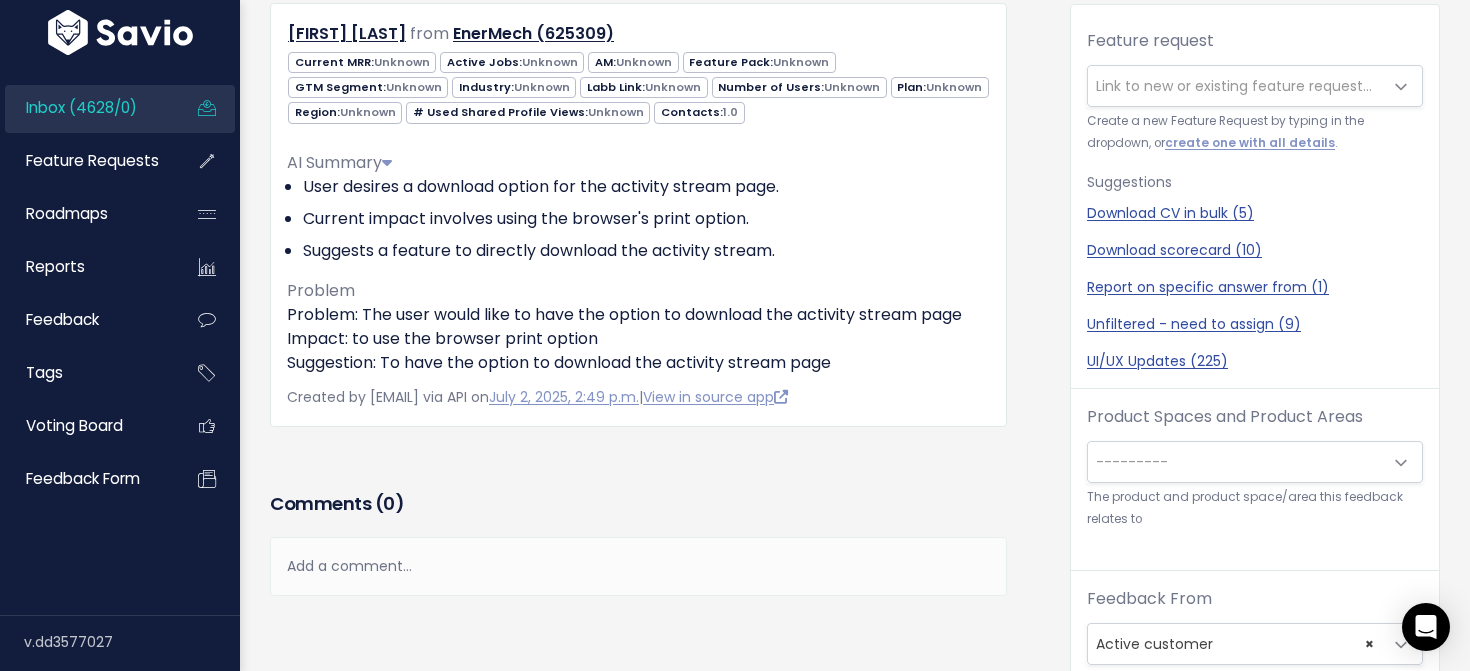 click on "---------" at bounding box center (1235, 462) 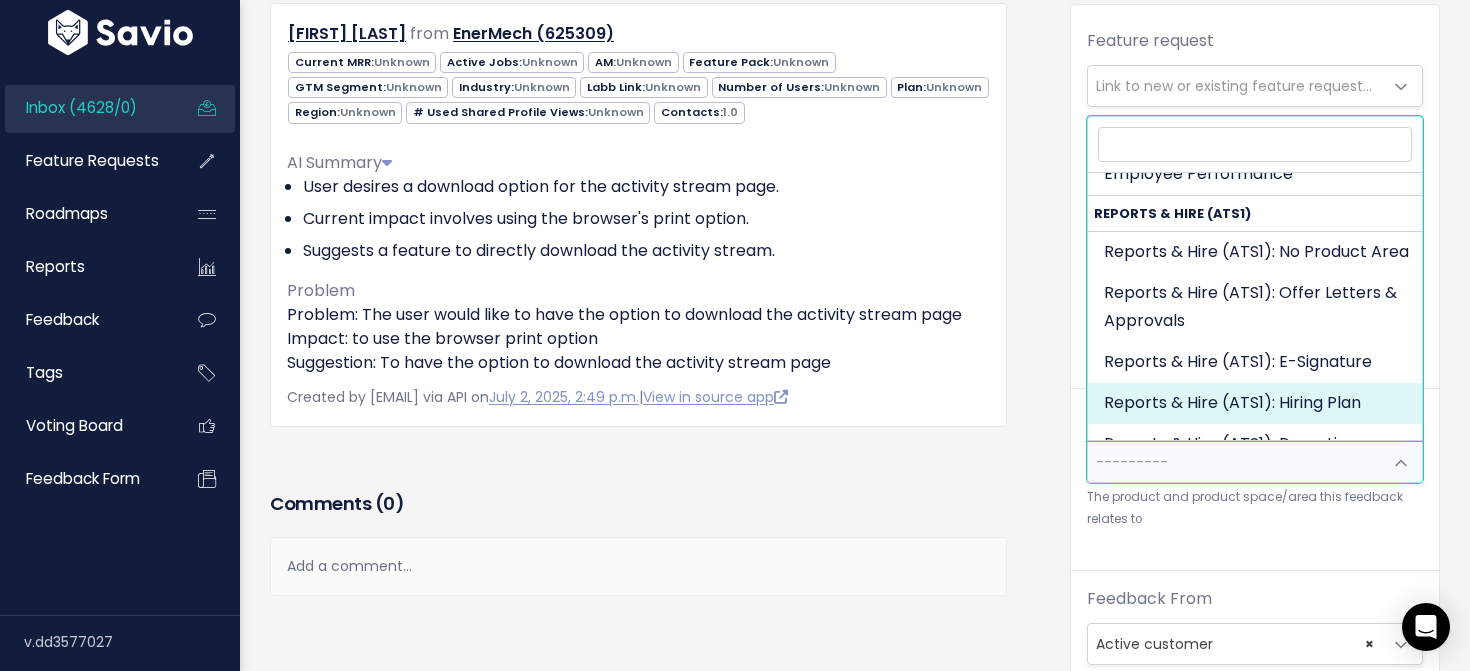 scroll, scrollTop: 1493, scrollLeft: 0, axis: vertical 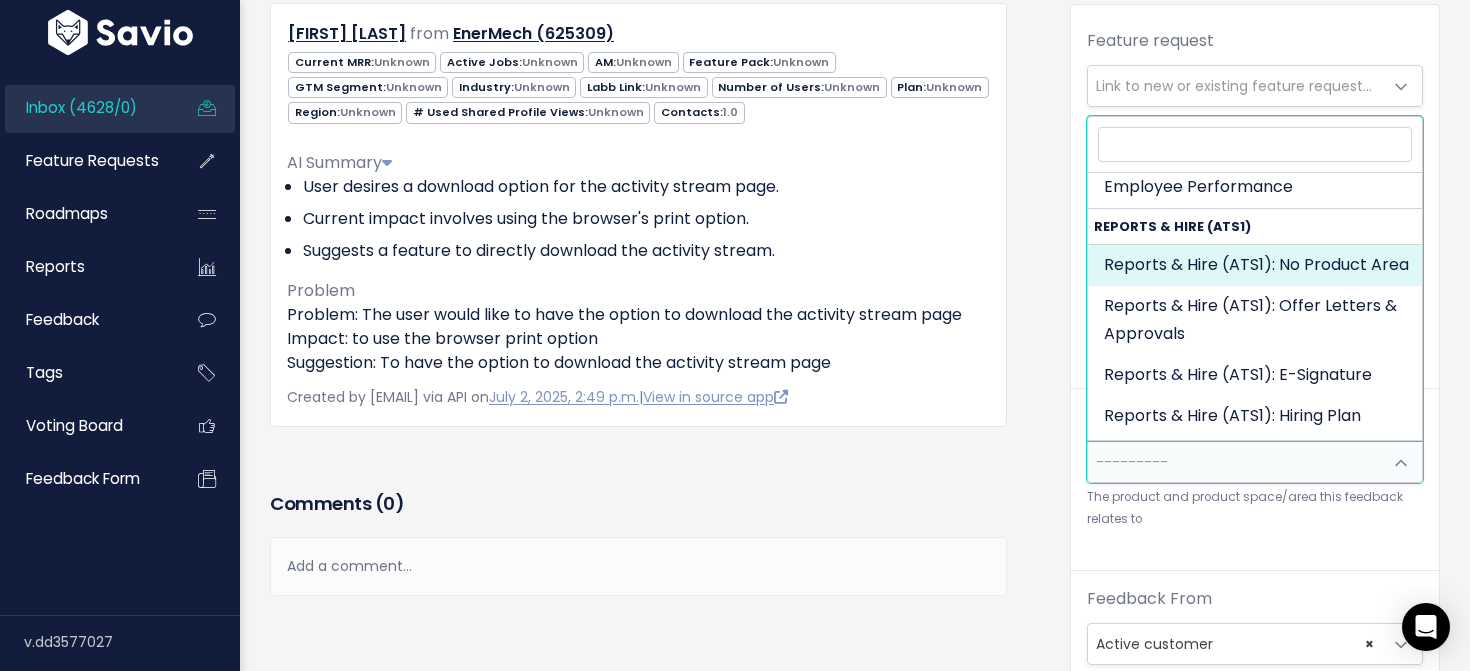 select on "OFFER_HIRE:" 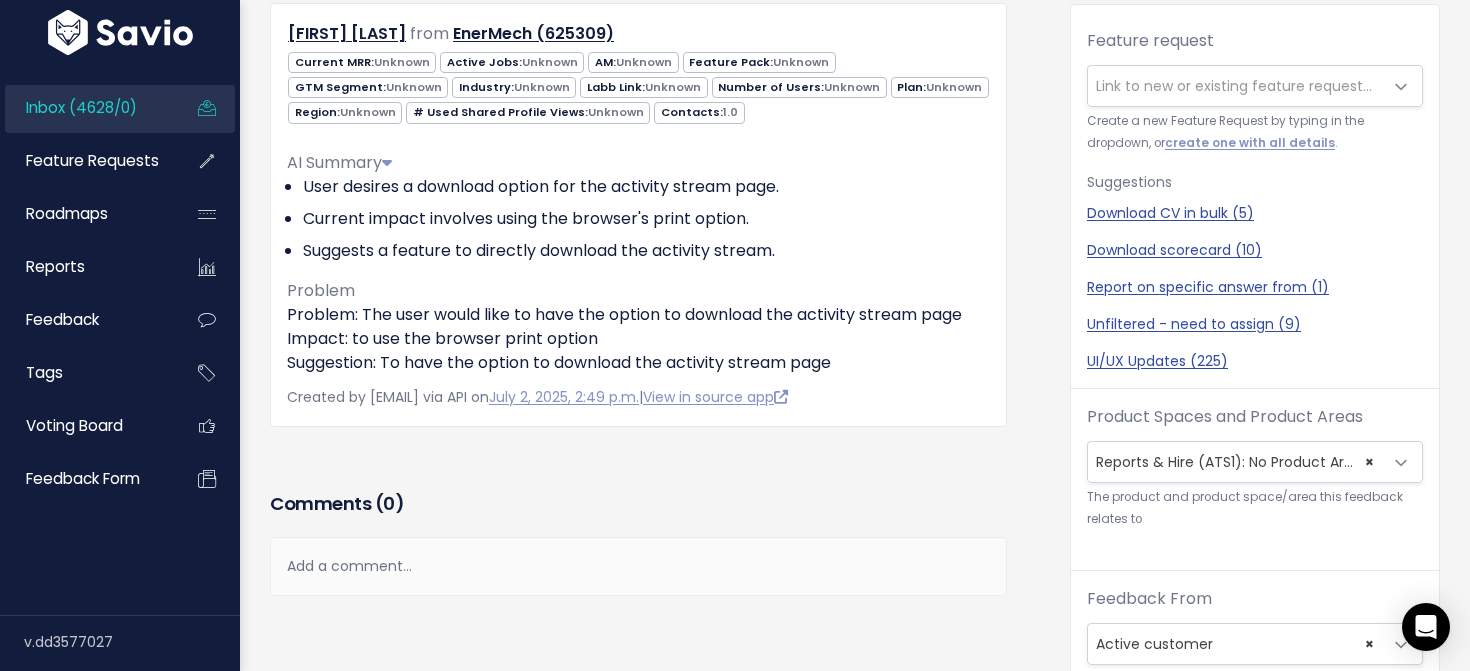 click on "Organize
Feature request
---------
Link to new or existing feature request...
Create a new Feature Request by typing in the dropdown, or  create one with all details .
Suggestions
Download CV in bulk (5)
Download scorecard (10)
Report on specific answer from (1)
Unfiltered - need to assign (9)
UI/UX Updates (225)
Product Spaces and Product Areas
---------
Billing: No Product Area" at bounding box center (1255, 540) 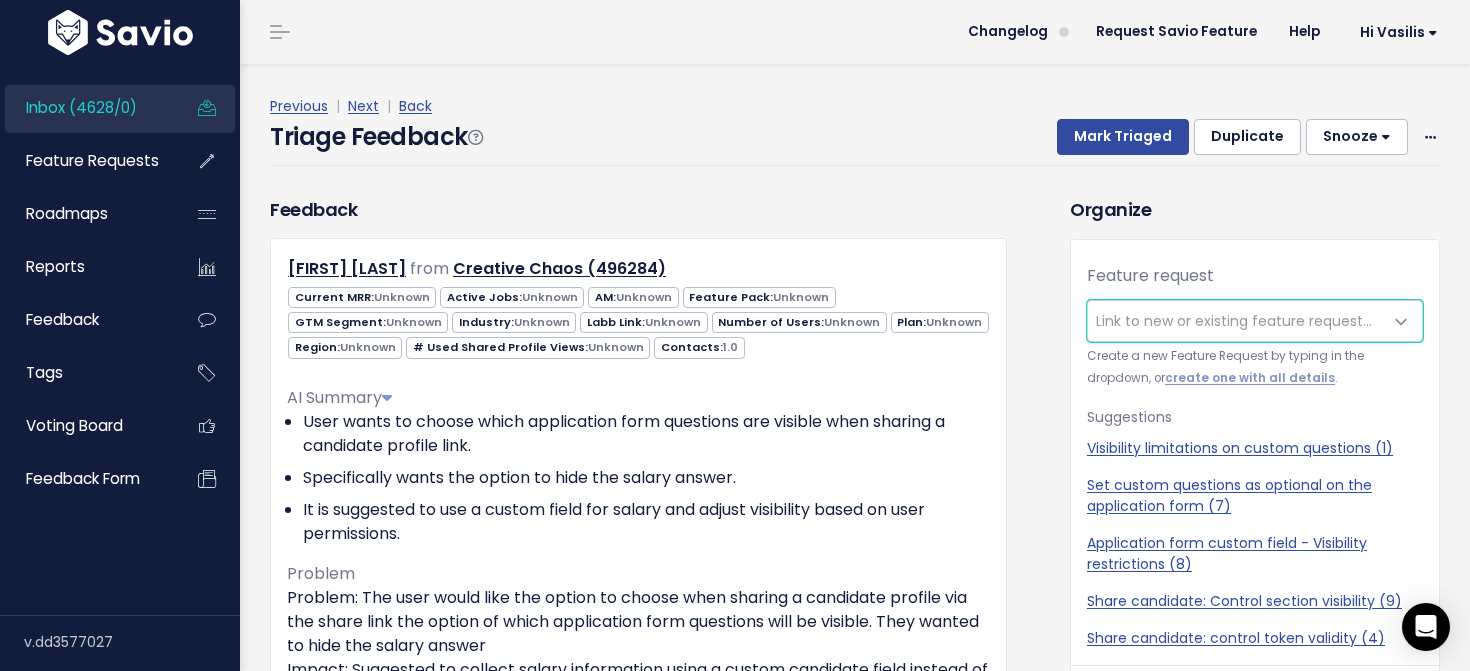 scroll, scrollTop: 0, scrollLeft: 0, axis: both 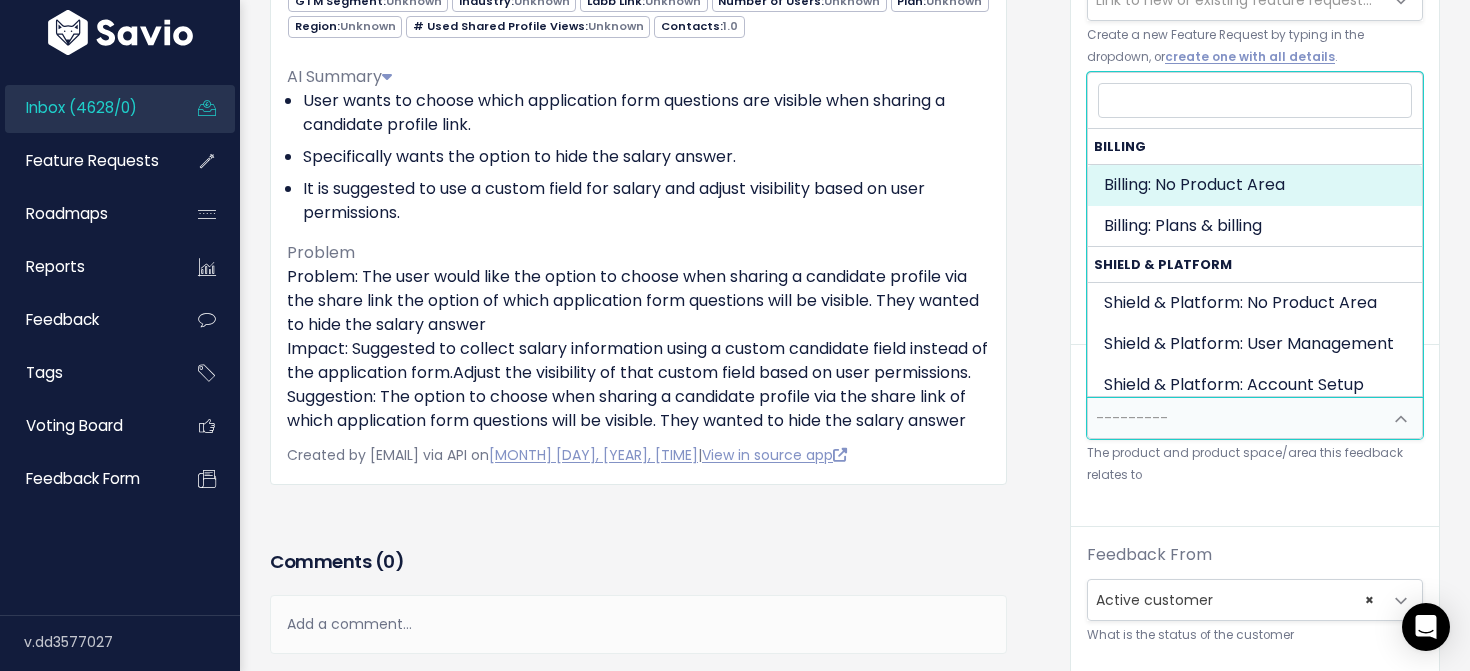 click on "---------" at bounding box center [1132, 418] 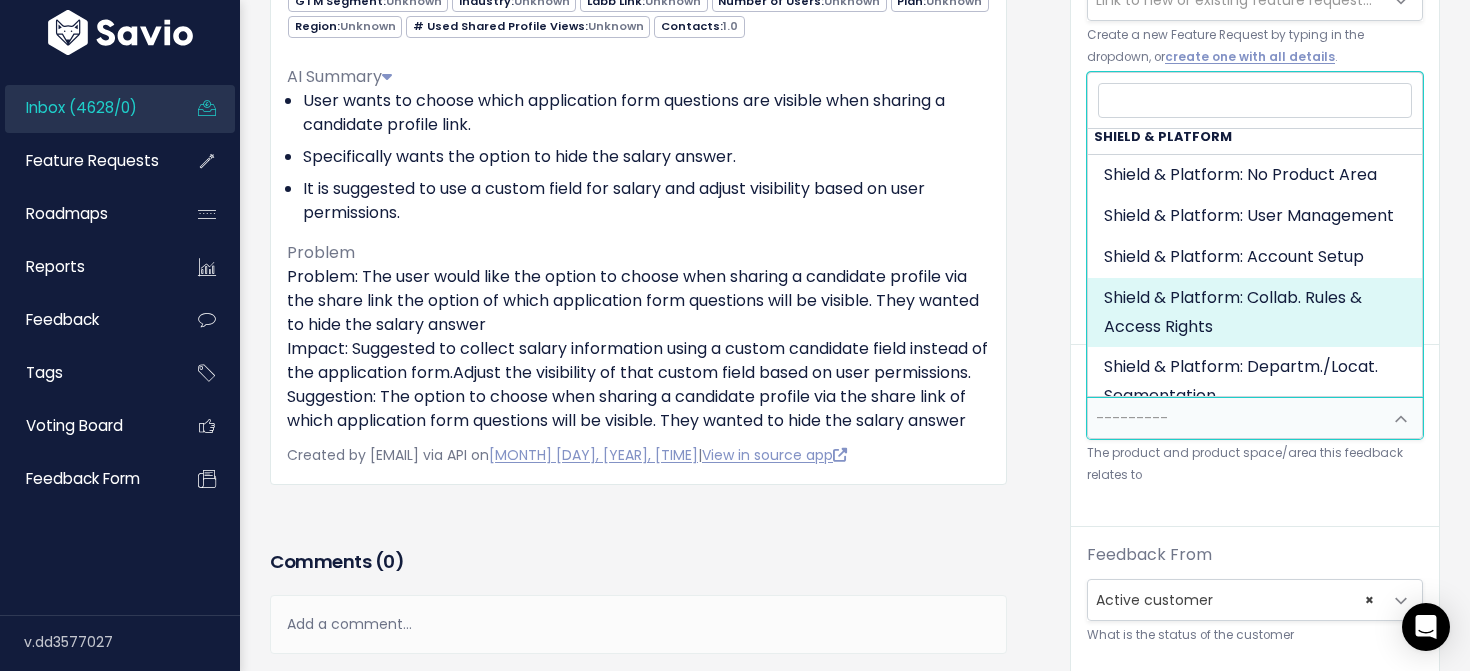 scroll, scrollTop: 171, scrollLeft: 0, axis: vertical 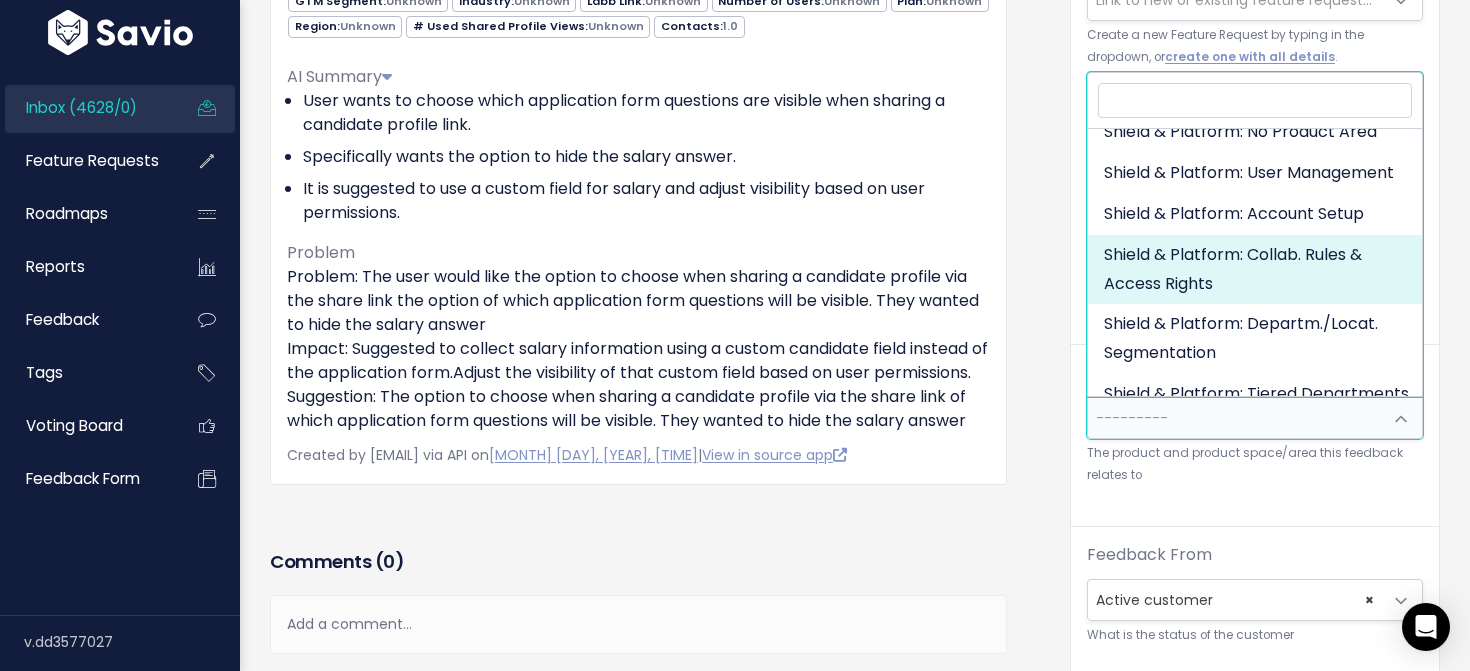 select on "MAIN:COLLABORATION_RULES_AND_ACCESS" 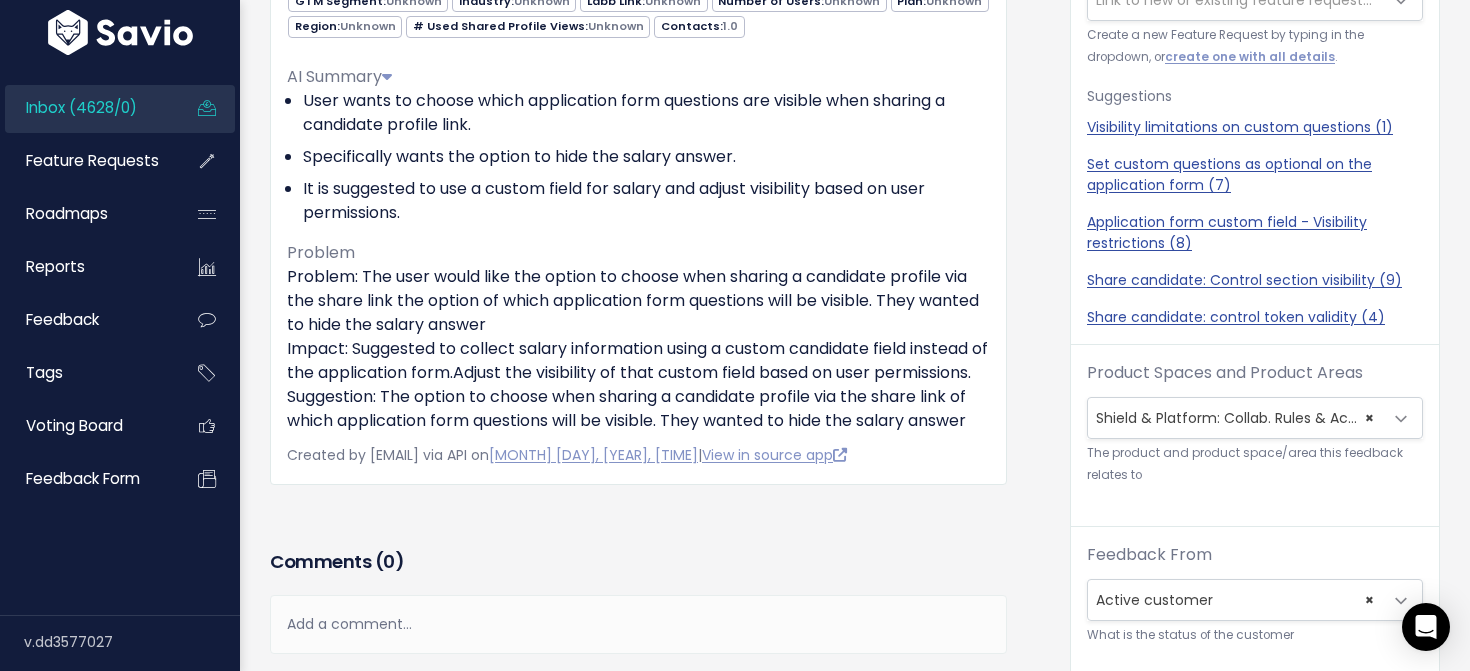click on "Feedback
Faizan Ali
from
Creative Chaos (496284)
1.0" at bounding box center [655, 490] 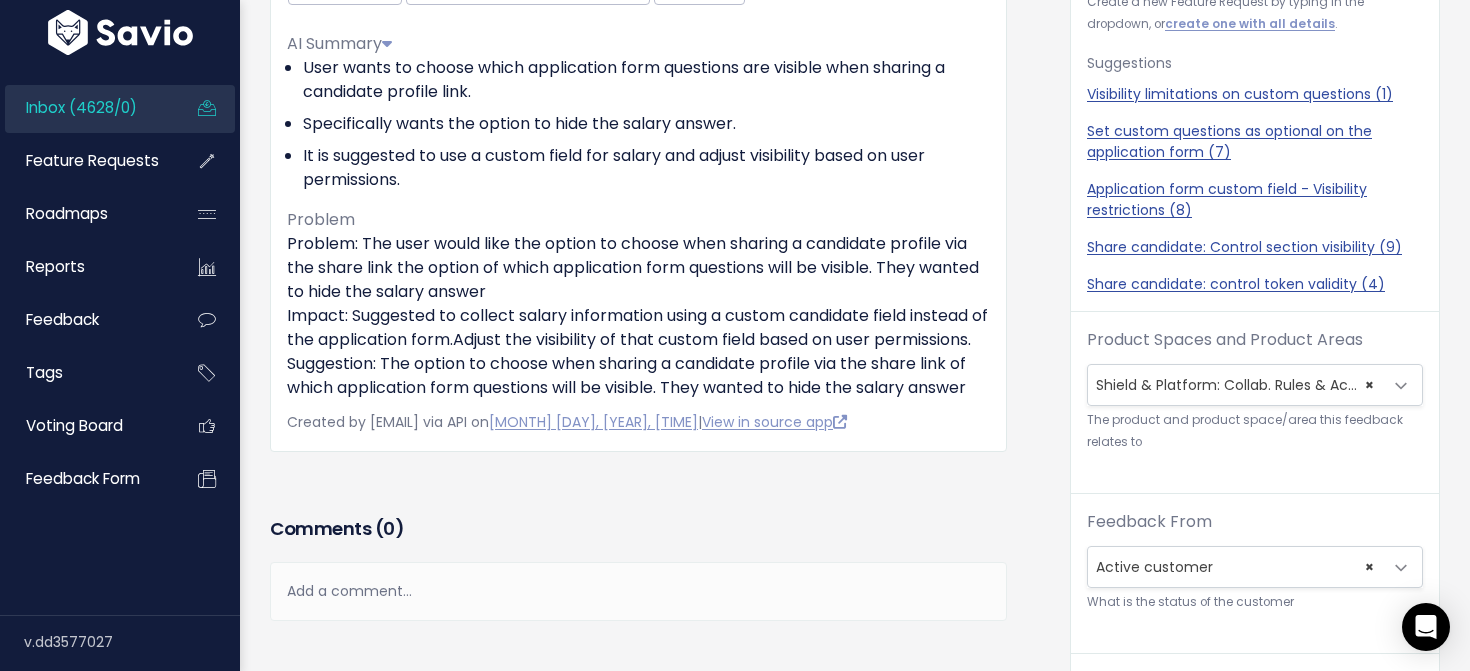 scroll, scrollTop: 291, scrollLeft: 0, axis: vertical 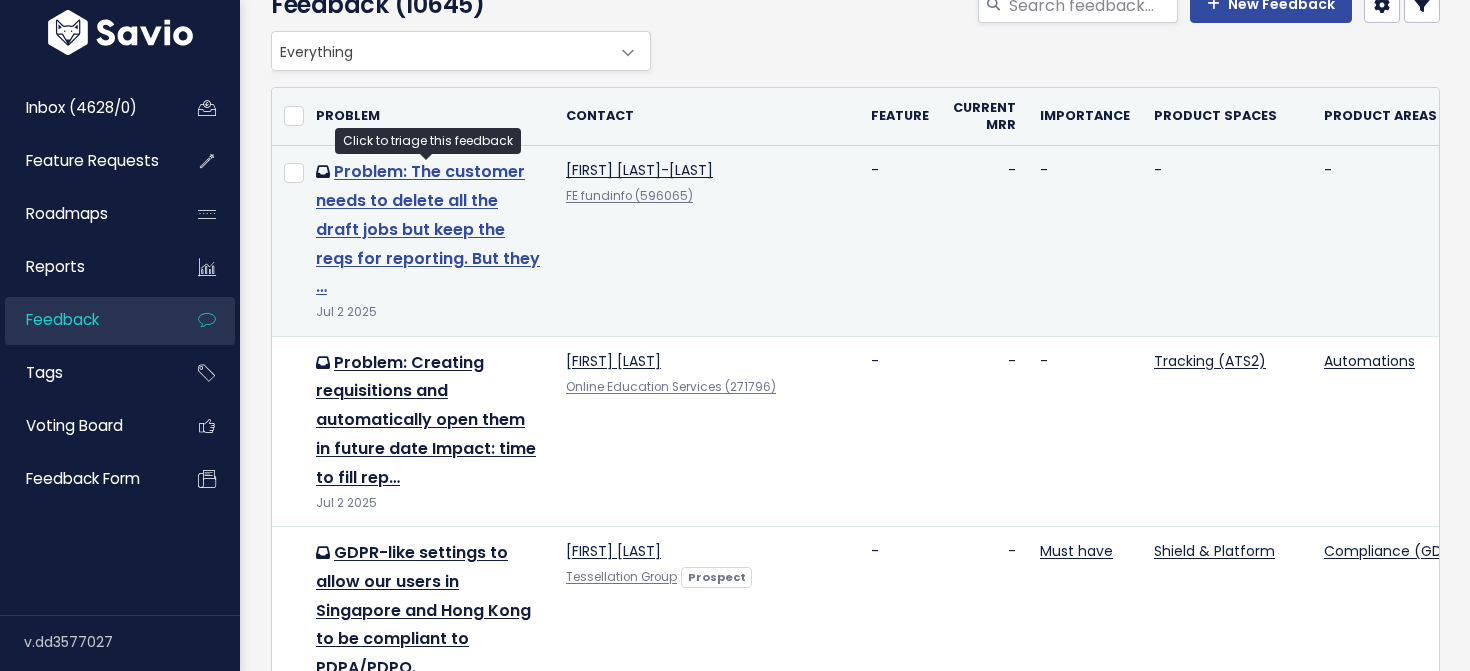 click on "Problem: The customer needs to delete all the draft jobs but keep the reqs for reporting. But they …" at bounding box center (428, 229) 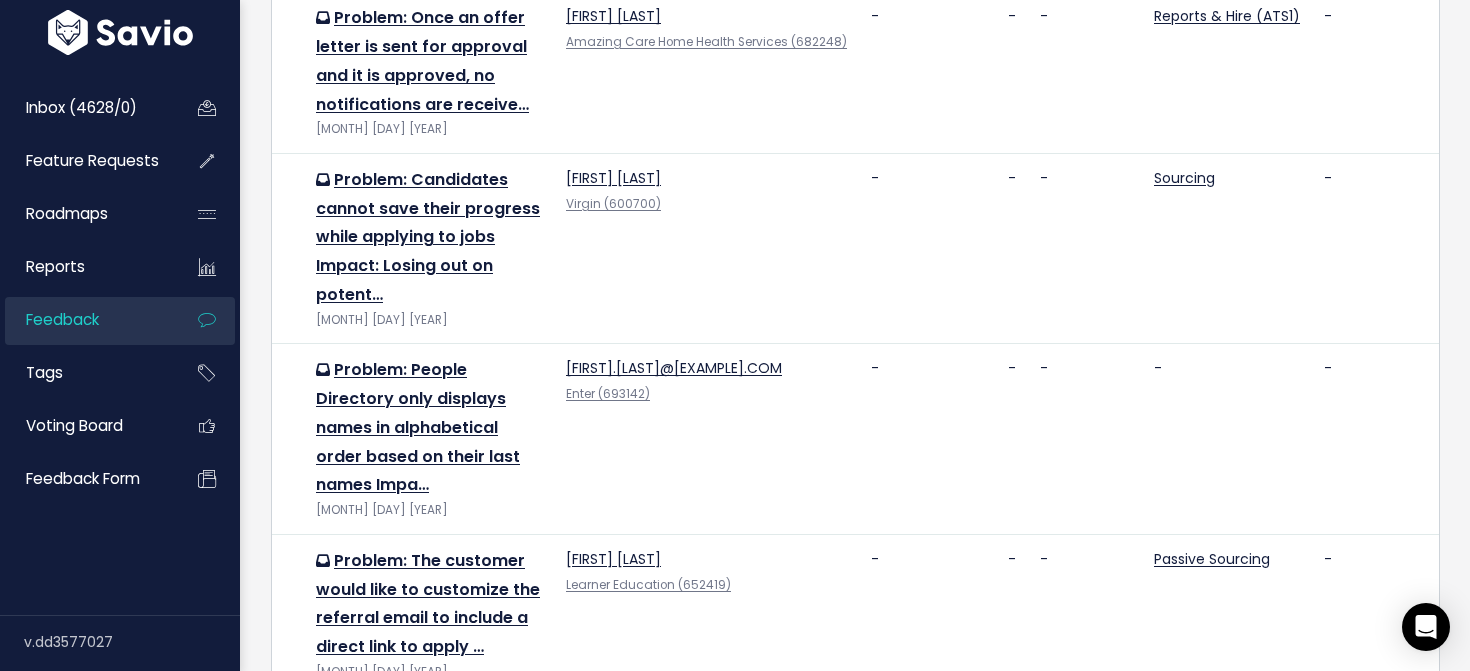 scroll, scrollTop: 976, scrollLeft: 0, axis: vertical 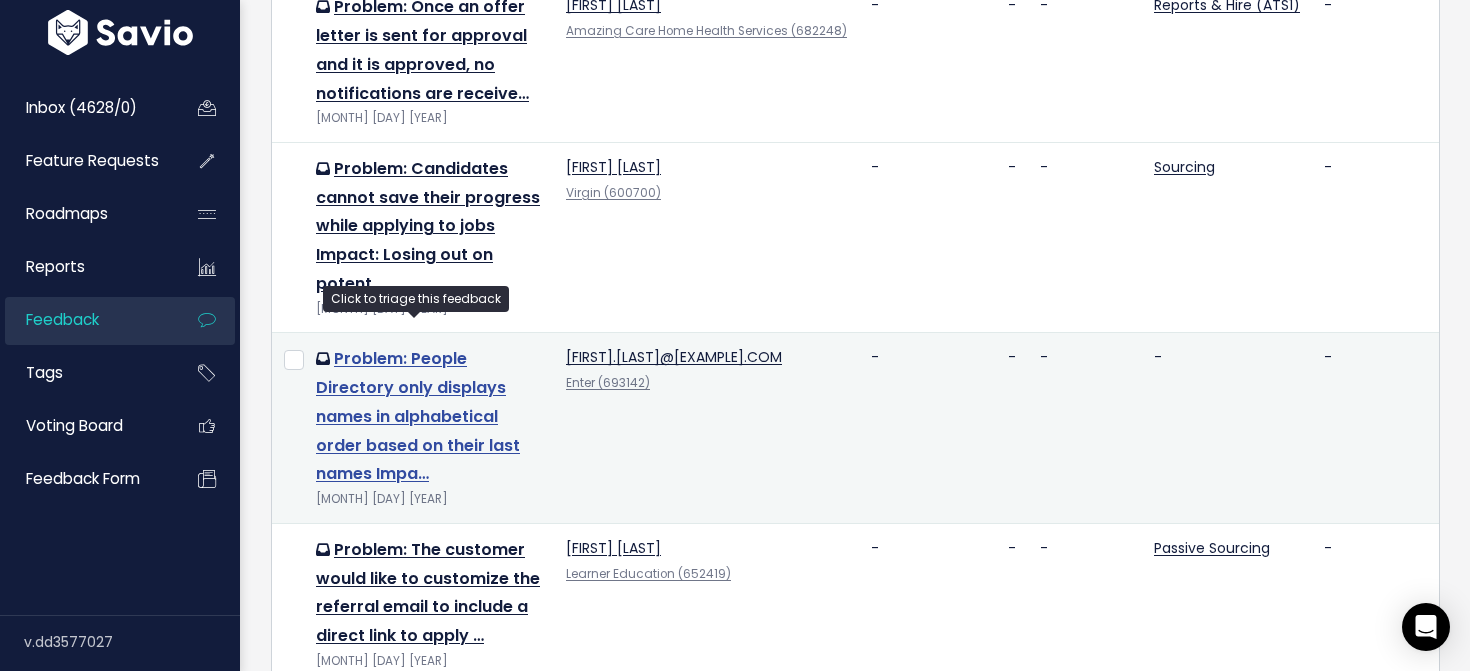 click on "Problem: People Directory only displays names in alphabetical order based on their last names
Impa…" at bounding box center [418, 416] 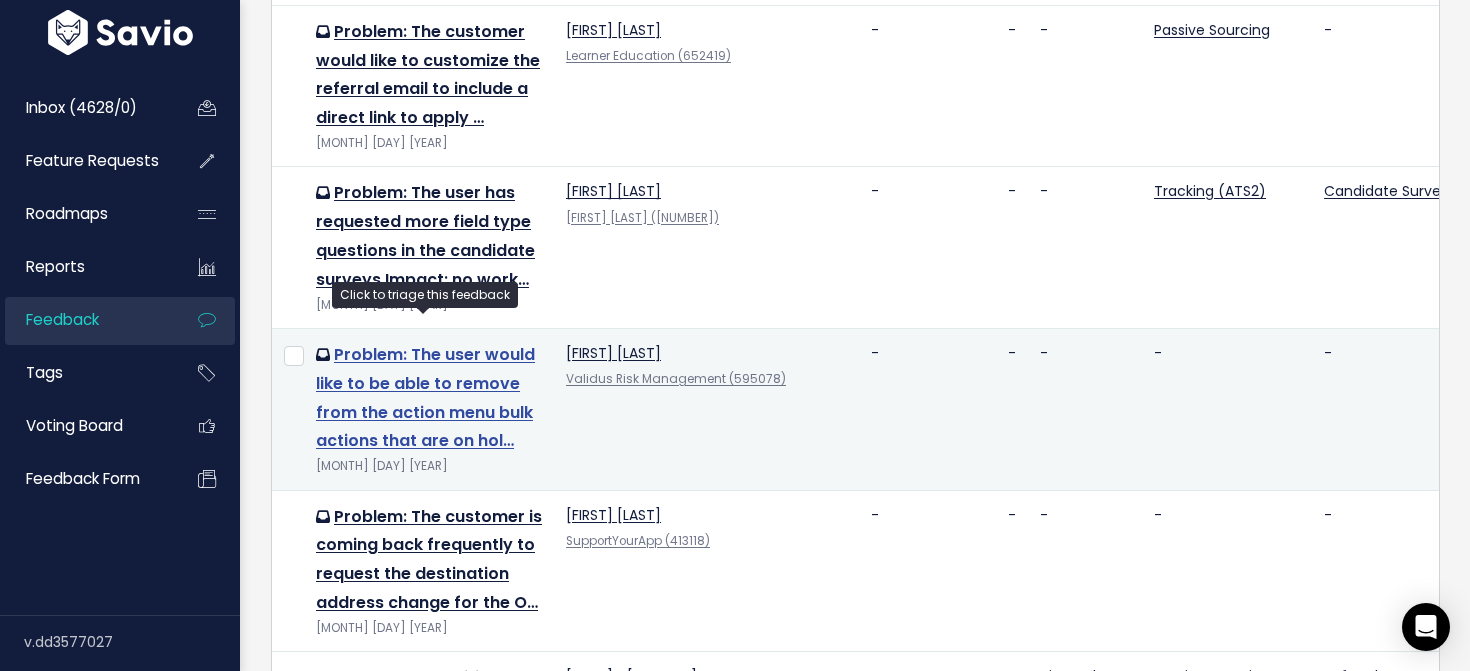click on "Problem: The user would like to be able to remove from the action menu bulk actions that are on hol…" at bounding box center (425, 397) 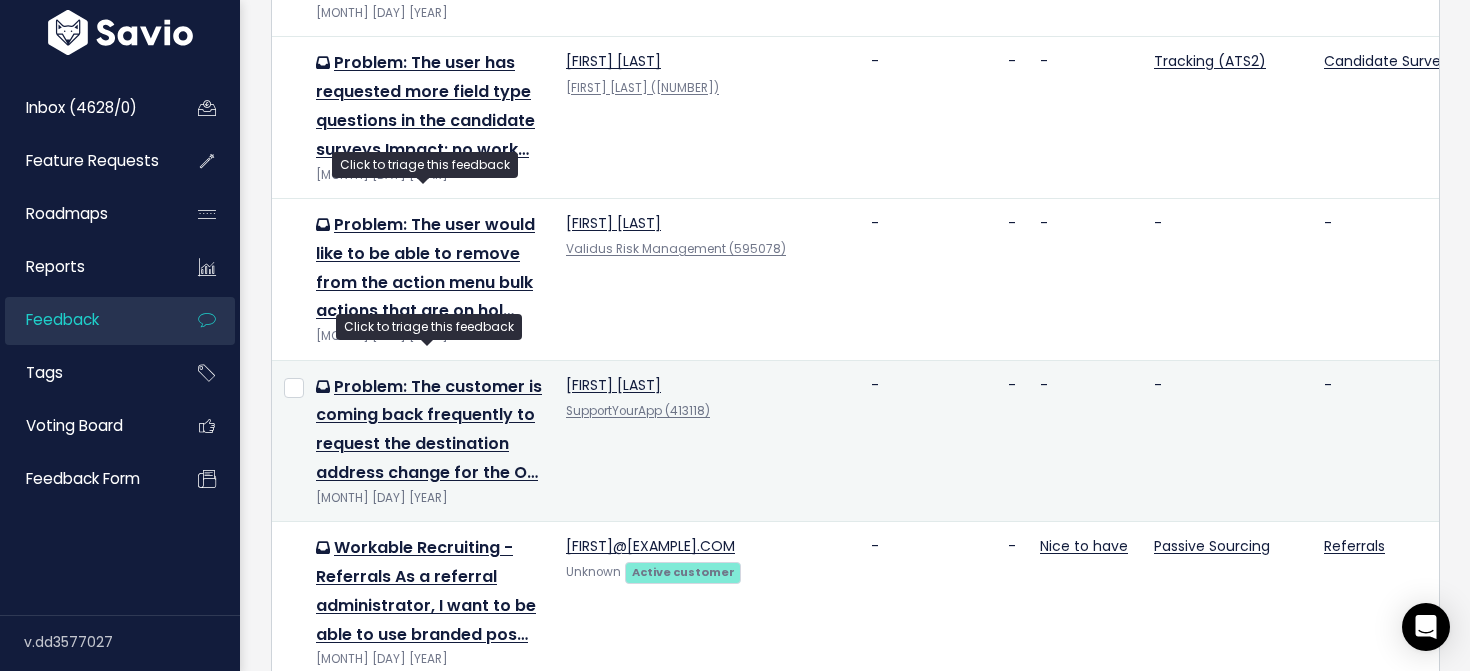 scroll, scrollTop: 1631, scrollLeft: 0, axis: vertical 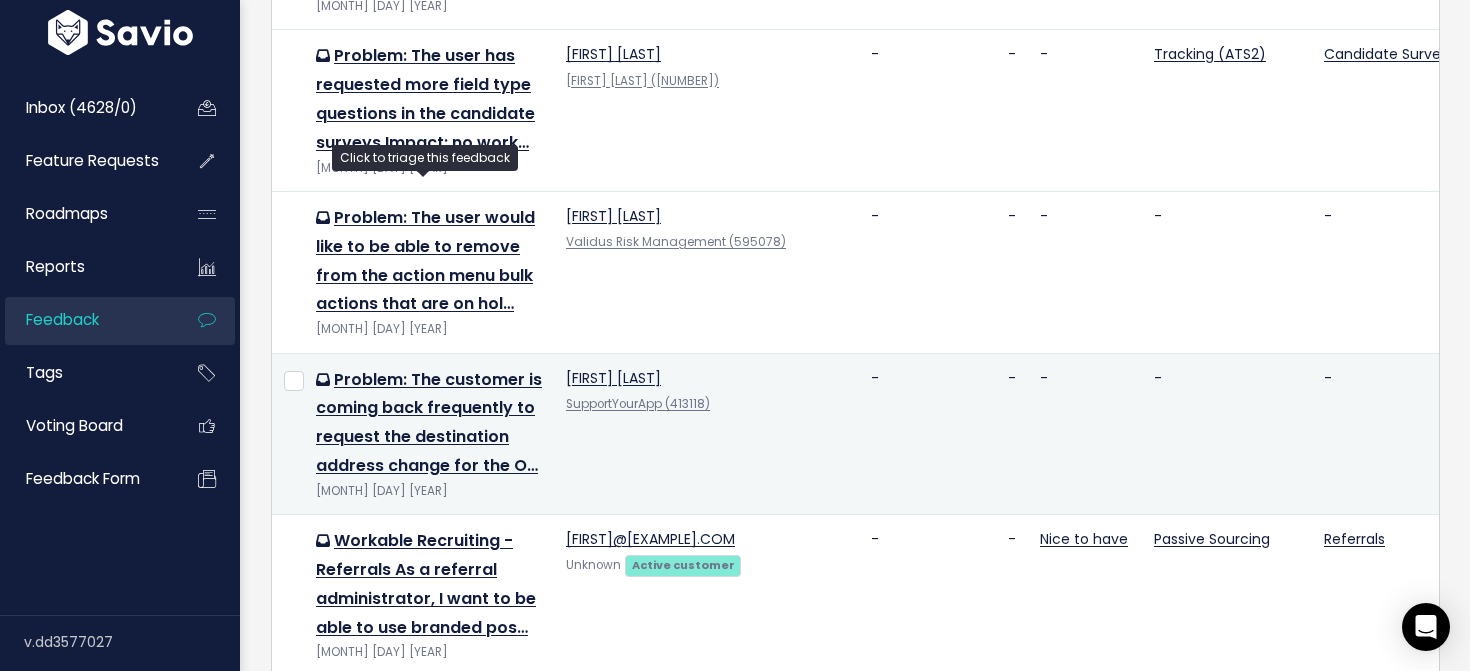 click on "Problem: The customer is coming back frequently to request the destination address change for the O…
Jul 1 2025" at bounding box center (429, 434) 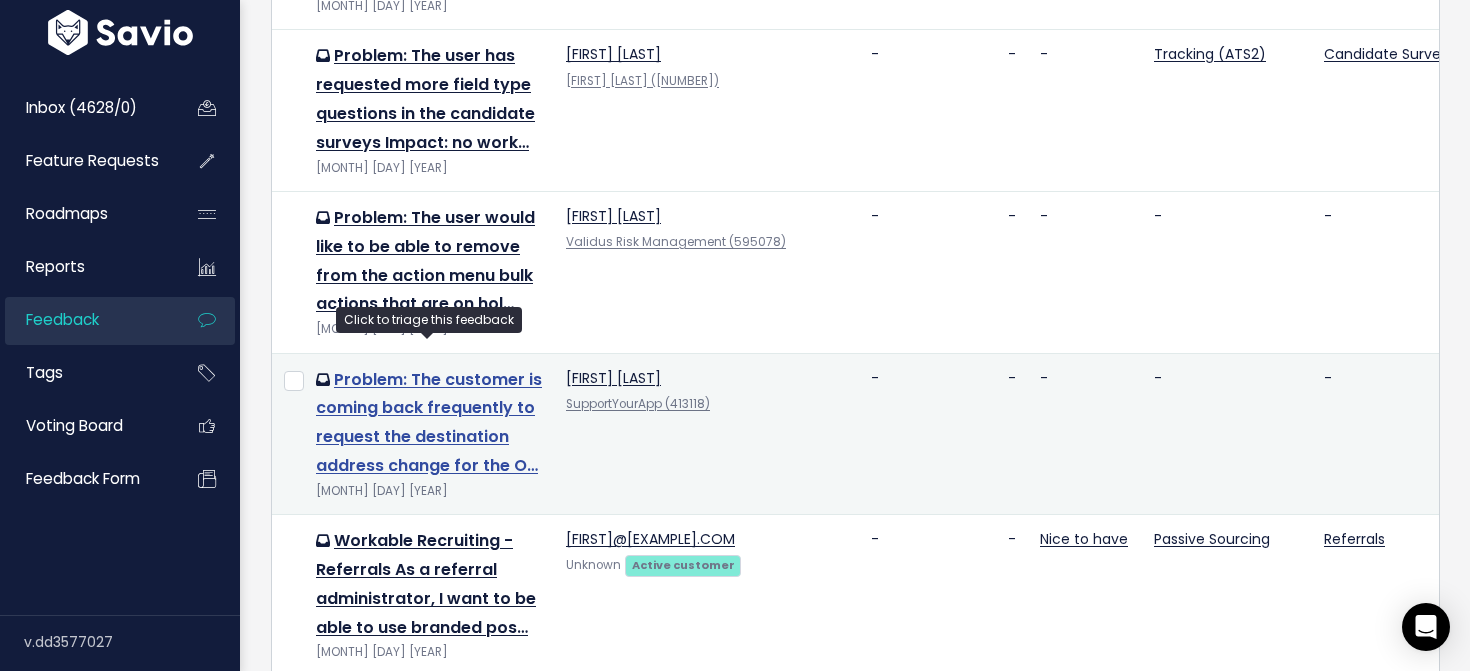click on "Problem: The customer is coming back frequently to request the destination address change for the O…" at bounding box center [429, 422] 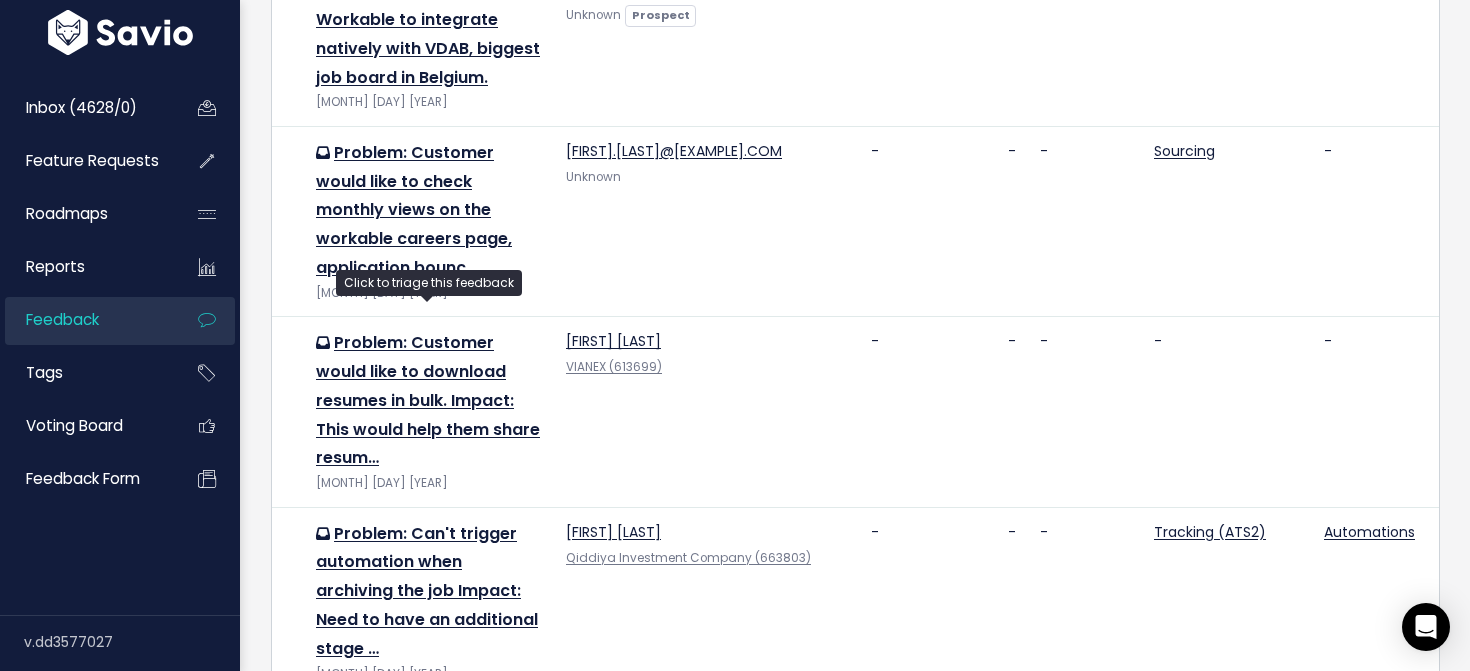scroll, scrollTop: 2973, scrollLeft: 0, axis: vertical 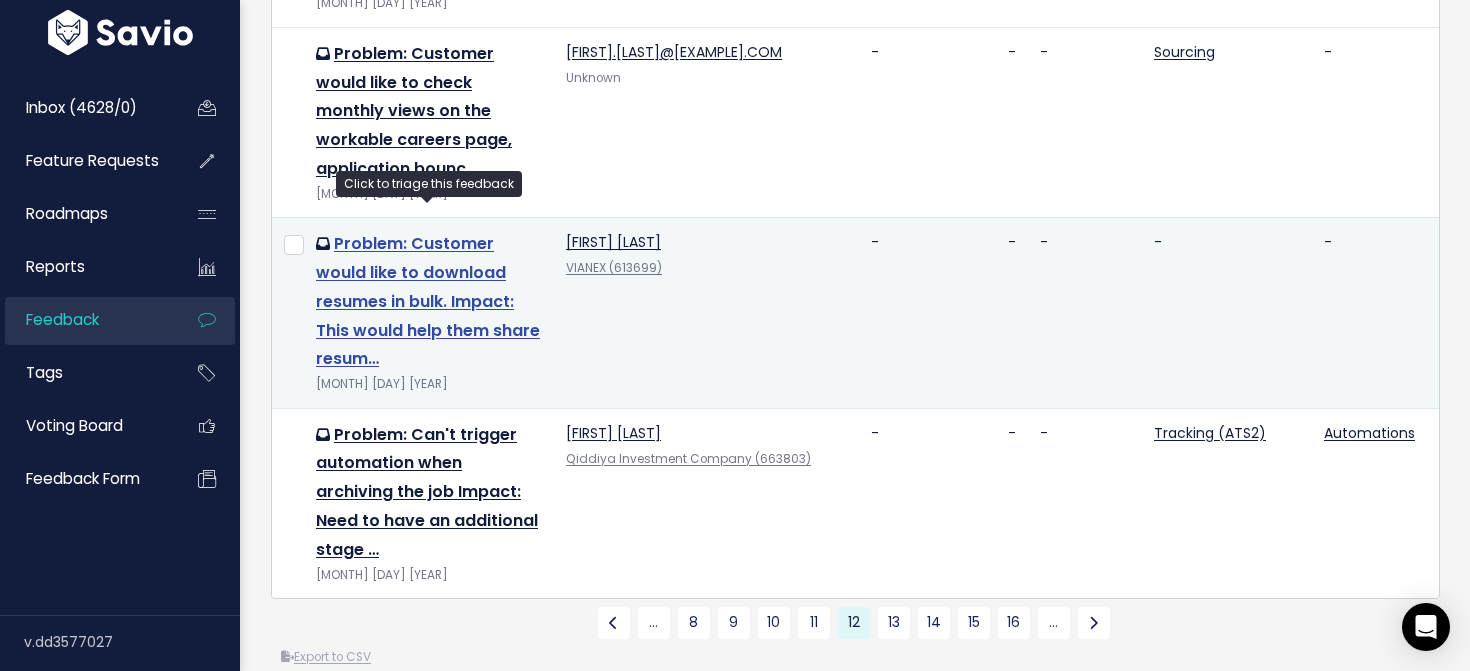 click on "Problem: Customer would like to download resumes in bulk.
Impact: This would help them share resum…" at bounding box center (428, 301) 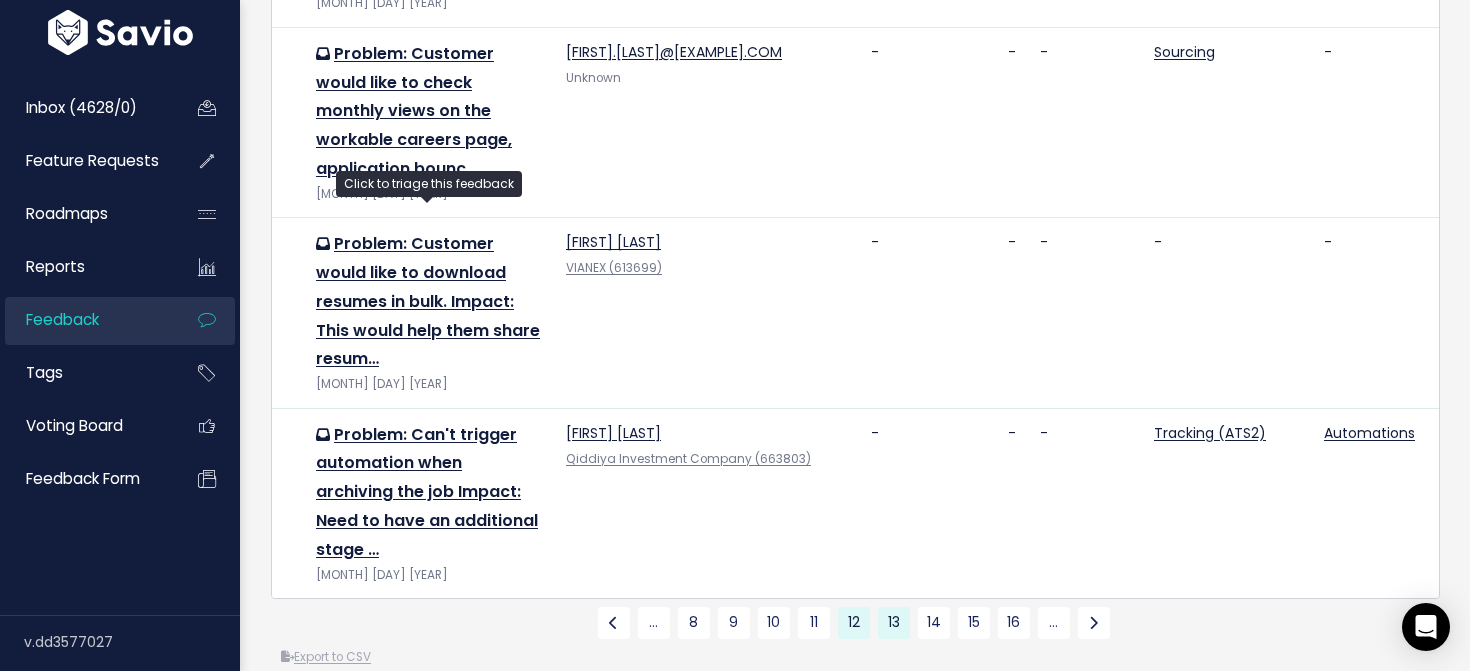 click on "13" at bounding box center [894, 623] 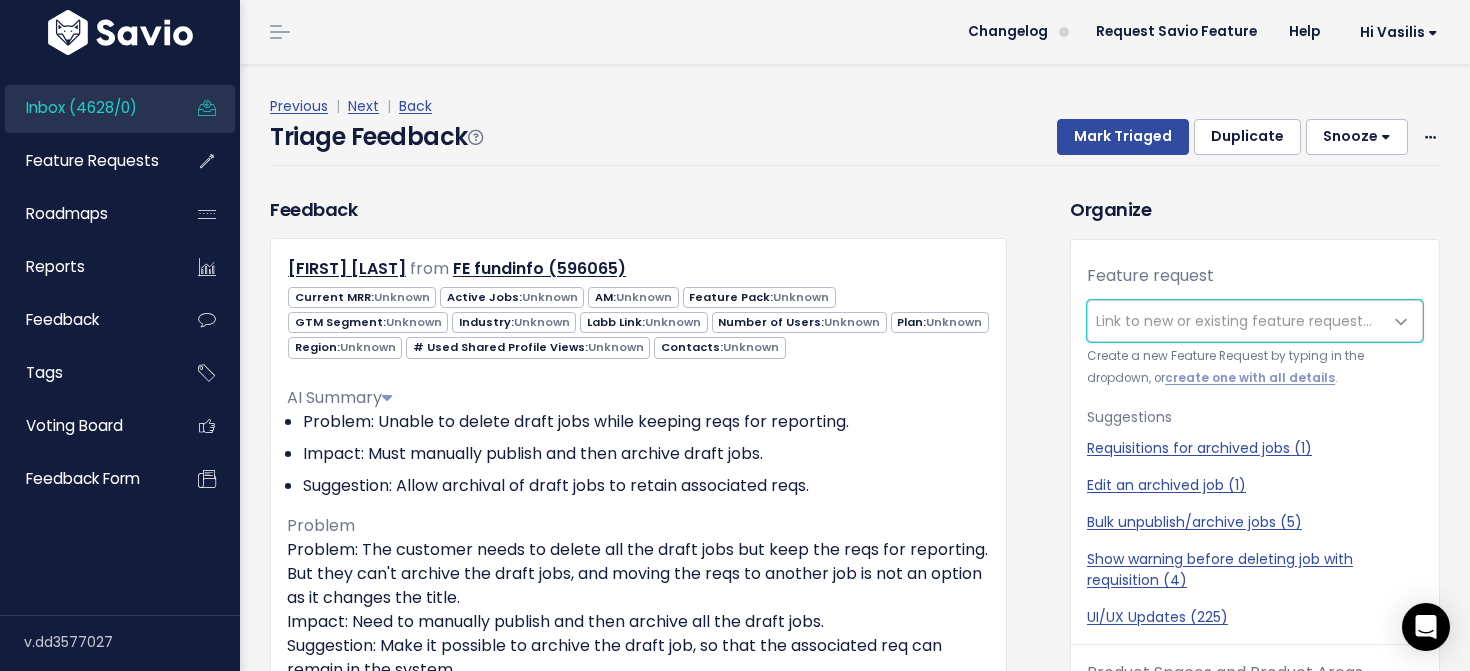 scroll, scrollTop: 0, scrollLeft: 0, axis: both 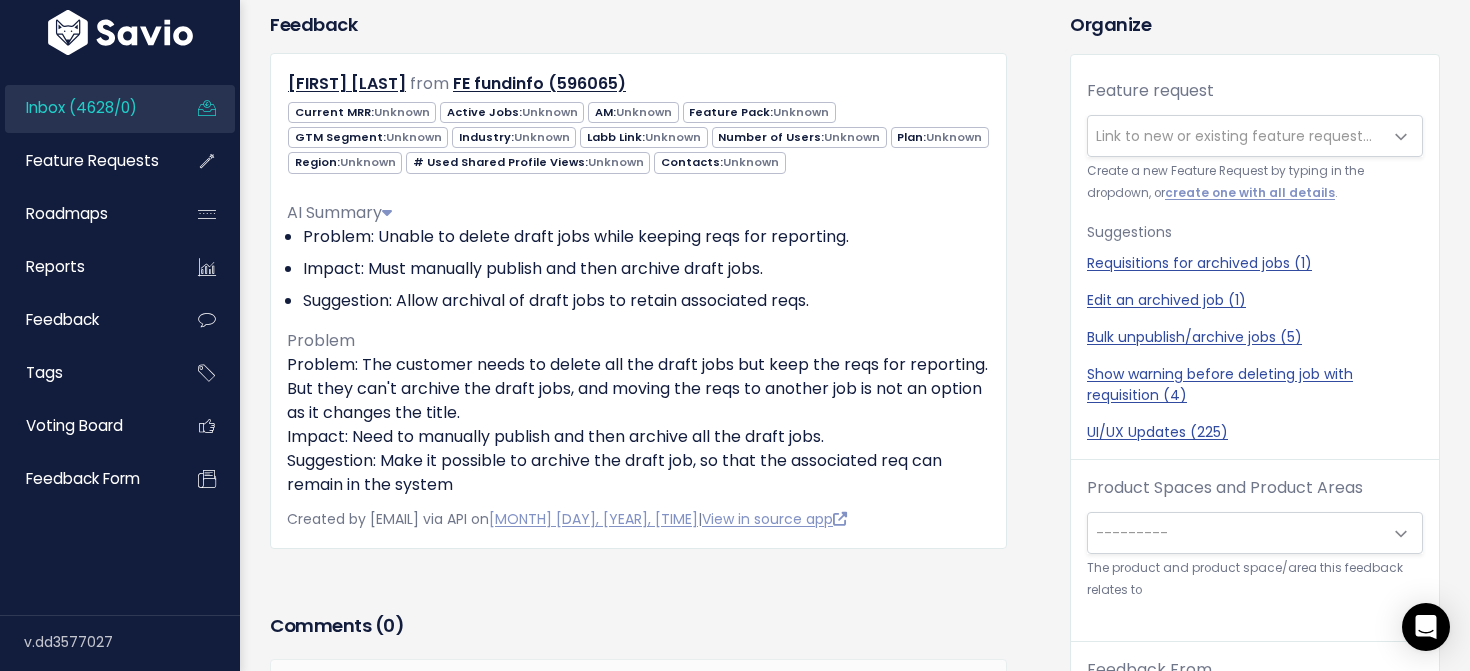 click on "---------" at bounding box center (1235, 533) 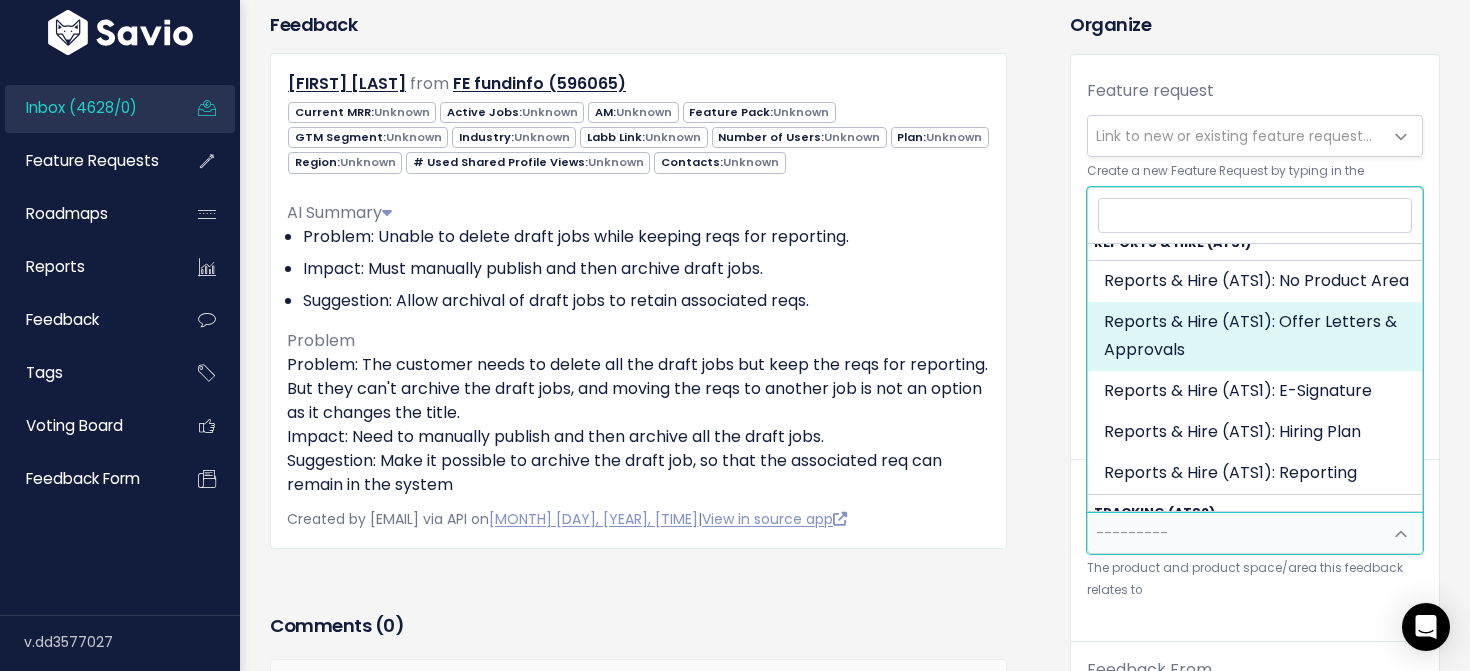 scroll, scrollTop: 1553, scrollLeft: 0, axis: vertical 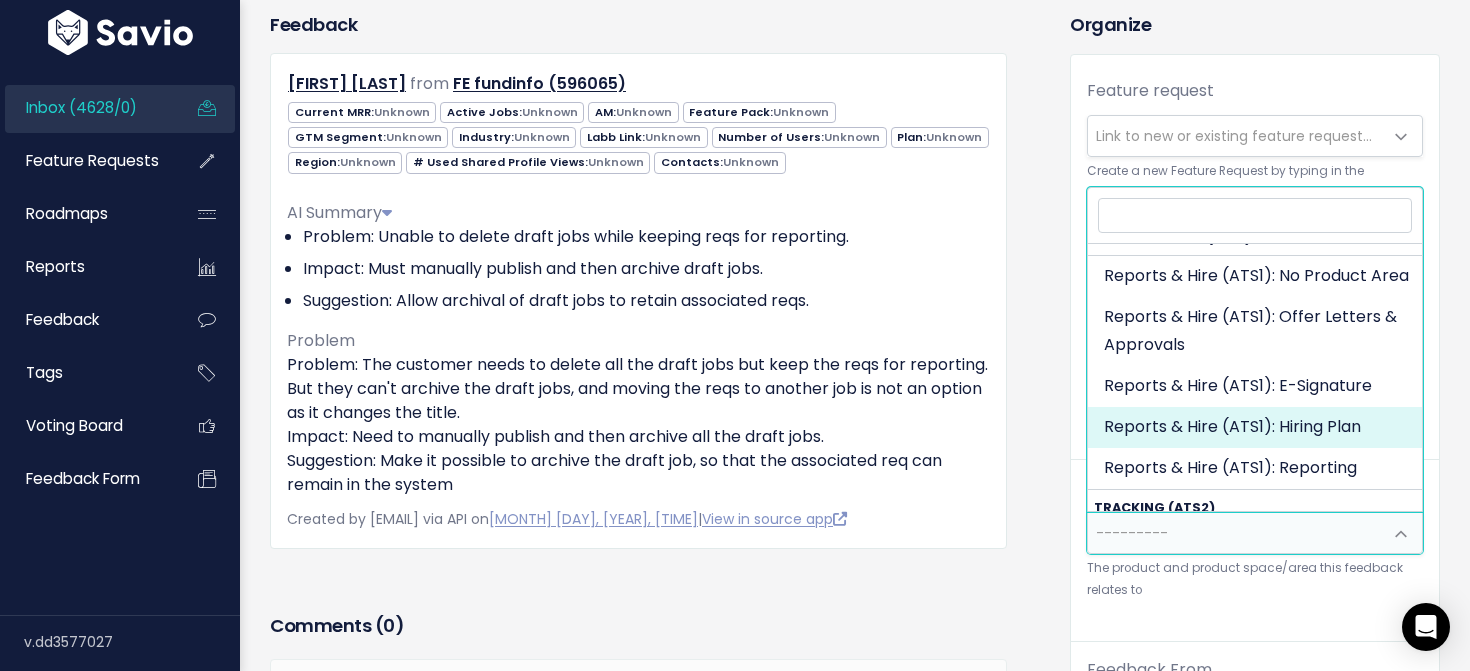 select on "OFFER_HIRE:HIRING_PLAN" 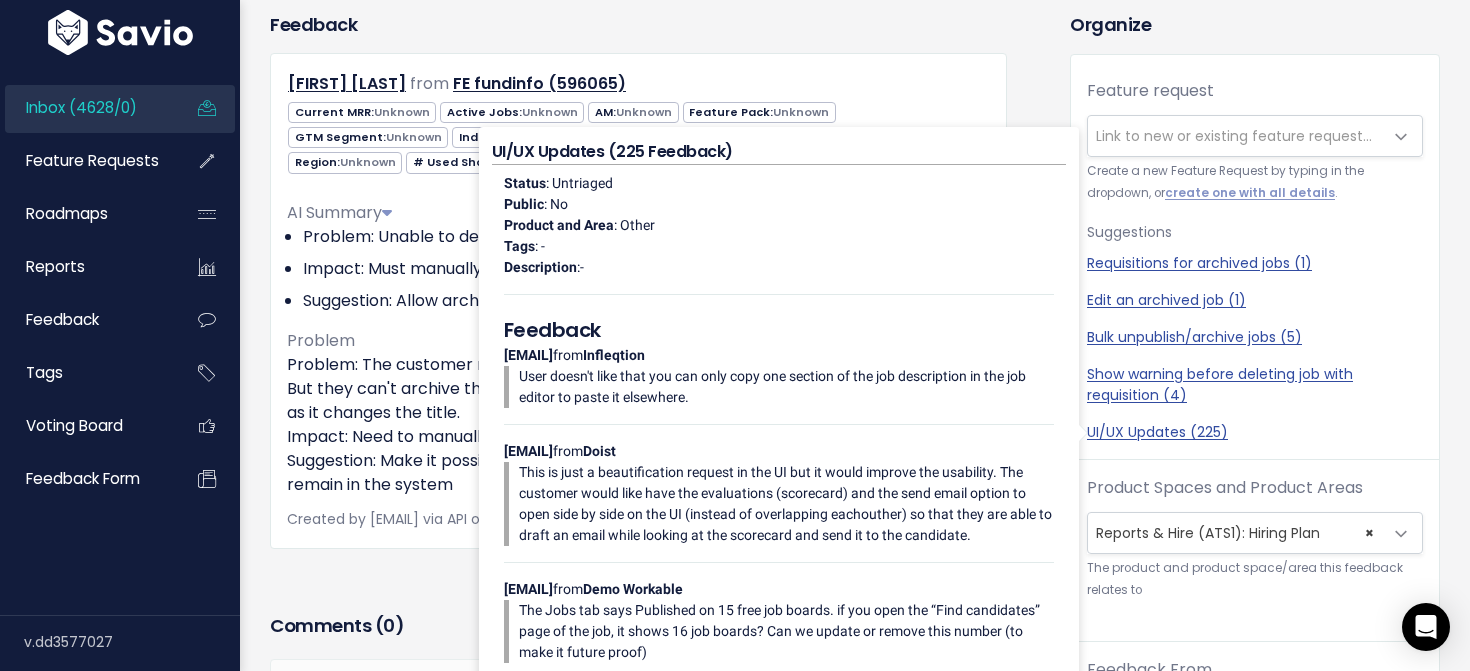 click on "Organize
Feature request
---------
Link to new or existing feature request...
Create a new Feature Request by typing in the dropdown, or  create one with all details .
Suggestions
Requisitions for archived jobs (1)
Edit an archived job (1)
Bulk unpublish/archive jobs (5)
Show warning before deleting job with requisition (4)
UI/UX Updates (225)
Product Spaces and Product Areas
---------" at bounding box center [1255, 601] 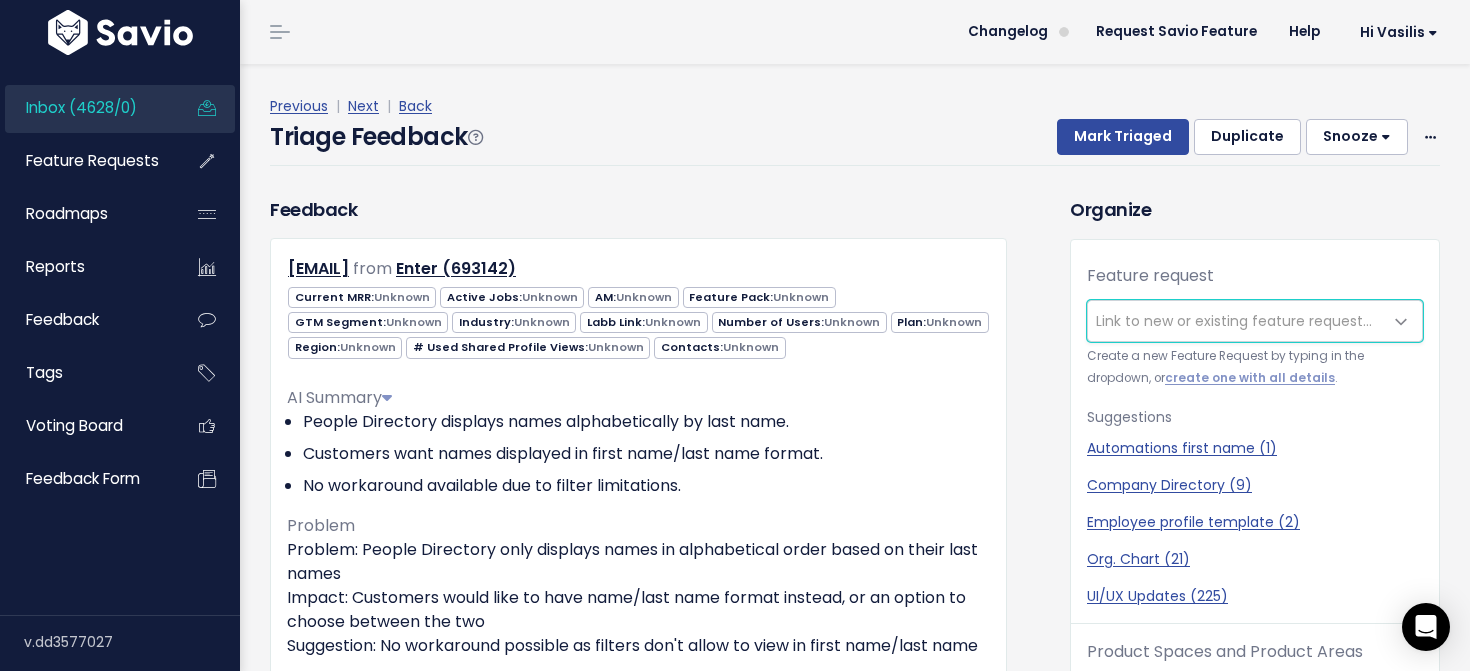 scroll, scrollTop: 0, scrollLeft: 0, axis: both 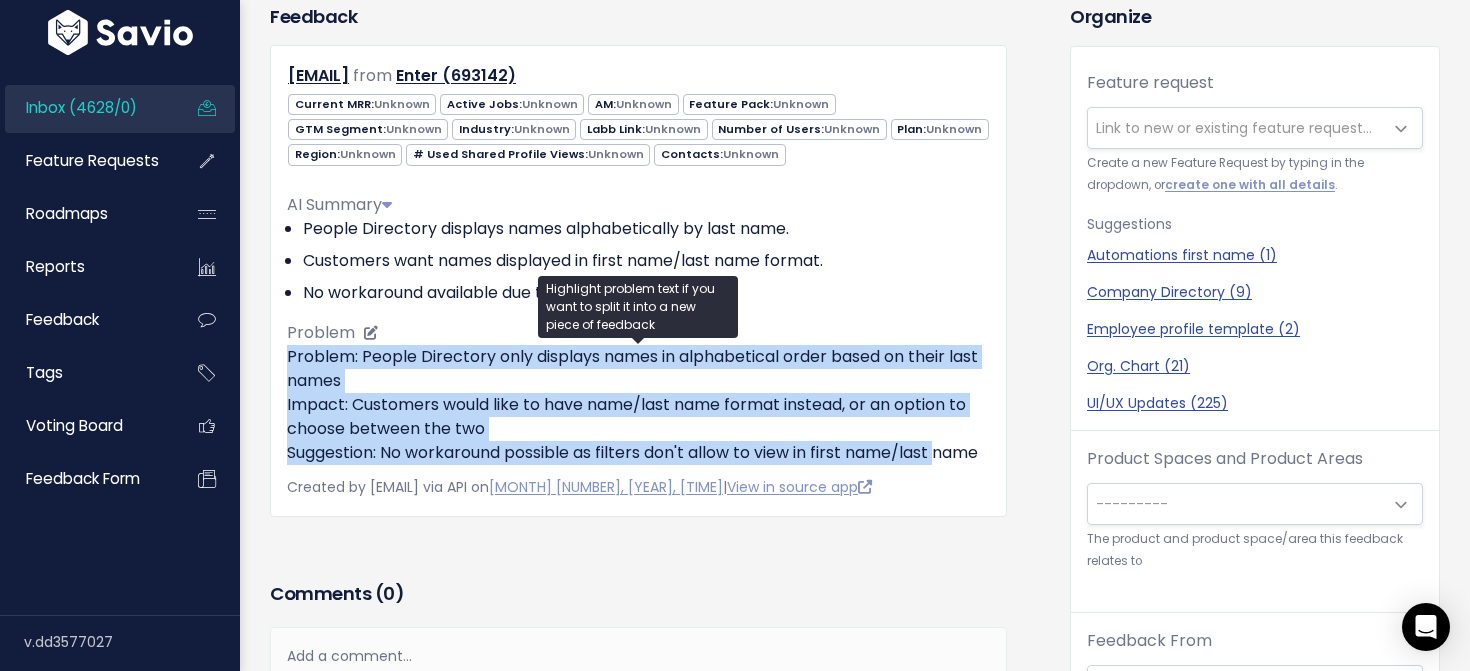 drag, startPoint x: 797, startPoint y: 322, endPoint x: 983, endPoint y: 459, distance: 231.00865 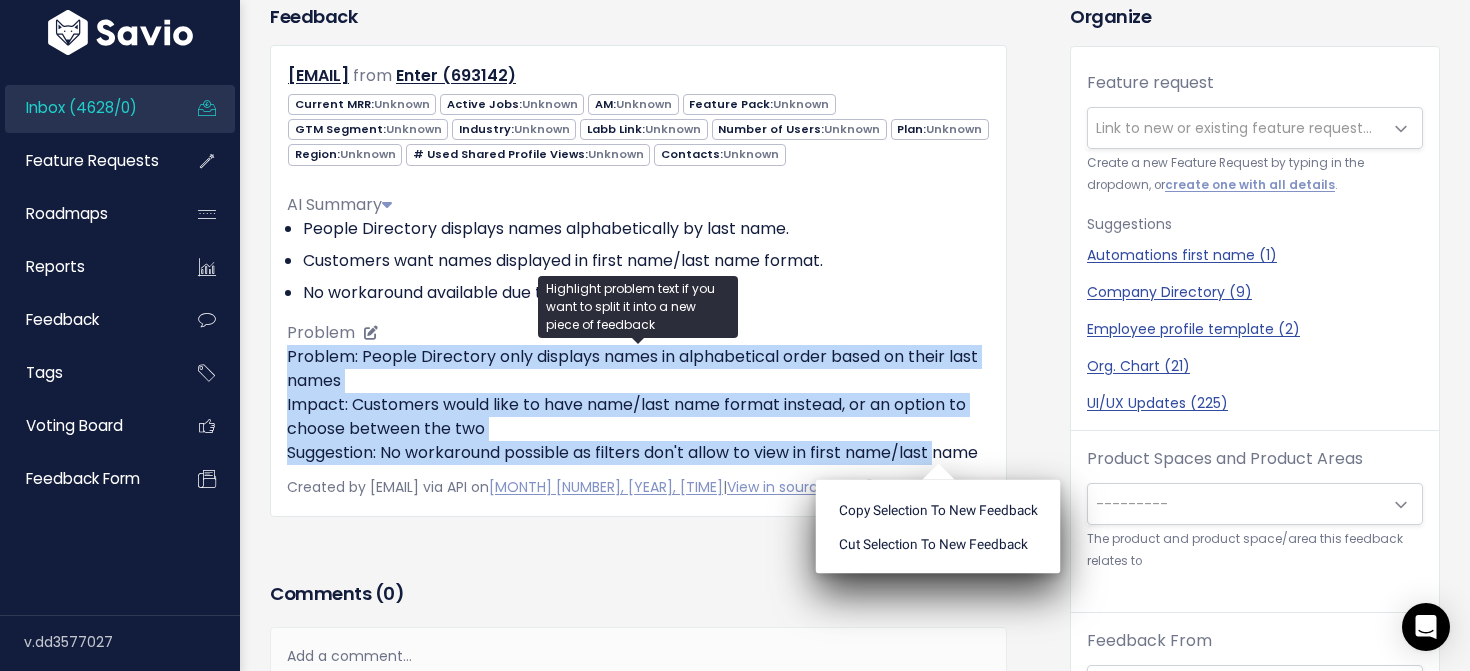 click on "Problem: People Directory only displays names in alphabetical order based on their last names
Impact: Customers would like to have name/last name format instead, or an option to choose between the two
Suggestion: No workaround possible as filters don't allow to view in first name/last name" at bounding box center [638, 405] 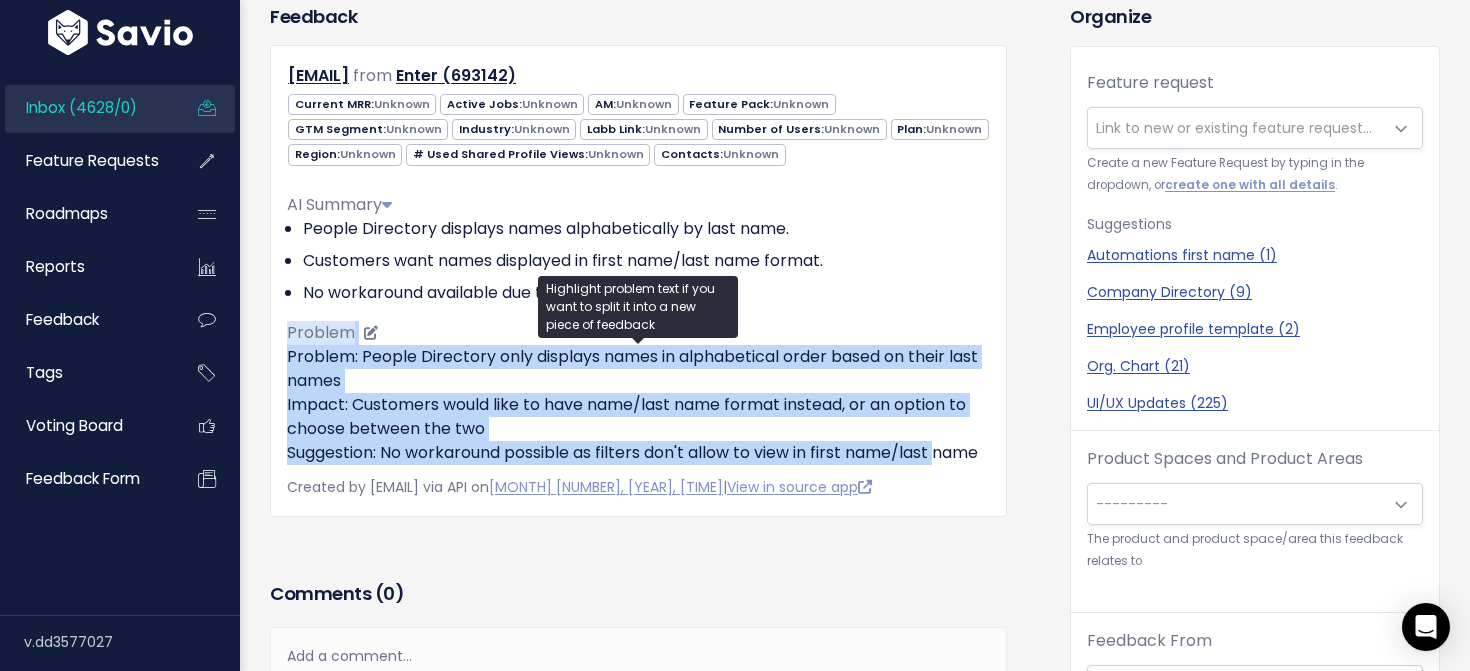 drag, startPoint x: 983, startPoint y: 459, endPoint x: 984, endPoint y: 319, distance: 140.00357 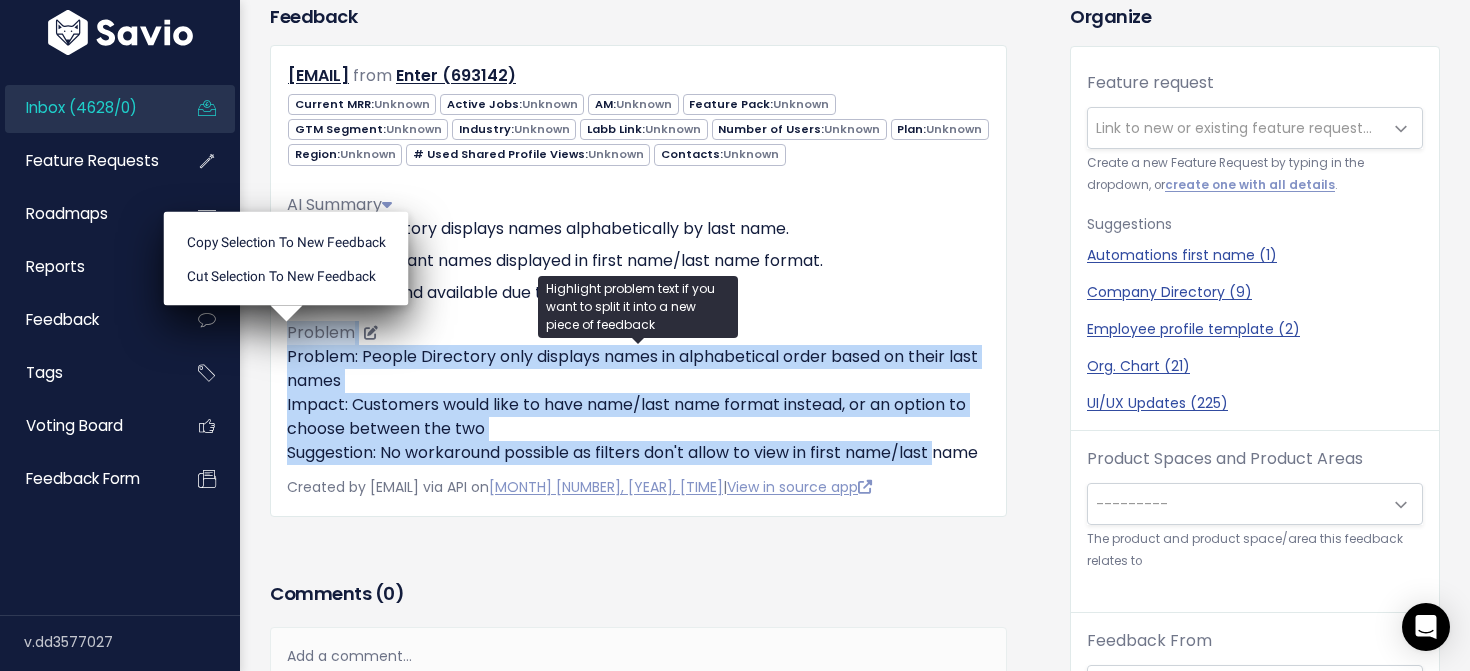 click on "AI Summary
People Directory displays names alphabetically by last name.
Customers want names displayed in first name/last name format.
No workaround available due to filter limitations.
Problem
Problem: People Directory only displays names in alphabetical order based on their last names
Impact: Customers would like to have name/last name format instead, or an option to choose between the two
Suggestion: No workaround possible as filters don't allow to view in first name/last name" at bounding box center (638, 321) 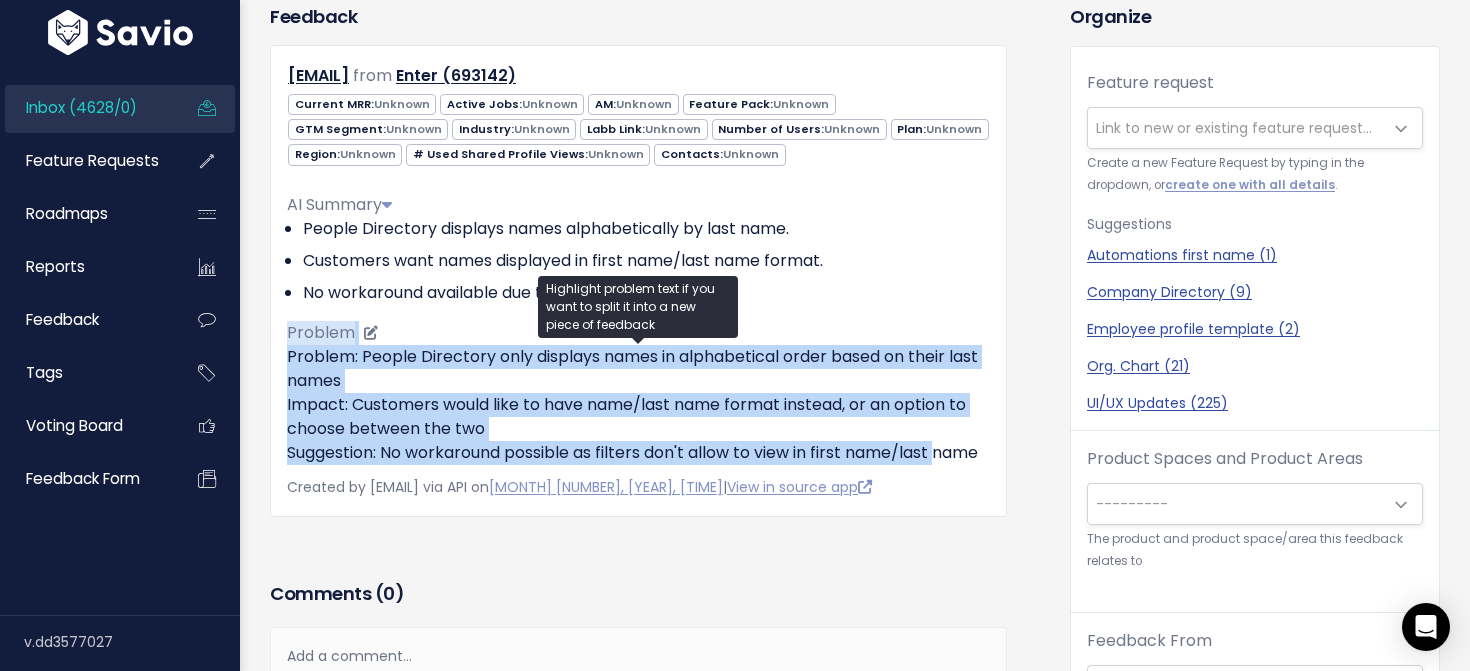 drag, startPoint x: 984, startPoint y: 319, endPoint x: 981, endPoint y: 457, distance: 138.03261 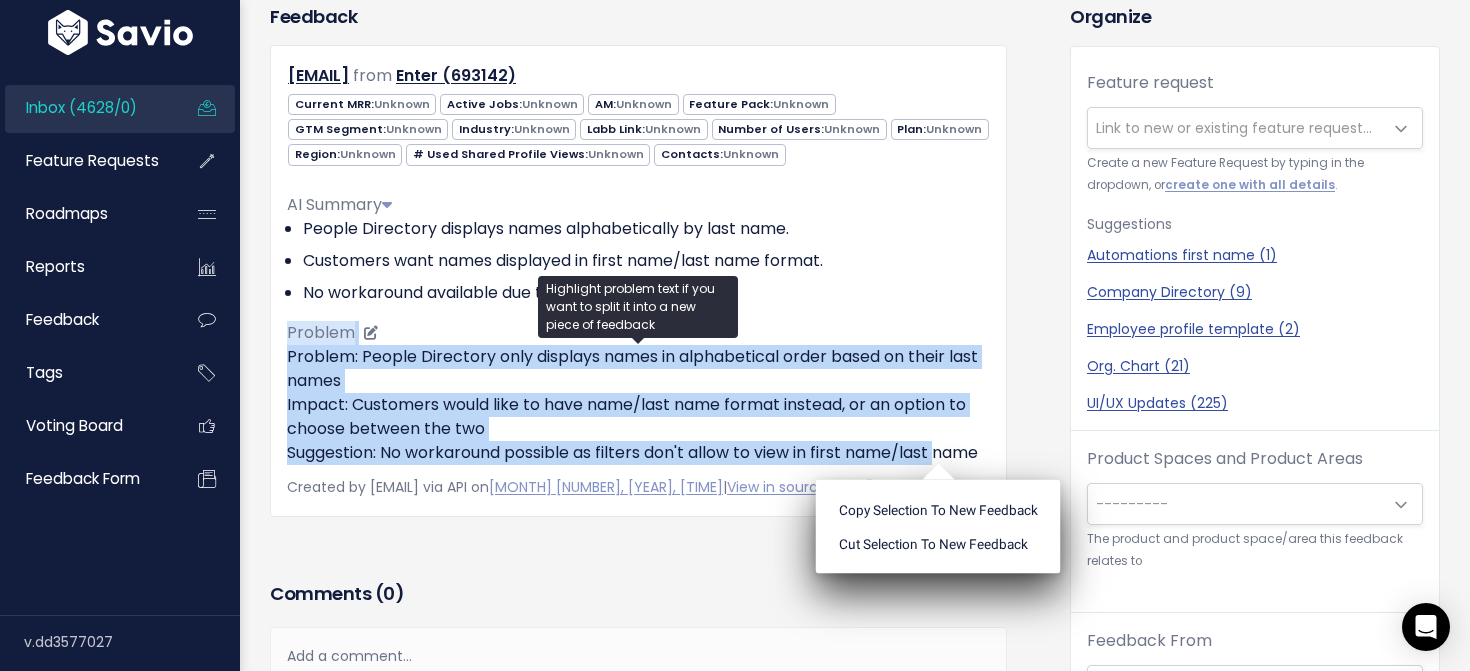 click on "Problem: People Directory only displays names in alphabetical order based on their last names
Impact: Customers would like to have name/last name format instead, or an option to choose between the two
Suggestion: No workaround possible as filters don't allow to view in first name/last name" at bounding box center [638, 405] 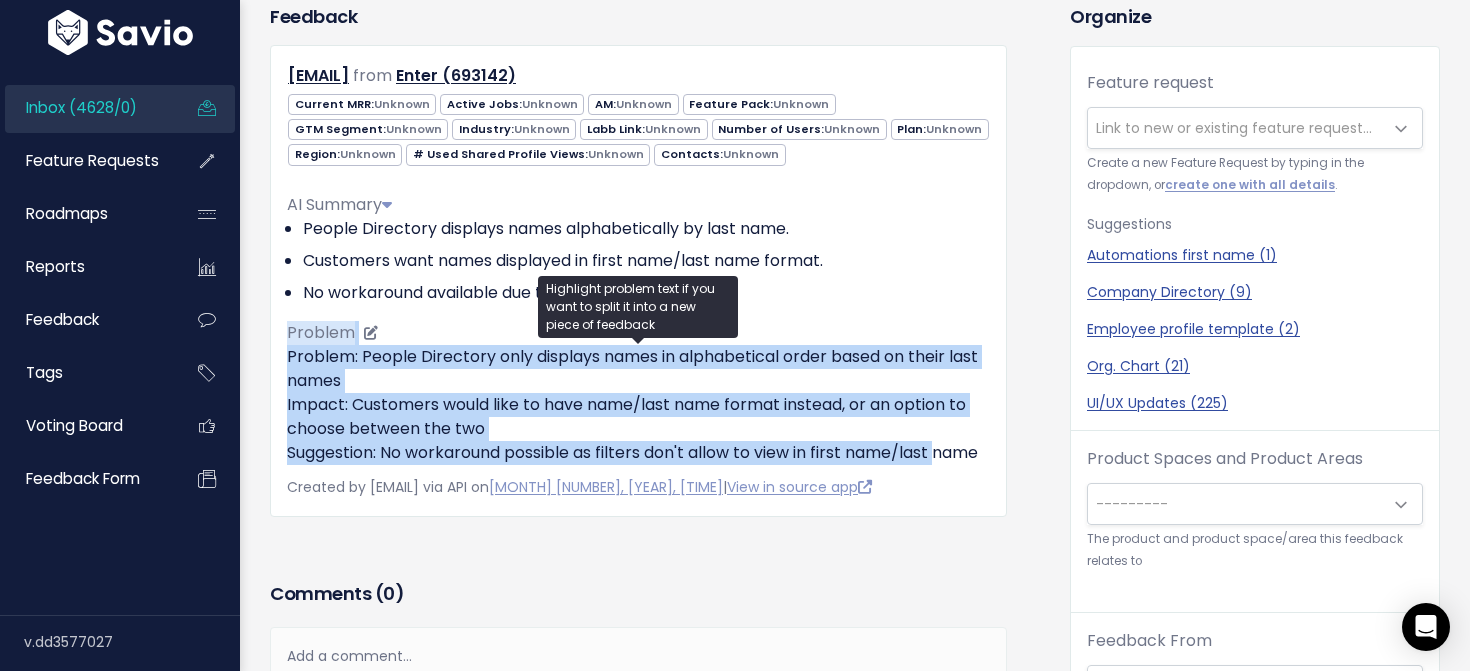 drag, startPoint x: 964, startPoint y: 450, endPoint x: 968, endPoint y: 295, distance: 155.0516 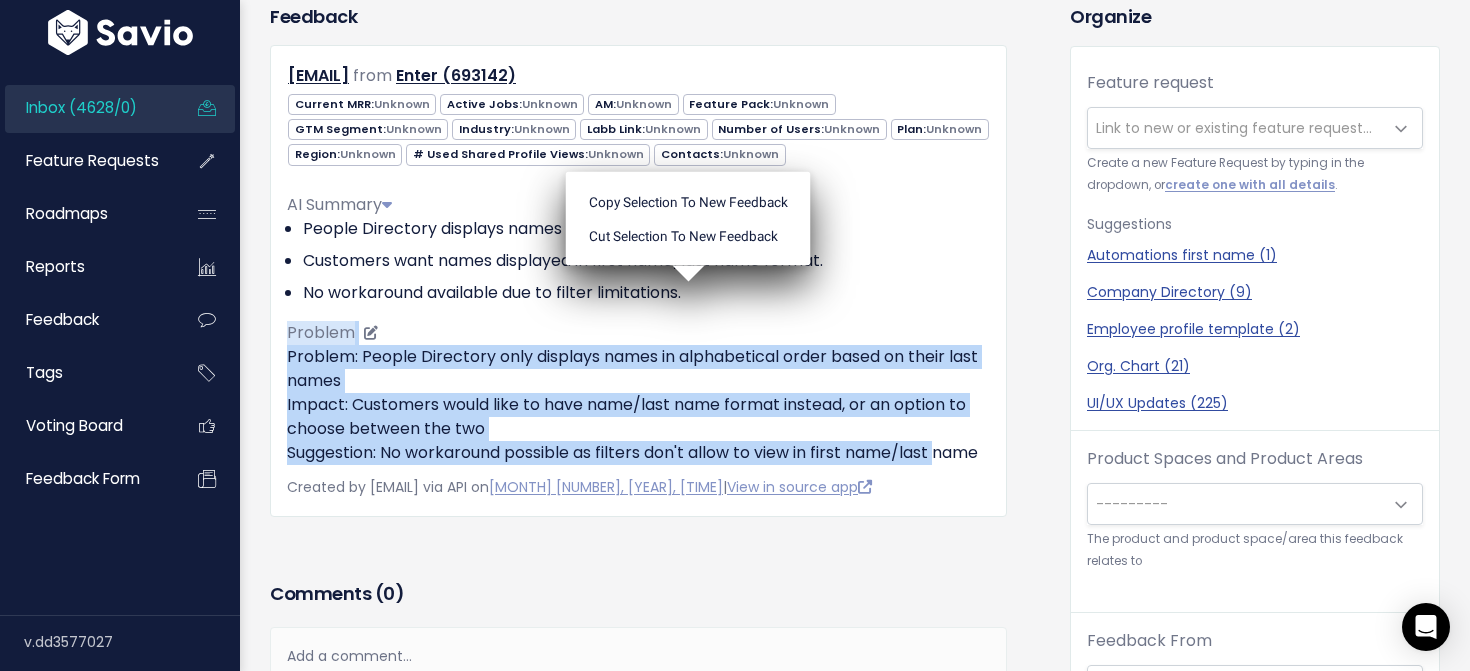 click on "No workaround available due to filter limitations." at bounding box center [646, 293] 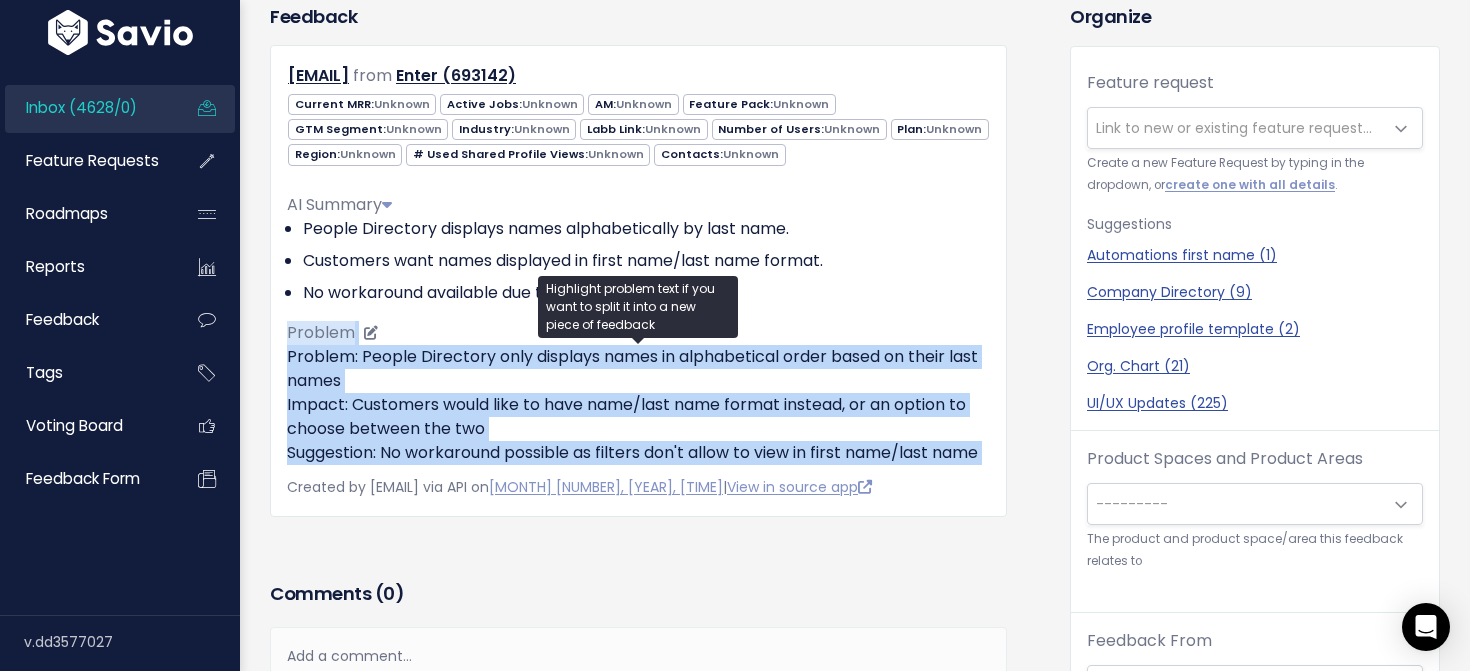 drag, startPoint x: 968, startPoint y: 295, endPoint x: 958, endPoint y: 475, distance: 180.27756 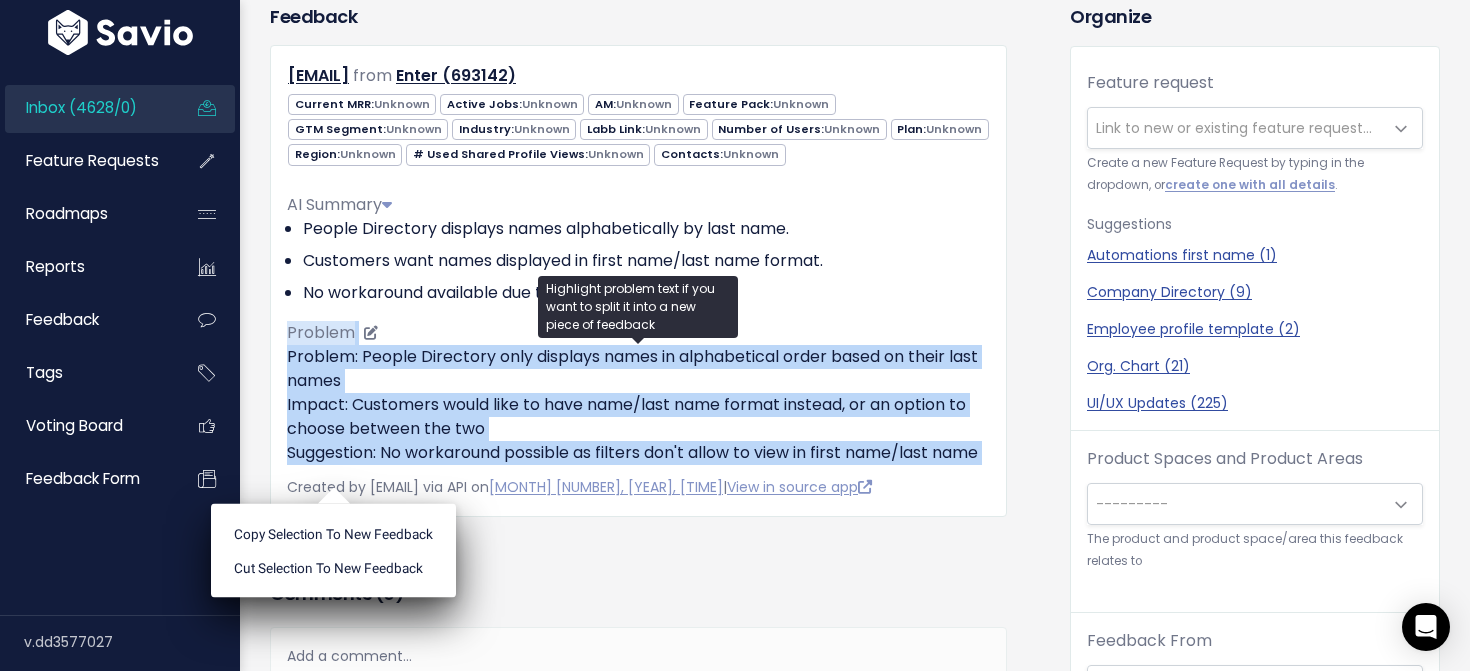 click on "Problem: People Directory only displays names in alphabetical order based on their last names
Impact: Customers would like to have name/last name format instead, or an option to choose between the two
Suggestion: No workaround possible as filters don't allow to view in first name/last name" at bounding box center (638, 405) 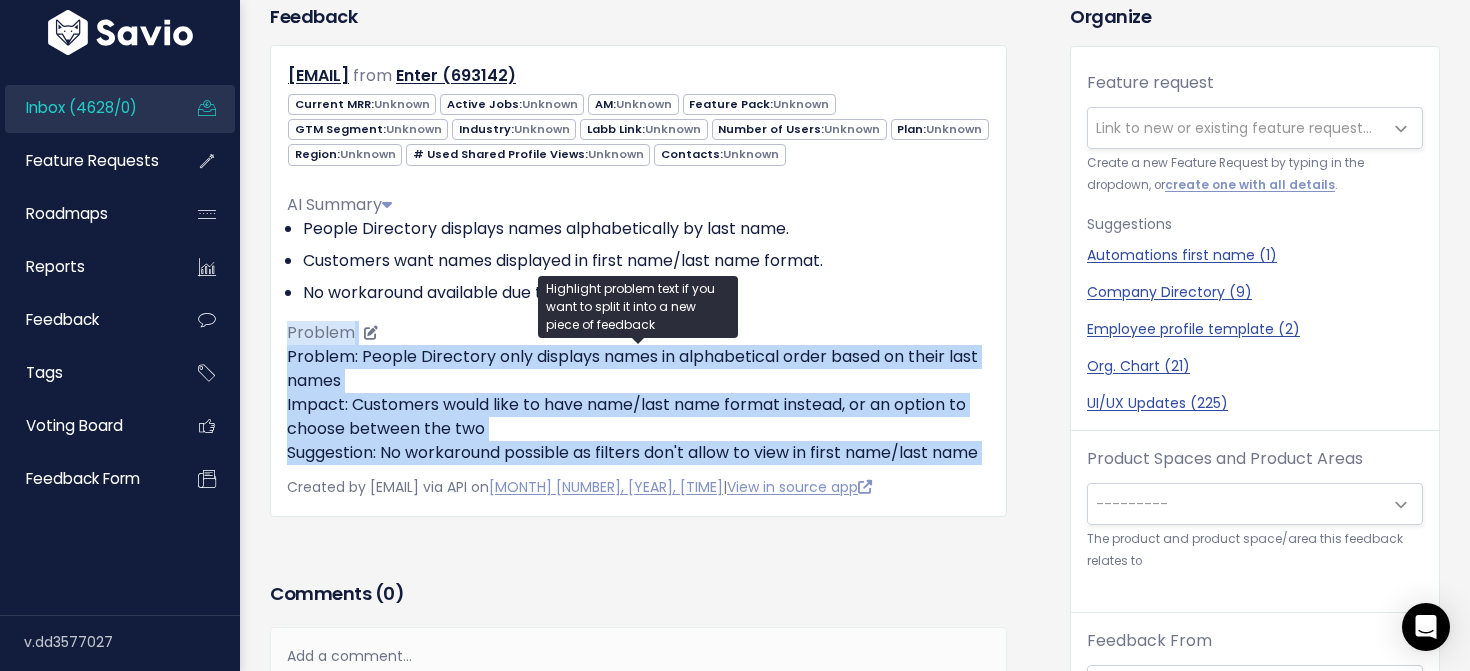 drag, startPoint x: 958, startPoint y: 475, endPoint x: 960, endPoint y: 307, distance: 168.0119 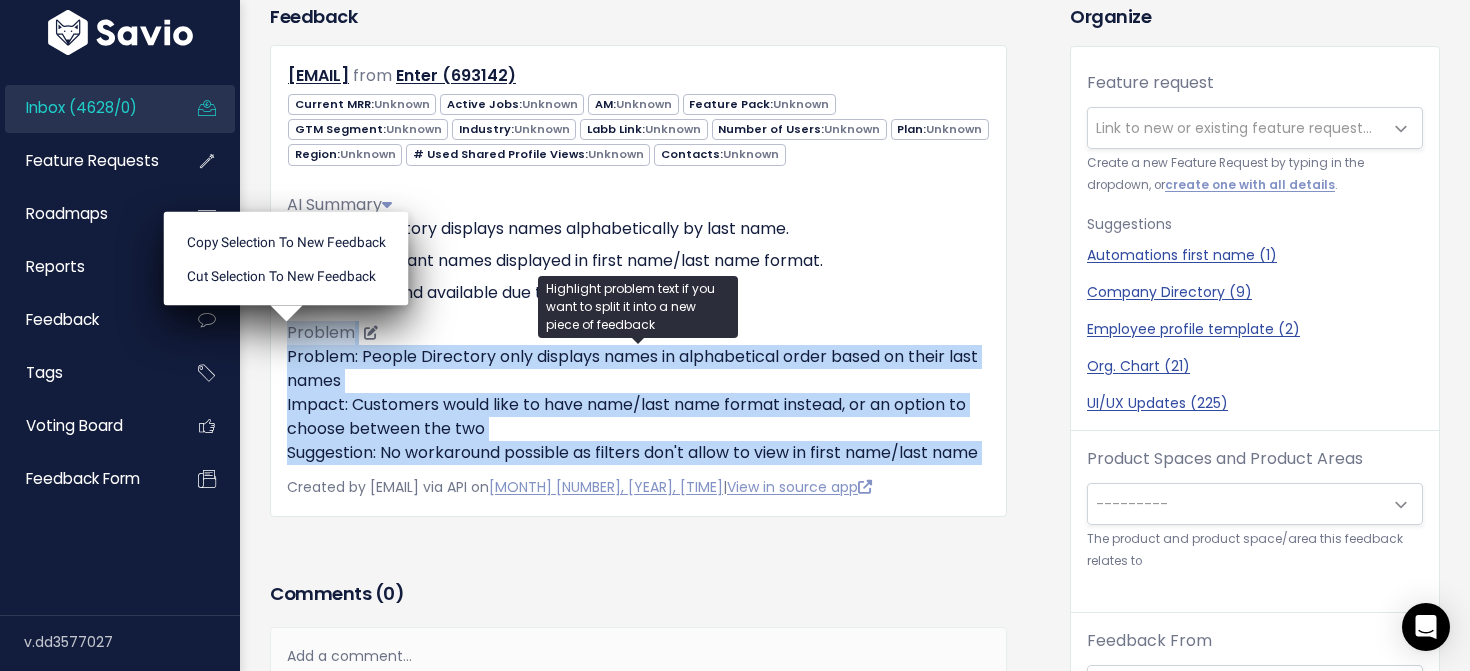 click on "AI Summary
People Directory displays names alphabetically by last name.
Customers want names displayed in first name/last name format.
No workaround available due to filter limitations.
Problem
Problem: People Directory only displays names in alphabetical order based on their last names
Impact: Customers would like to have name/last name format instead, or an option to choose between the two
Suggestion: No workaround possible as filters don't allow to view in first name/last name" at bounding box center (638, 321) 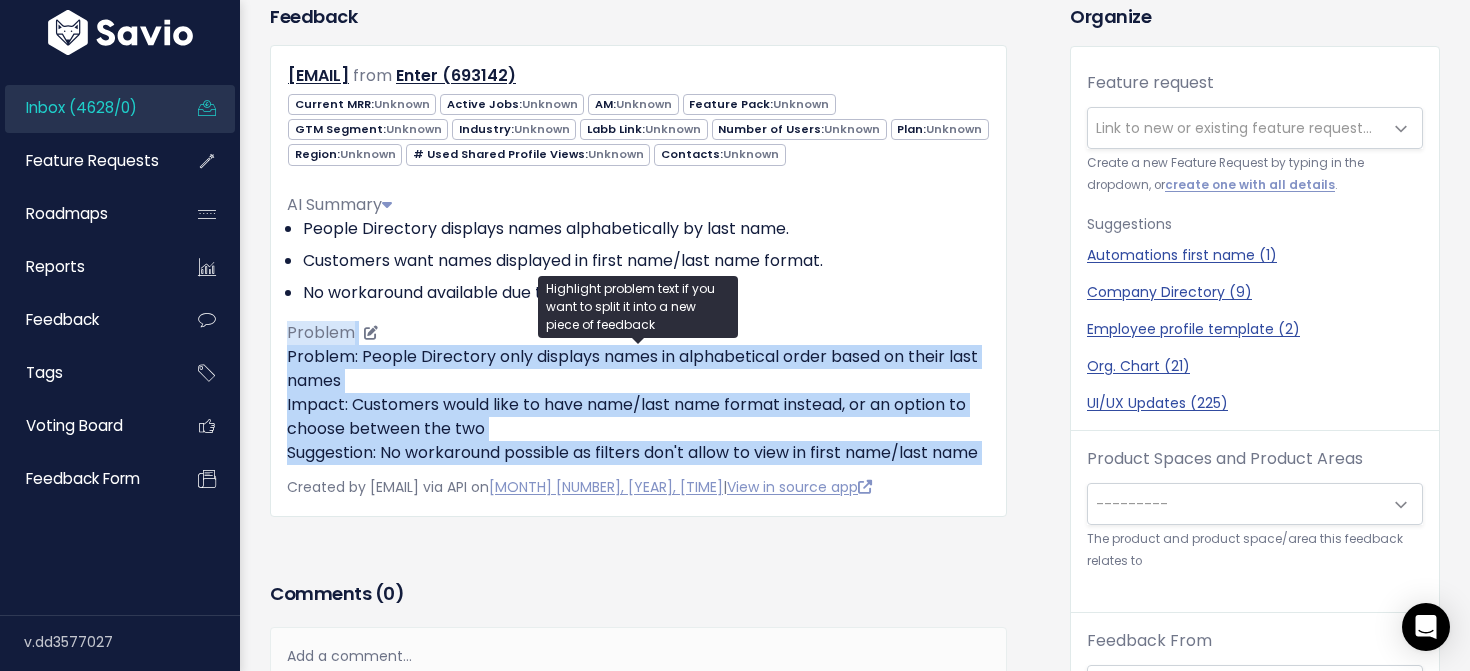 drag, startPoint x: 960, startPoint y: 307, endPoint x: 960, endPoint y: 471, distance: 164 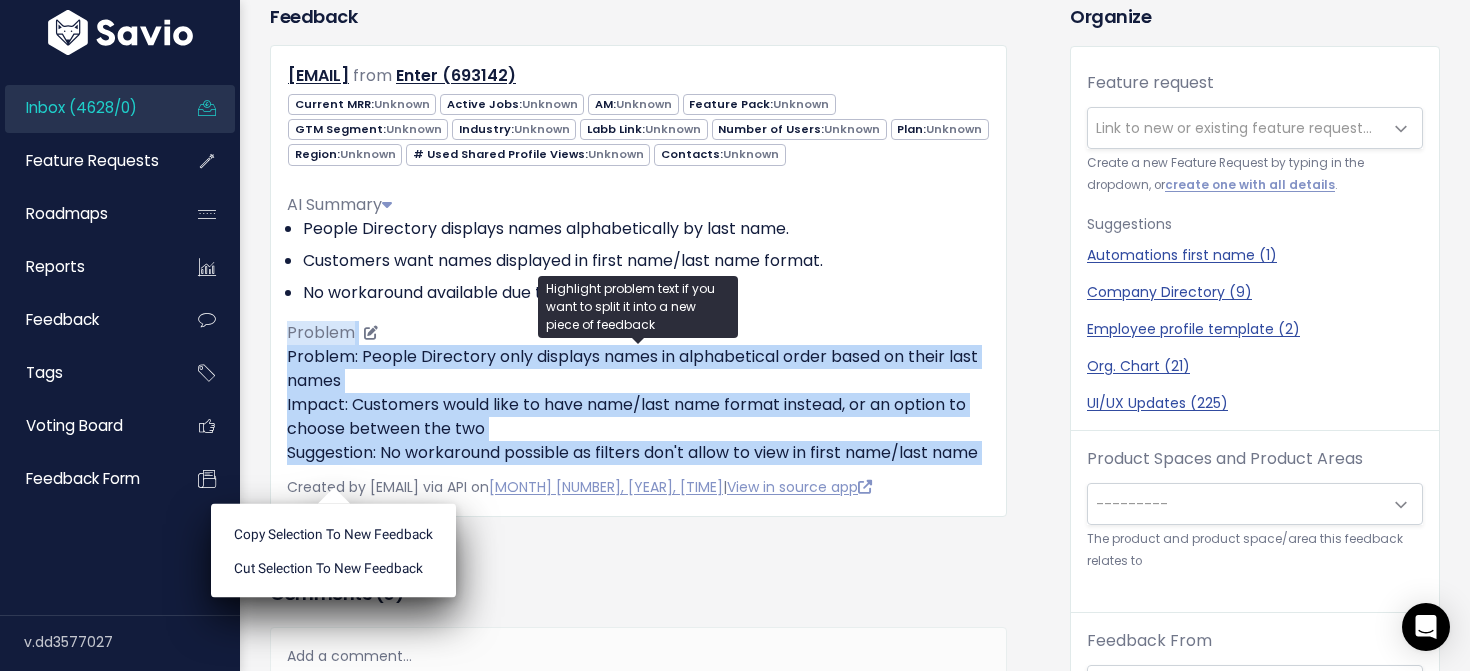 click on "Problem: People Directory only displays names in alphabetical order based on their last names
Impact: Customers would like to have name/last name format instead, or an option to choose between the two
Suggestion: No workaround possible as filters don't allow to view in first name/last name" at bounding box center (638, 405) 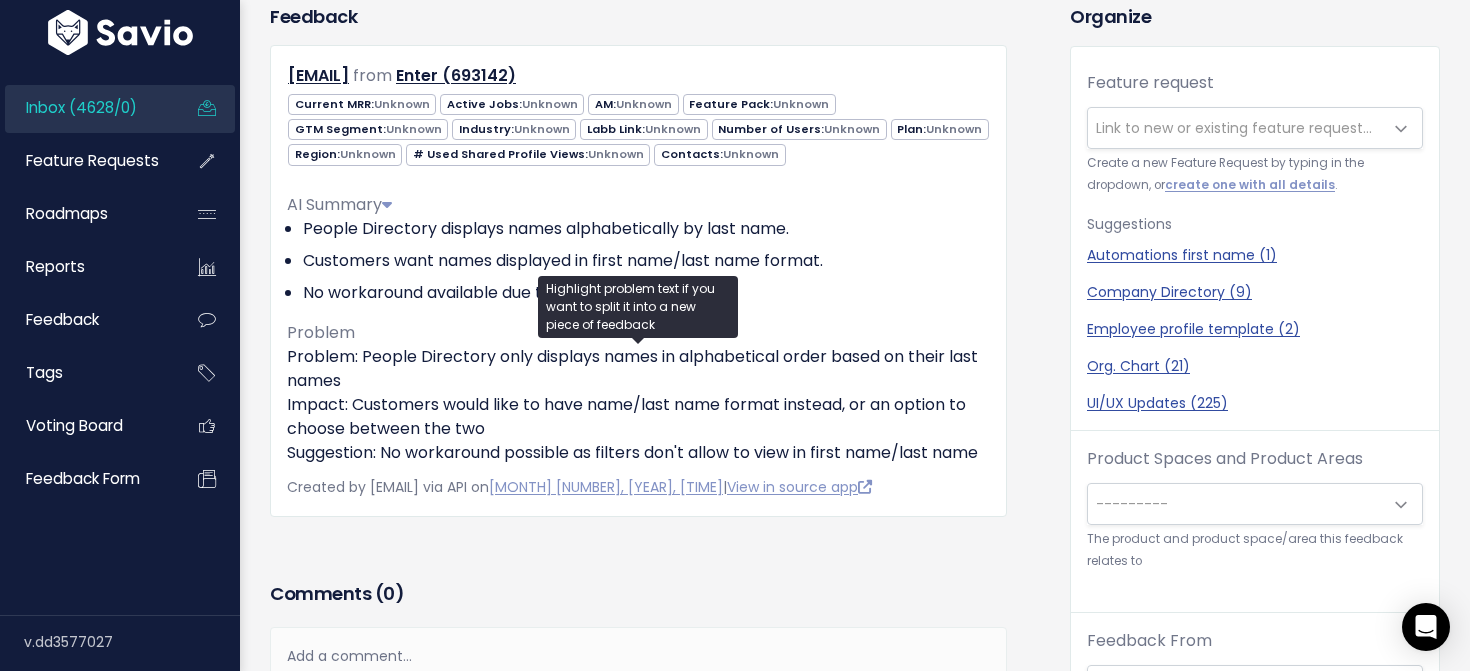 click on "---------" at bounding box center (1235, 504) 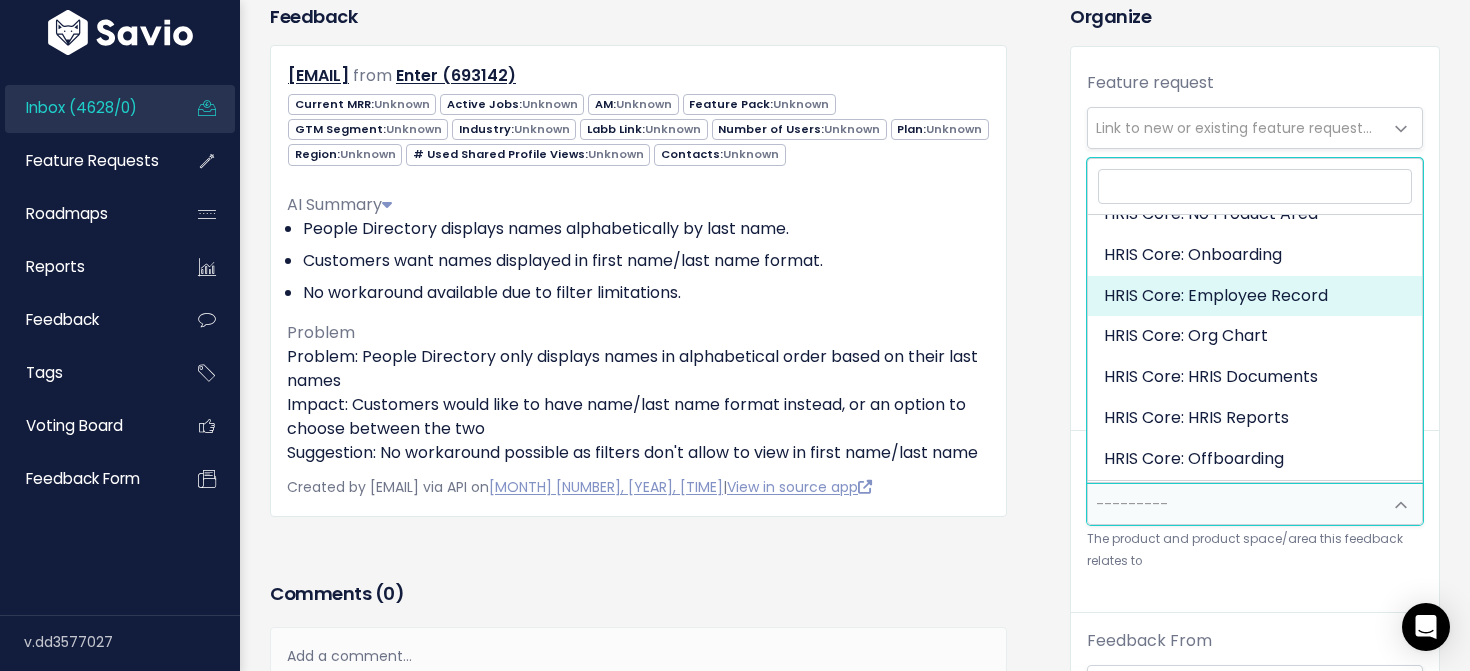 scroll, scrollTop: 813, scrollLeft: 0, axis: vertical 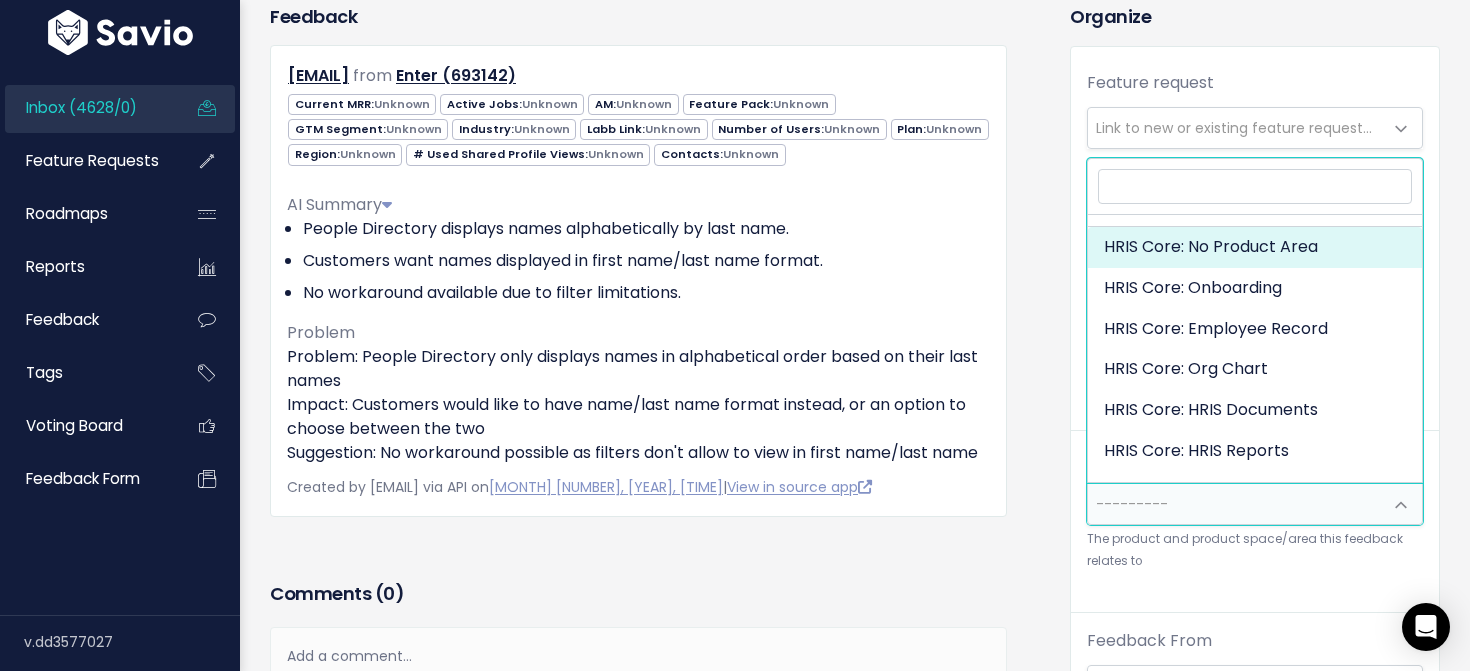 select on "HRIS_CORE:" 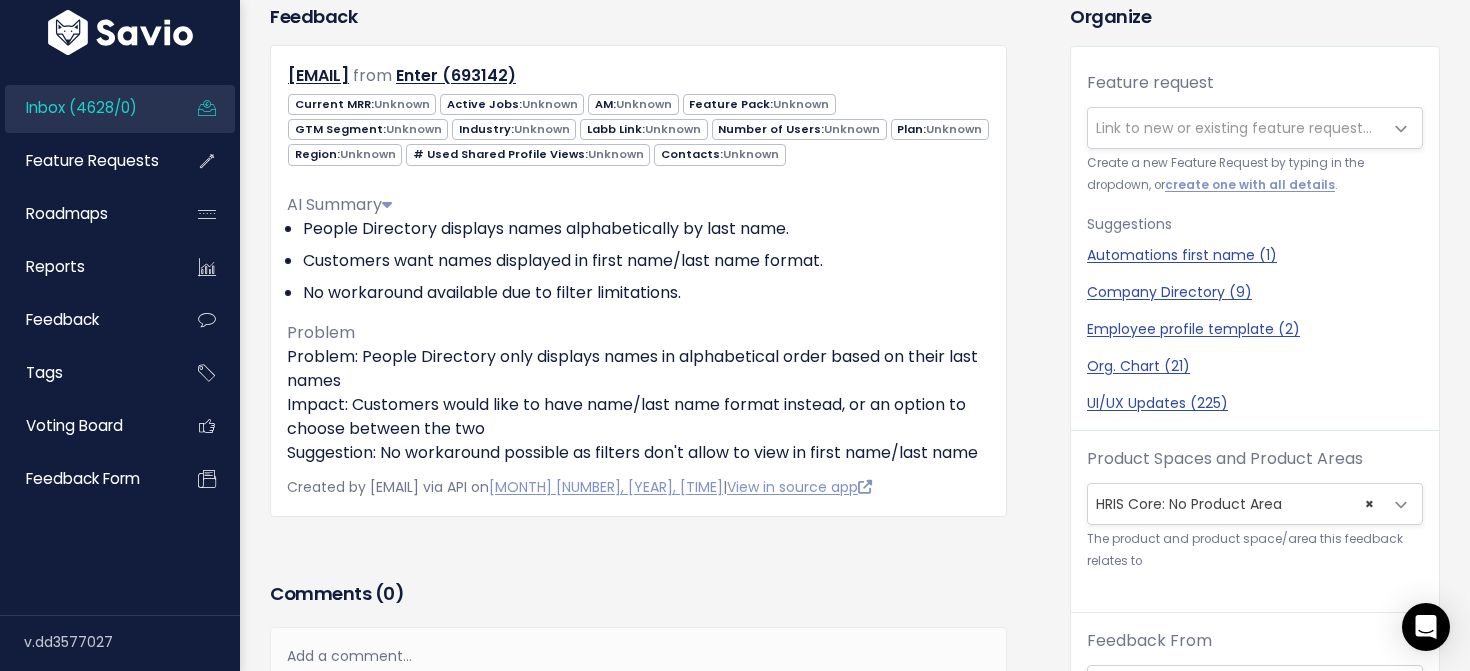 click on "Feedback
izabella.rocha@getenter.ai
from
Enter (693142)" at bounding box center (655, 597) 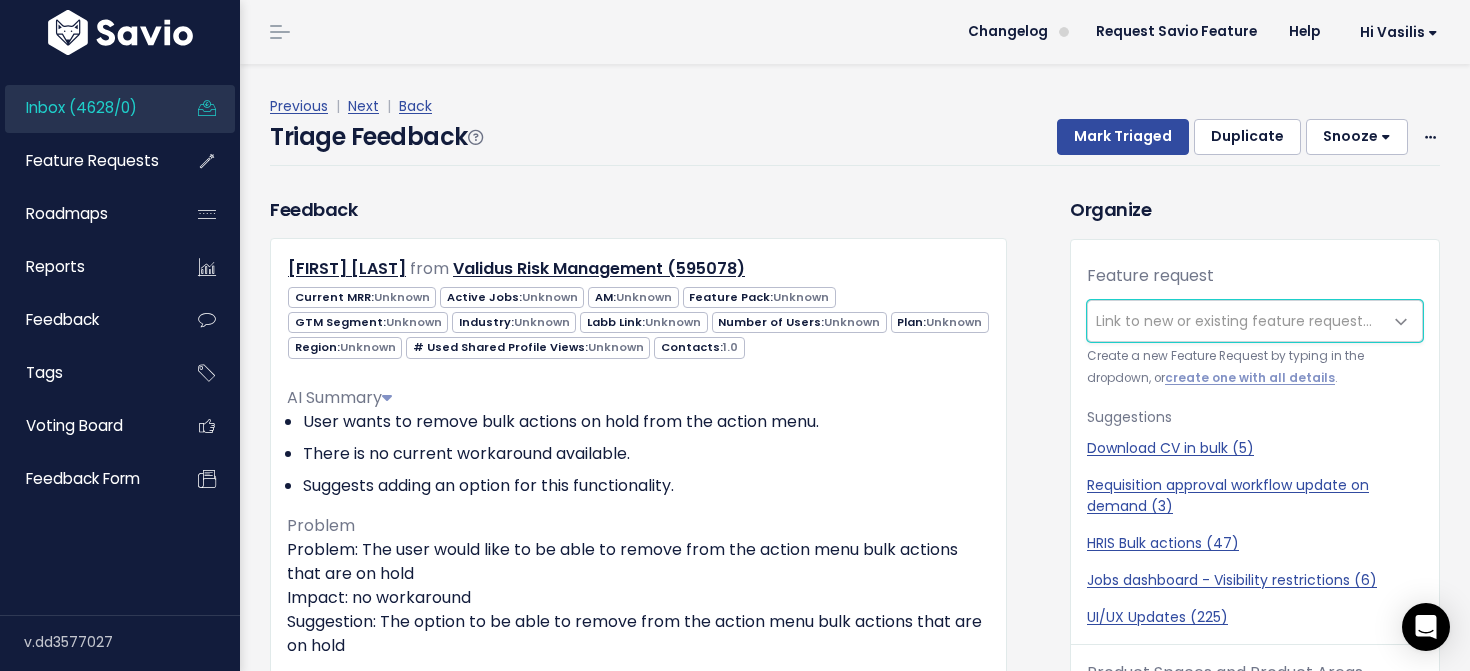 scroll, scrollTop: 0, scrollLeft: 0, axis: both 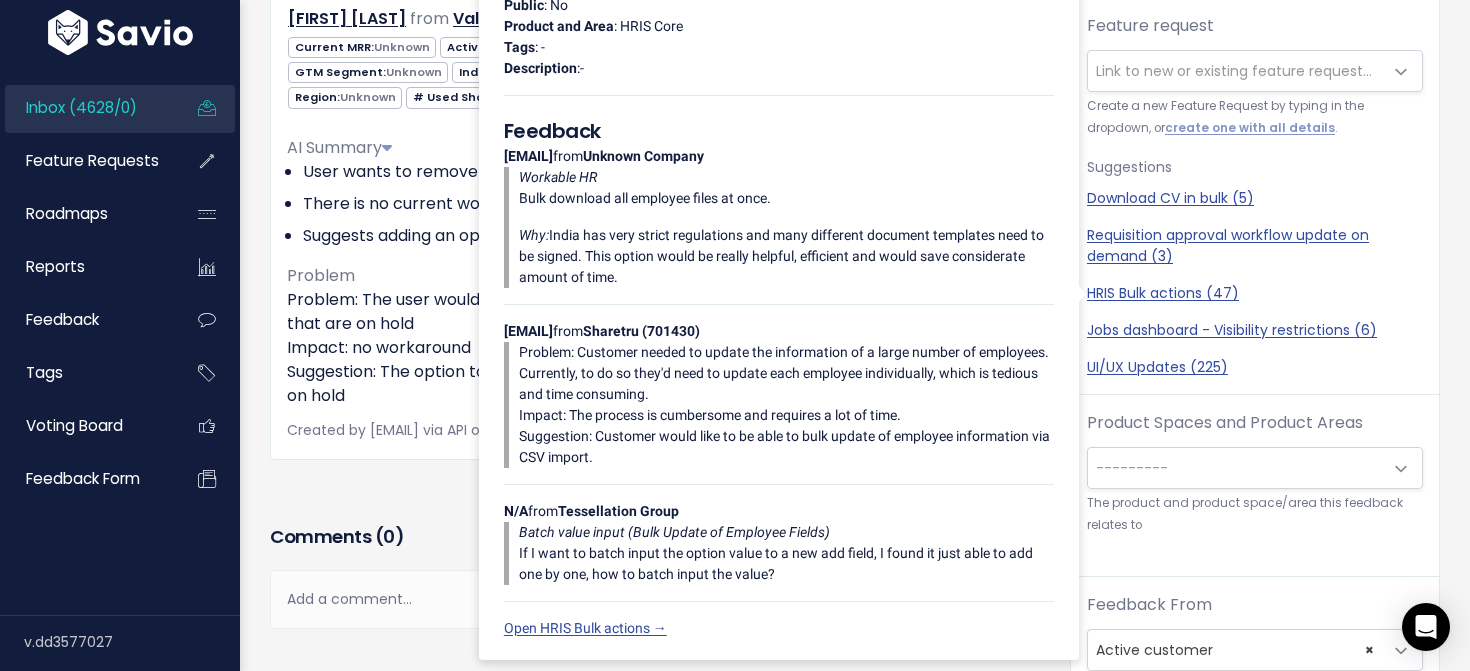 click on "Feedback
Beth Davies
from
Validus Risk Management (595078)" at bounding box center (638, 233) 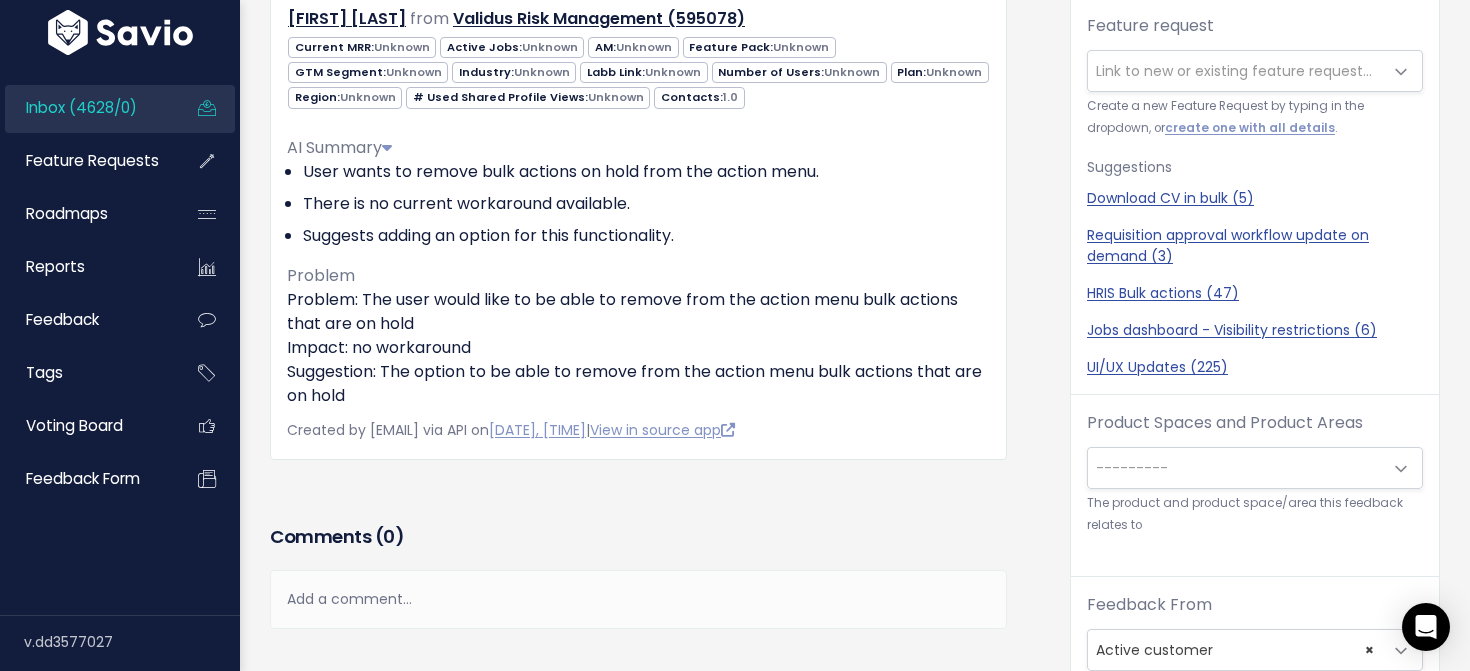 click on "---------" at bounding box center (1235, 468) 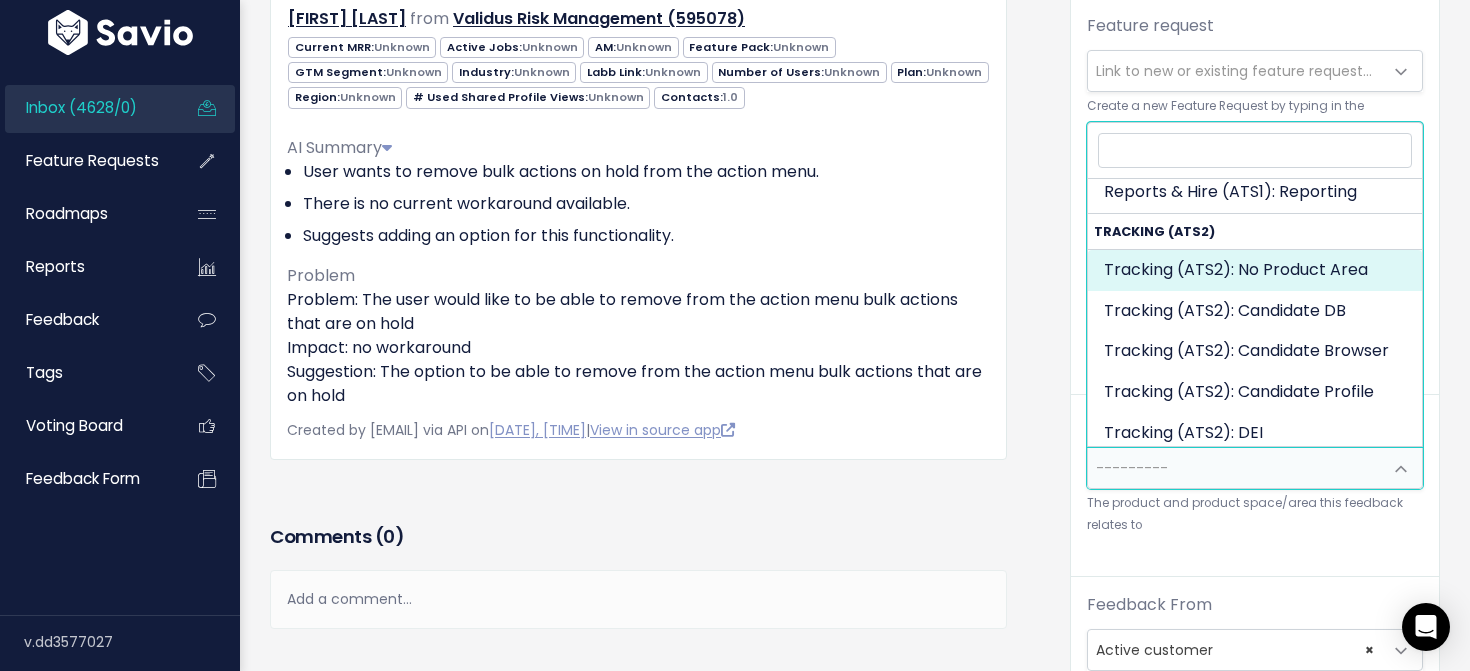 scroll, scrollTop: 1771, scrollLeft: 0, axis: vertical 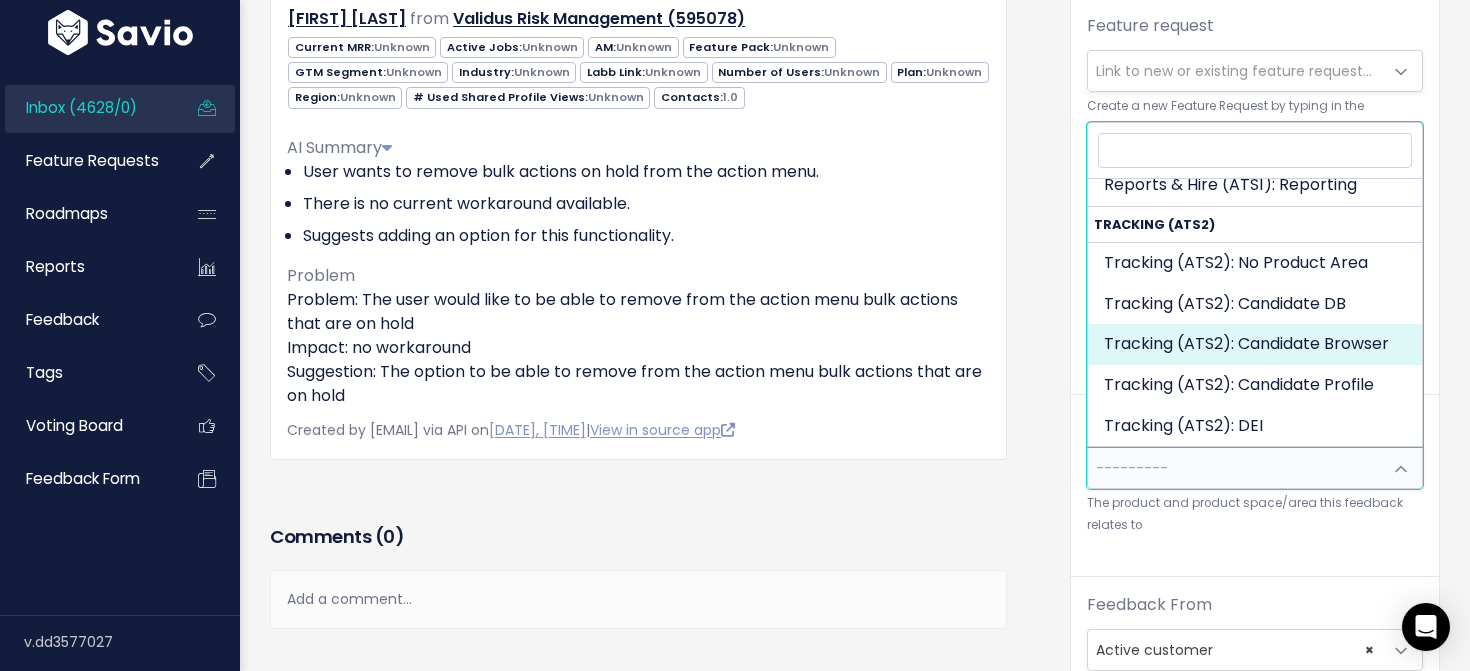 select on "SCREEN:CANDIDATE_BROWSER" 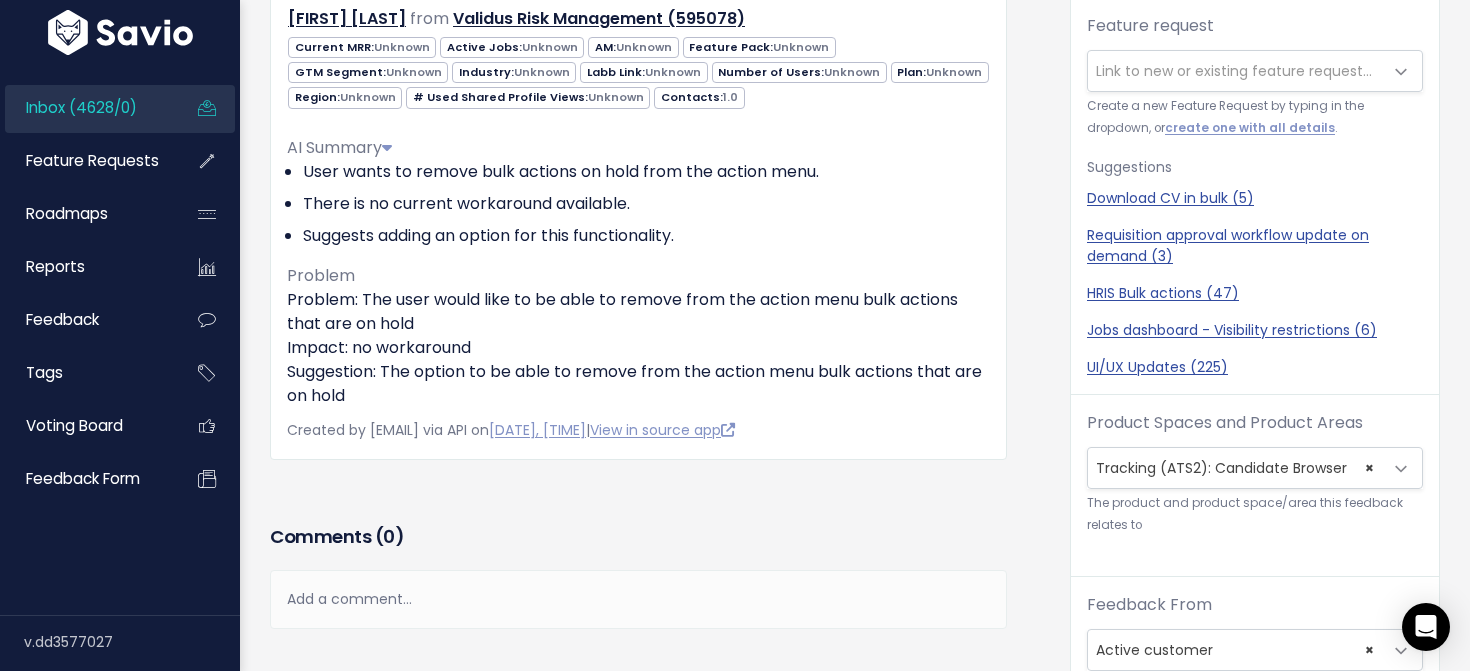 click on "Feedback
Beth Davies
from
Validus Risk Management (595078)" at bounding box center [638, 233] 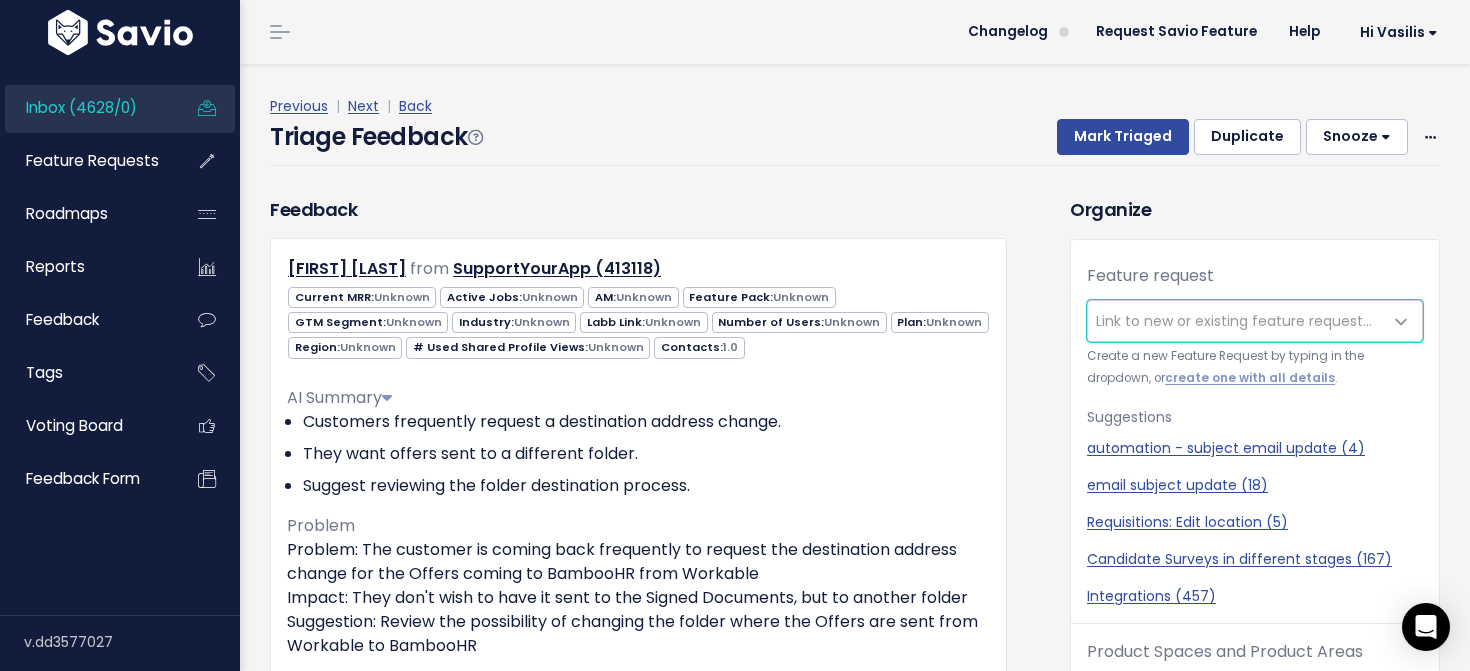 scroll, scrollTop: 0, scrollLeft: 0, axis: both 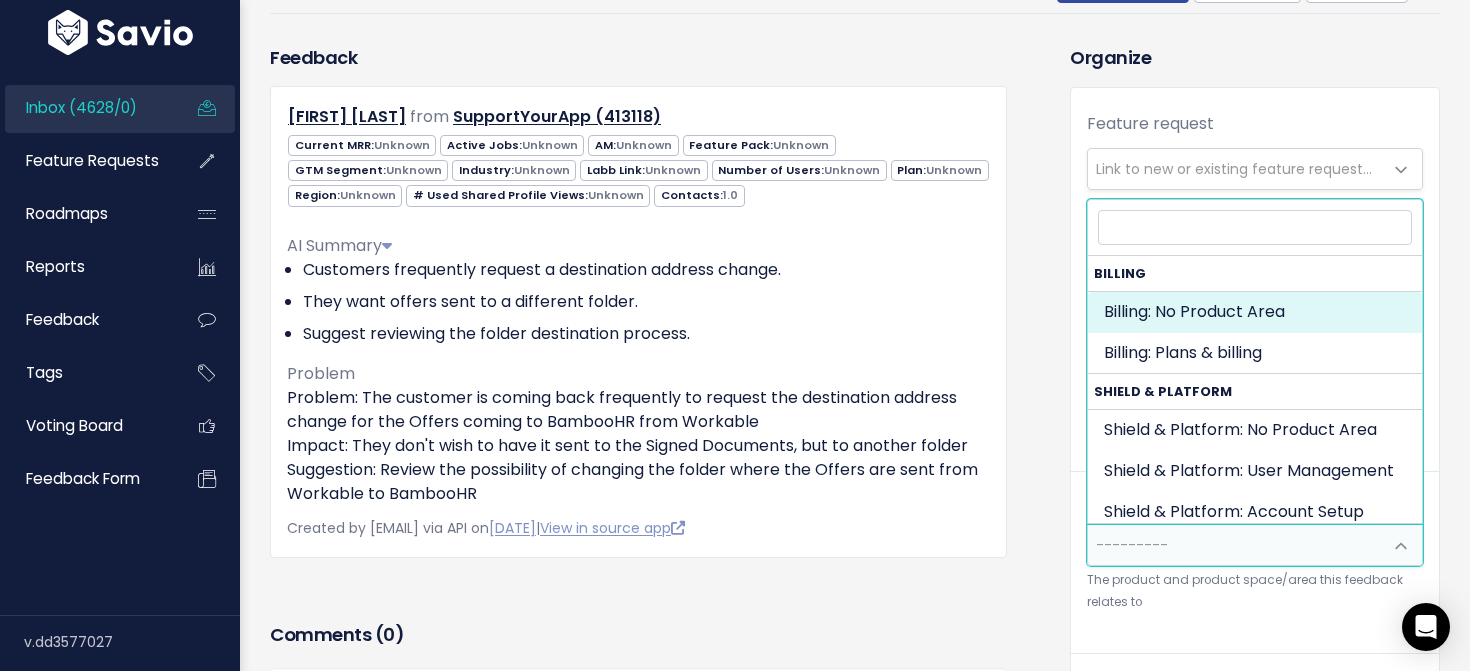 click on "---------" at bounding box center [1235, 545] 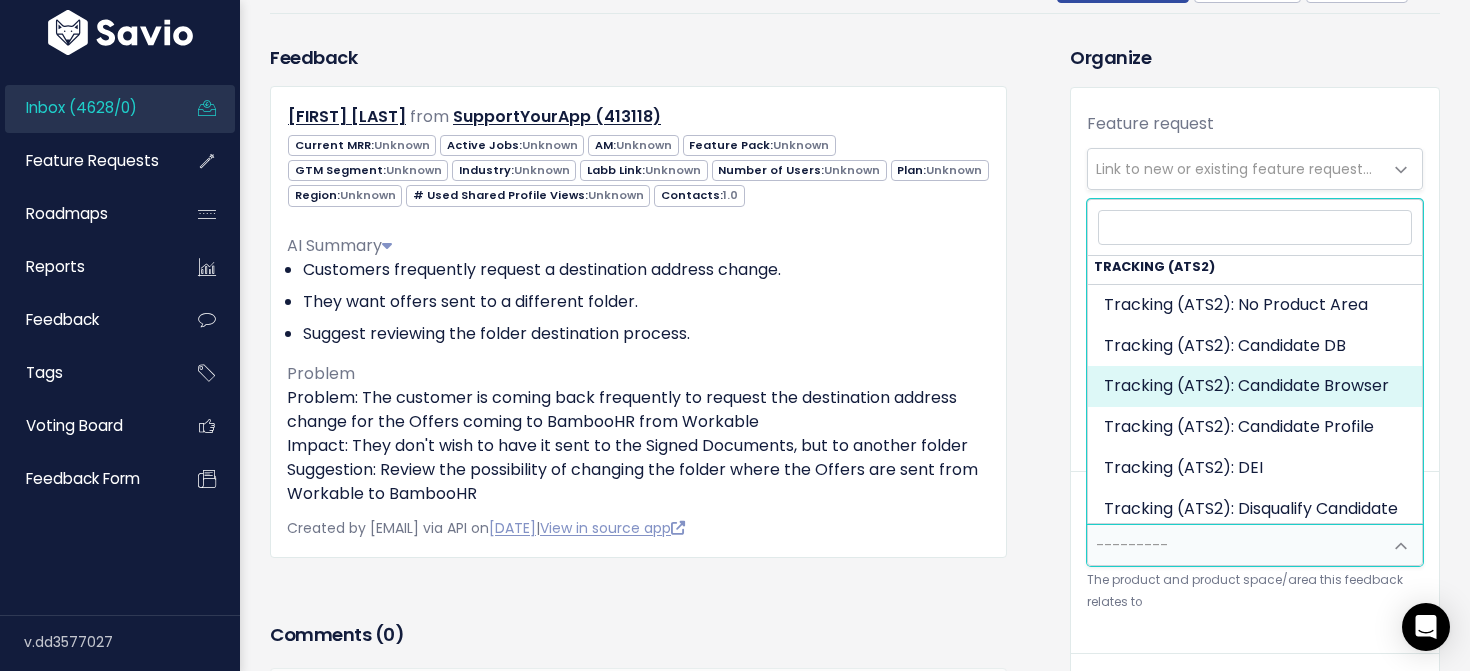 scroll, scrollTop: 1800, scrollLeft: 0, axis: vertical 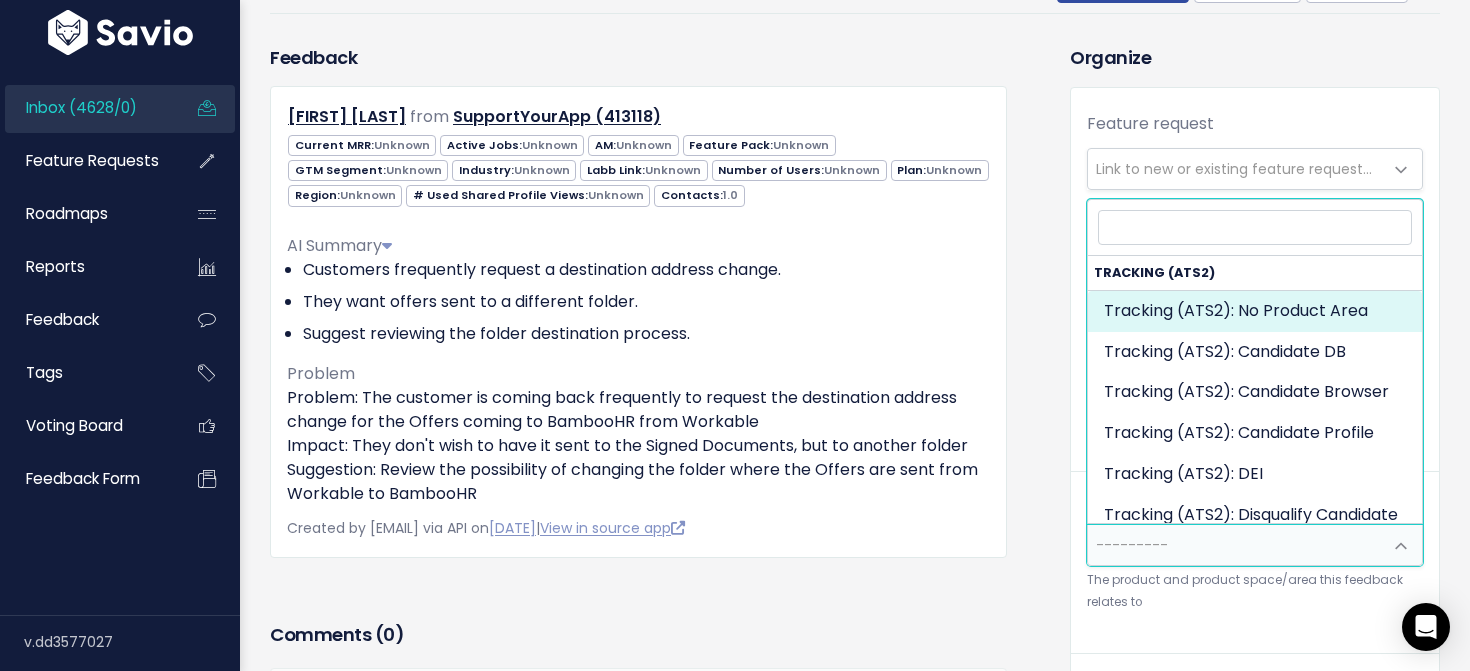 select on "SCREEN:" 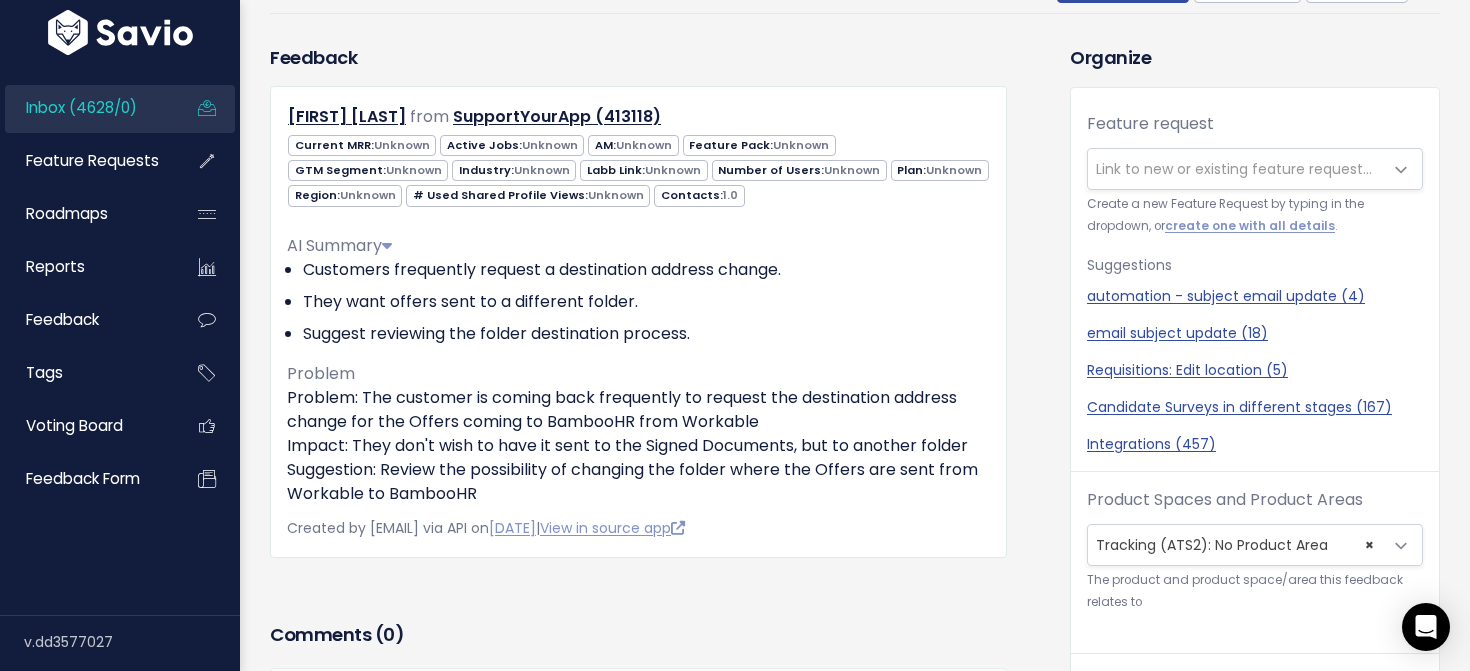 click on "Feedback
[FIRST] [LAST]
from
SupportYourApp (413118)
1.0" at bounding box center [638, 331] 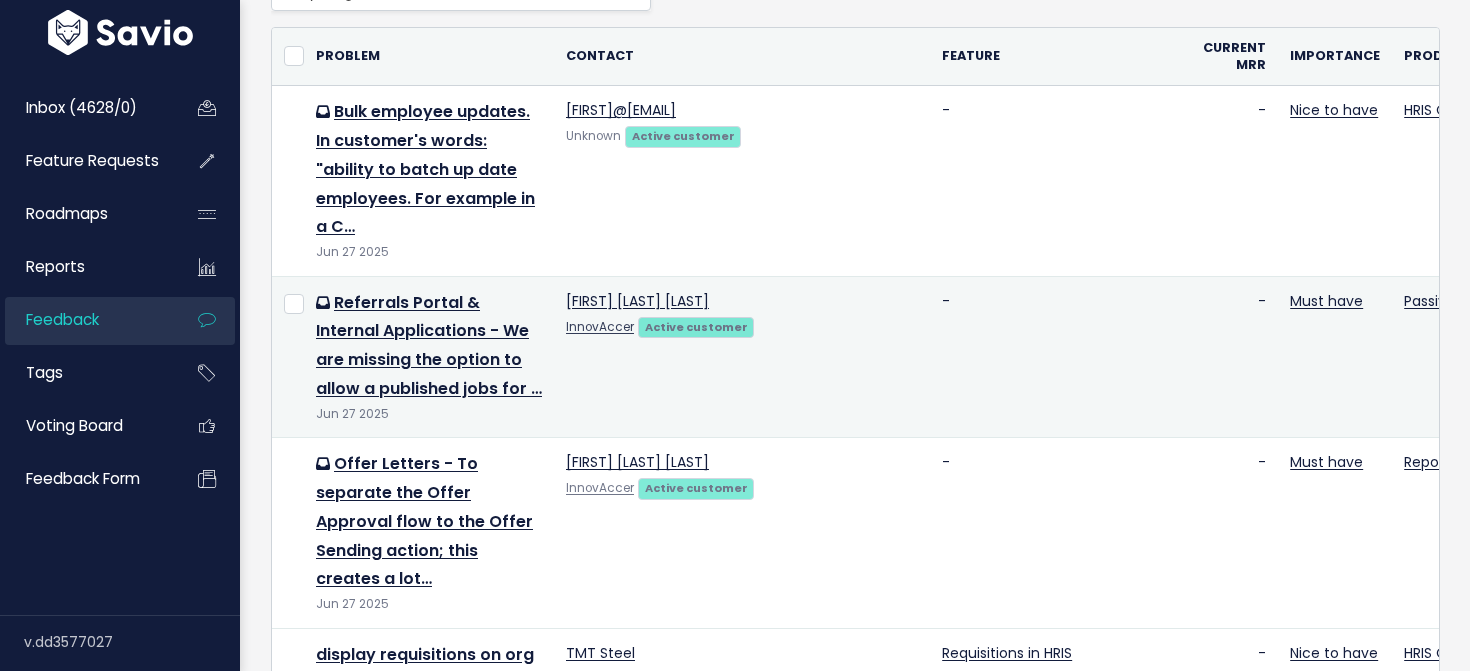 scroll, scrollTop: 225, scrollLeft: 0, axis: vertical 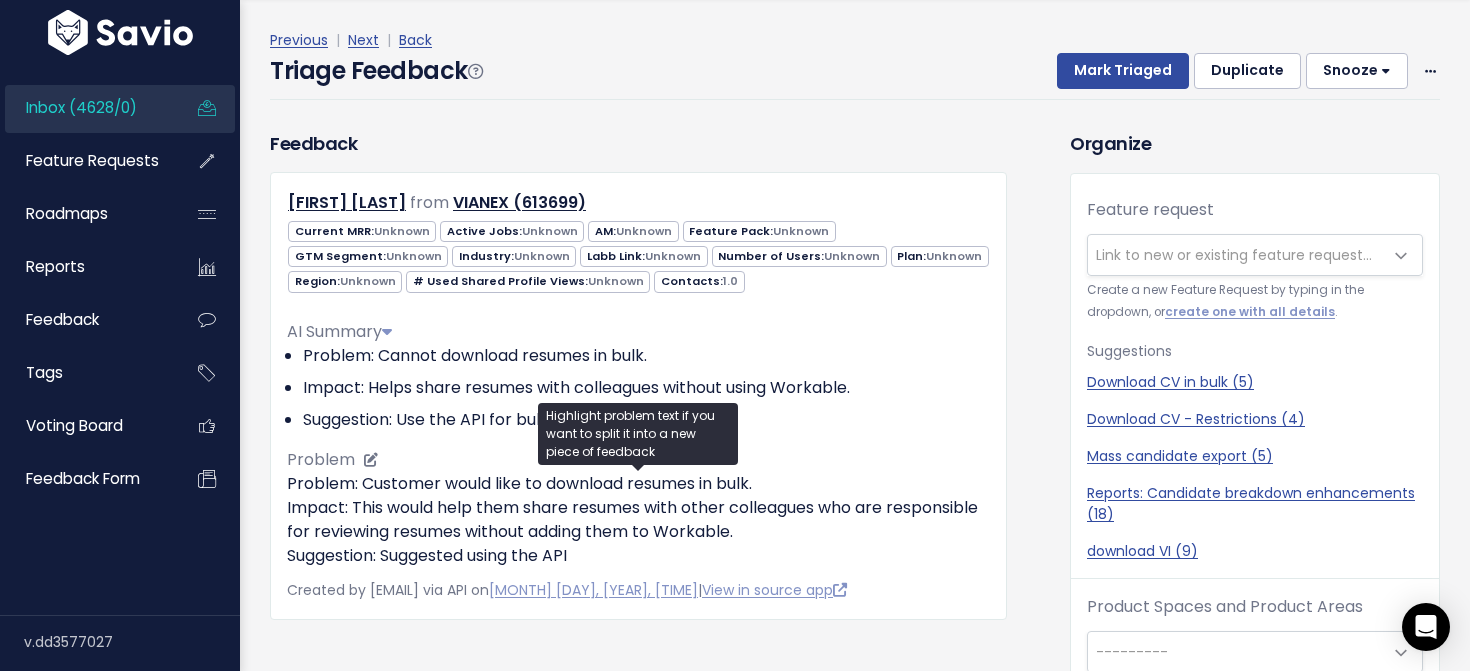drag, startPoint x: 804, startPoint y: 441, endPoint x: 815, endPoint y: 555, distance: 114.52947 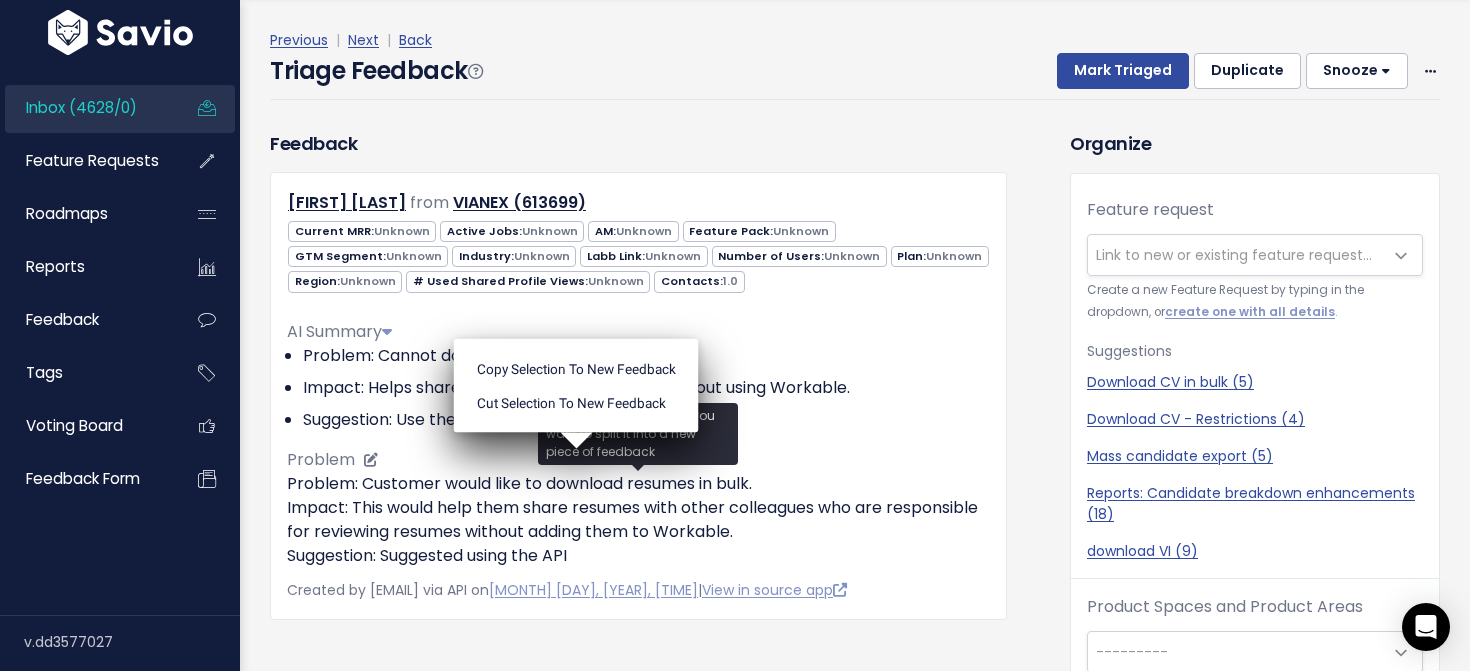 click on "Problem: Customer would like to download resumes in bulk.
Impact: This would help them share resumes with other colleagues who are responsible for reviewing resumes without adding them to Workable.
Suggestion: Suggested using the API" at bounding box center (638, 520) 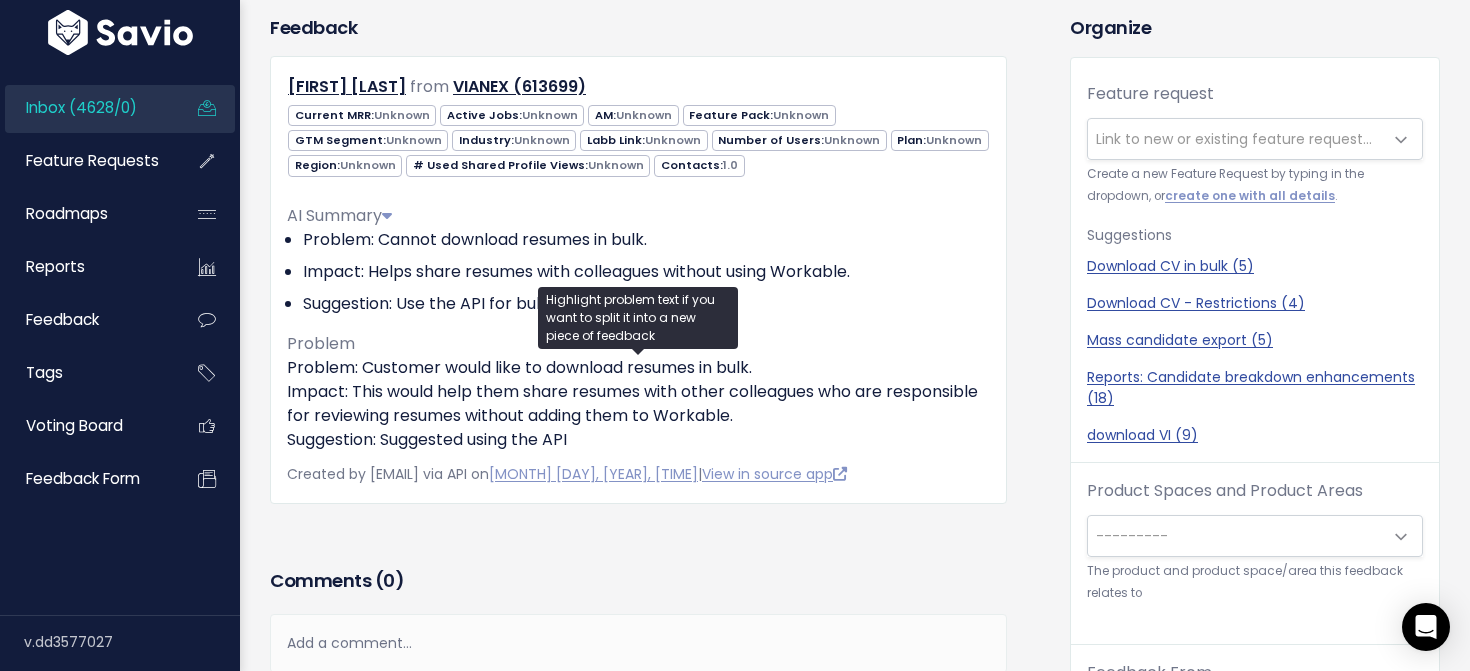 scroll, scrollTop: 147, scrollLeft: 0, axis: vertical 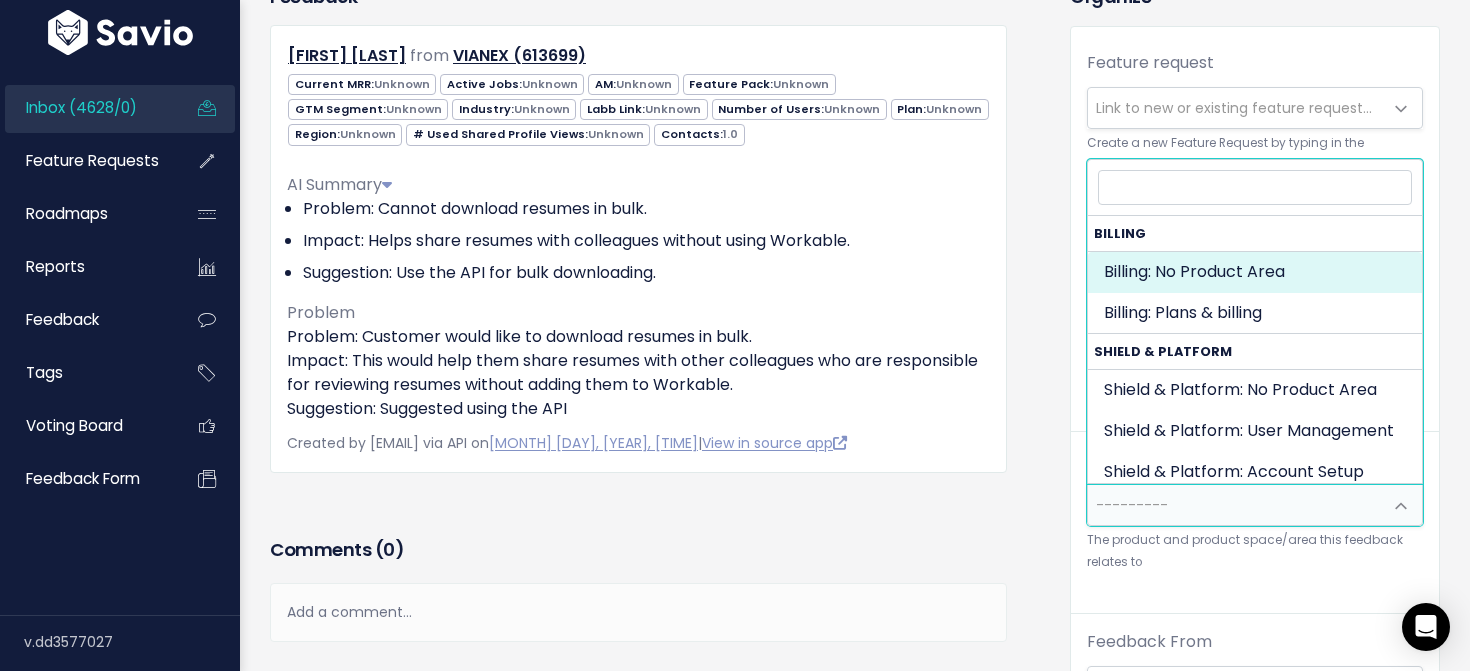 click on "---------" at bounding box center (1132, 505) 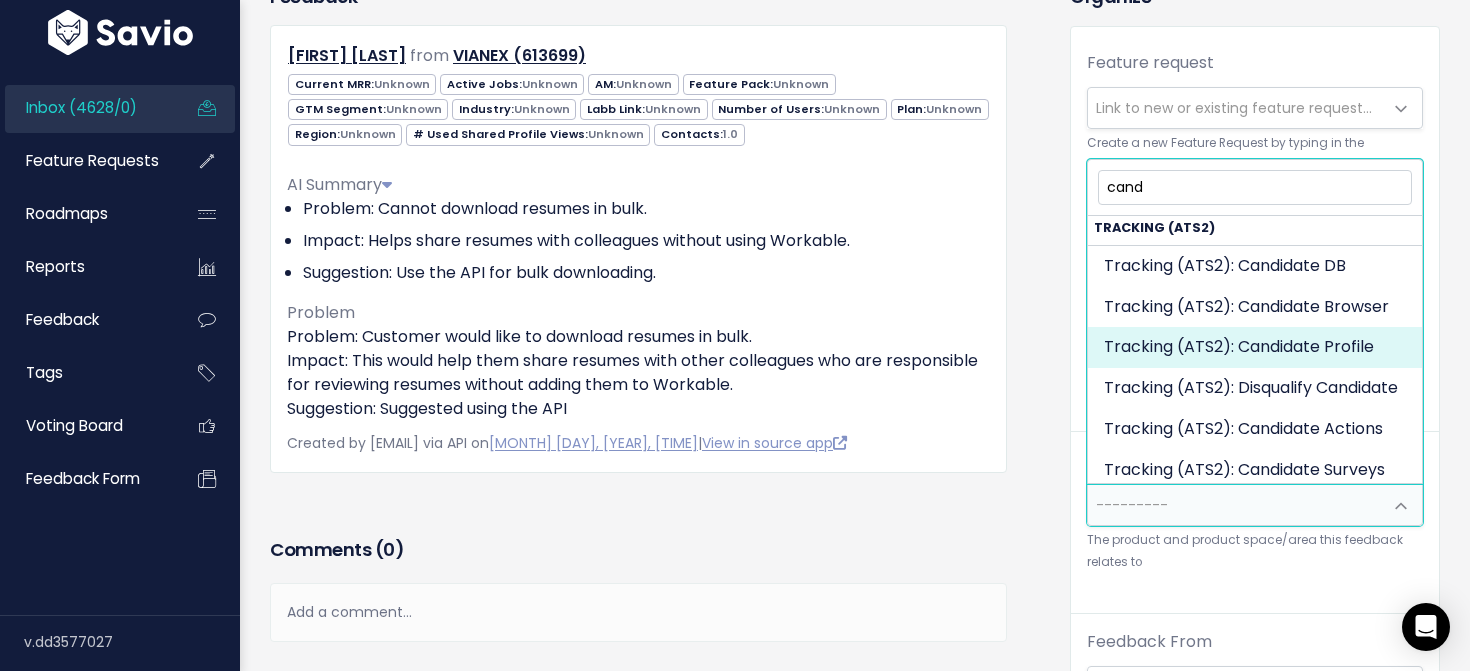 scroll, scrollTop: 0, scrollLeft: 0, axis: both 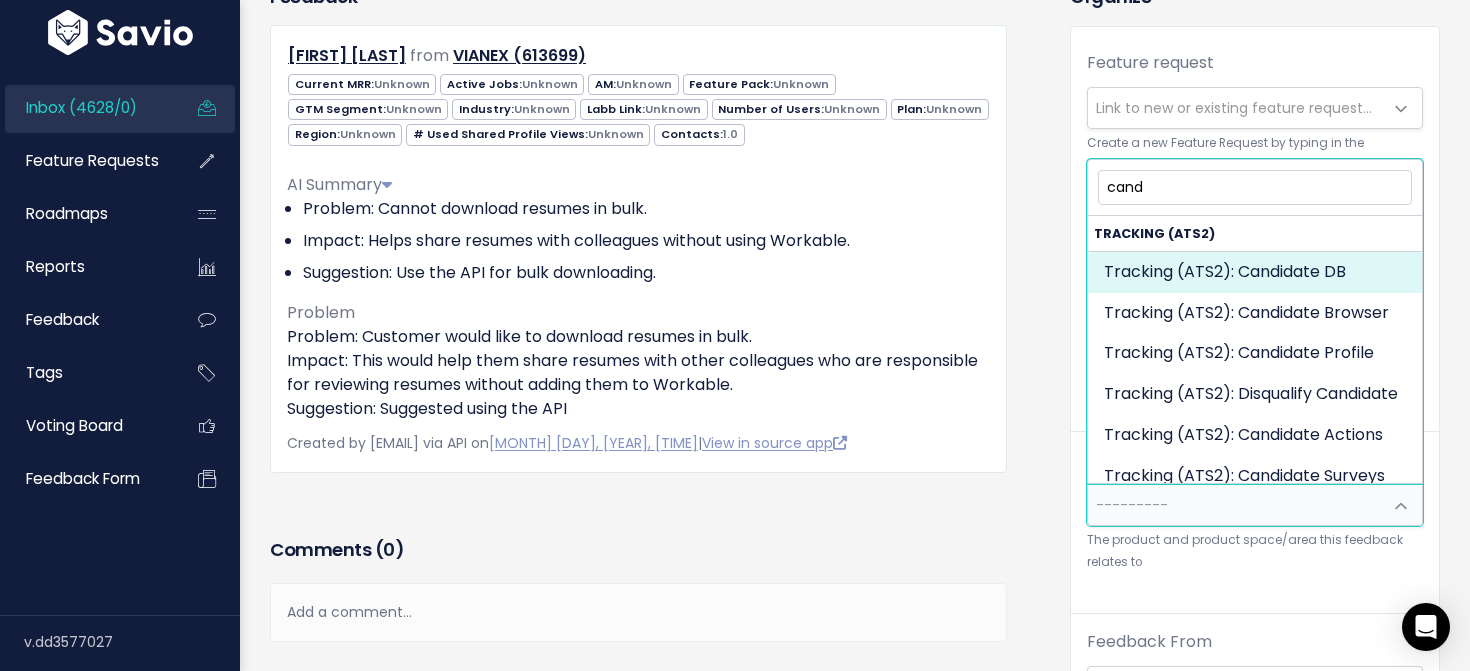 type on "cand" 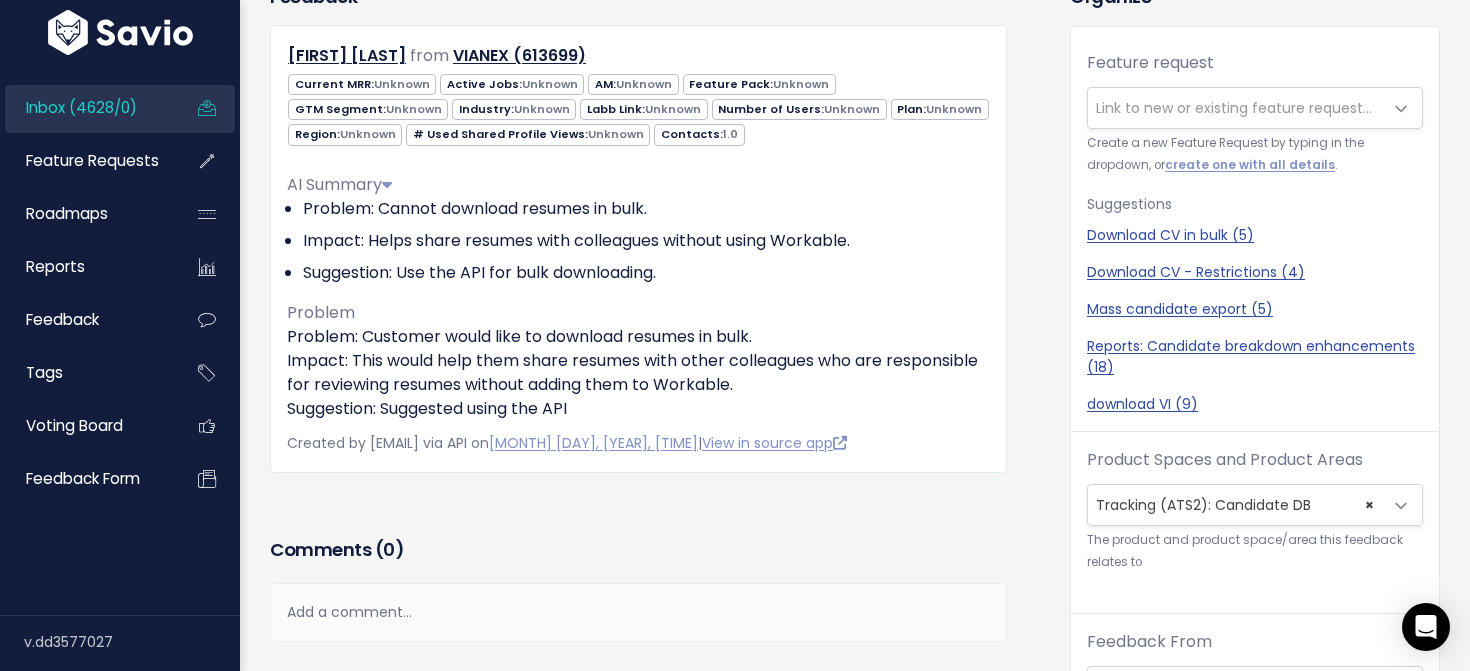 click on "Feedback
Theofanis Vlachos
from
VIANEX (613699)
1.0" at bounding box center [655, 588] 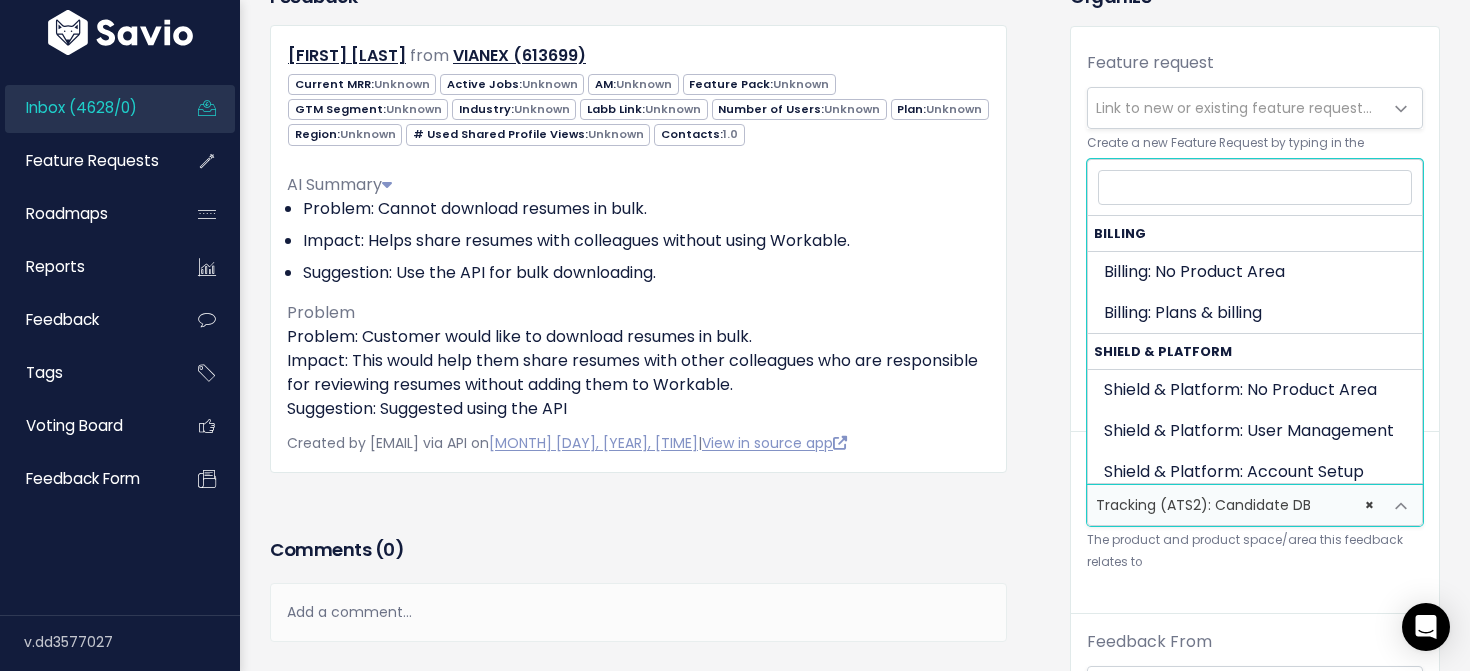 click on "× Tracking (ATS2): Candidate DB" at bounding box center [1235, 505] 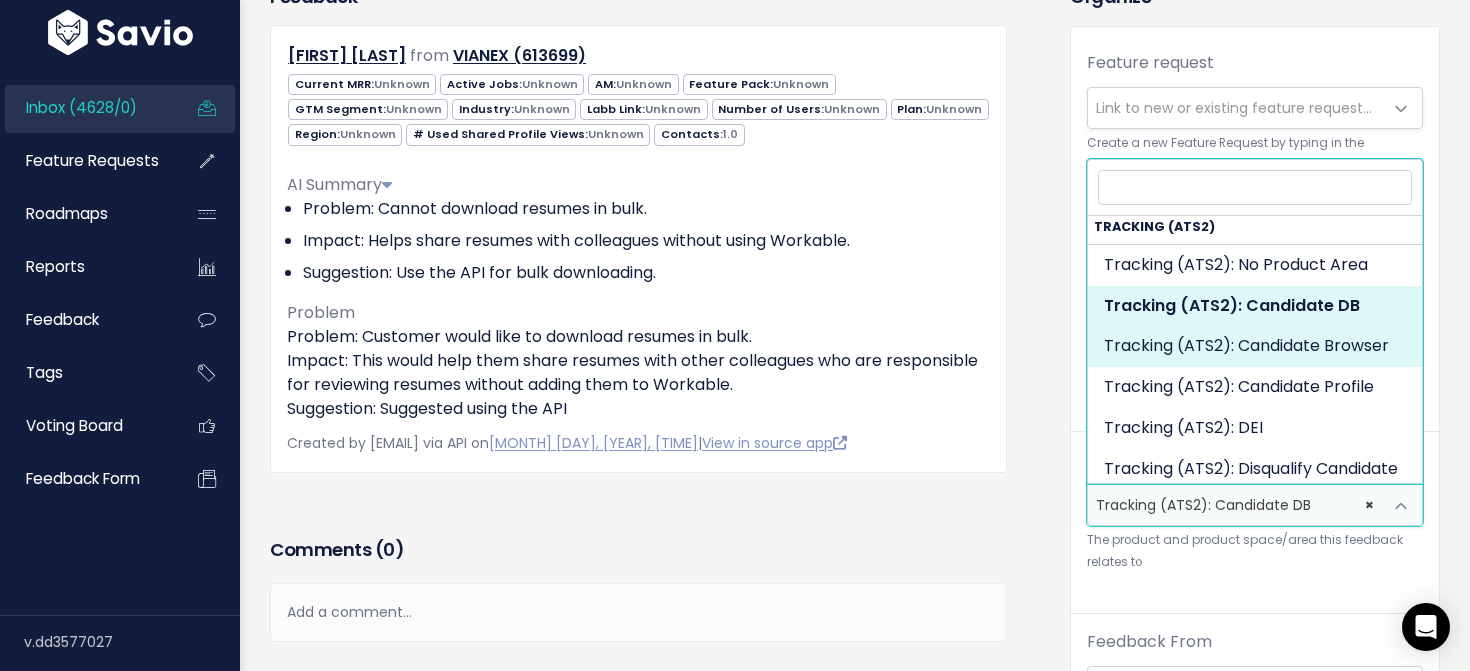 scroll, scrollTop: 1804, scrollLeft: 0, axis: vertical 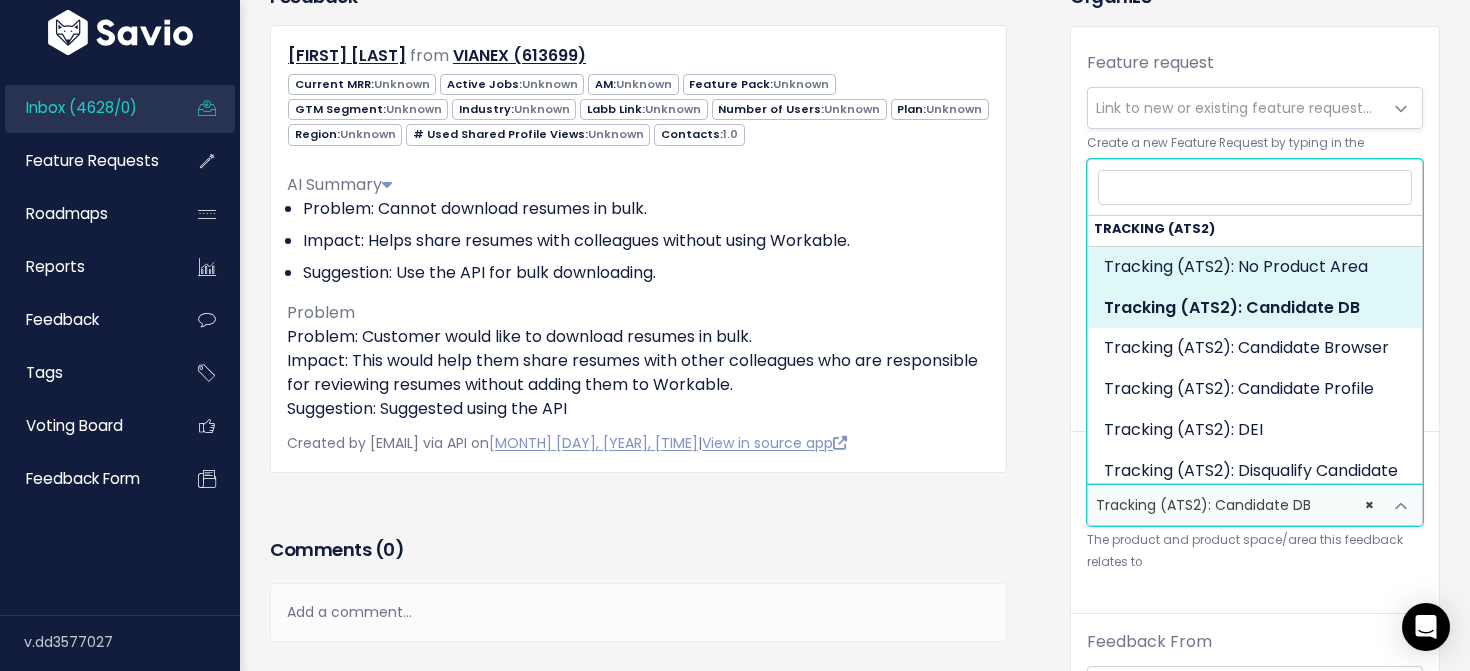 select on "SCREEN:" 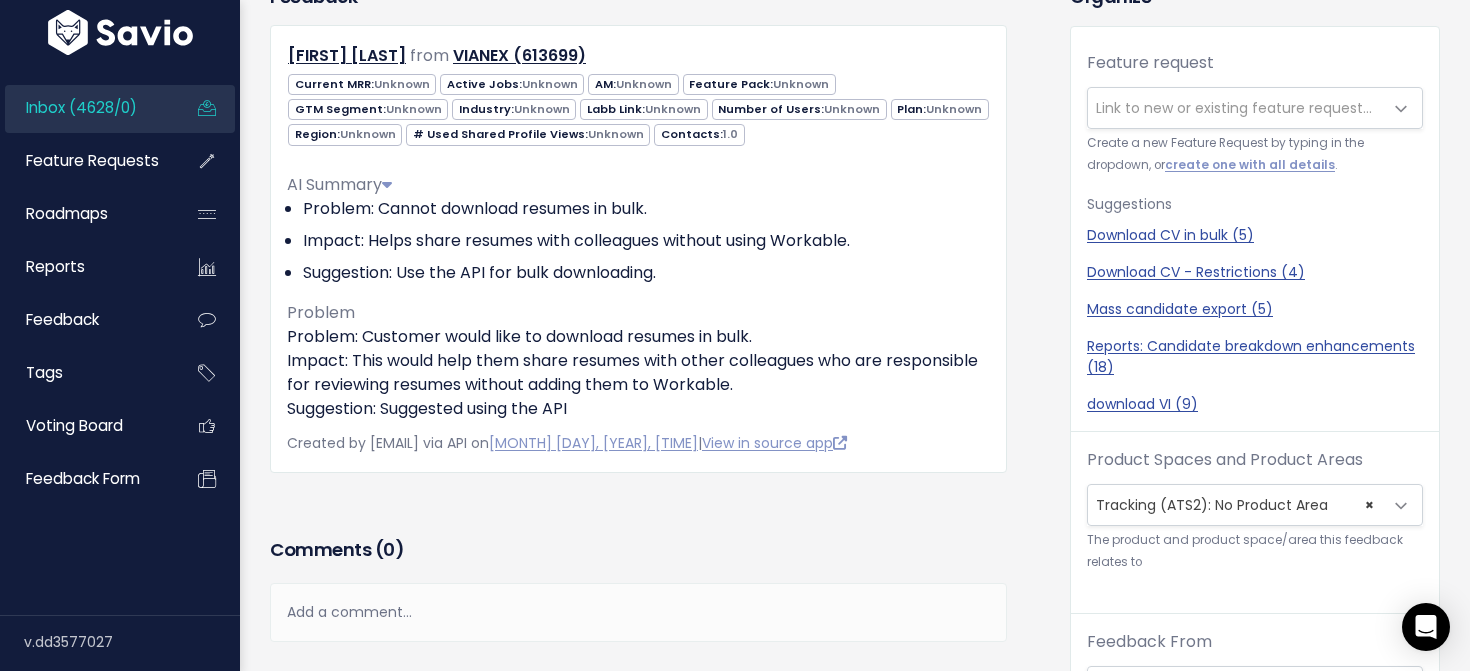 click on "Feedback
Theofanis Vlachos
from
VIANEX (613699)
1.0" at bounding box center (655, 588) 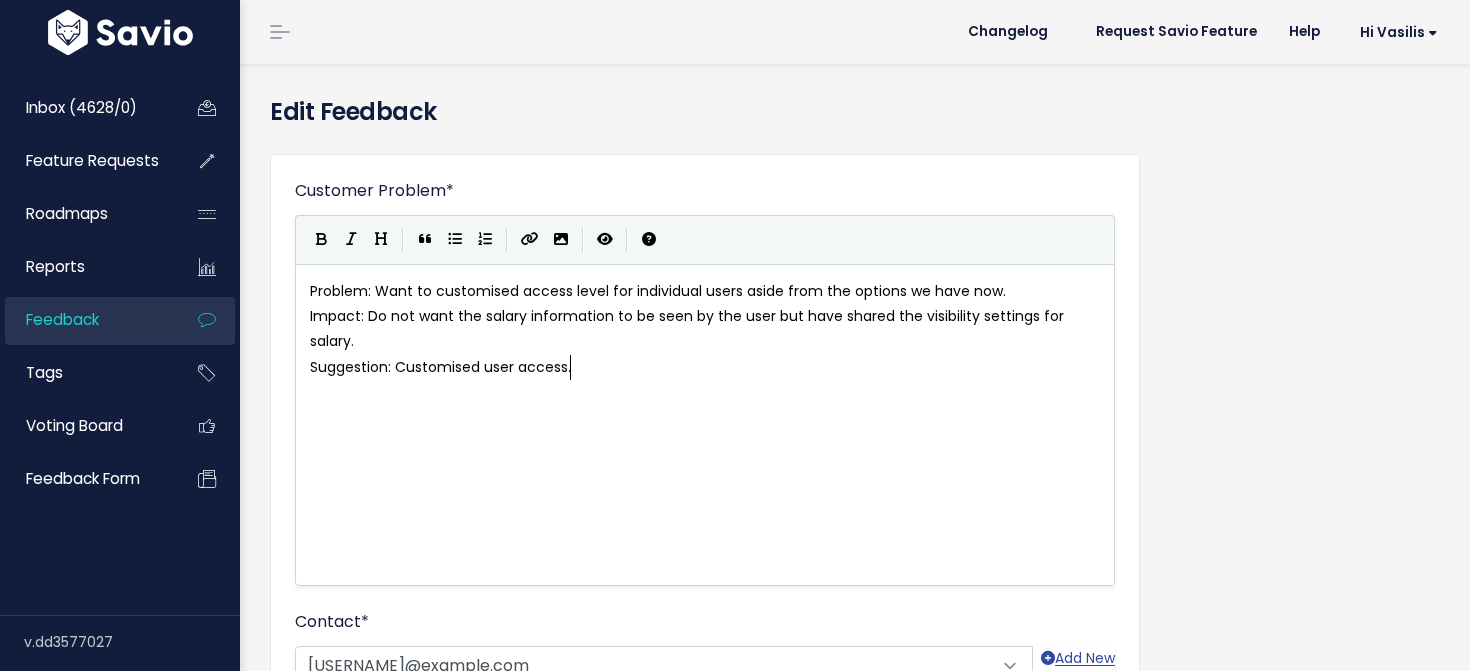 scroll, scrollTop: 0, scrollLeft: 0, axis: both 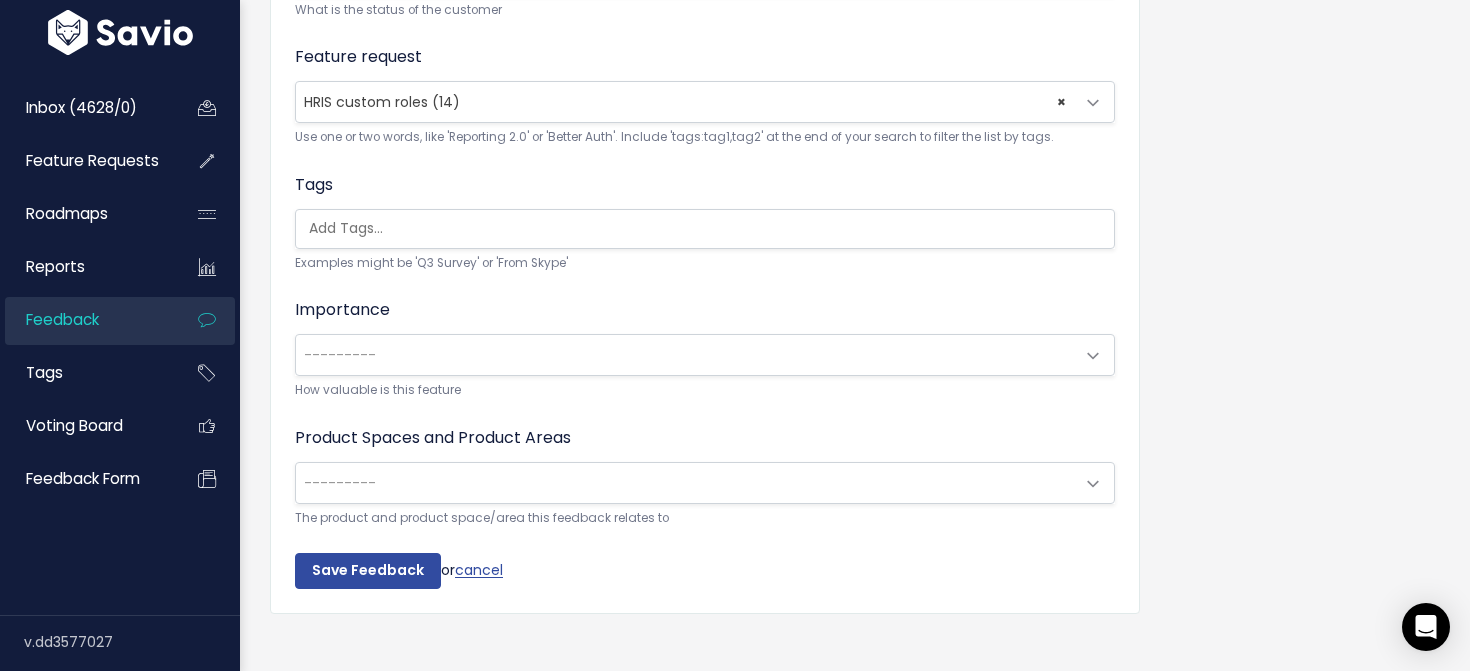 click on "---------" at bounding box center (685, 483) 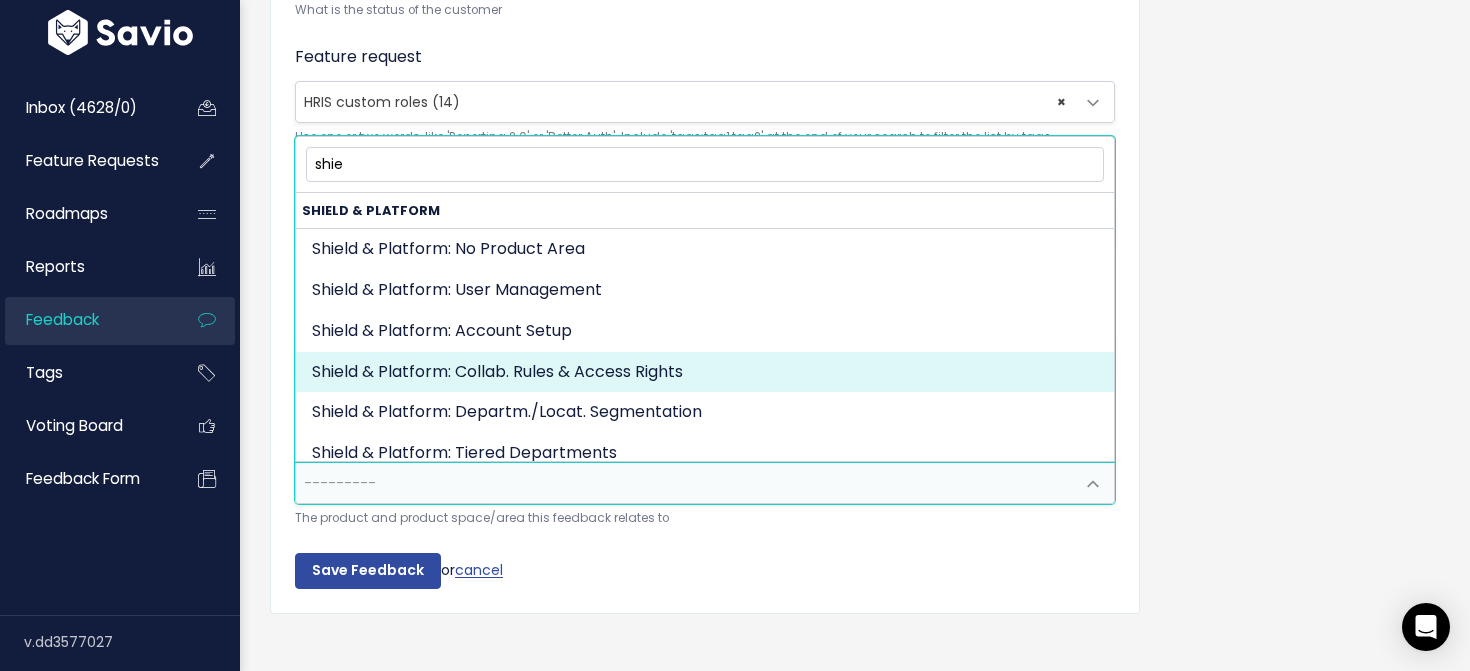 scroll, scrollTop: 14, scrollLeft: 0, axis: vertical 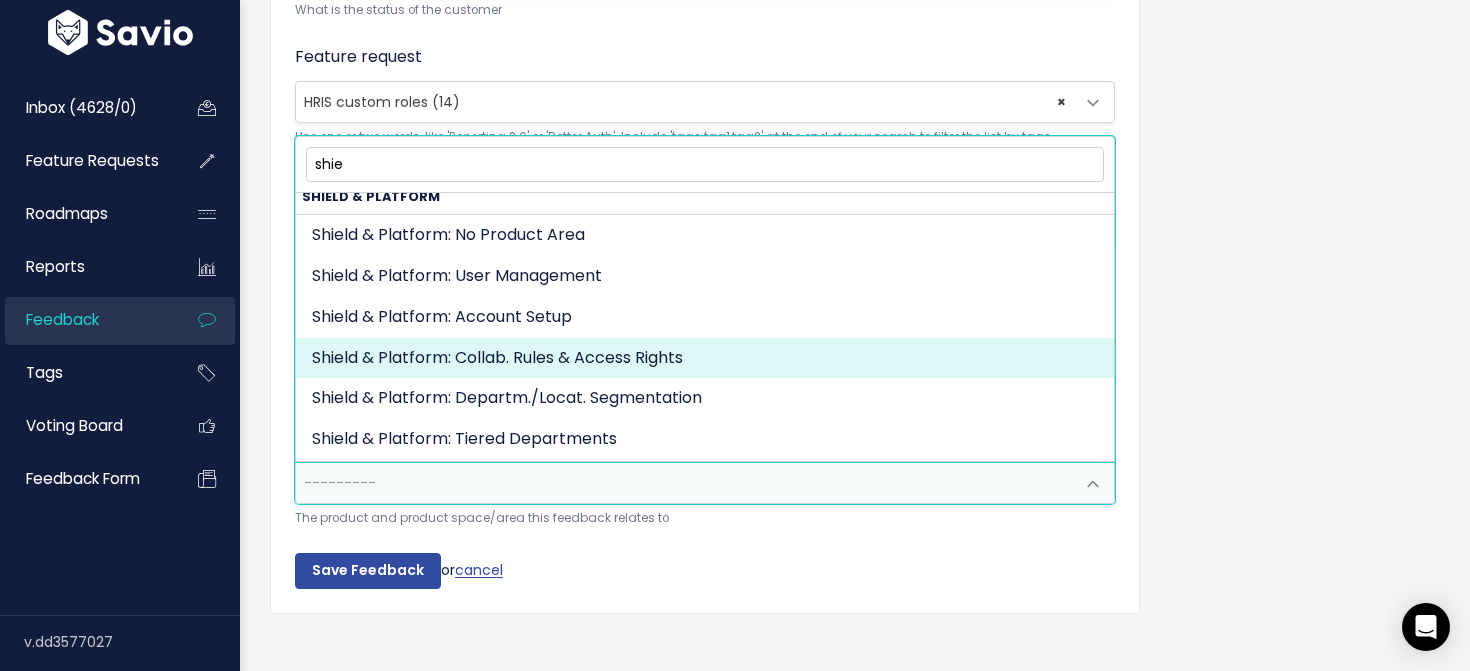 type on "shie" 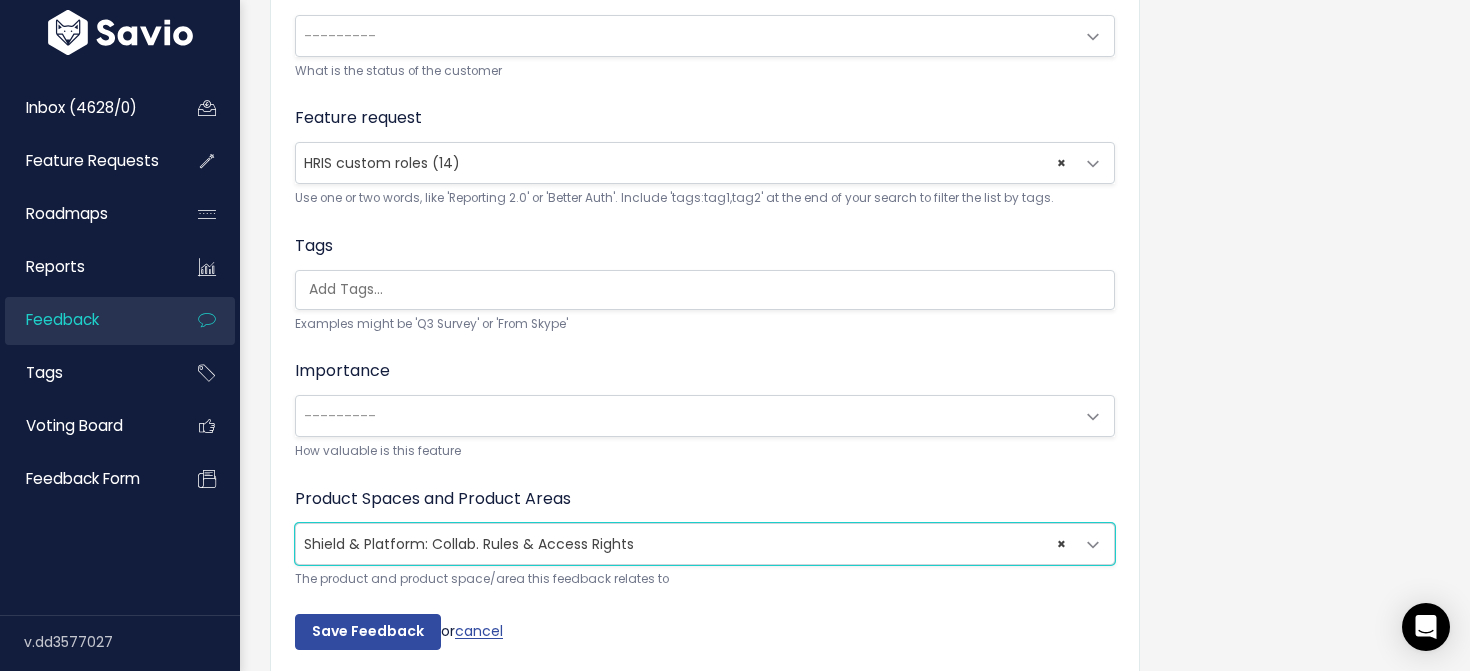 scroll, scrollTop: 809, scrollLeft: 0, axis: vertical 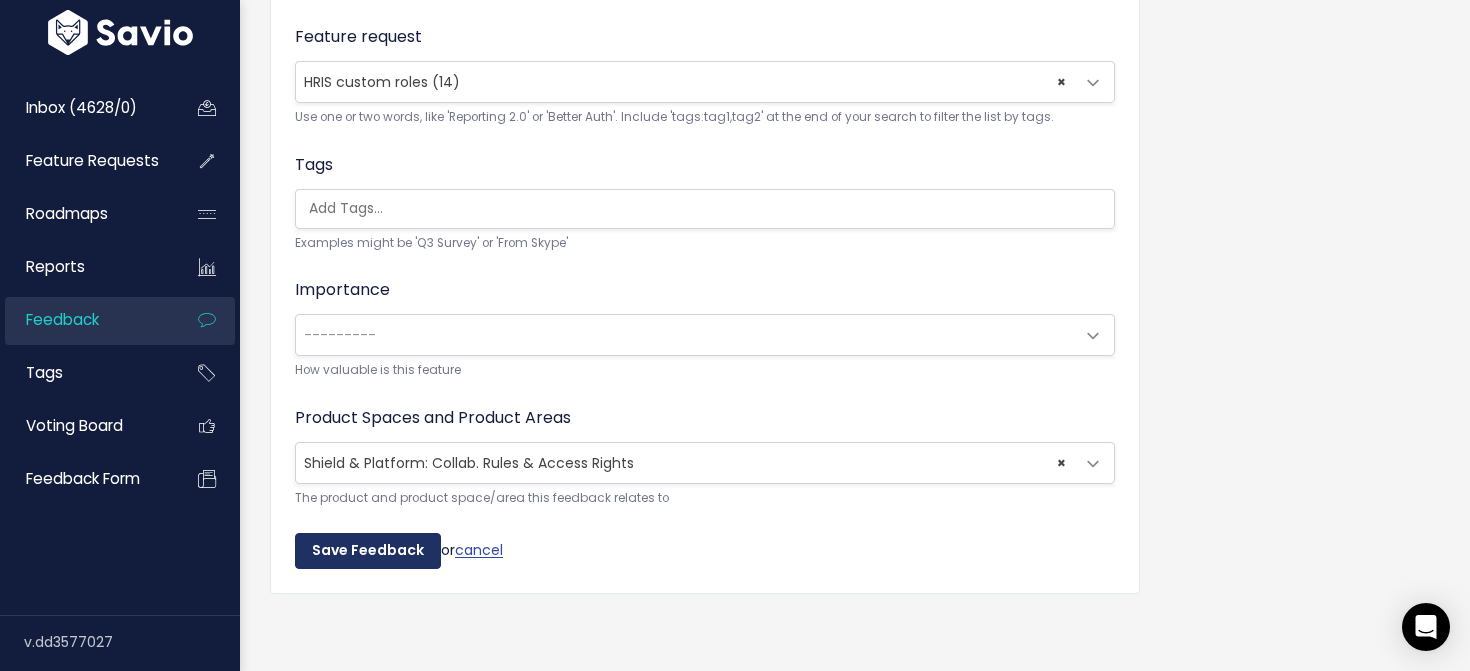 click on "Save Feedback" at bounding box center [368, 551] 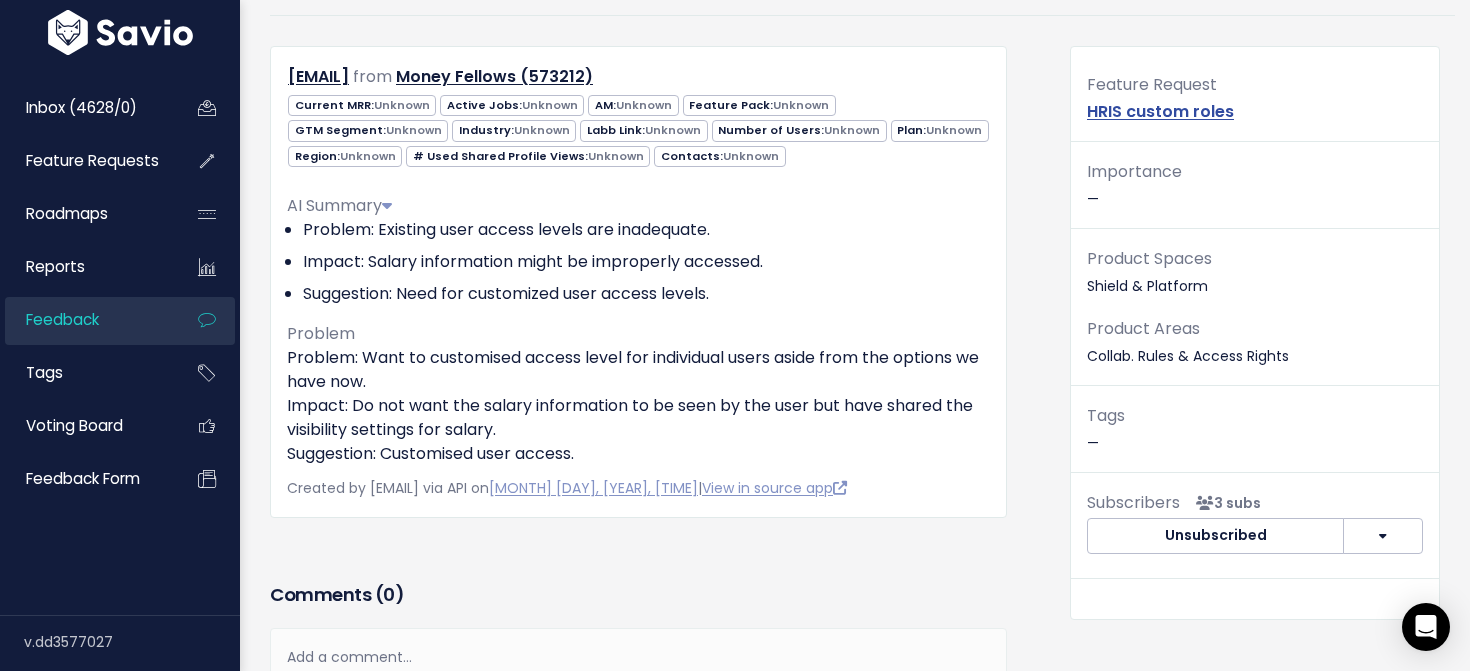 scroll, scrollTop: 158, scrollLeft: 0, axis: vertical 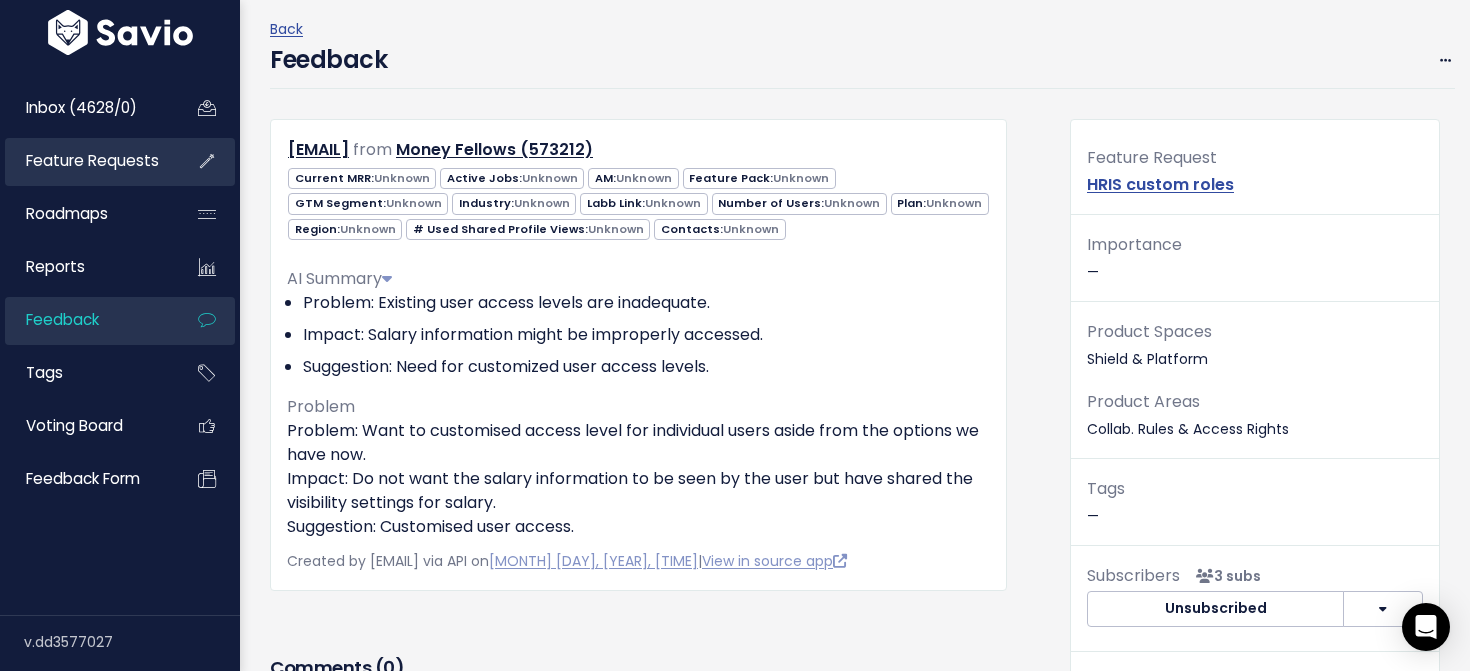 click on "Feature Requests" at bounding box center (92, 160) 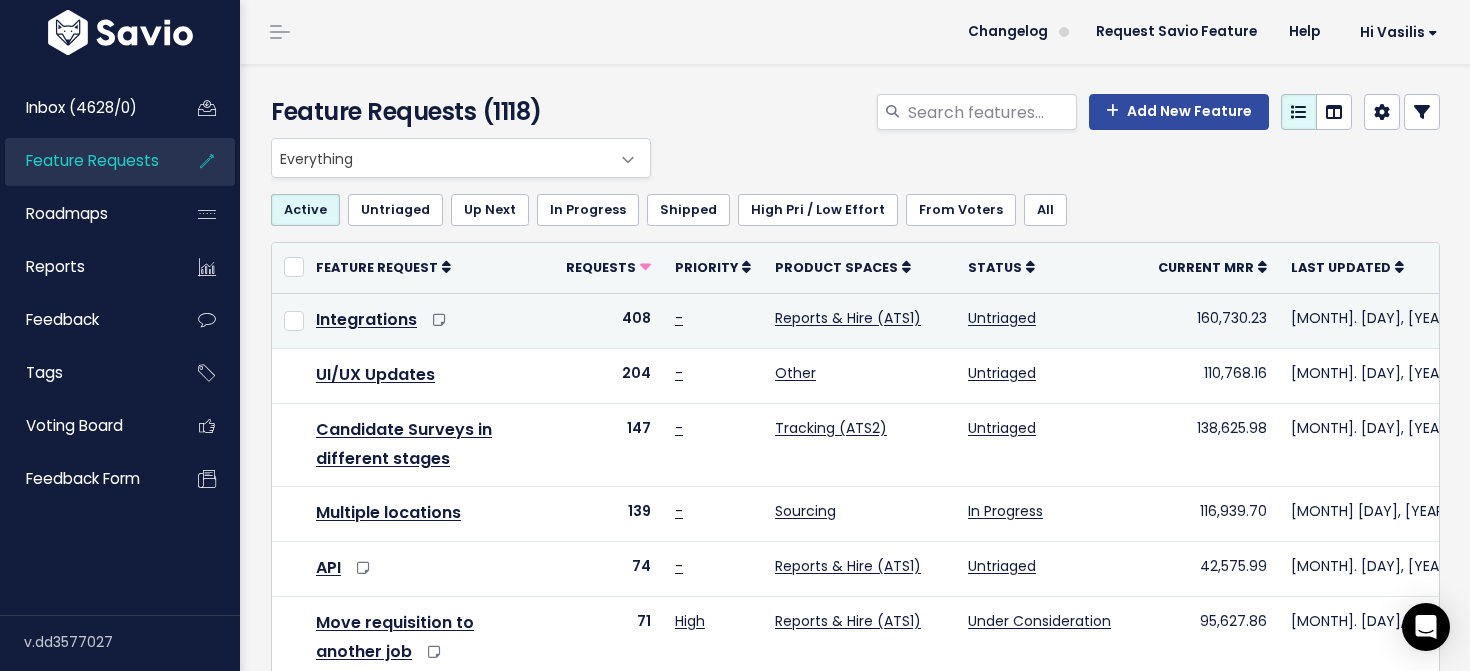scroll, scrollTop: 4, scrollLeft: 0, axis: vertical 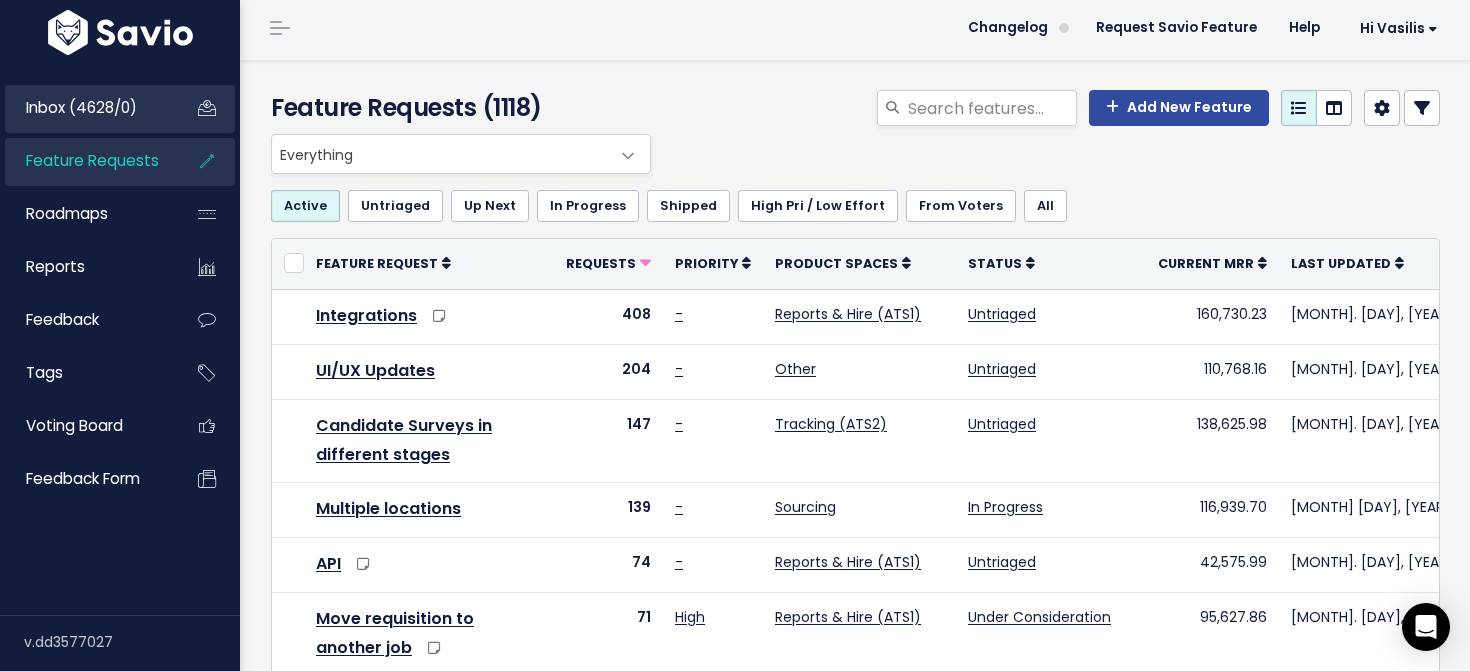 click on "Inbox (4628/0)" at bounding box center [81, 107] 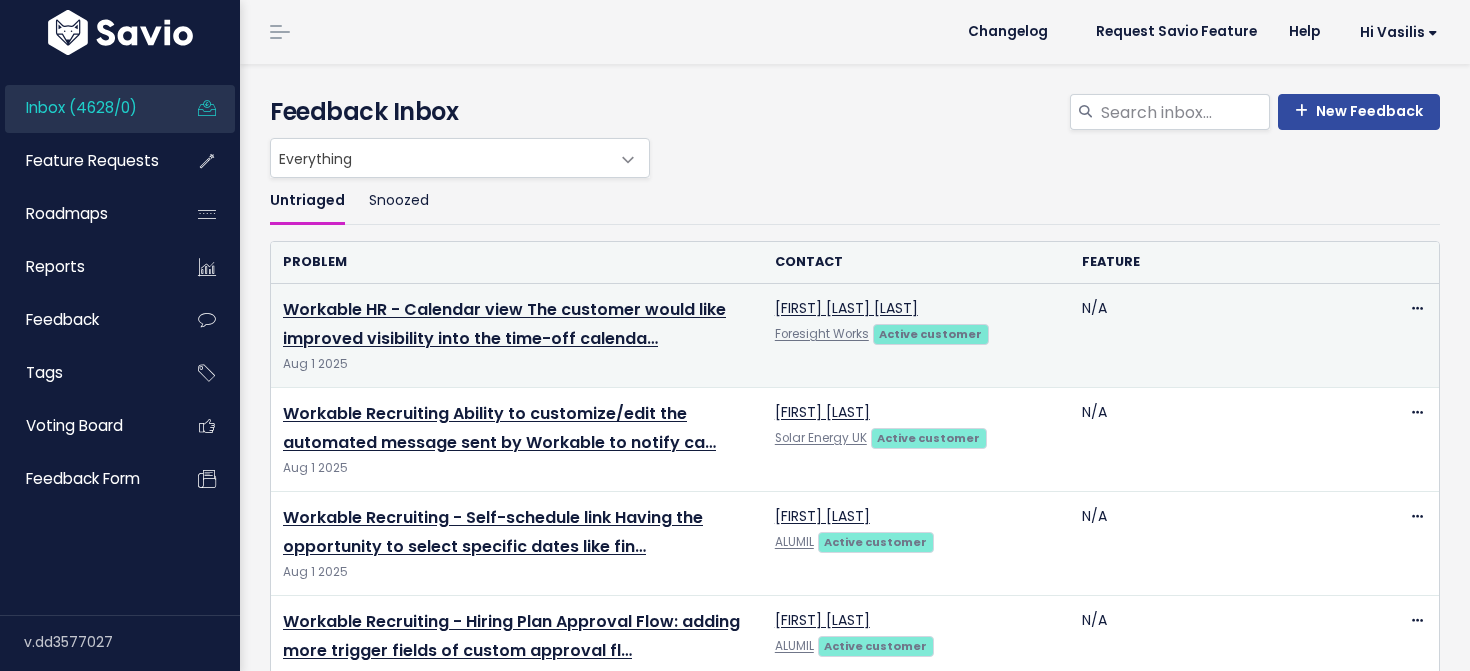 scroll, scrollTop: 0, scrollLeft: 0, axis: both 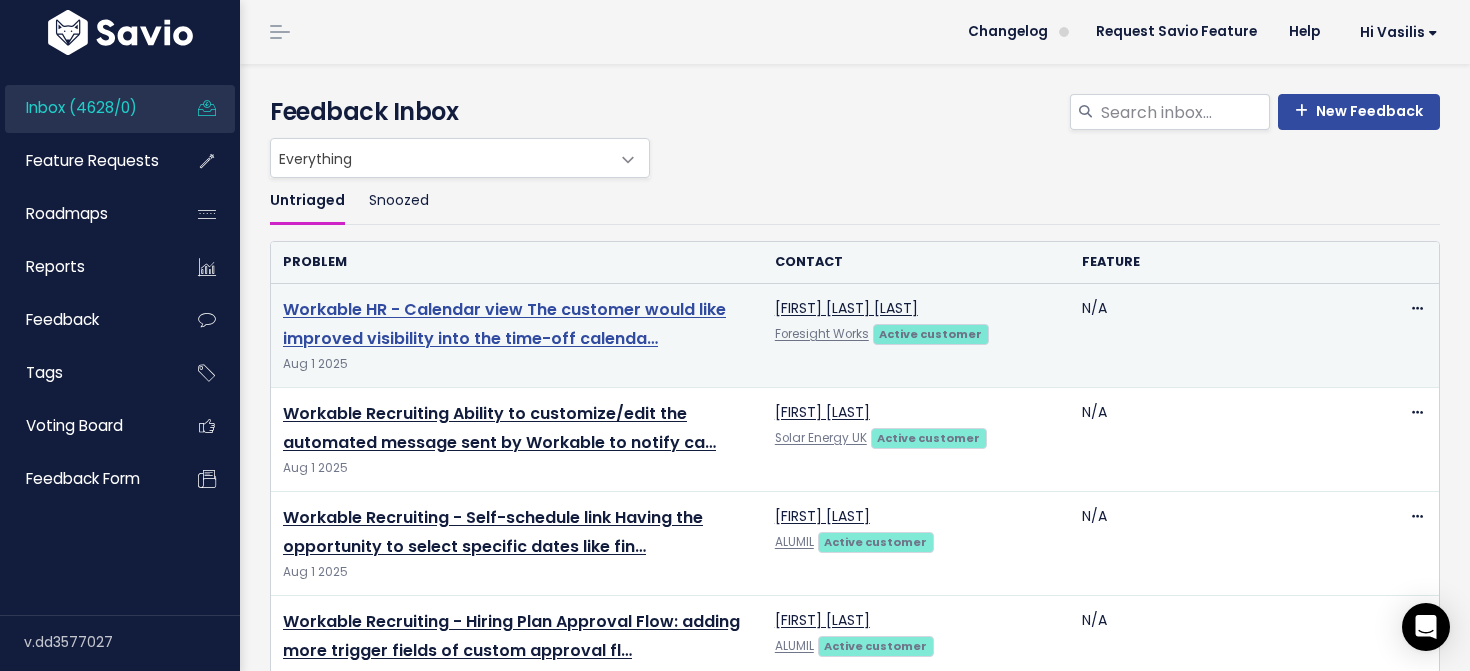 click on "Workable HR - Calendar view
The customer would like improved visibility into the time-off calenda…" at bounding box center [504, 324] 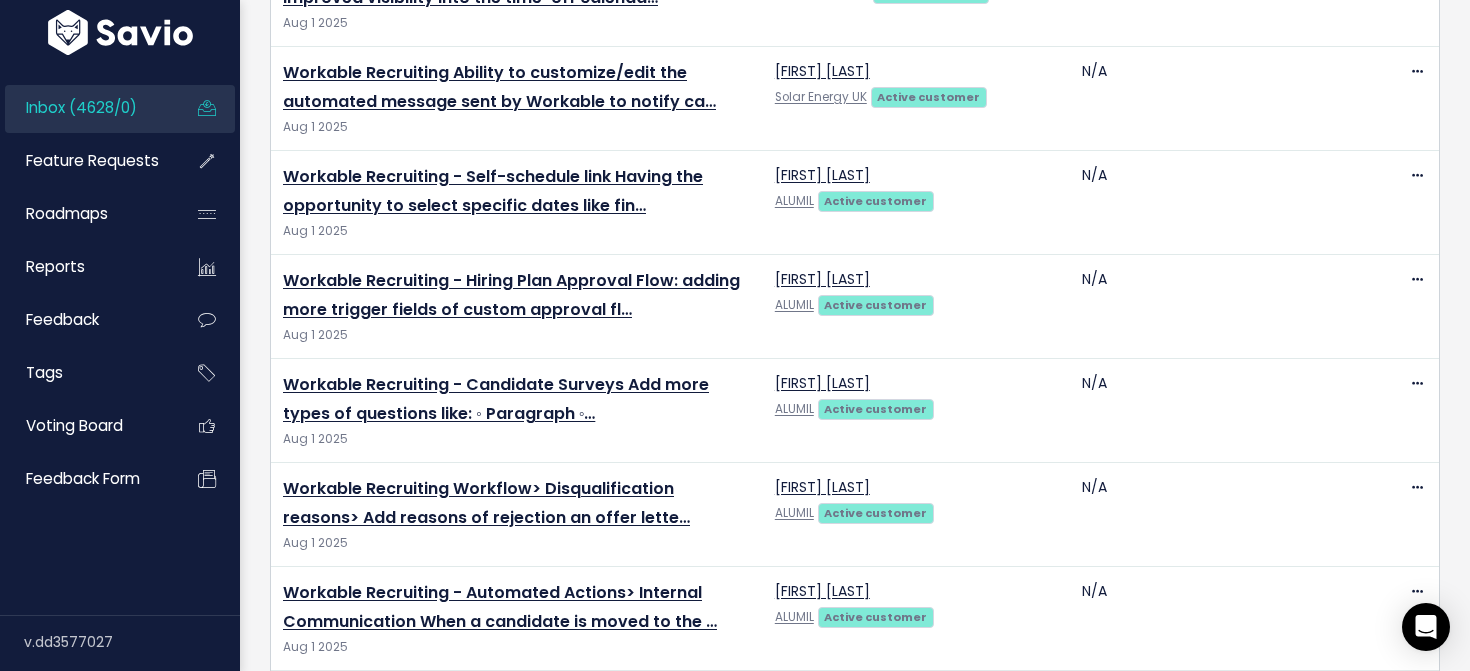 scroll, scrollTop: 344, scrollLeft: 0, axis: vertical 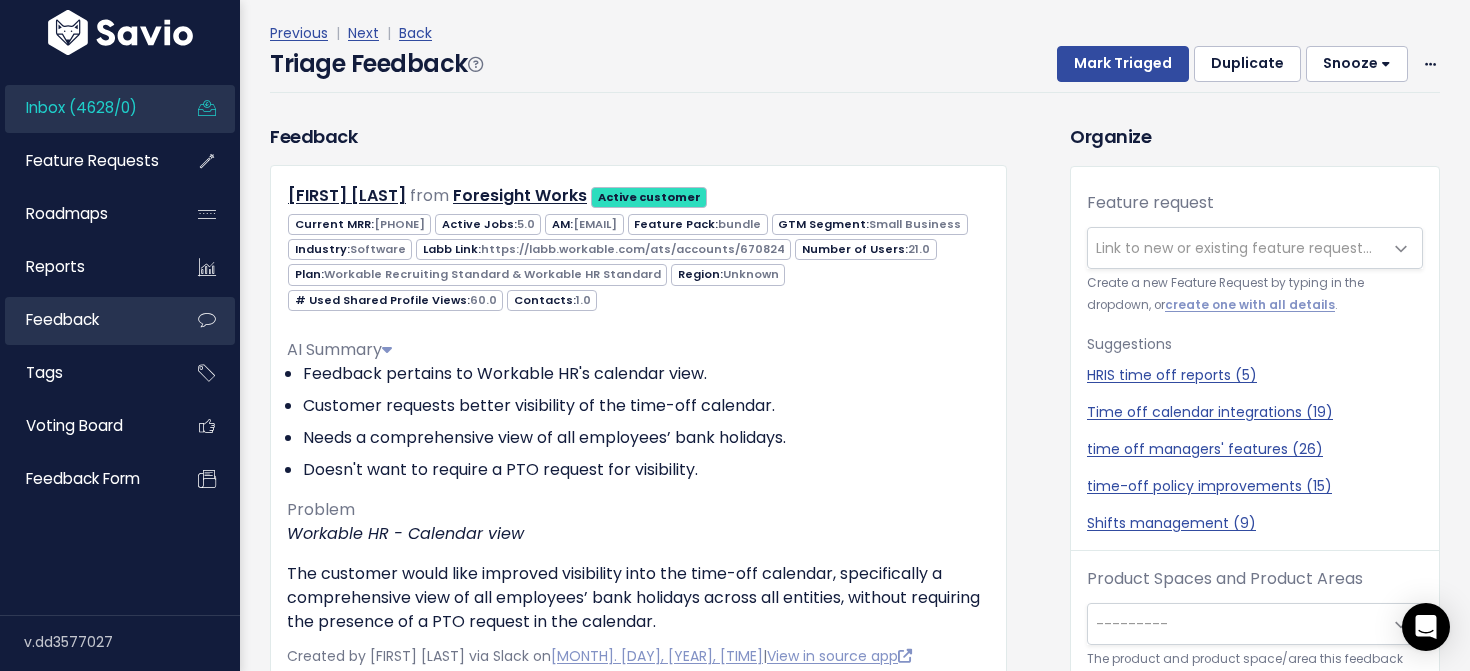 click on "Feedback" at bounding box center (62, 319) 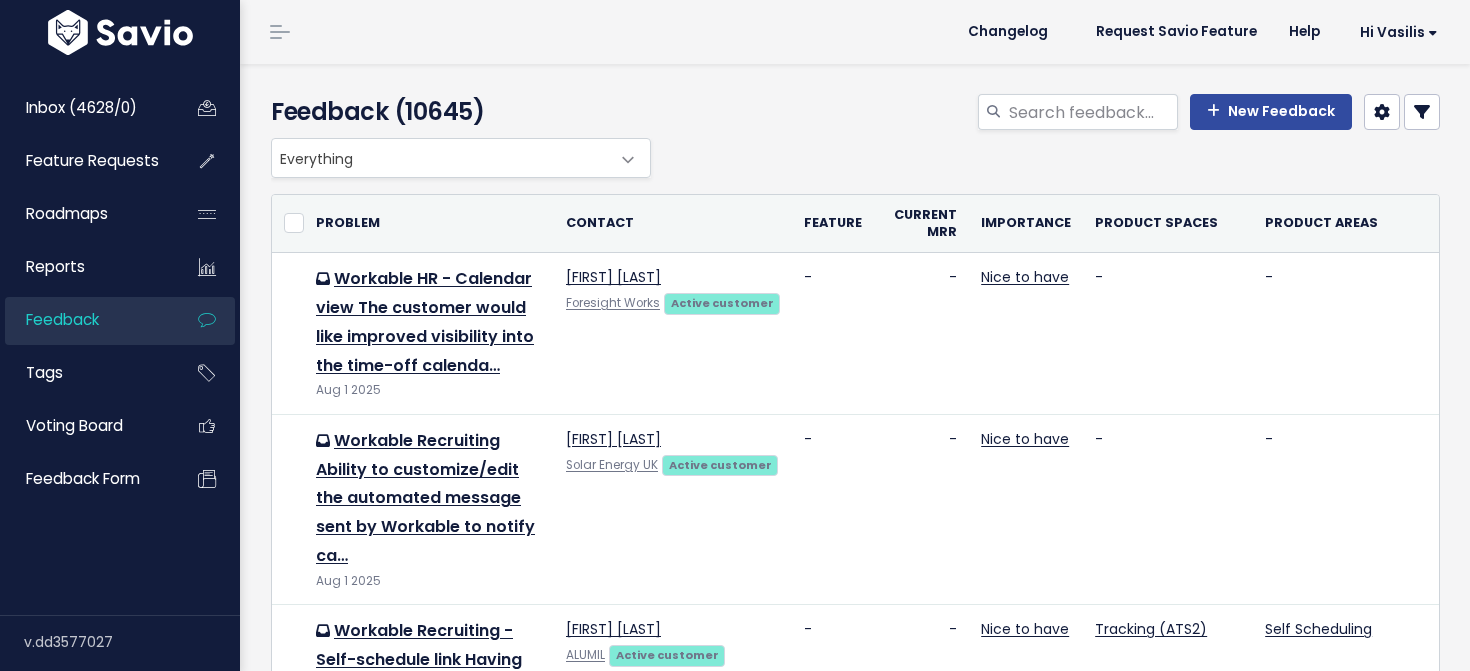 scroll, scrollTop: 0, scrollLeft: 0, axis: both 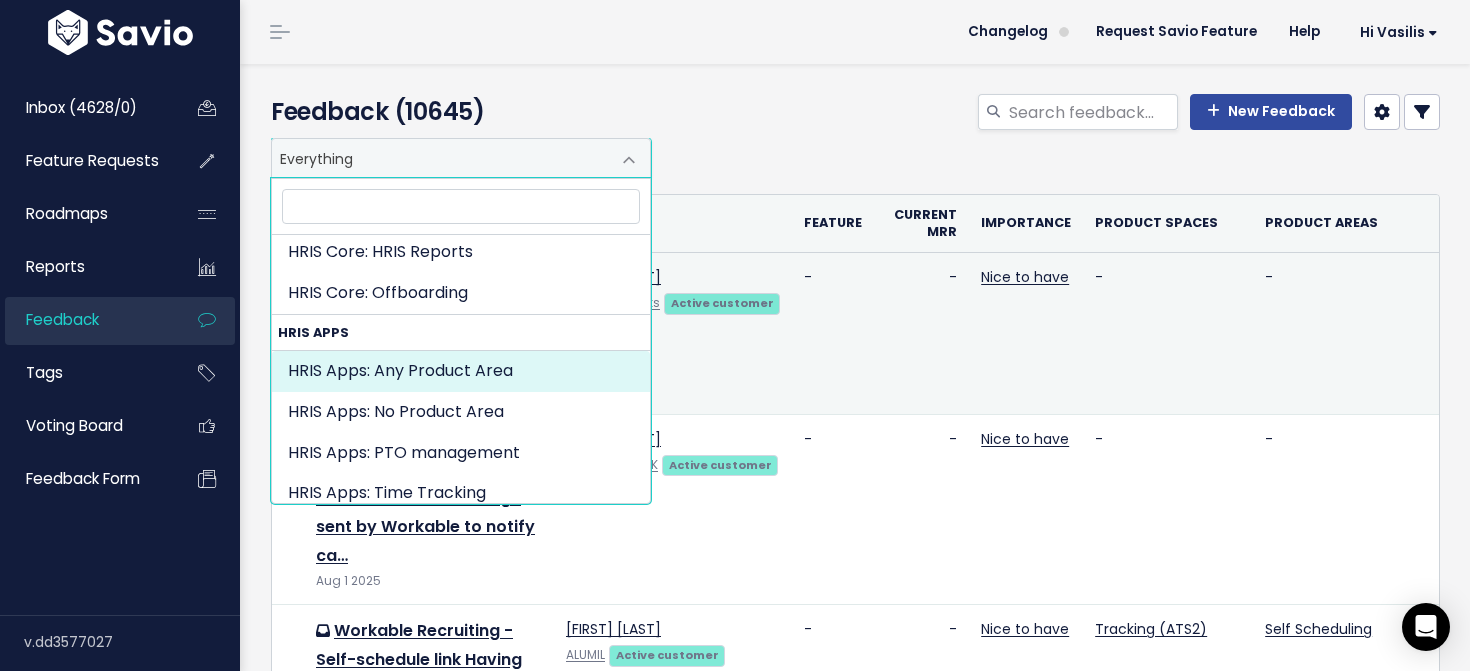 select on "HRIS_APPS:" 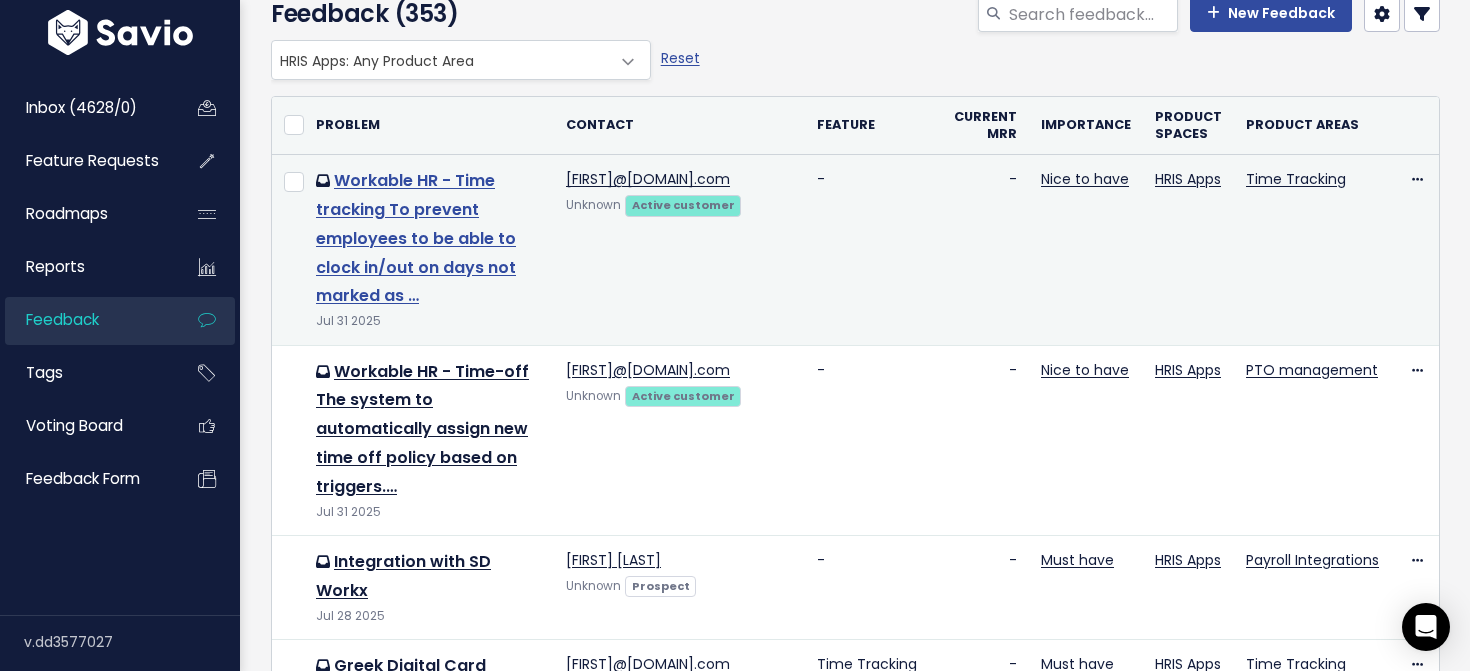 scroll, scrollTop: 100, scrollLeft: 0, axis: vertical 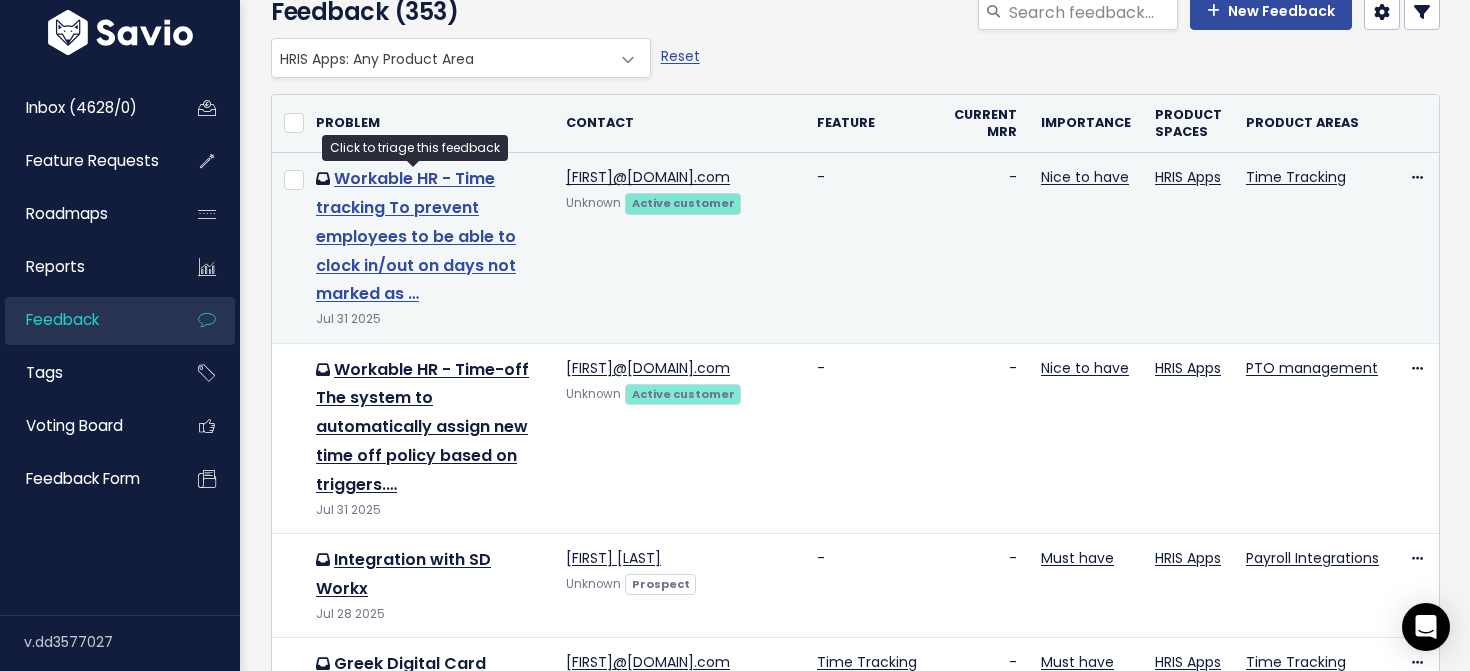 click on "Workable HR - Time tracking
To prevent employees to be able to clock in/out on days not marked as …" at bounding box center (416, 236) 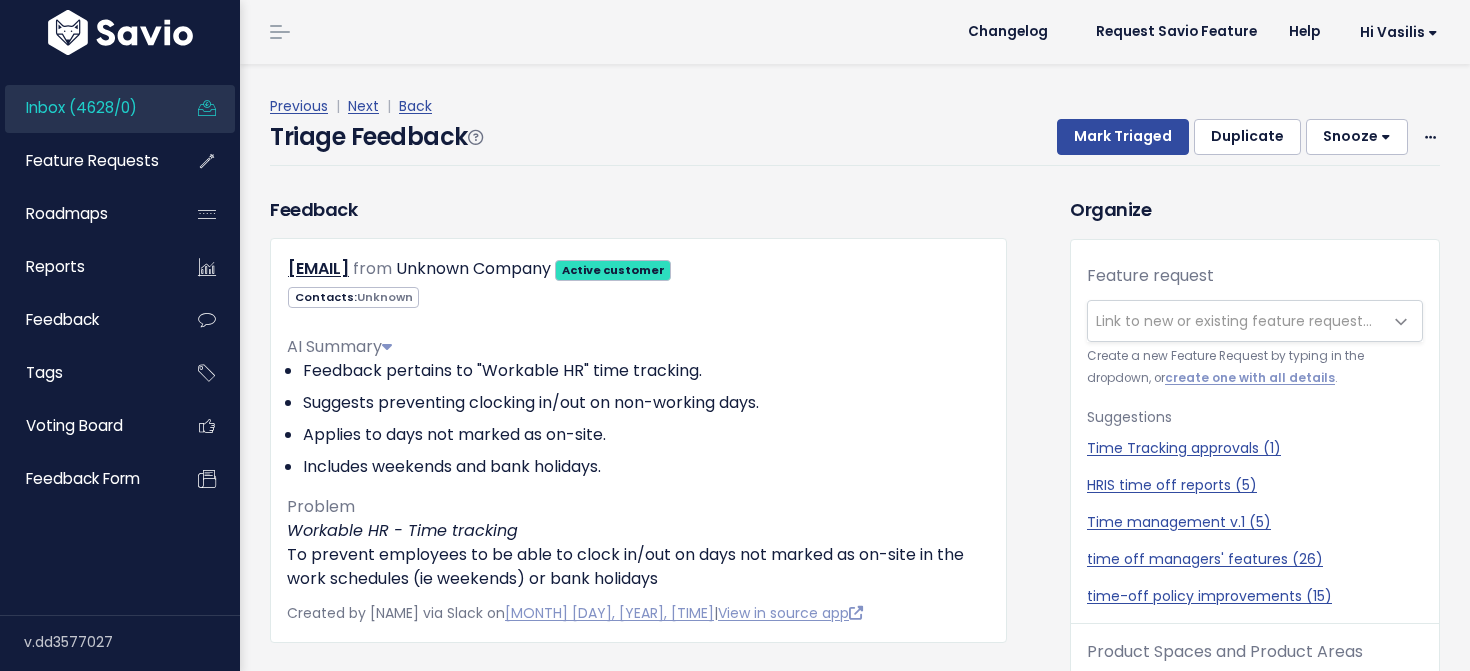 scroll, scrollTop: 0, scrollLeft: 0, axis: both 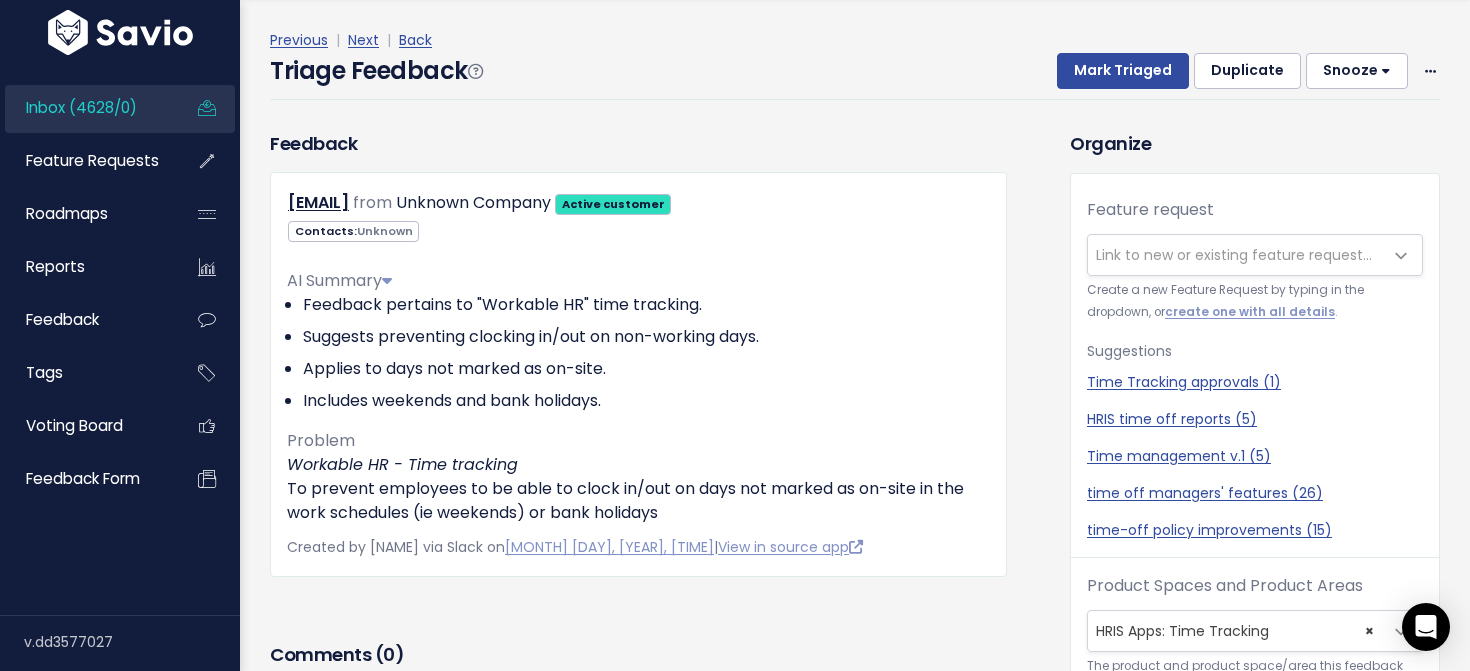 click on "Link to new or existing feature request..." at bounding box center (1234, 255) 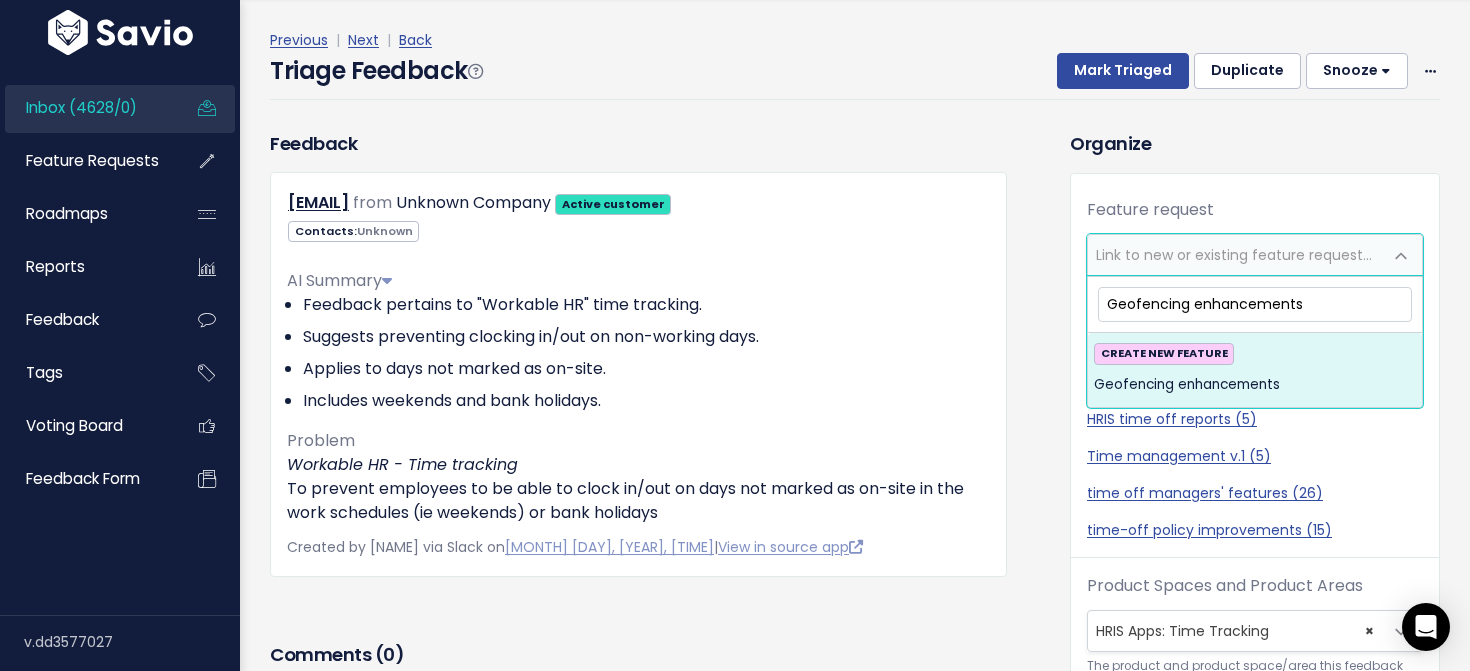 type on "Geofencing enhancements" 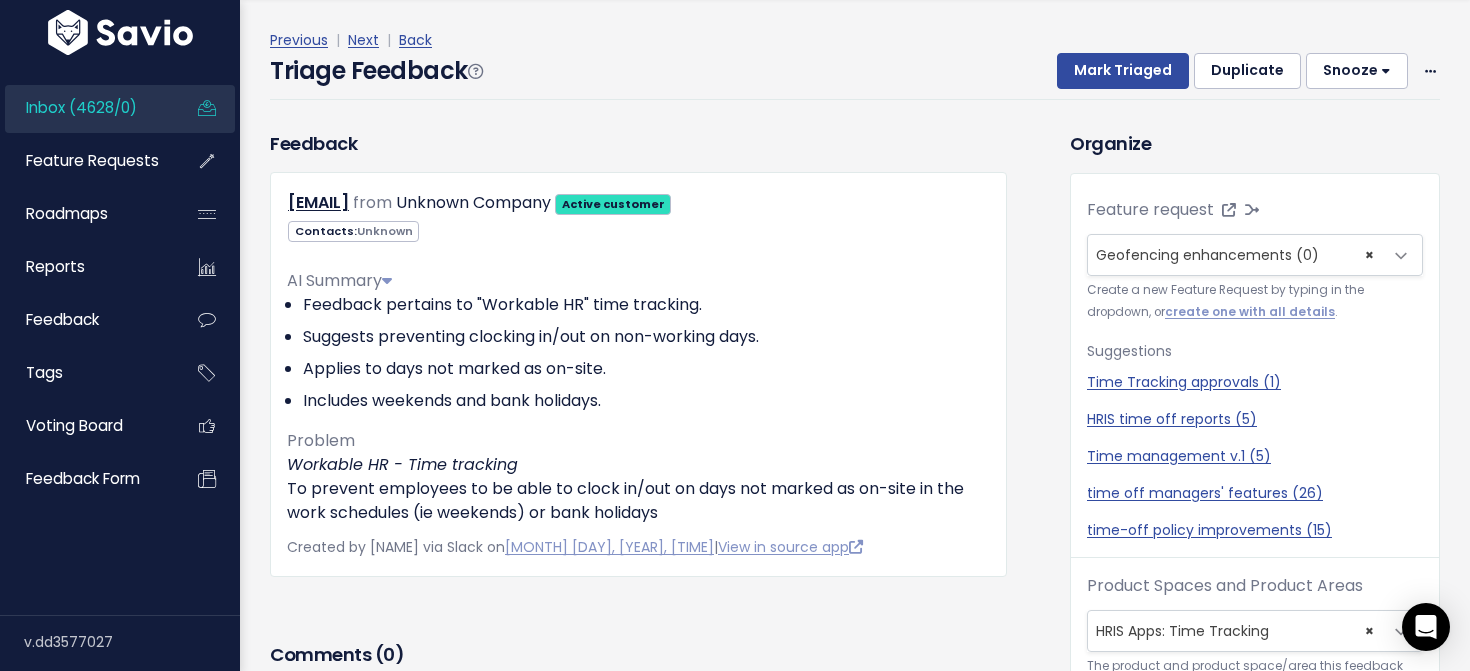 click on "Organize
Feature request
---------
Geofencing enhancements (0) × Geofencing enhancements (0)
Create a new Feature Request by typing in the dropdown, or  create one with all details .
Suggestions
Time Tracking approvals (1)
HRIS time off reports (5)
Time management v.1 (5)
time off managers' features (26)
time-off policy improvements (15)
Product Spaces and Product Areas
---------" at bounding box center (1255, 709) 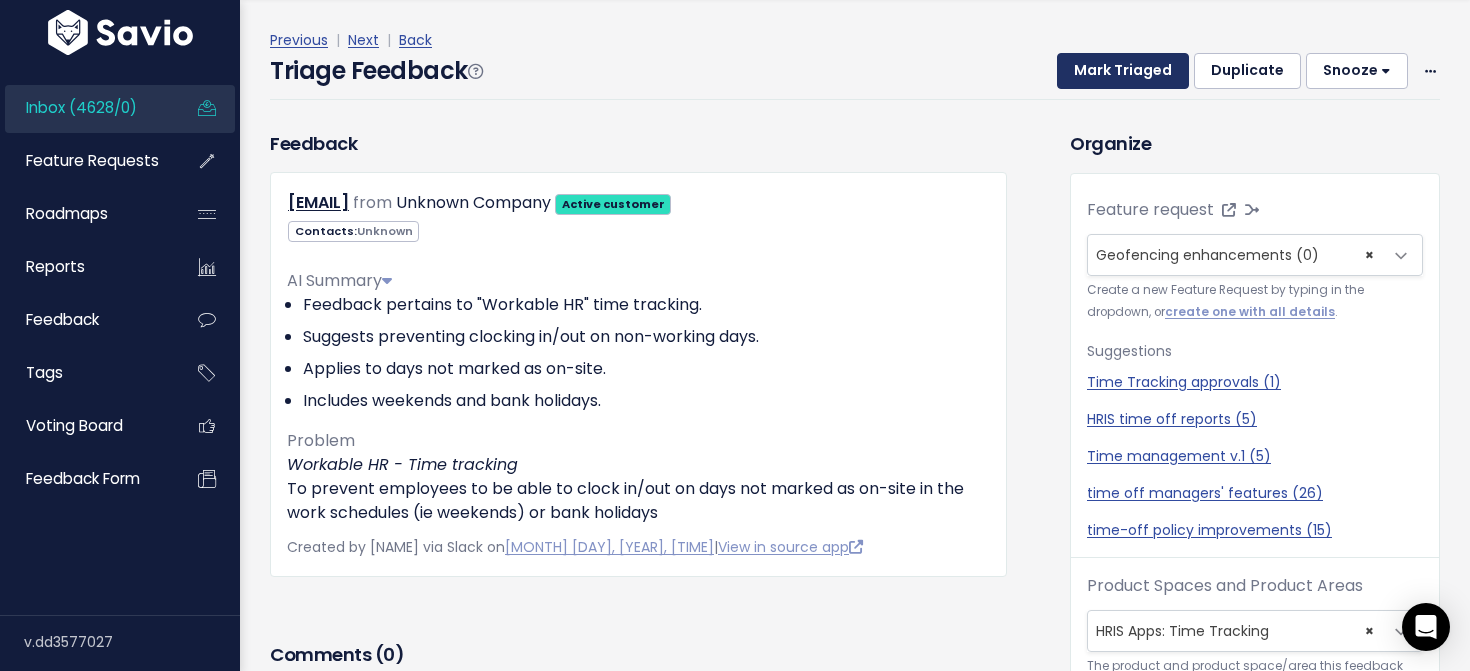 click on "Mark Triaged" at bounding box center (1123, 71) 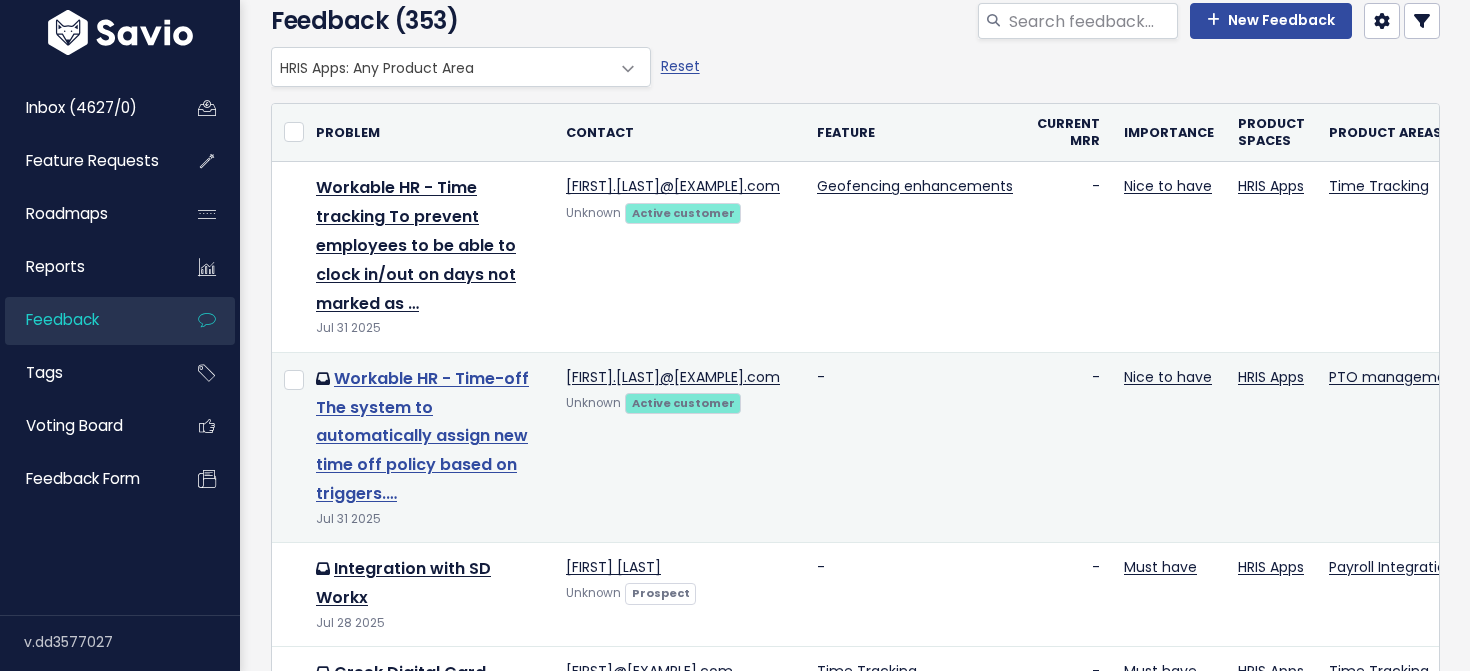 scroll, scrollTop: 176, scrollLeft: 0, axis: vertical 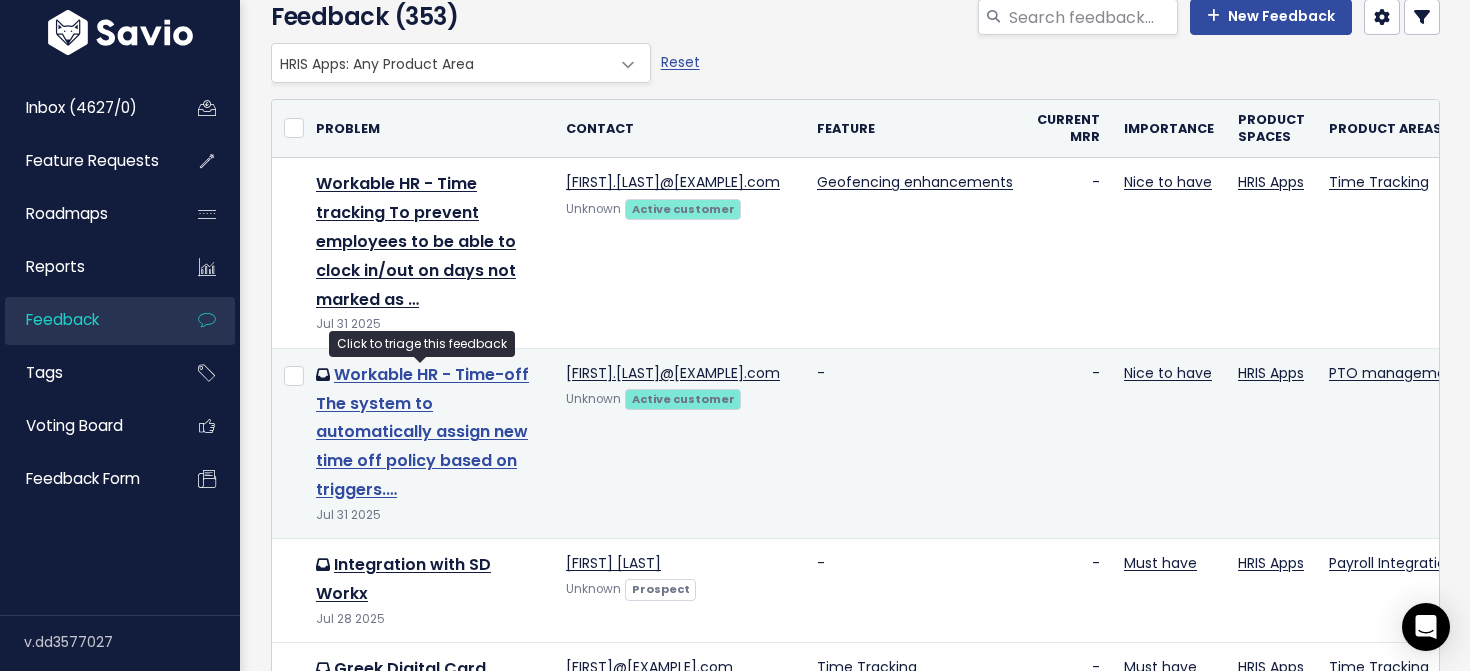click on "Workable HR - Time-off
The system to automatically assign new time off policy based on triggers.…" at bounding box center (422, 432) 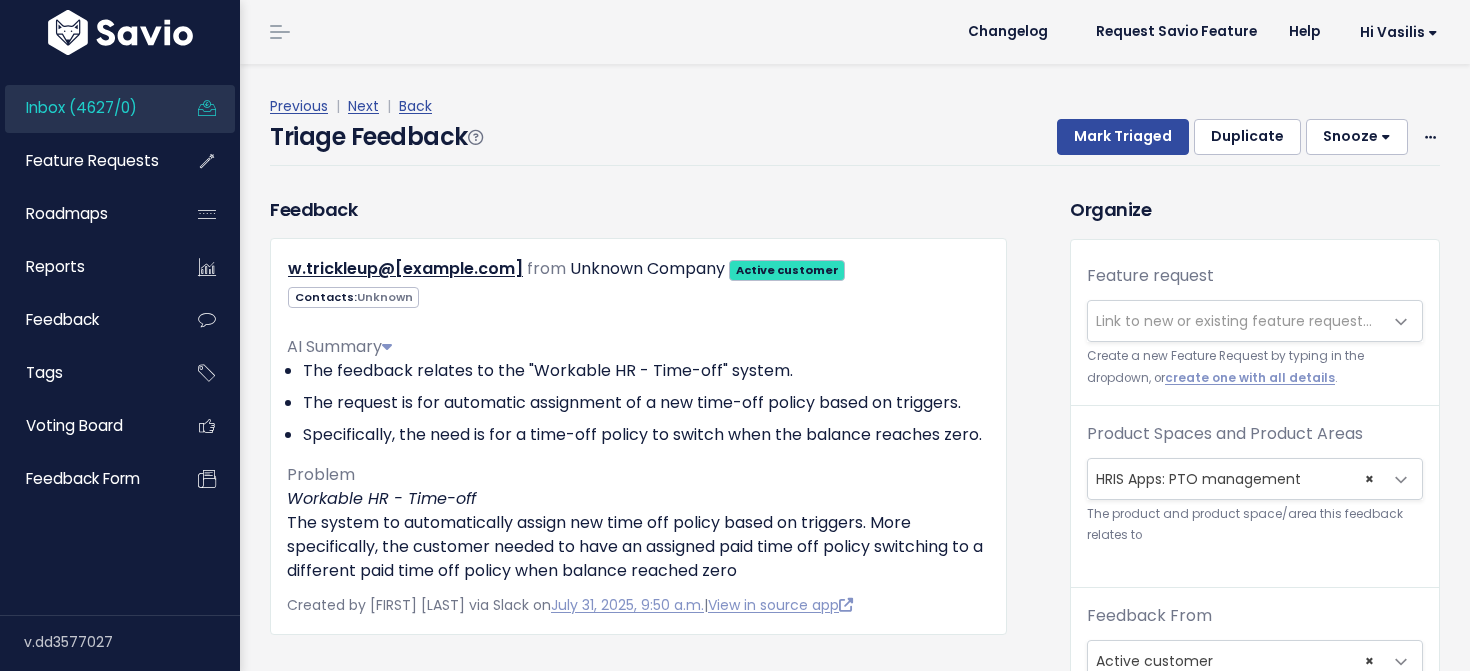scroll, scrollTop: 0, scrollLeft: 0, axis: both 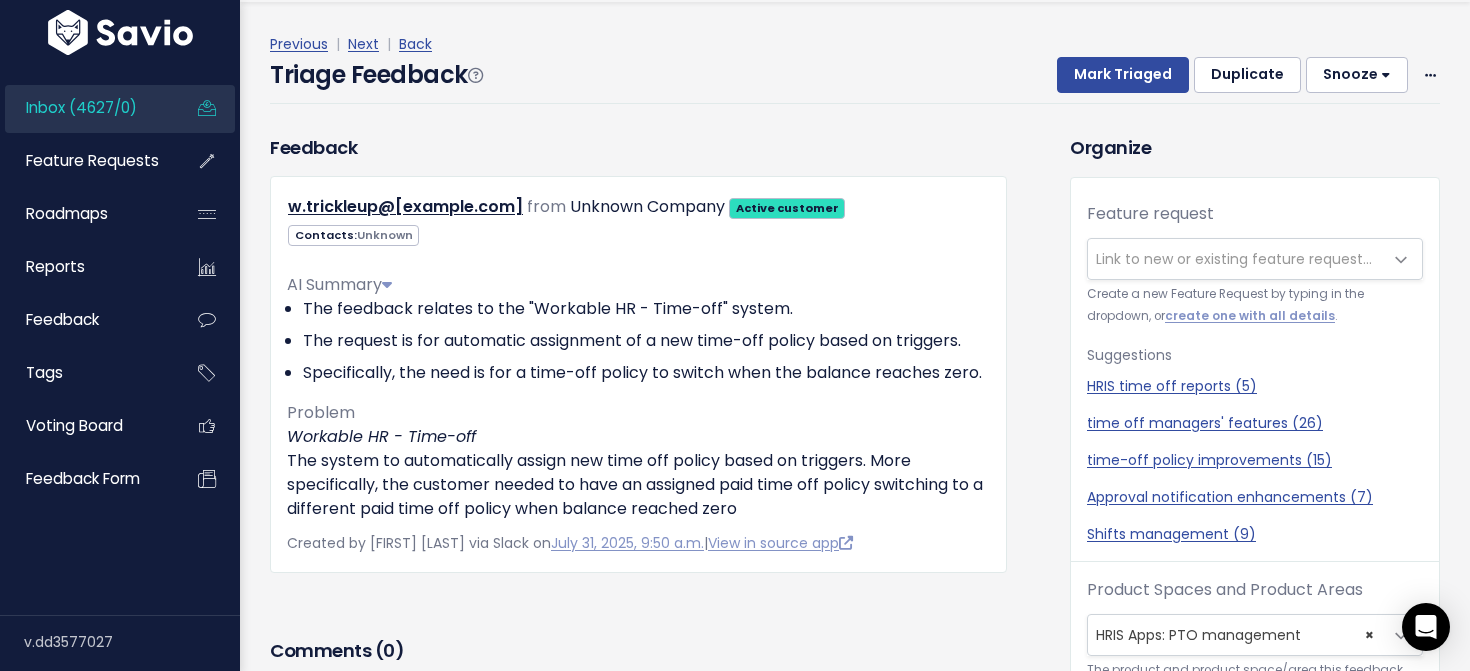 click on "Link to new or existing feature request..." at bounding box center (1234, 259) 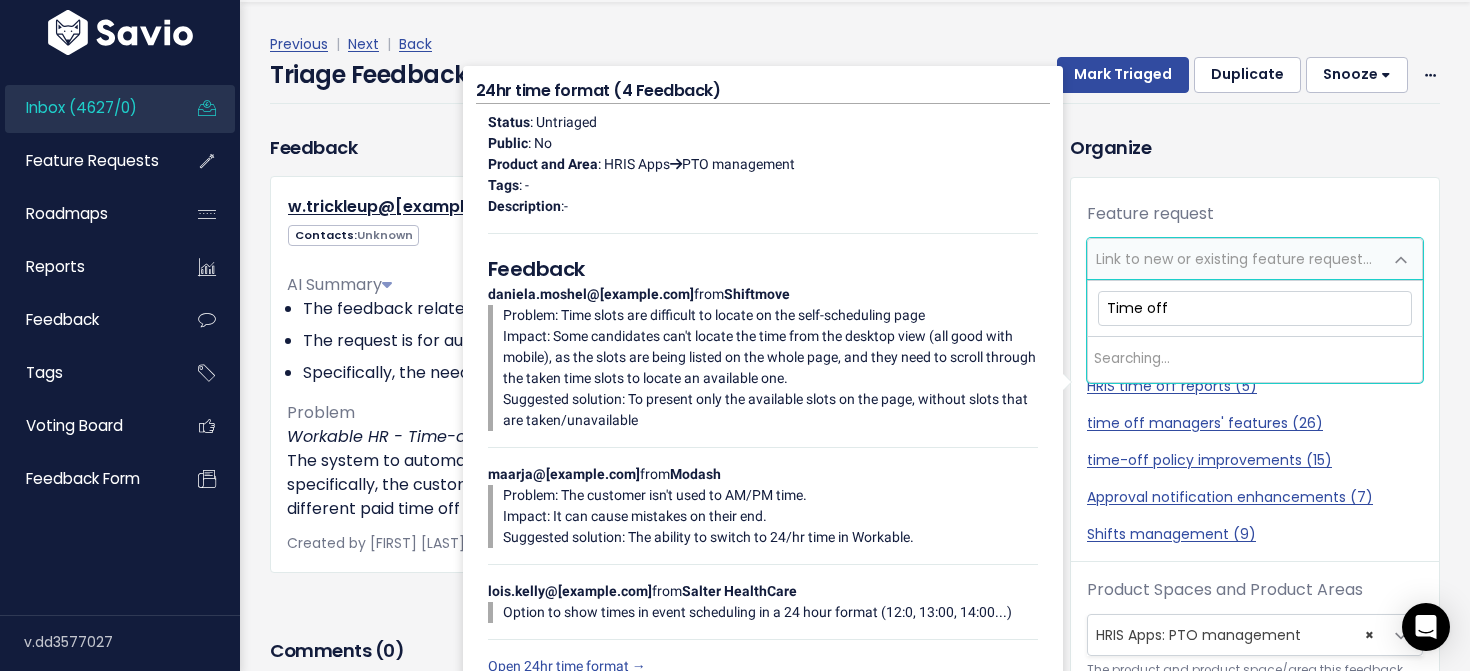 type on "Time off" 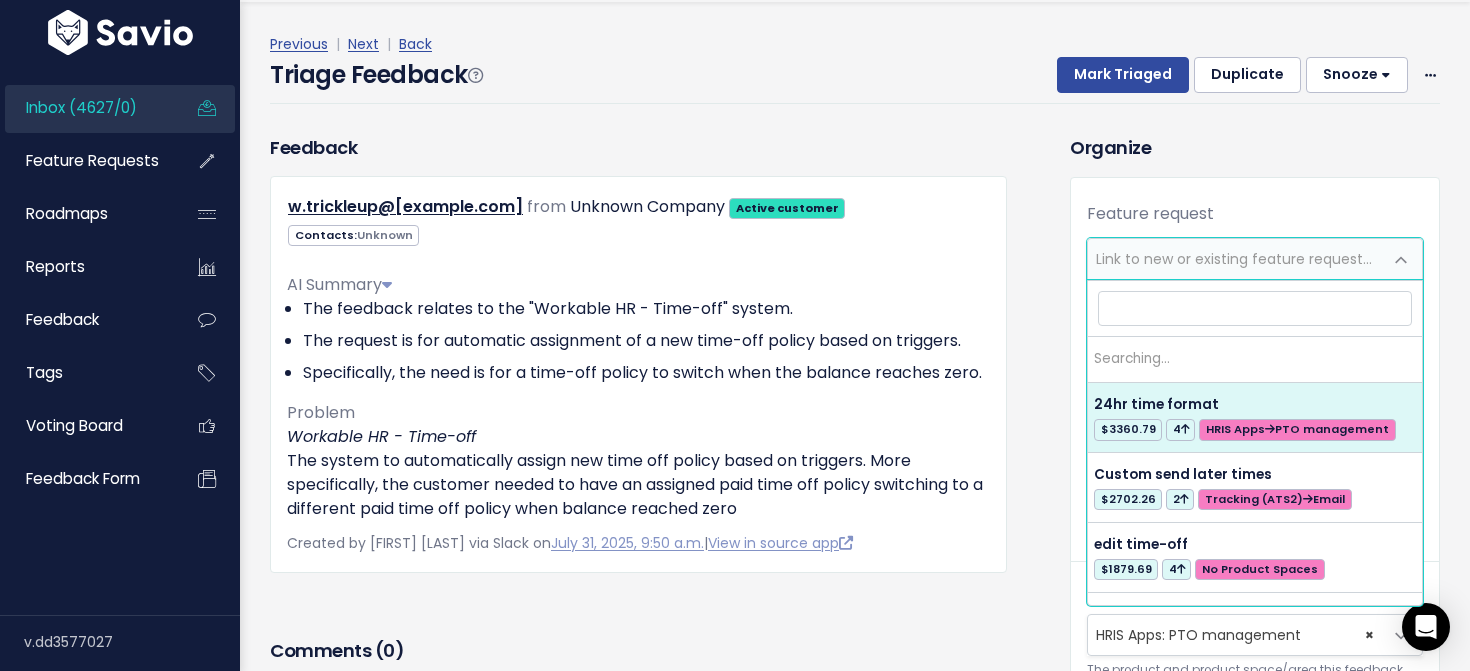 click on "Link to new or existing feature request..." at bounding box center (1234, 259) 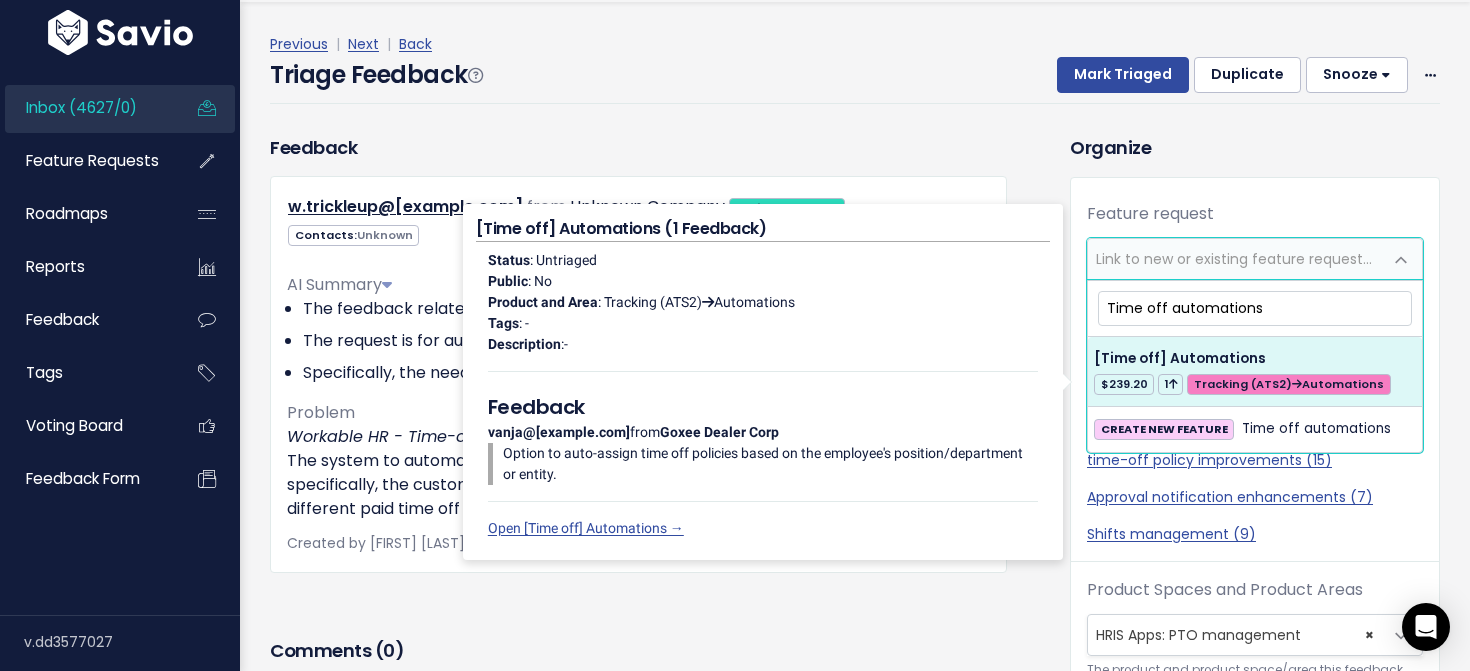 type on "Time off automations" 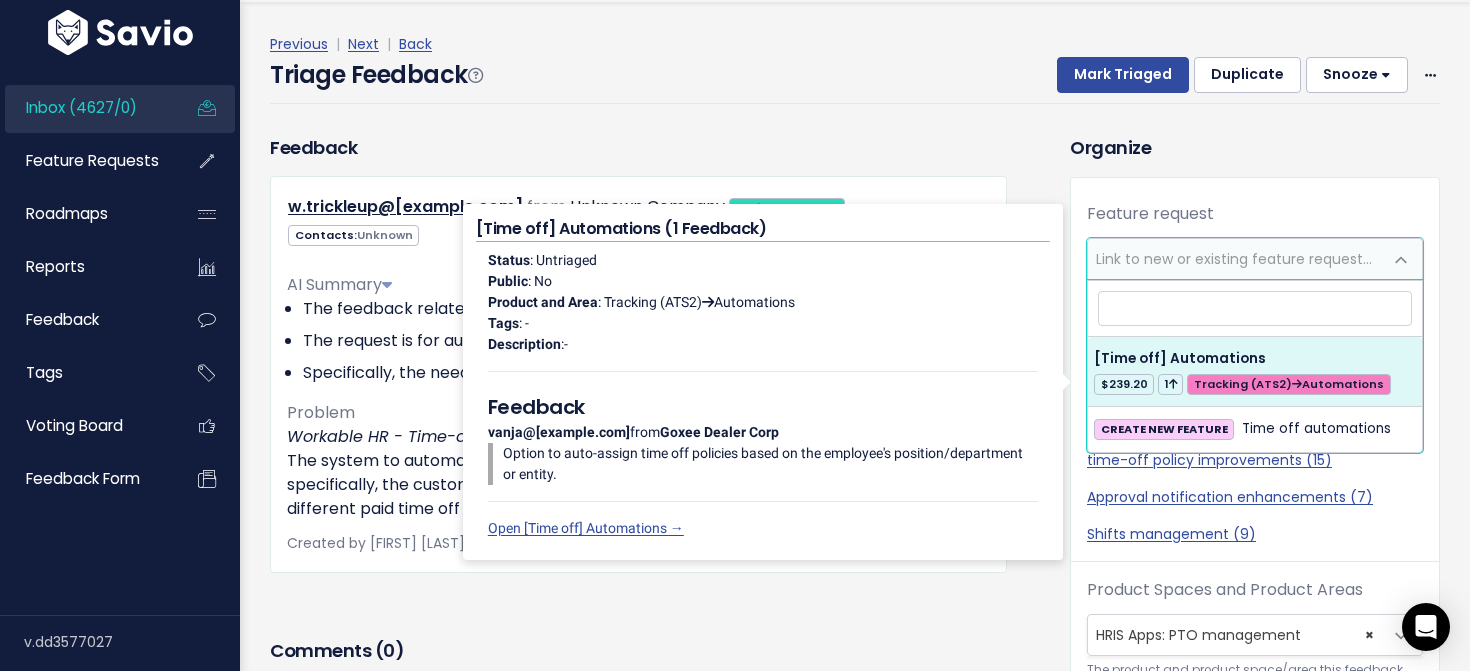 select on "42208" 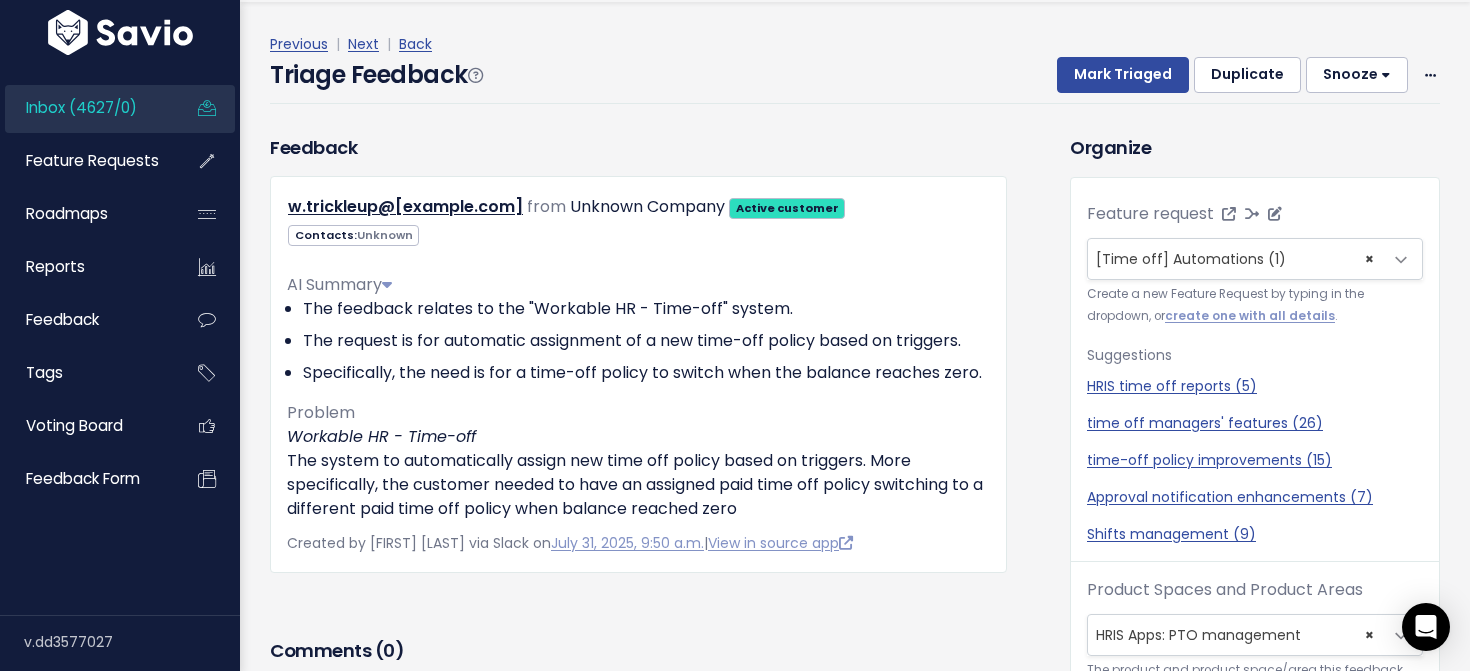 click on "× [Time off] Automations (1)" at bounding box center (1235, 259) 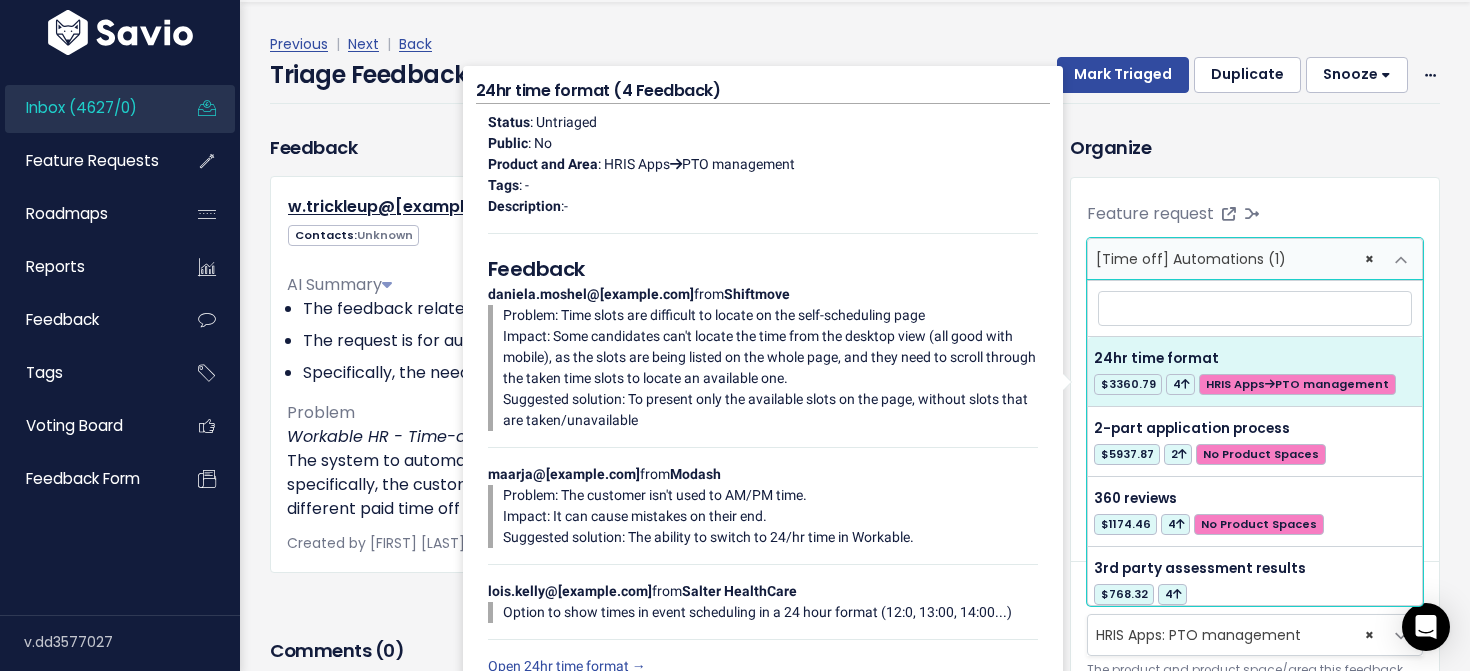 click on "Feature request
---------
<span
class='js-fr-id font600'
data-id=42208
>
[Time off] Automations
</span>
<br>
<span class='badge badge-text badge-success'>$239.20</span>
<span class='badge badge-text badge-success'>1 <i class='fa fa-arrow-up'></i></span>
<span class=' badge badge-text badge-pink'>
Tracking (ATS2)
<i class='fa fa-arrow-right'></i>
Automations
</span>
× [Time off] Automations (1)
Create a new Feature Request by typing in the dropdown, or  create one with all details .
Suggestions
HRIS time off reports (5)
time off managers' features (26)
time-off policy improvements (15)" at bounding box center [1255, 687] 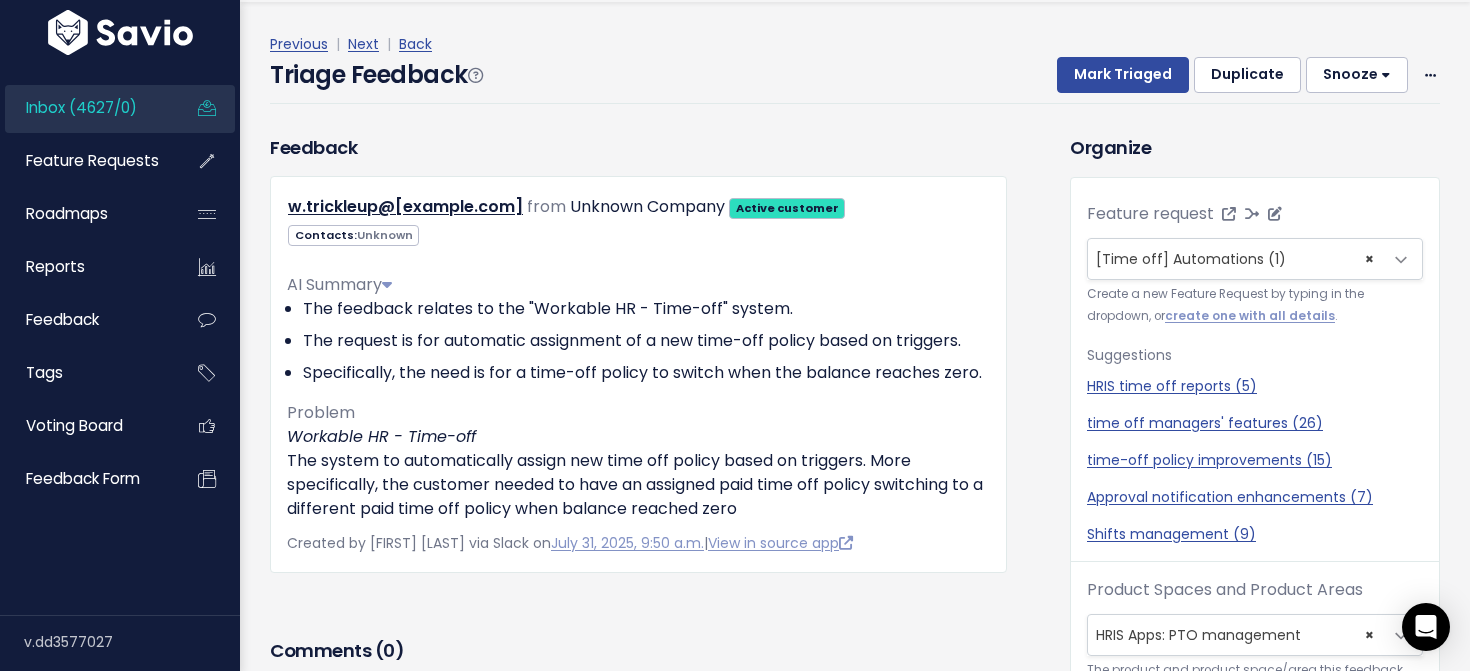 click on "[Time off] Automations (1)" at bounding box center (1191, 259) 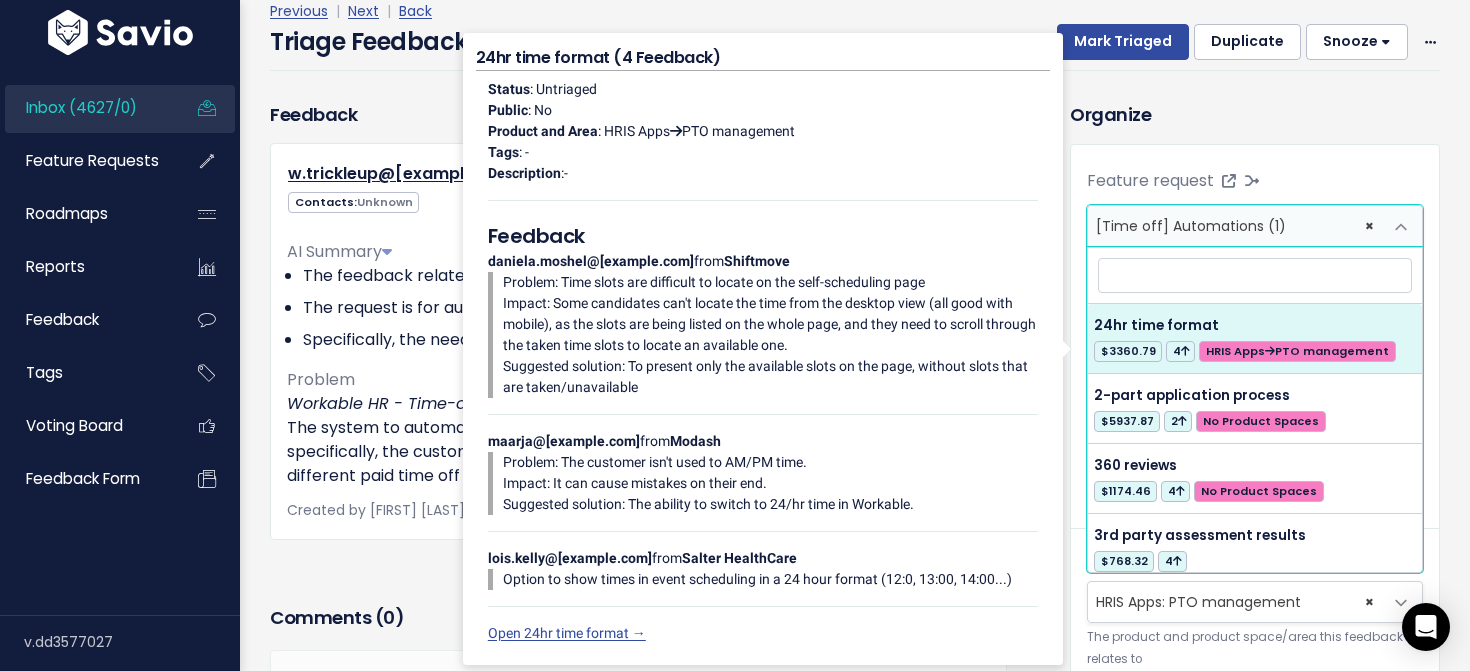 scroll, scrollTop: 44, scrollLeft: 0, axis: vertical 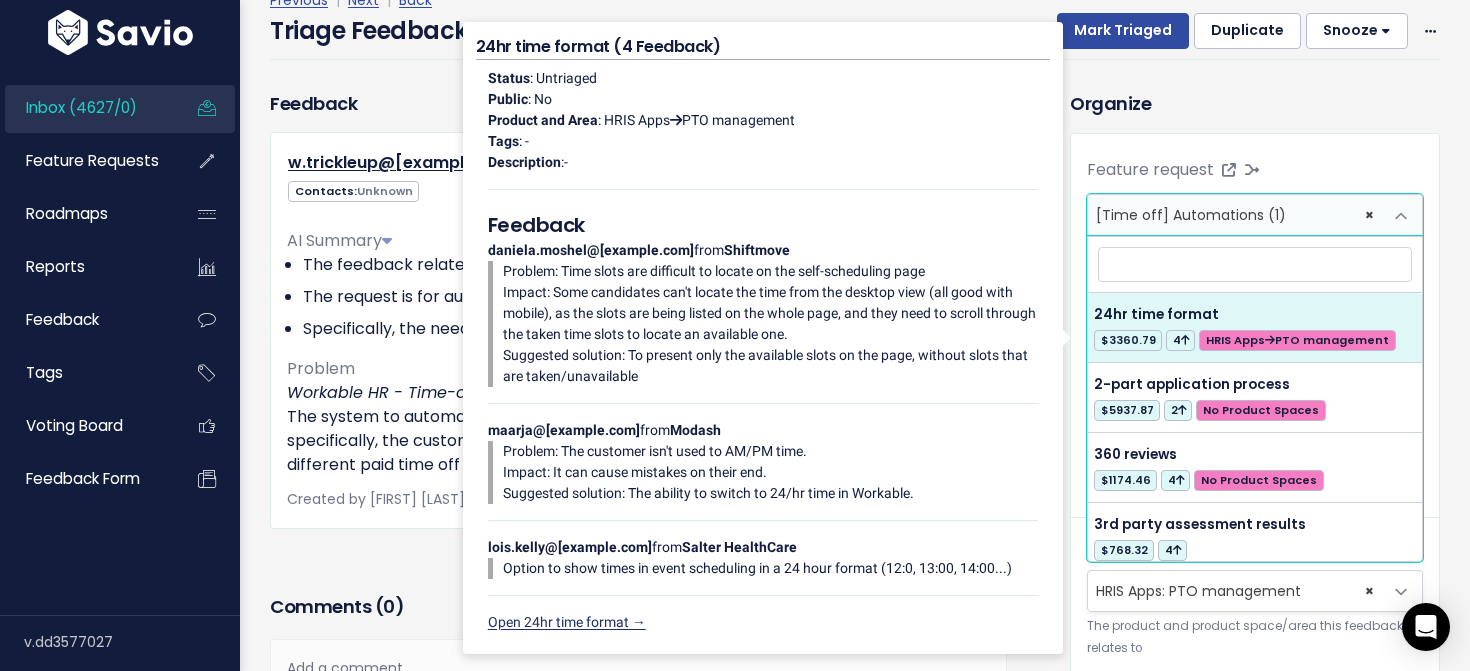 click on "Open 24hr time format →" at bounding box center (567, 622) 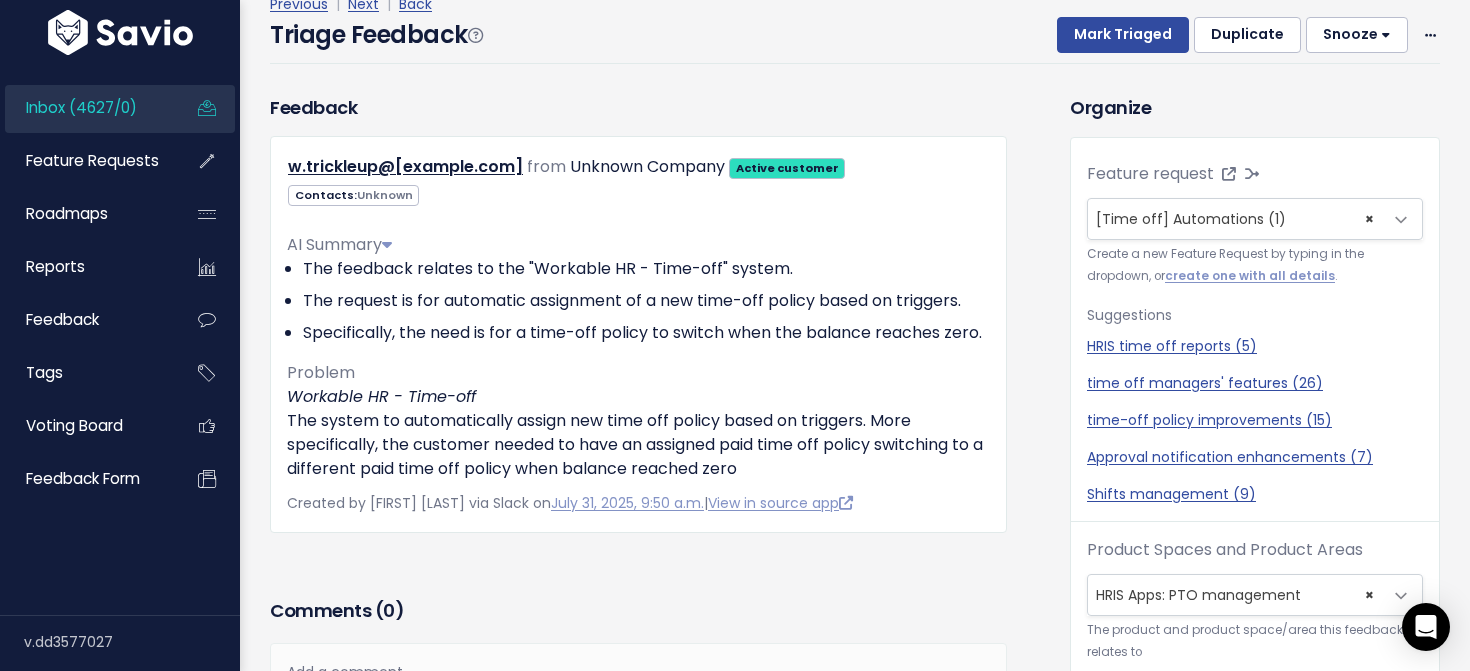 scroll, scrollTop: 66, scrollLeft: 0, axis: vertical 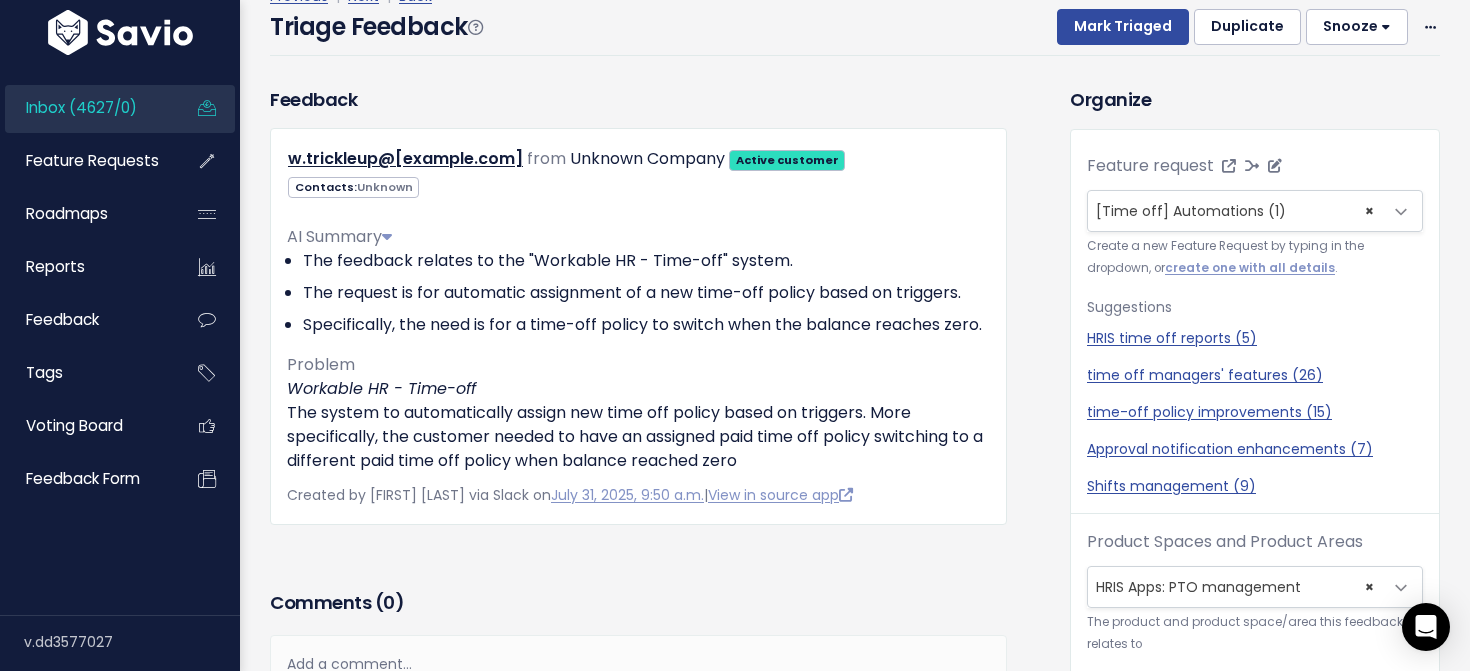 drag, startPoint x: 1071, startPoint y: 216, endPoint x: 1328, endPoint y: 218, distance: 257.00778 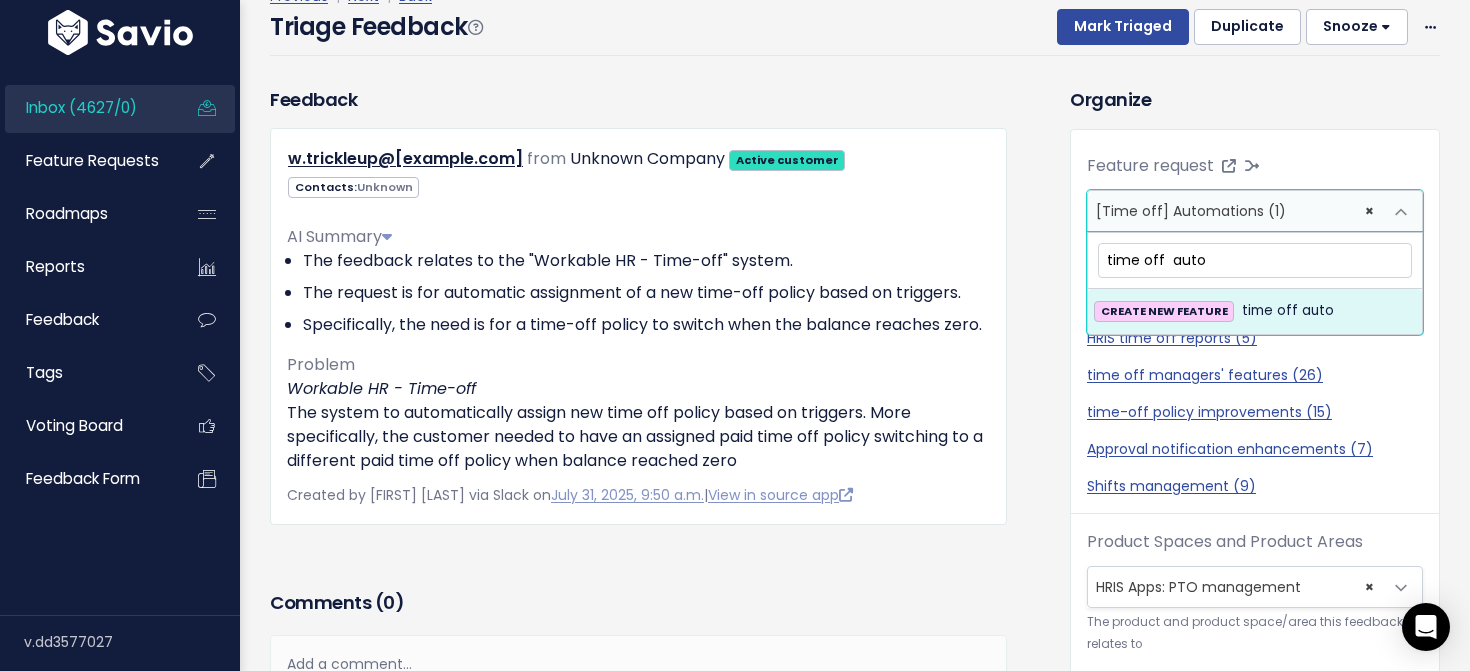scroll, scrollTop: 0, scrollLeft: 0, axis: both 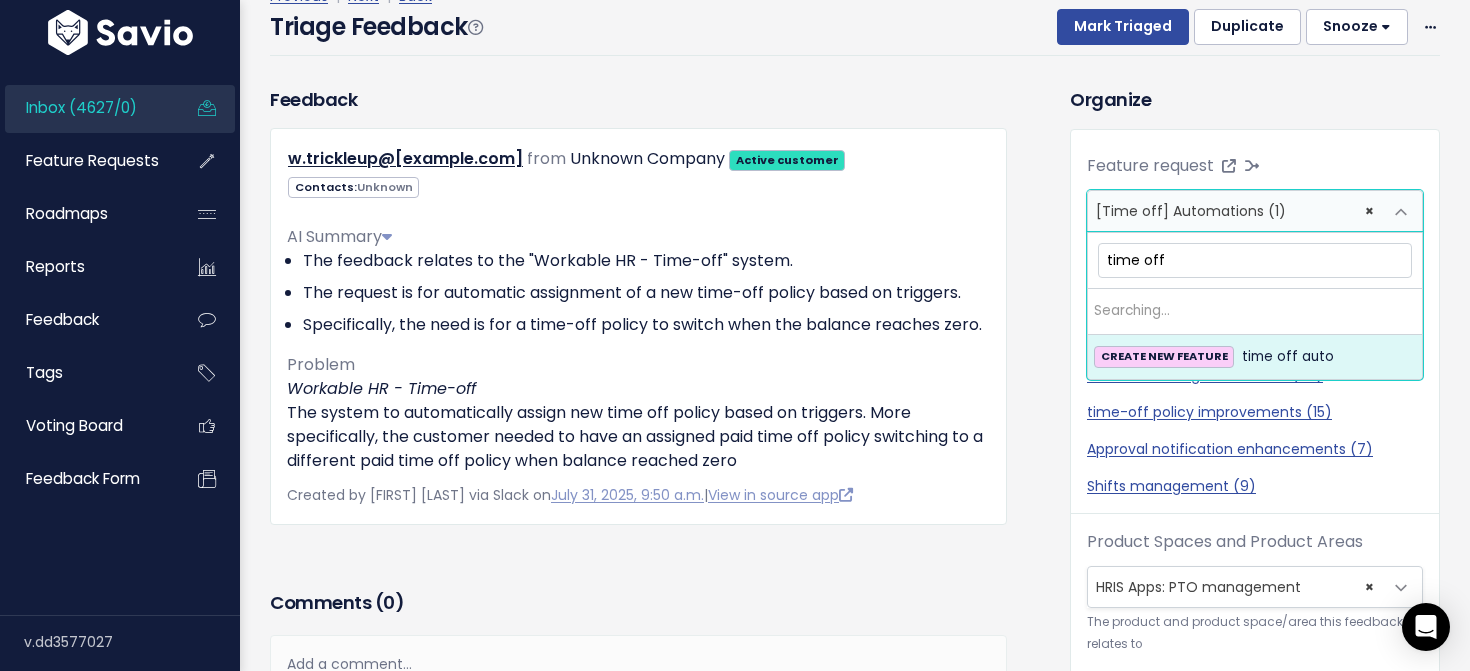 type on "time off" 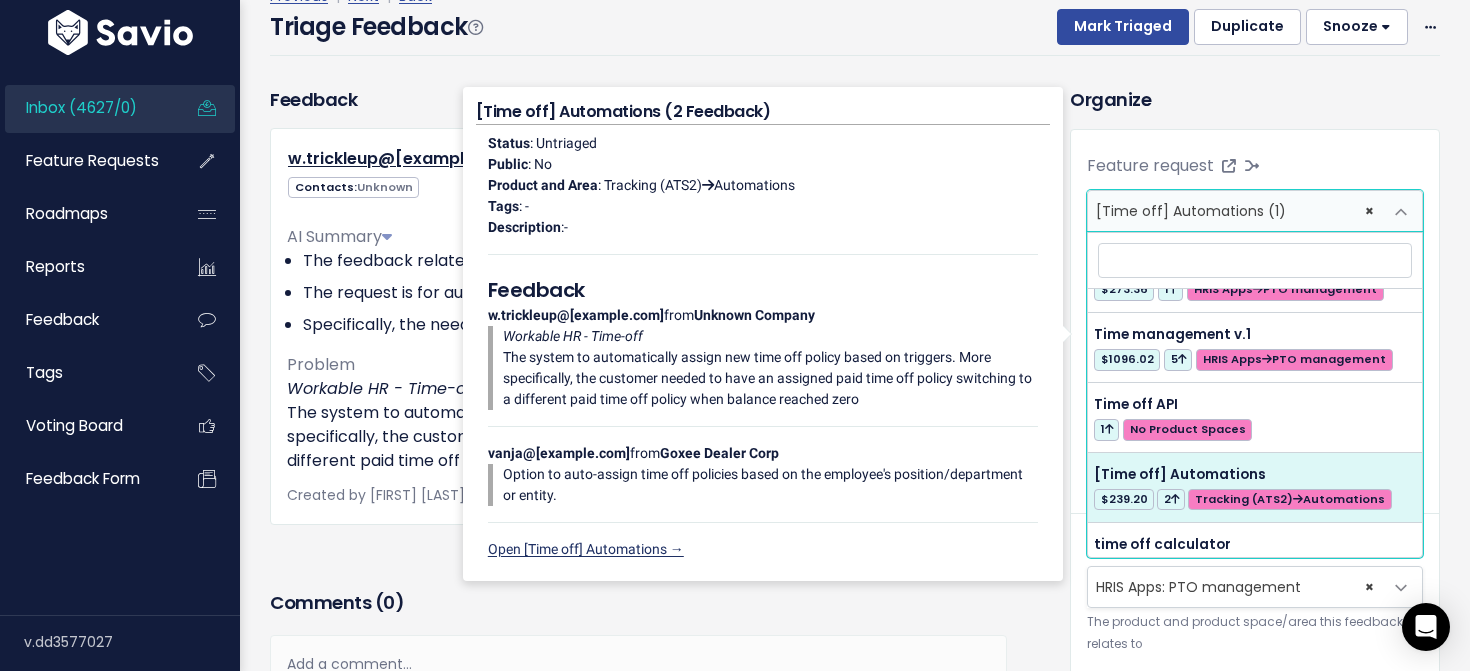 click on "Open [Time off] Automations →" at bounding box center (586, 549) 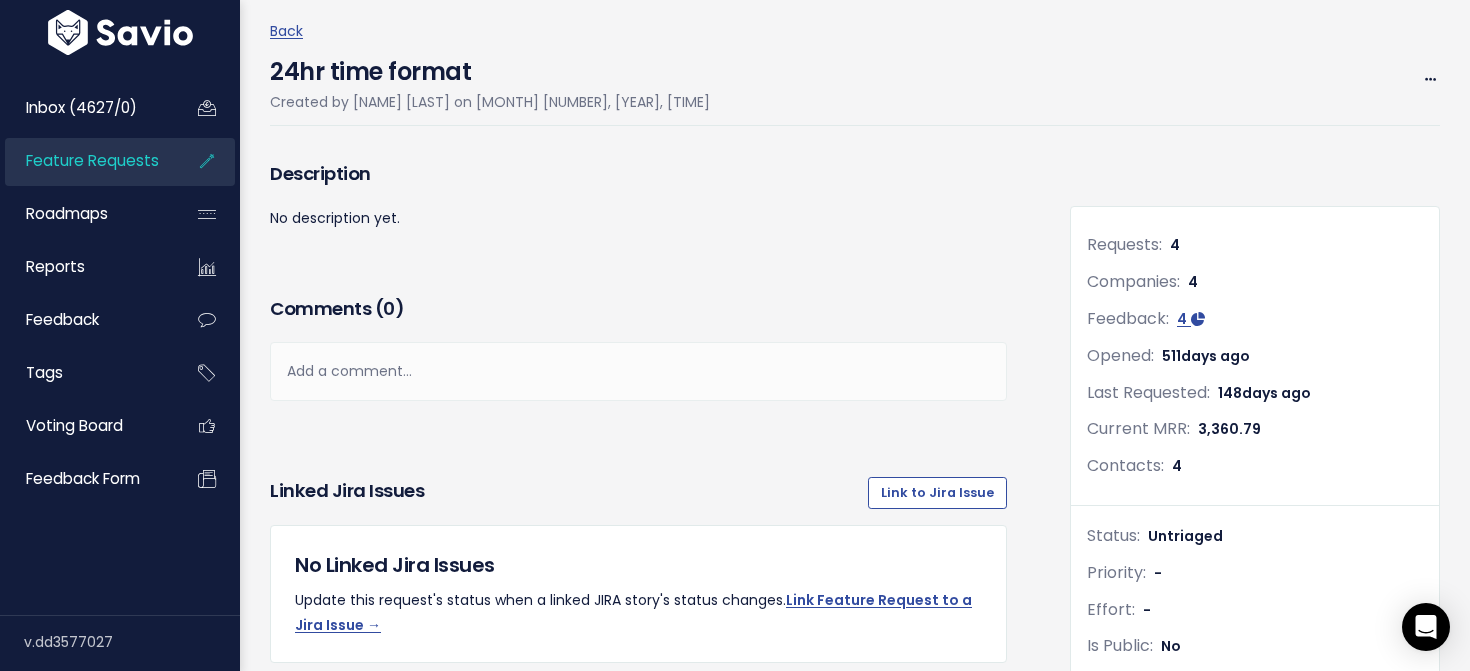 scroll, scrollTop: 0, scrollLeft: 0, axis: both 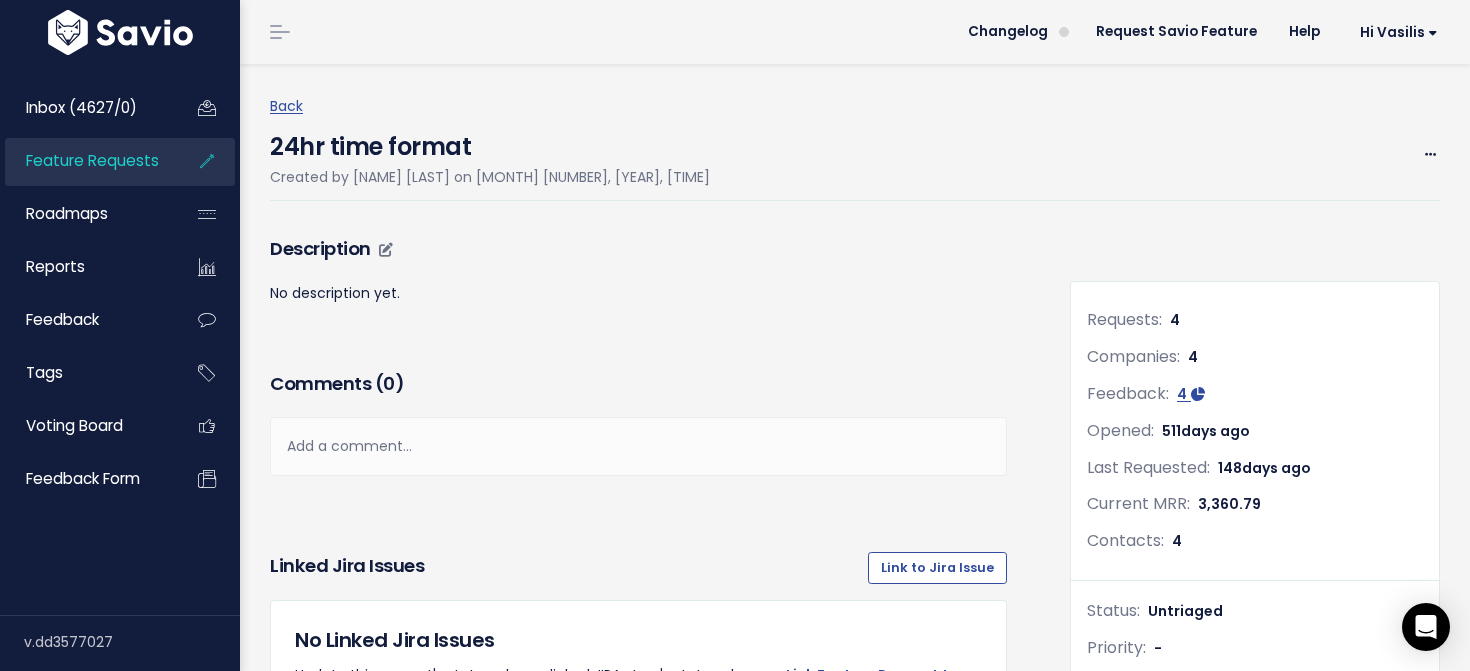 click on "Description" at bounding box center (638, 249) 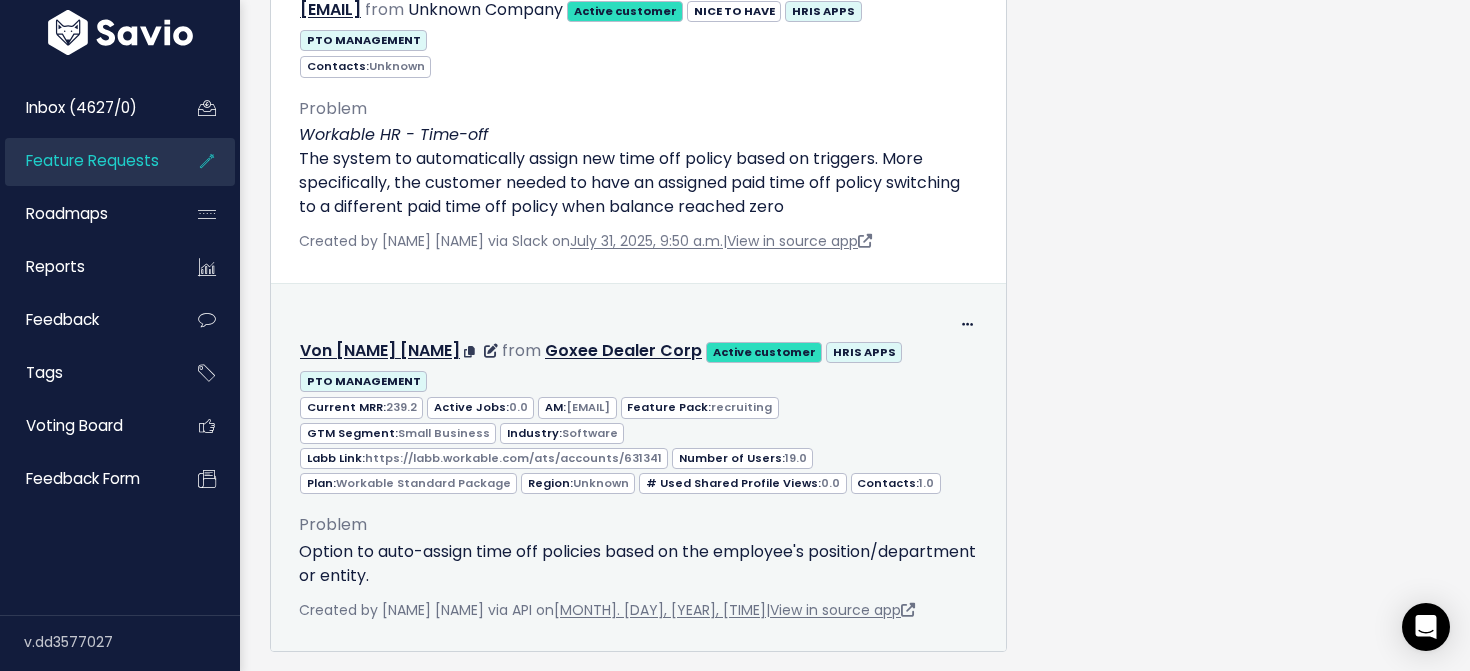 scroll, scrollTop: 1241, scrollLeft: 0, axis: vertical 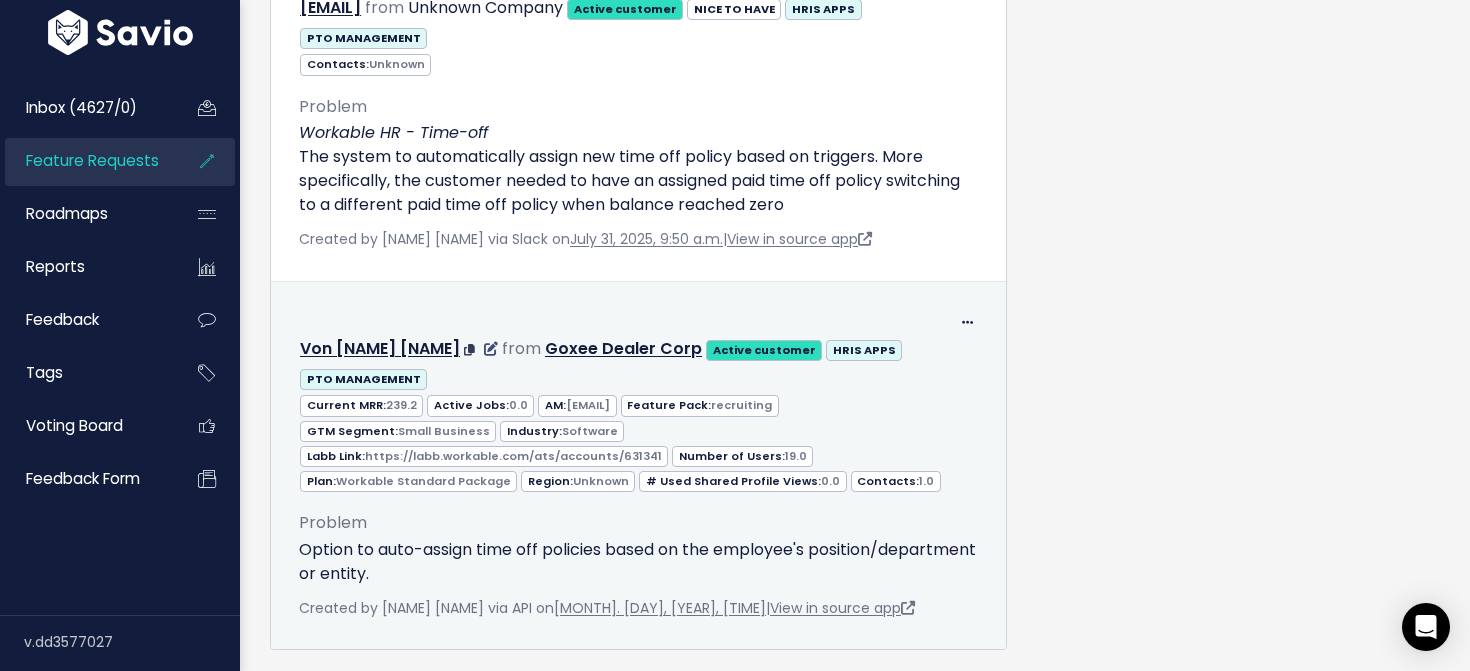 click at bounding box center [491, 349] 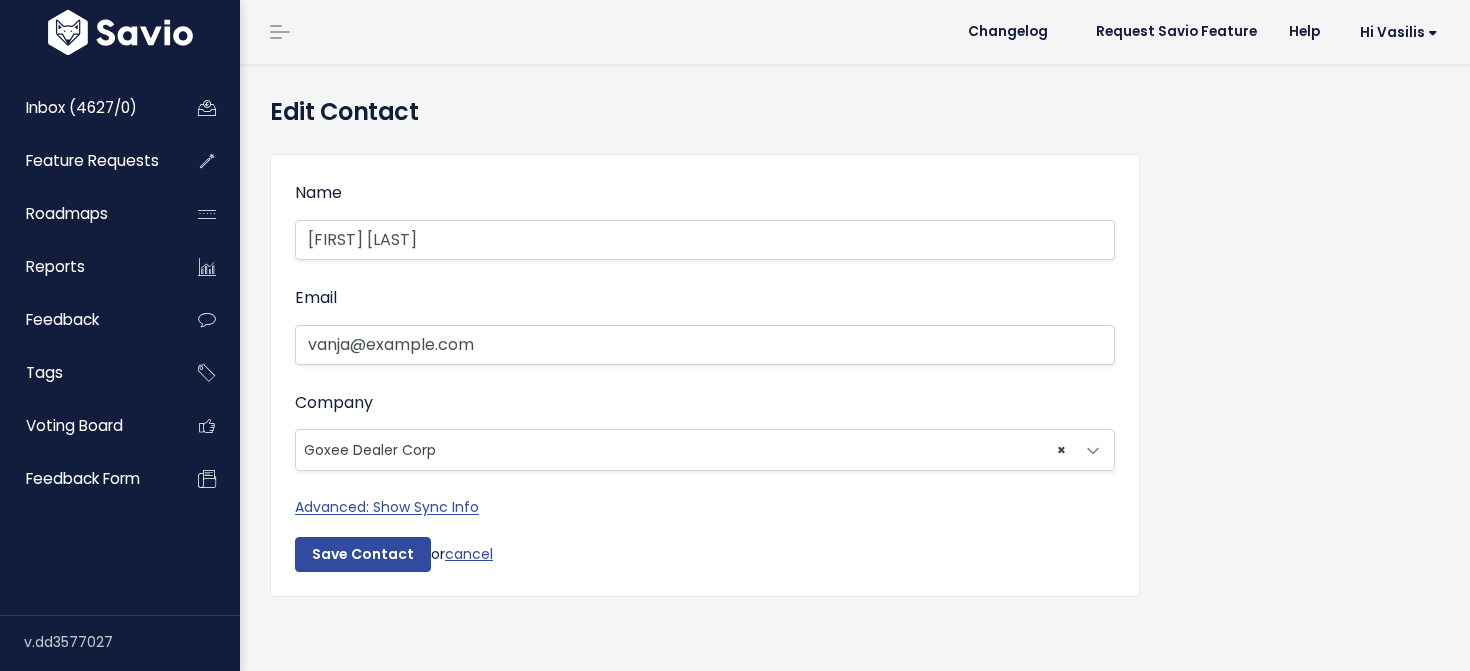 scroll, scrollTop: 4, scrollLeft: 0, axis: vertical 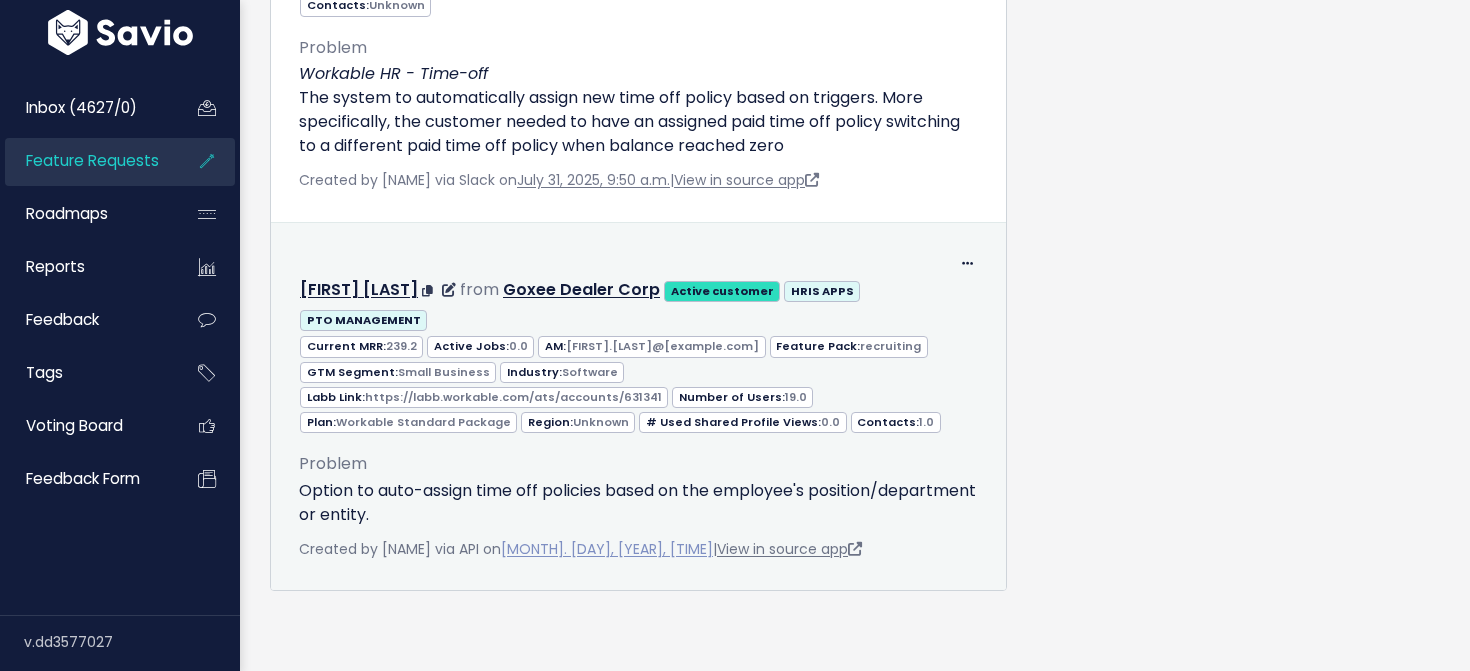 click on "[MONTH]. [DAY], [YEAR], [TIME]" at bounding box center [607, 549] 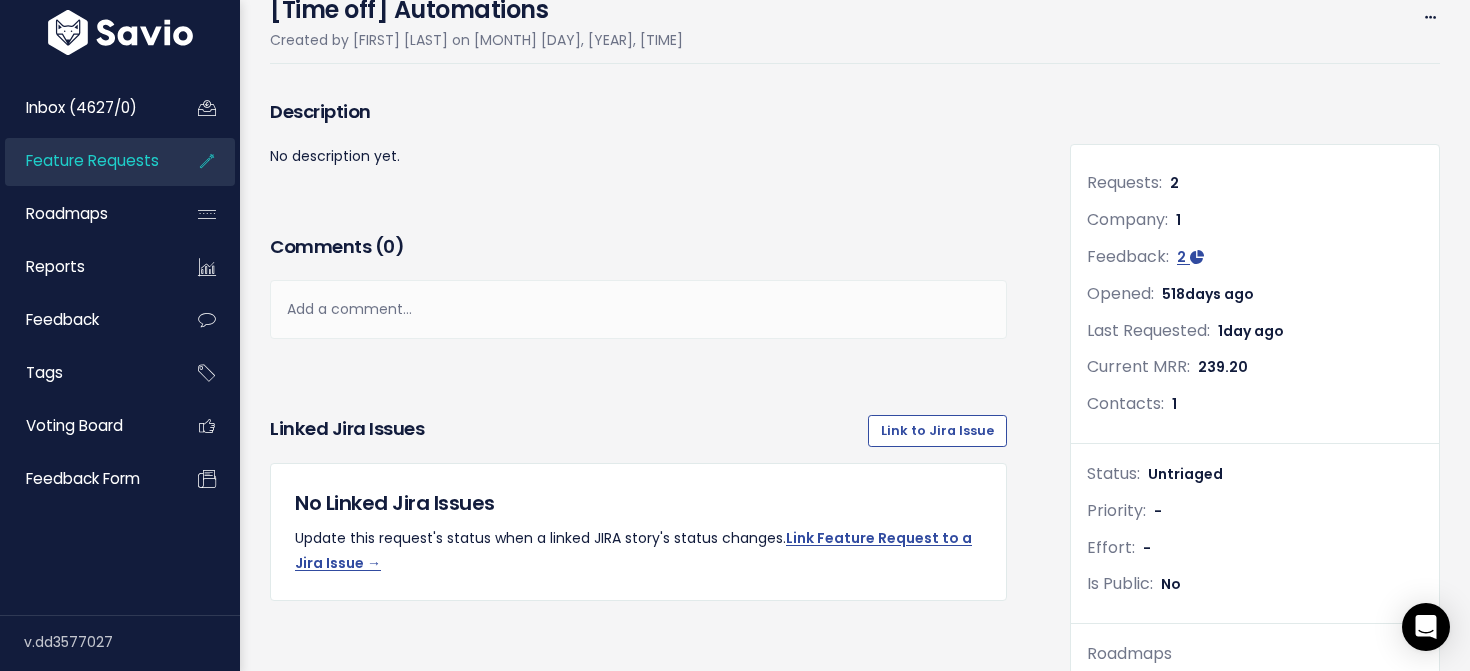 scroll, scrollTop: 0, scrollLeft: 0, axis: both 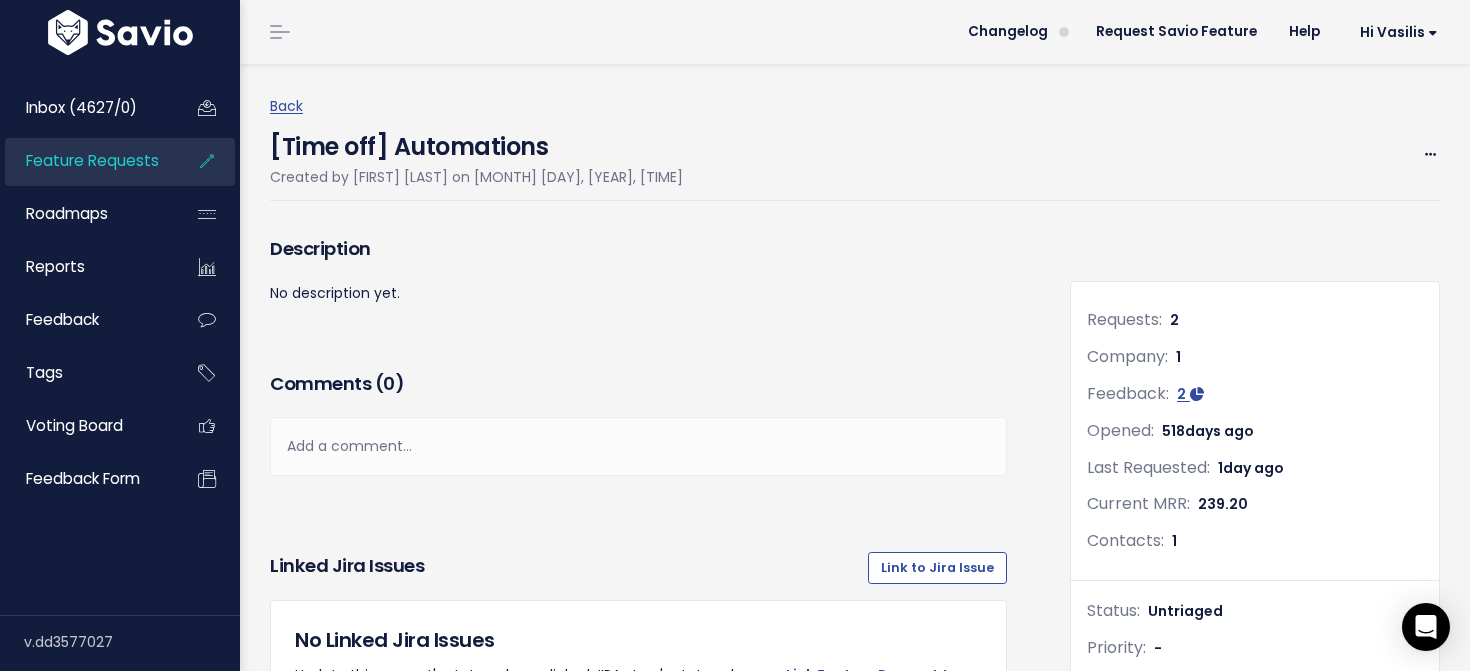 click on "Feature Requests" at bounding box center (92, 160) 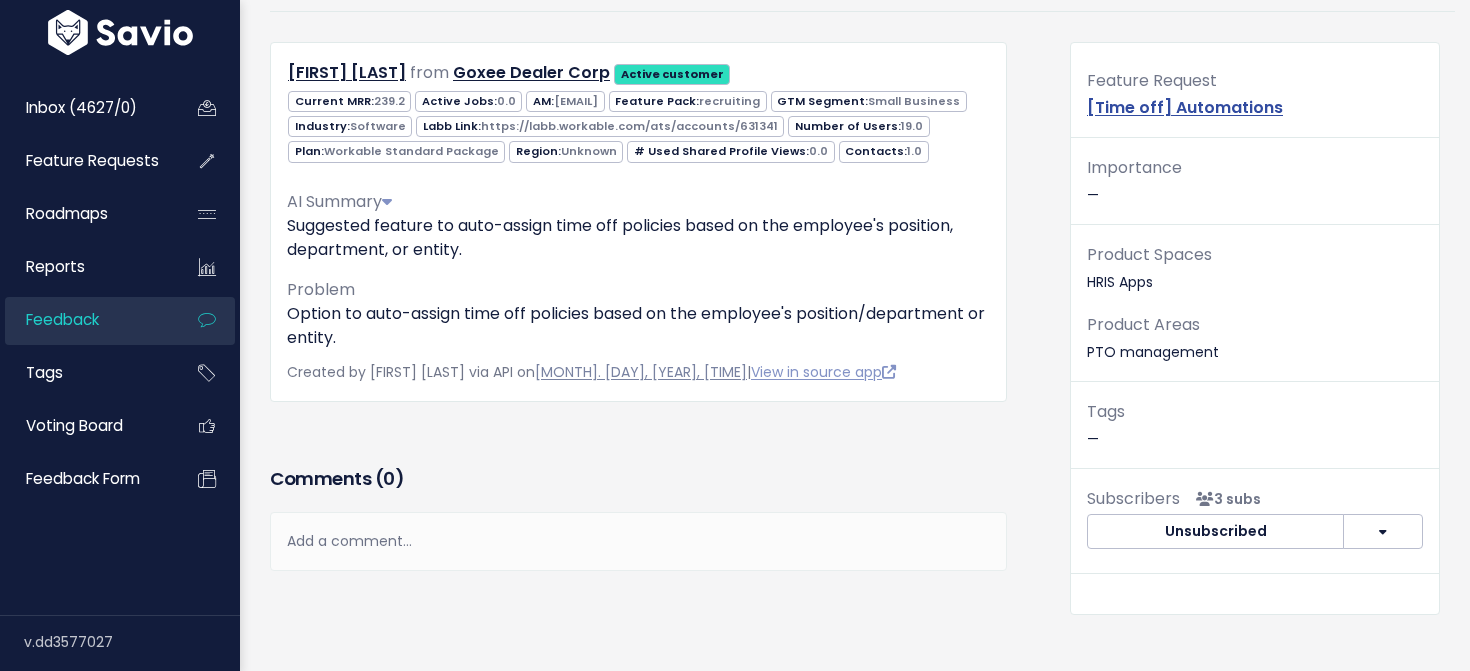 scroll, scrollTop: 152, scrollLeft: 0, axis: vertical 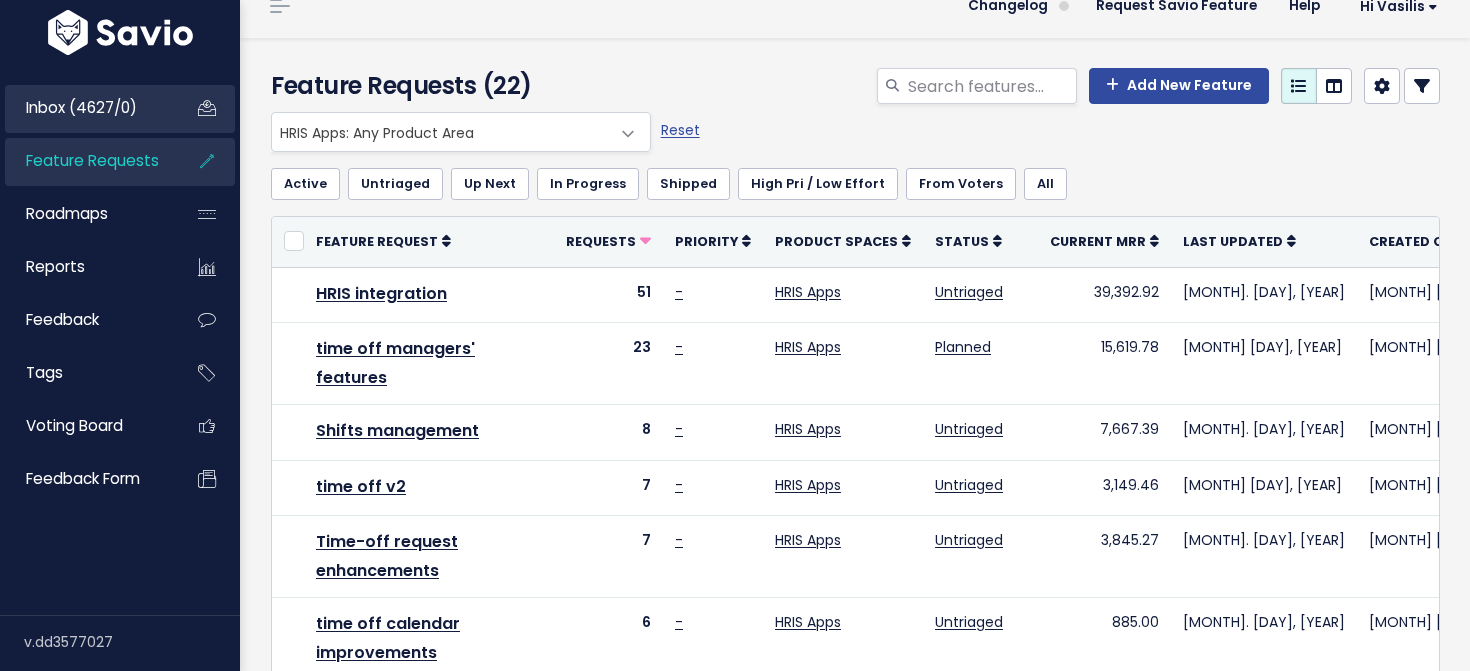 click on "Inbox (4627/0)" at bounding box center [81, 107] 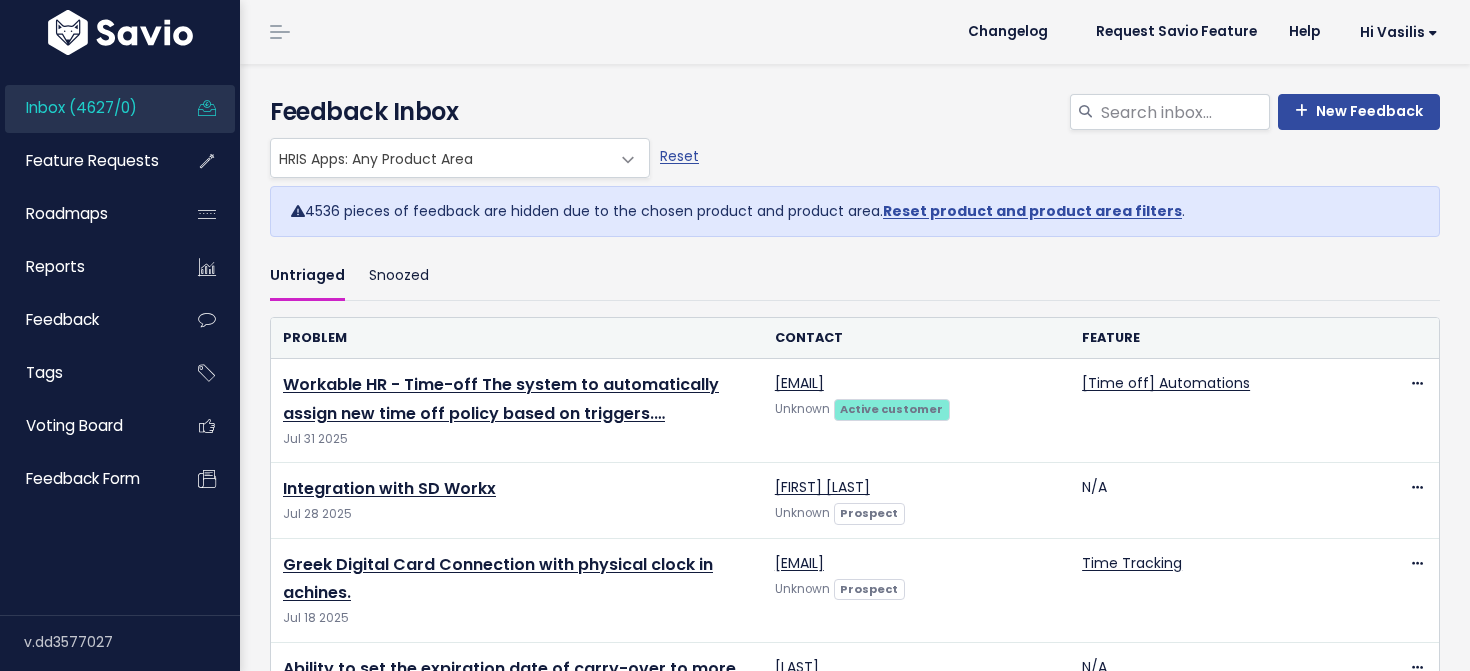 scroll, scrollTop: 0, scrollLeft: 0, axis: both 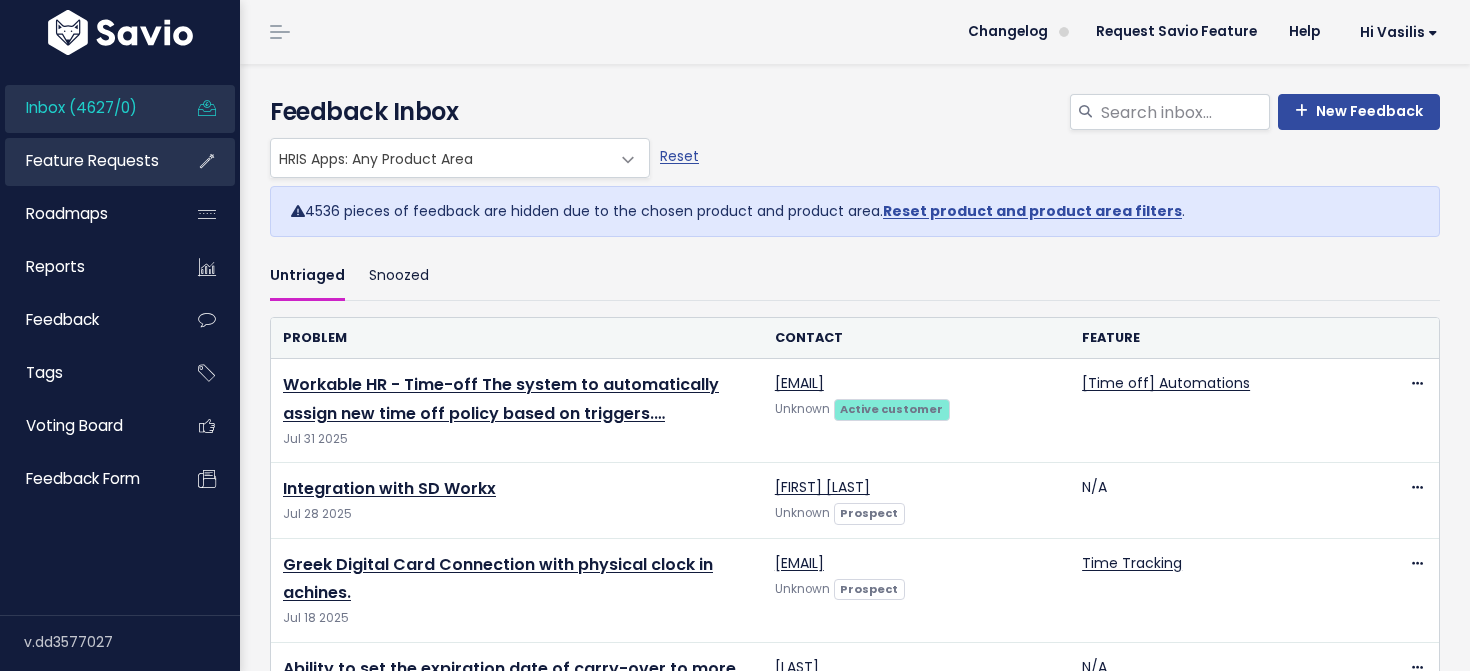 click on "Feature Requests" at bounding box center [92, 160] 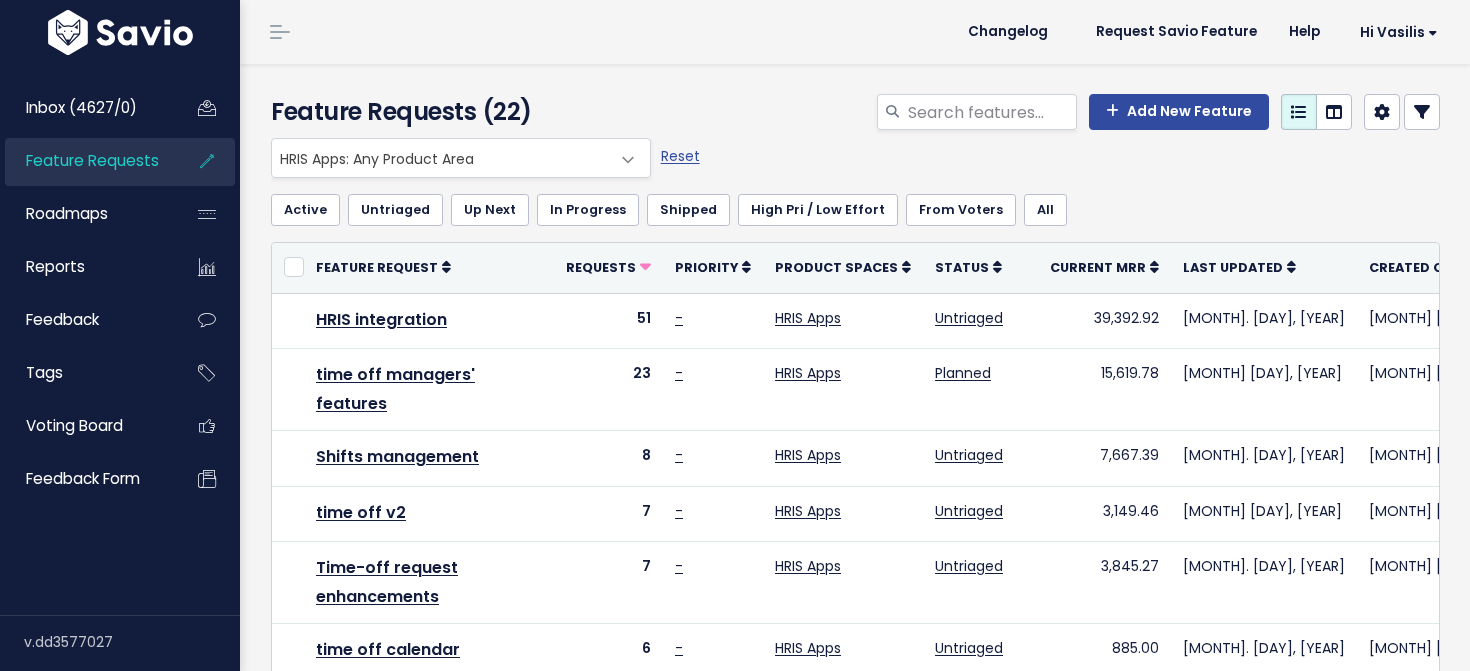 scroll, scrollTop: 0, scrollLeft: 0, axis: both 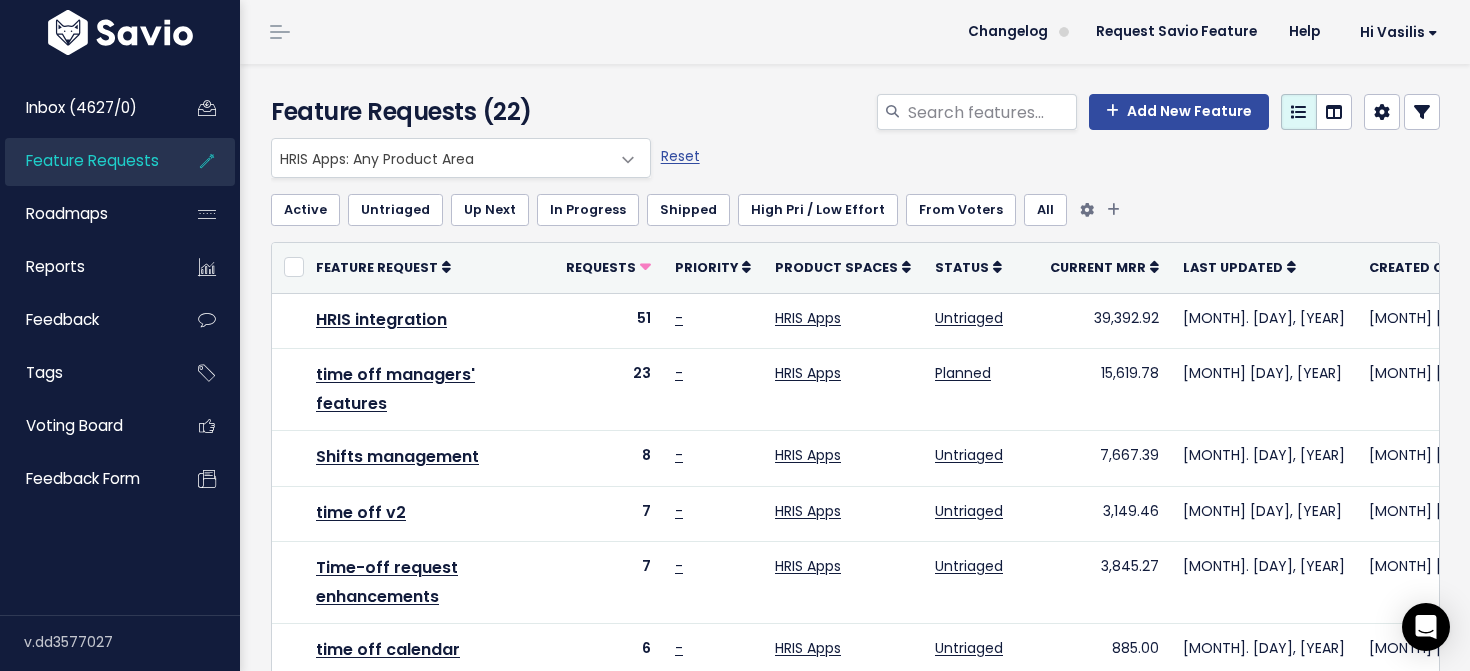 click on "Untriaged" at bounding box center [395, 210] 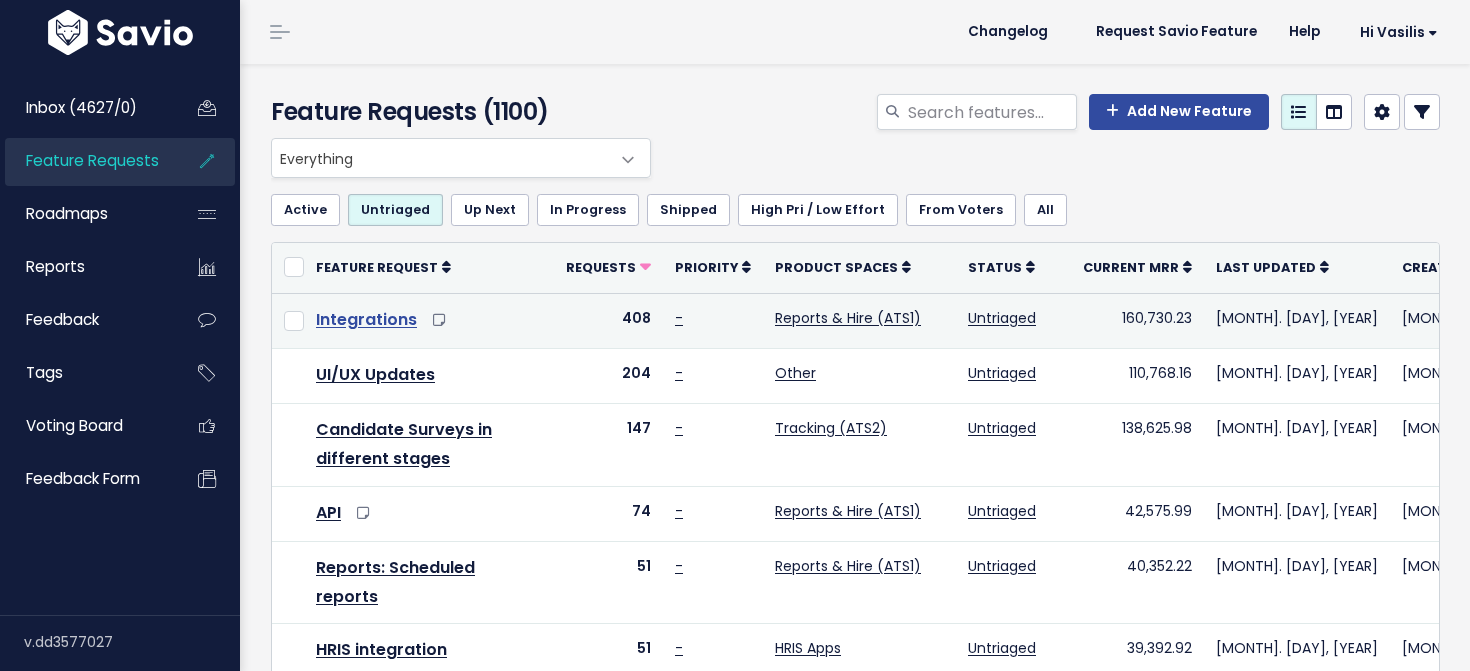 scroll, scrollTop: 0, scrollLeft: 0, axis: both 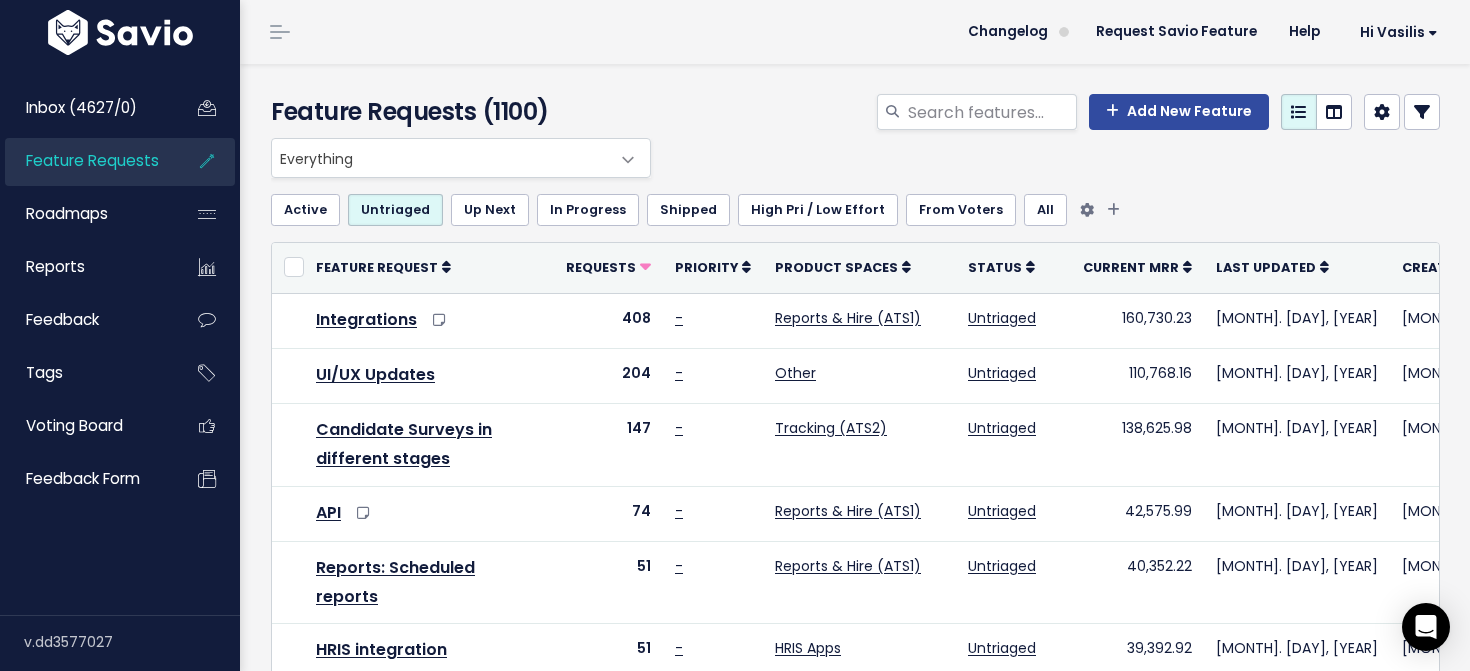 click on "Active" at bounding box center (305, 210) 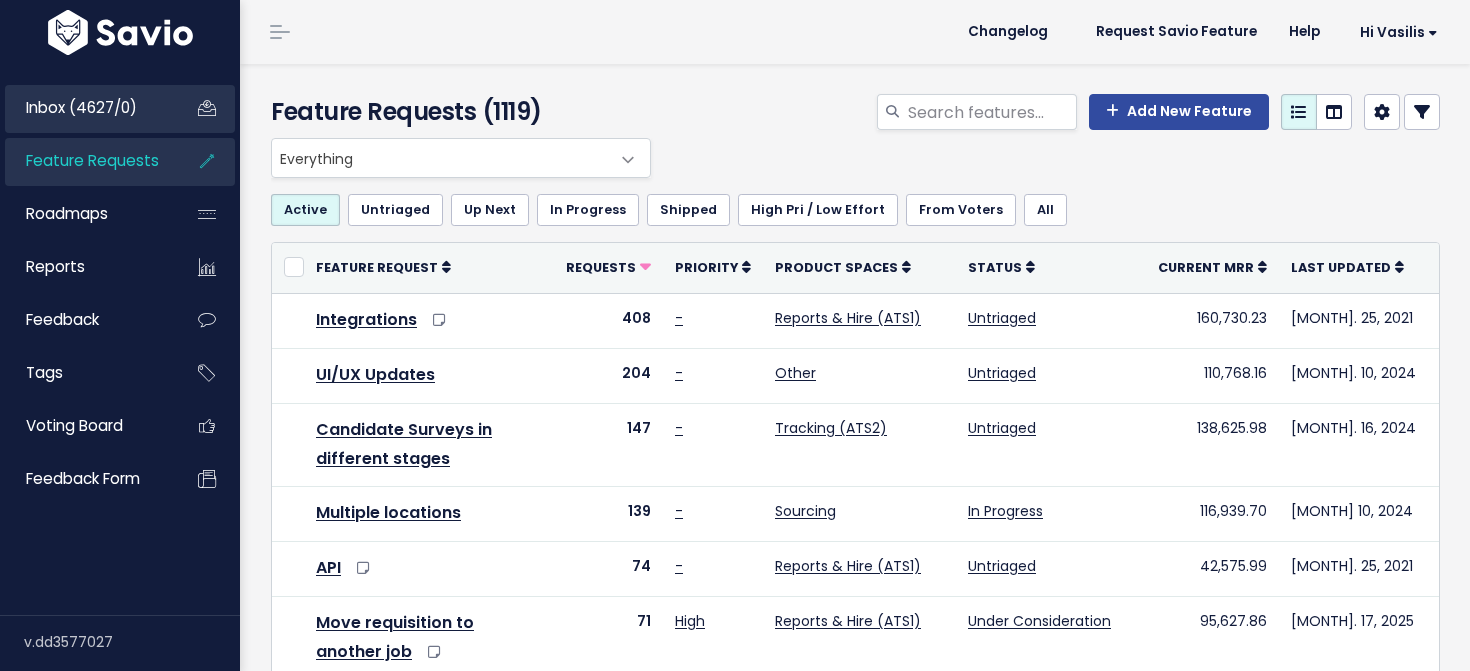 scroll, scrollTop: 0, scrollLeft: 0, axis: both 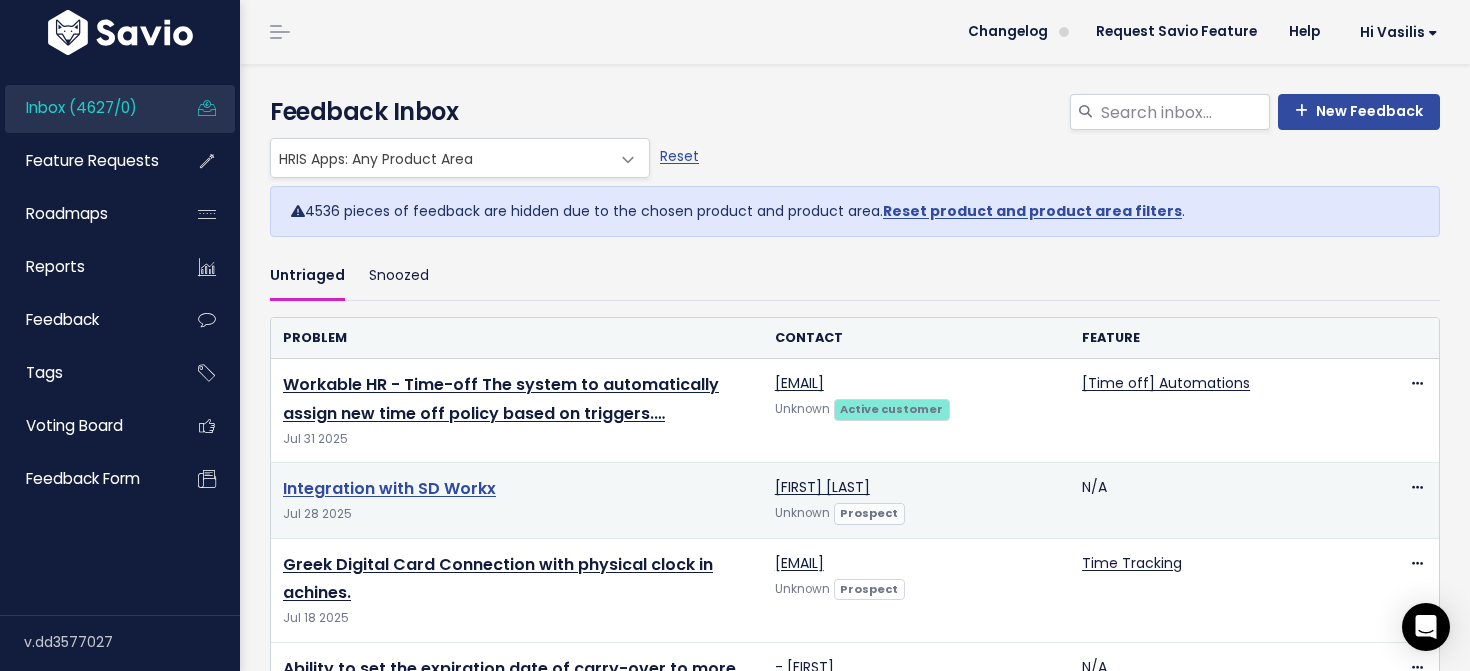 click on "Integration with SD Workx" at bounding box center (389, 488) 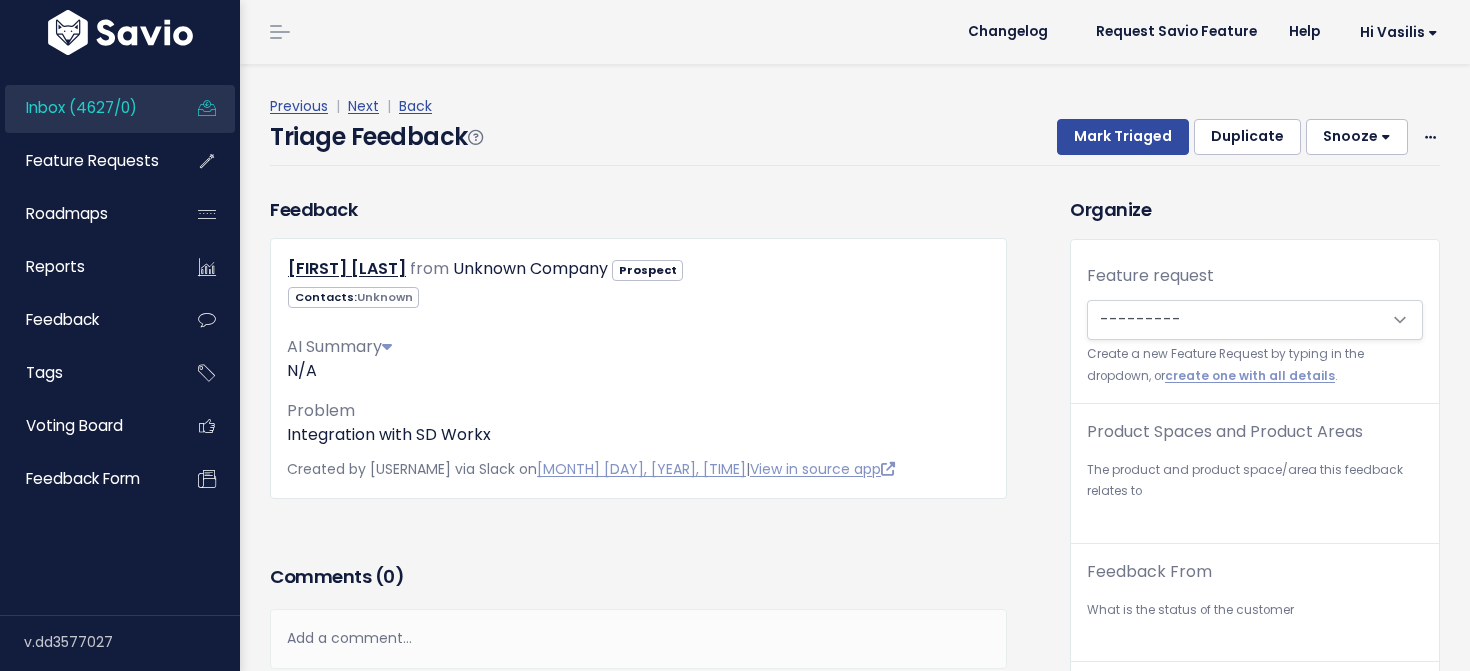 scroll, scrollTop: 0, scrollLeft: 0, axis: both 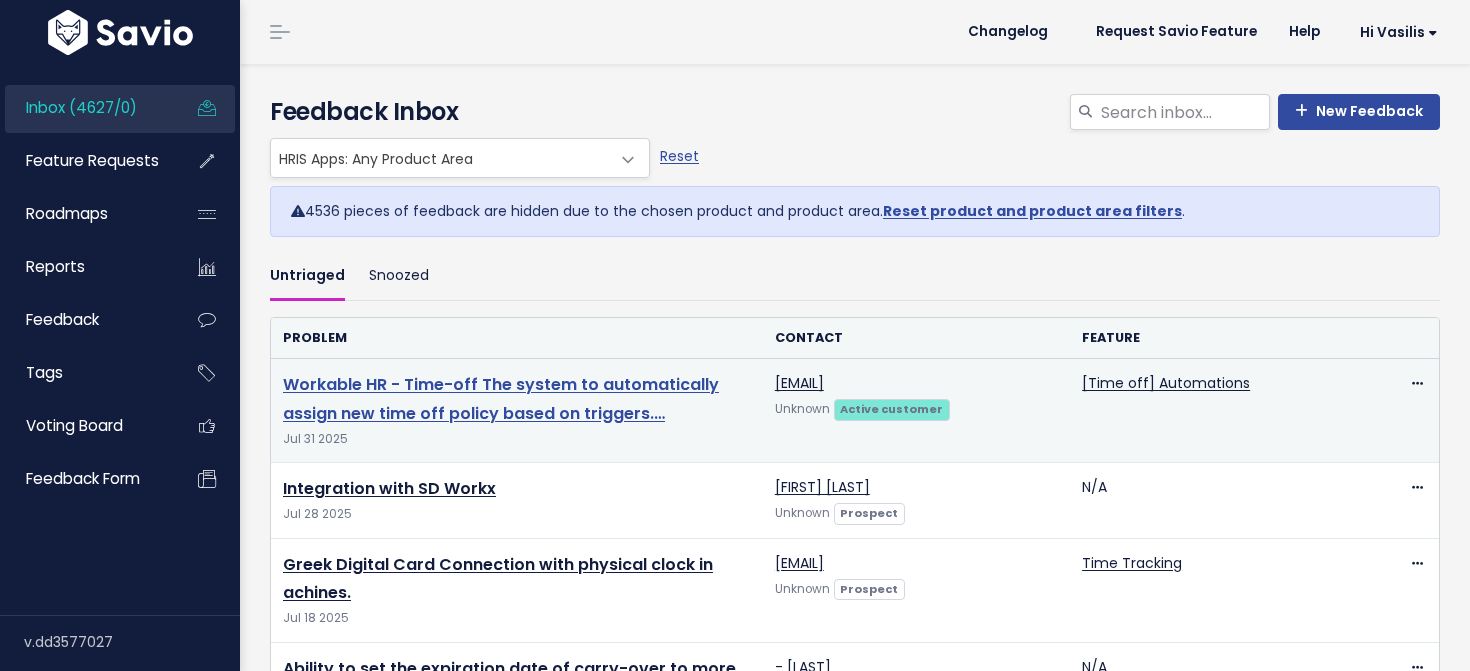 click on "Workable HR - Time-off
The system to automatically assign new time off policy based on triggers.…" at bounding box center [501, 399] 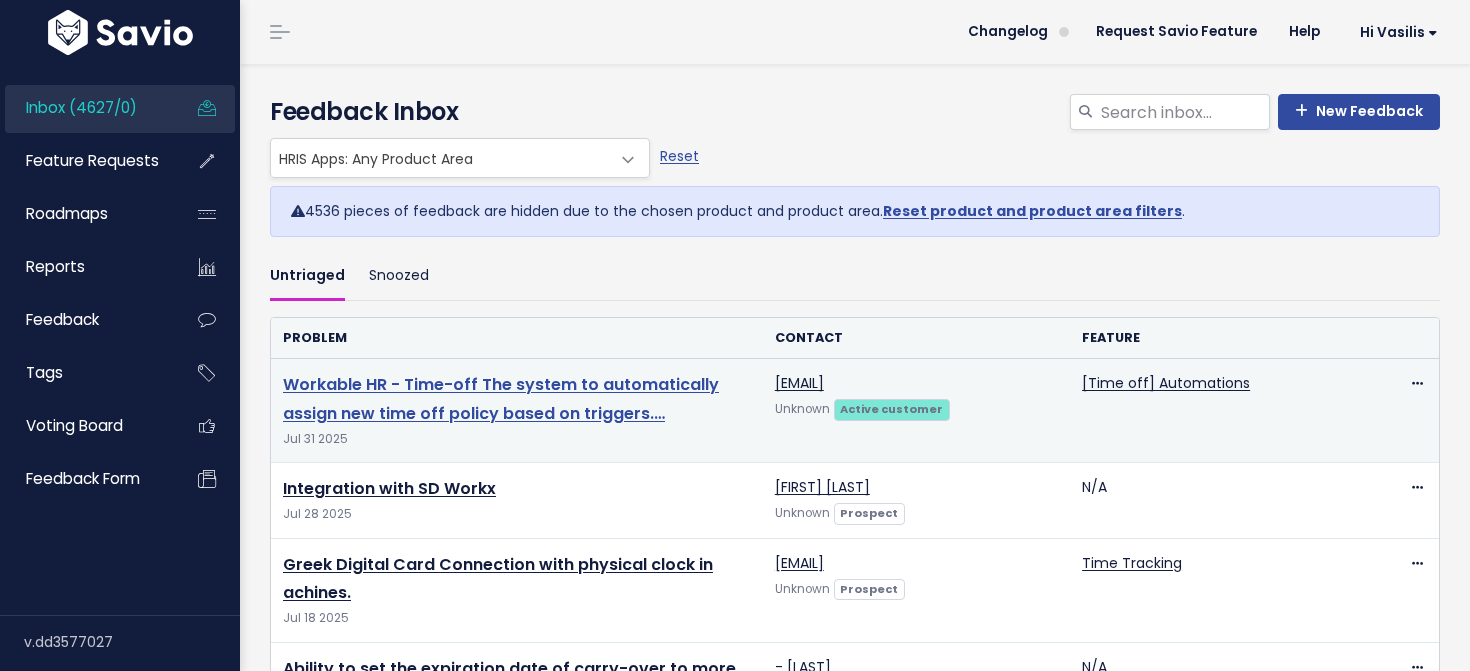 click on "Workable HR - Time-off
The system to automatically assign new time off policy based on triggers.…" at bounding box center [501, 399] 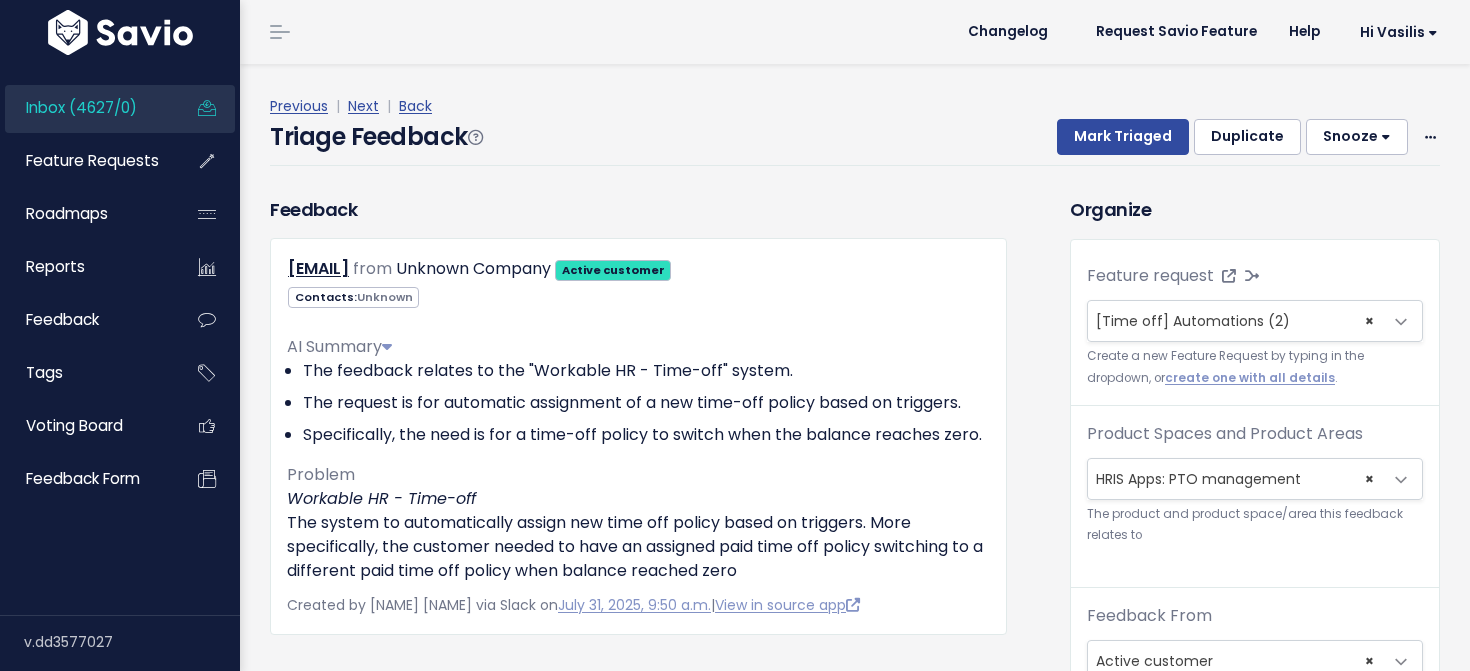 scroll, scrollTop: 0, scrollLeft: 0, axis: both 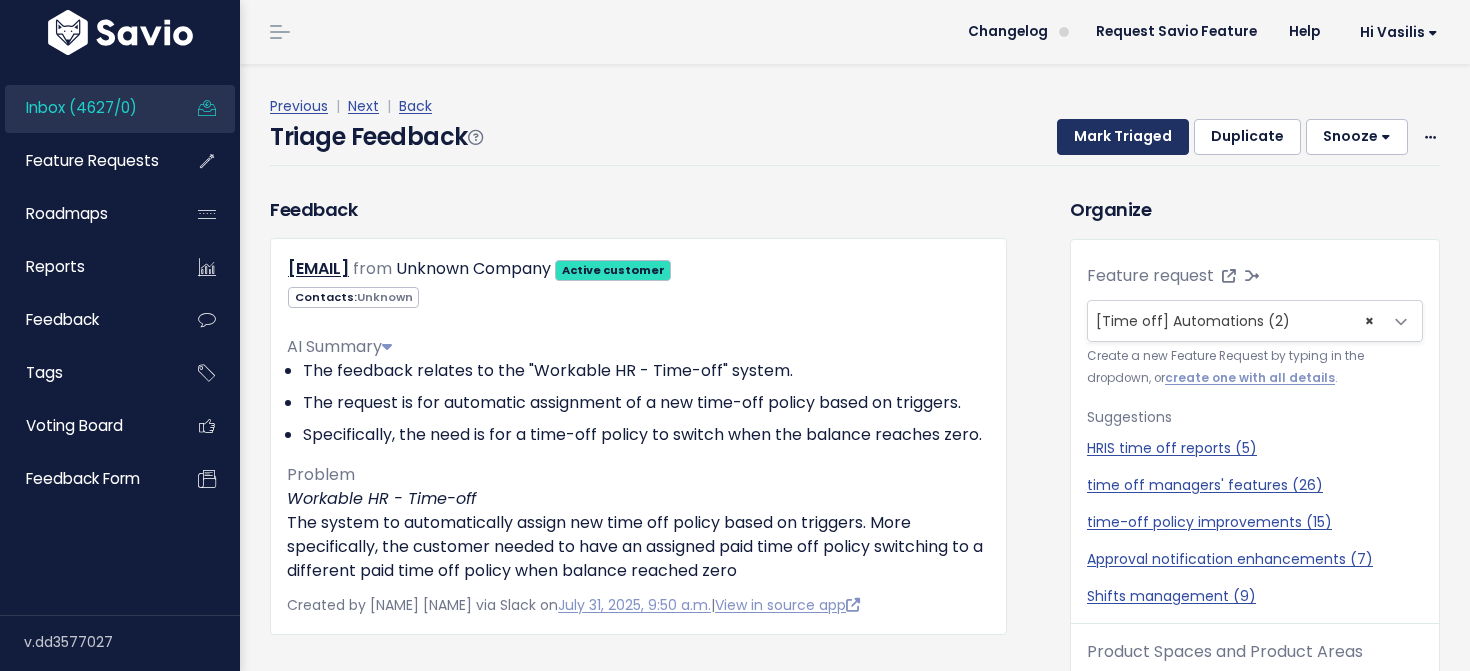 click on "Mark Triaged" at bounding box center [1123, 137] 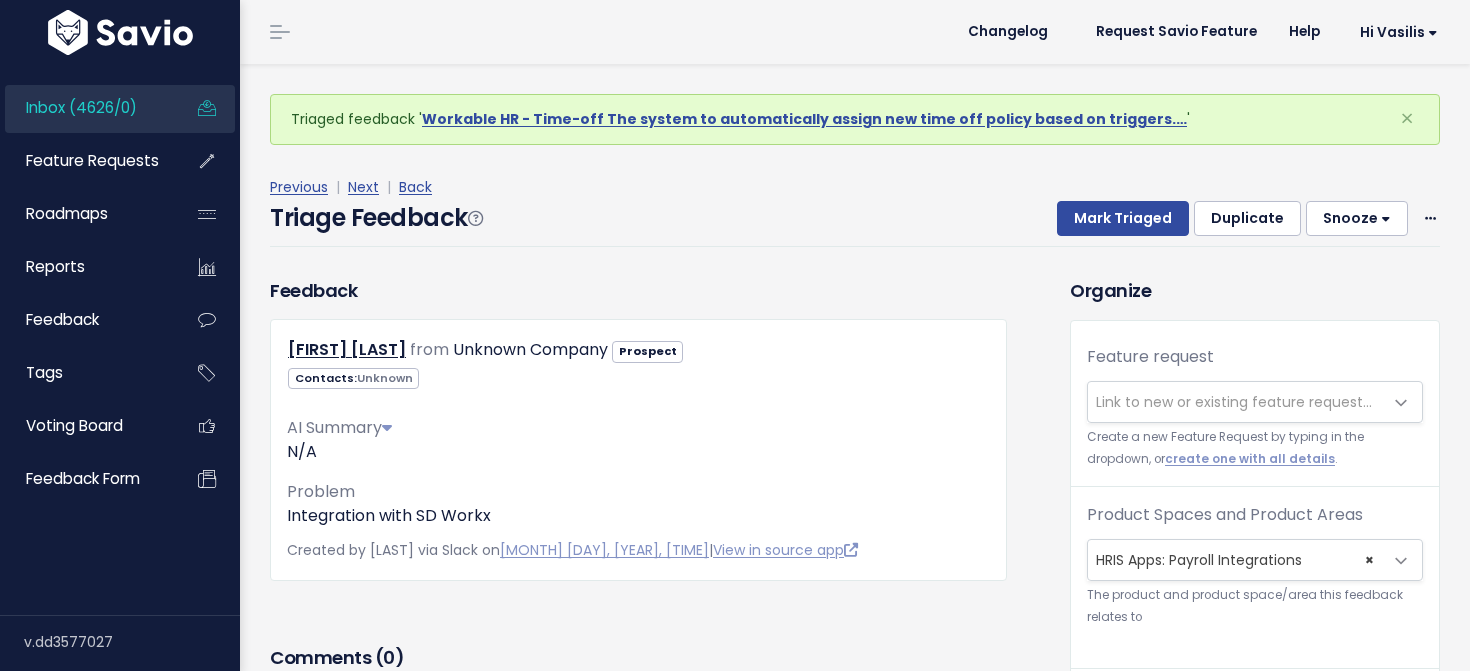 scroll, scrollTop: 0, scrollLeft: 0, axis: both 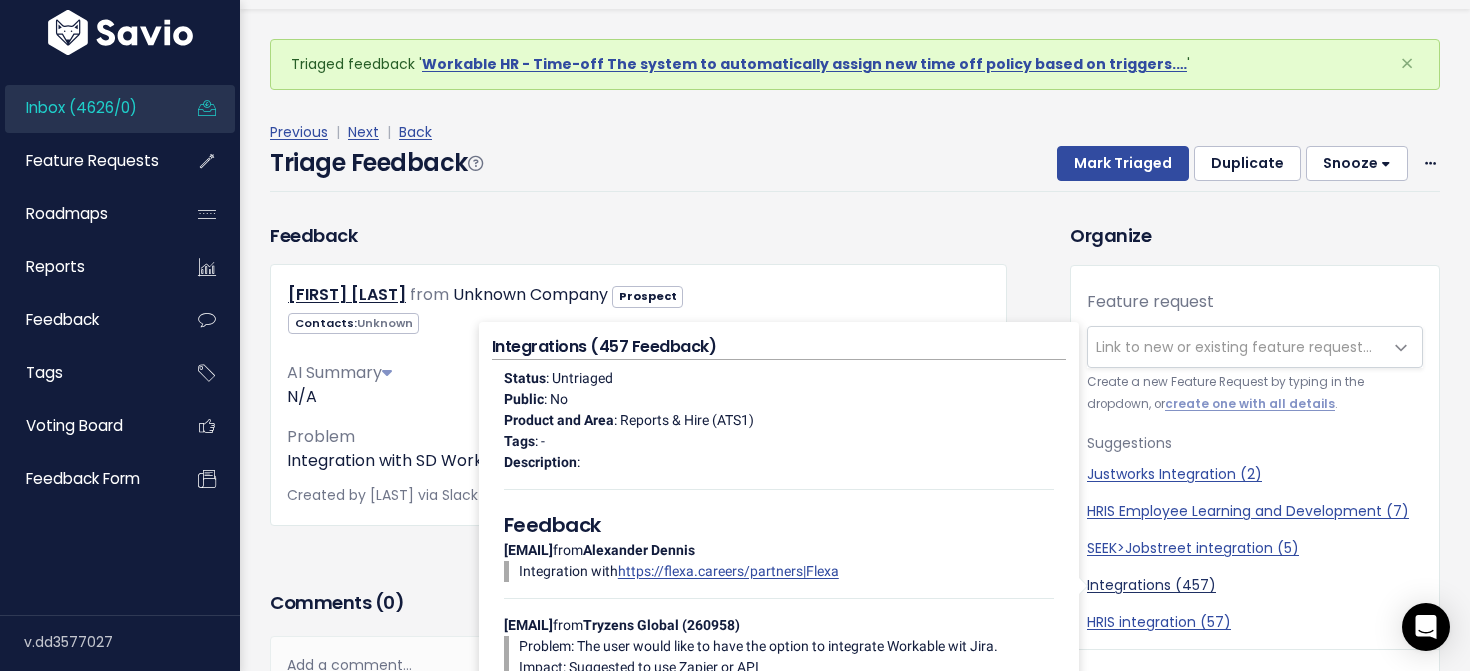 click on "Integrations
(457)" at bounding box center (1255, 585) 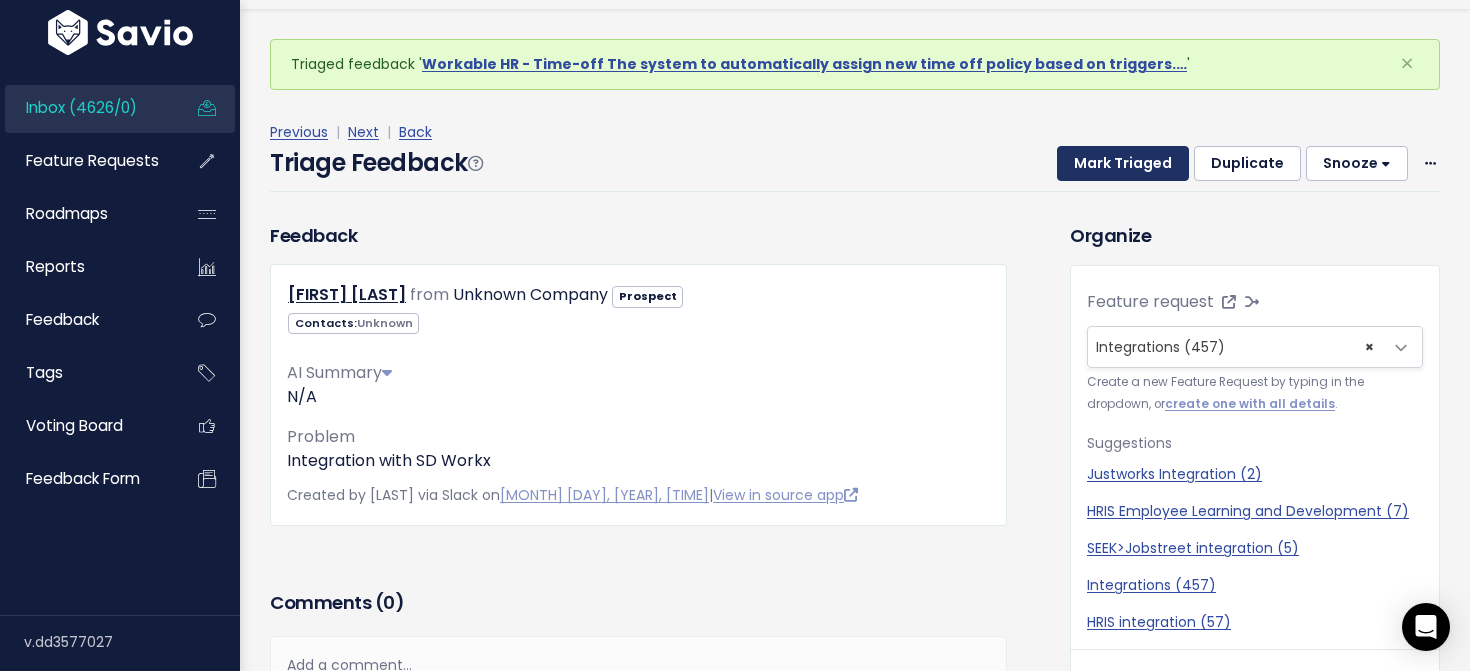 click on "Mark Triaged" at bounding box center [1123, 164] 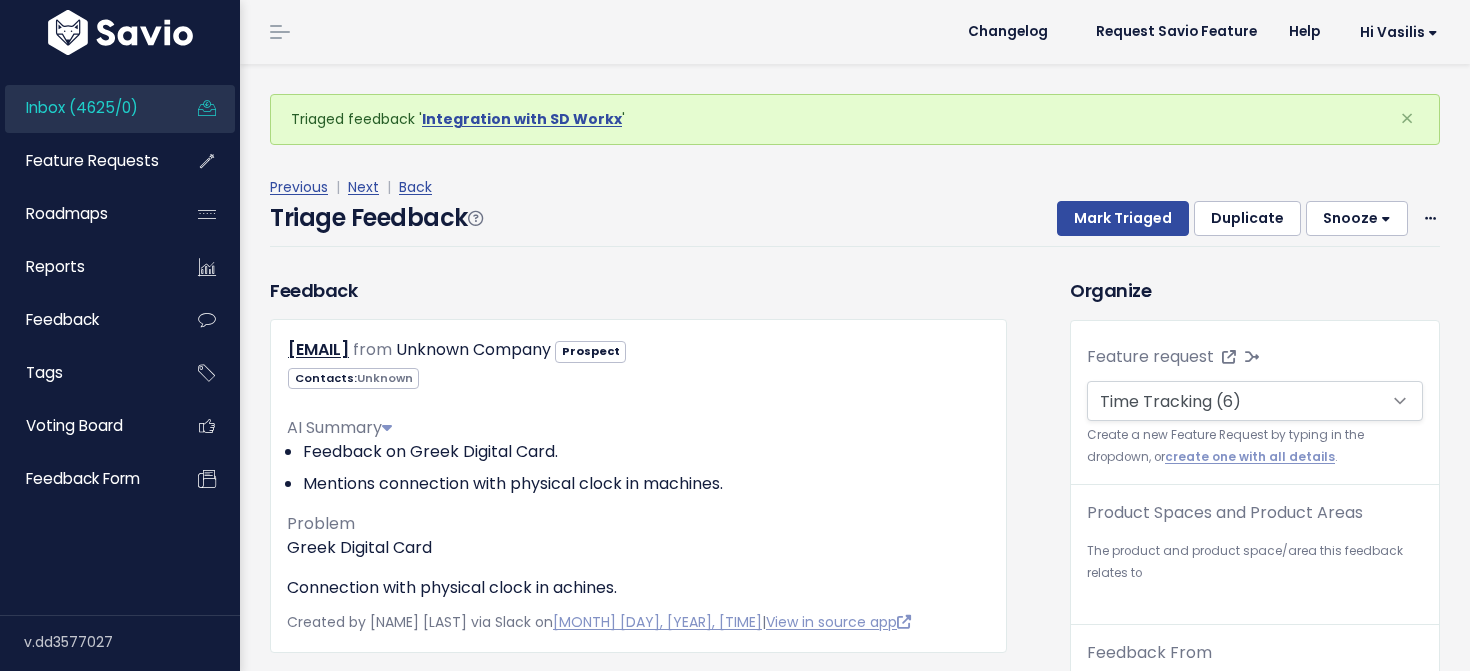 scroll, scrollTop: 0, scrollLeft: 0, axis: both 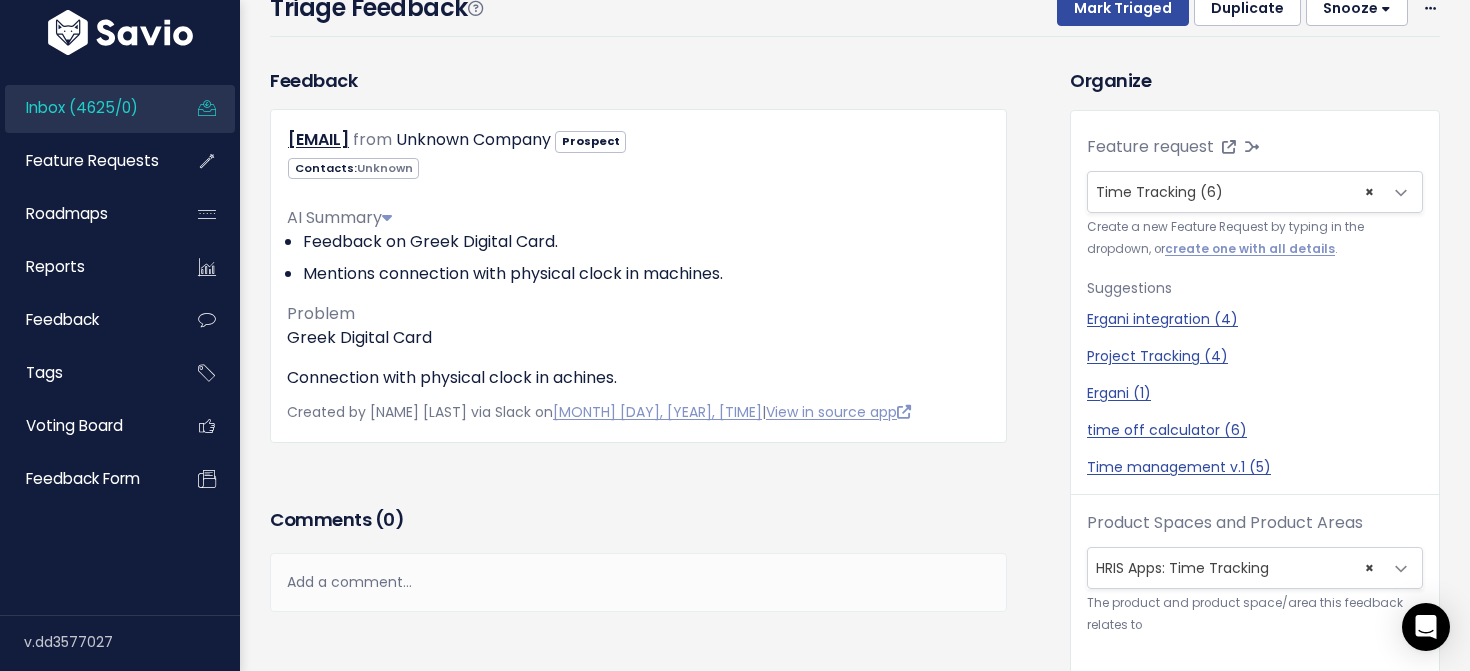 click on "× HRIS Apps: Time Tracking" at bounding box center (1235, 568) 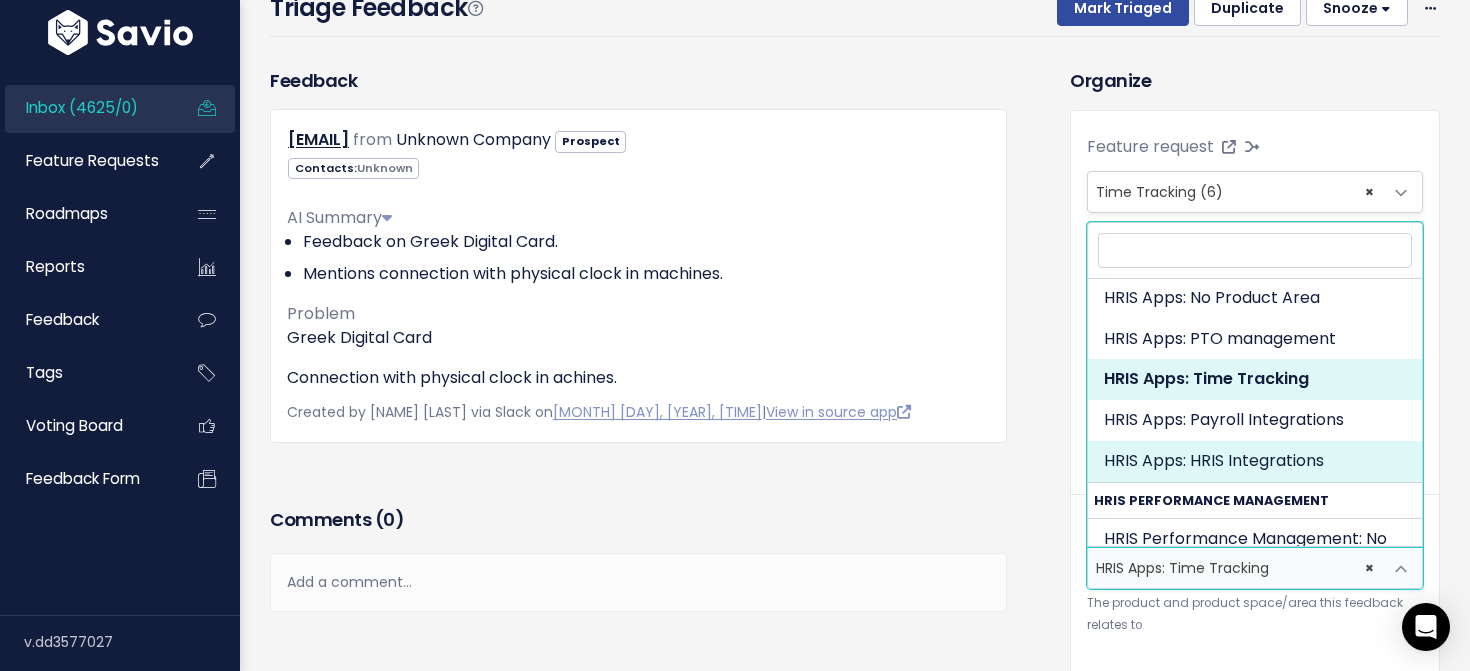 scroll, scrollTop: 1166, scrollLeft: 0, axis: vertical 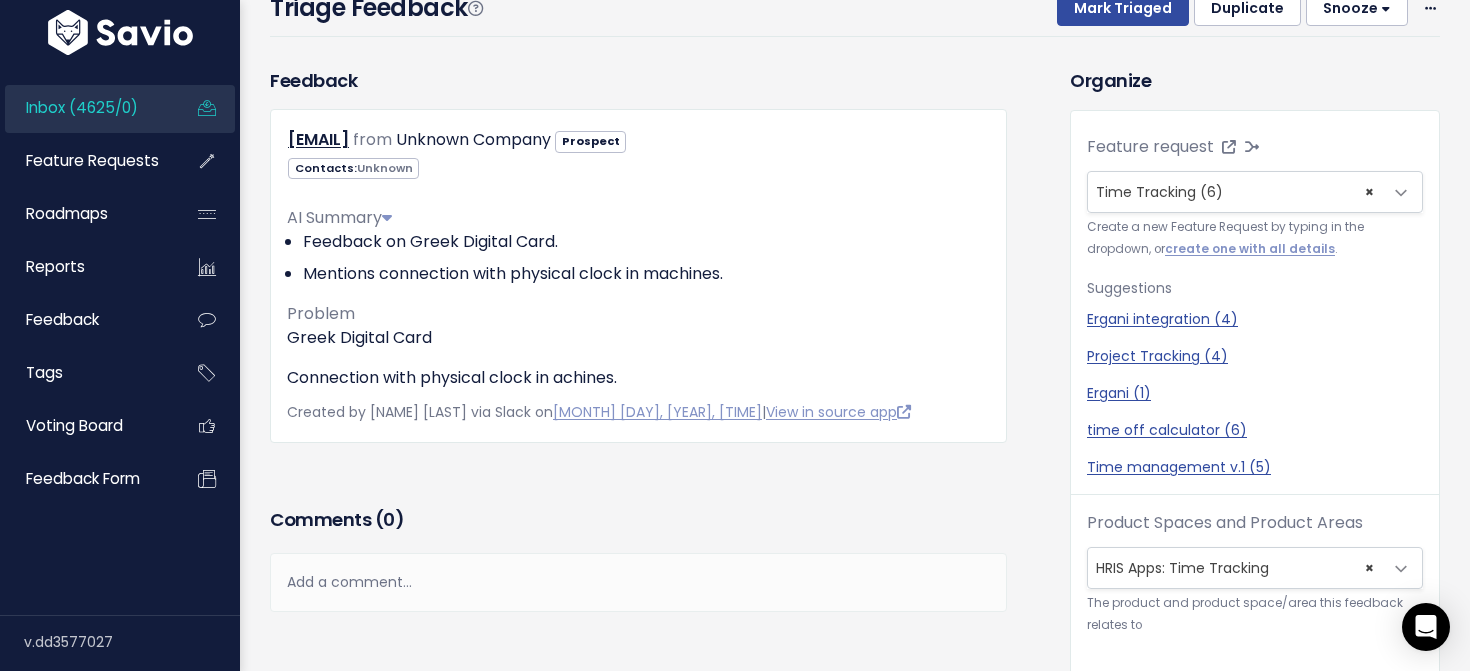 click on "Feedback from Unknown Company Prospect" at bounding box center [655, 661] 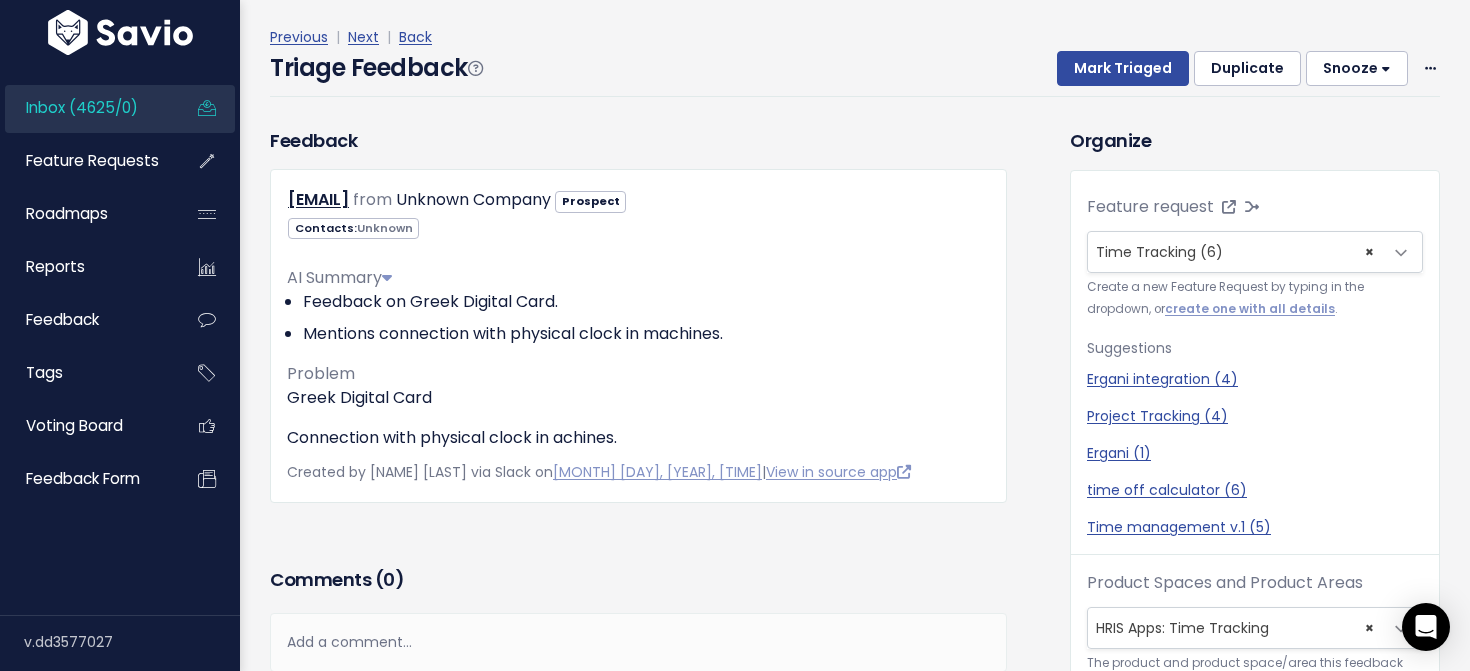 scroll, scrollTop: 2, scrollLeft: 0, axis: vertical 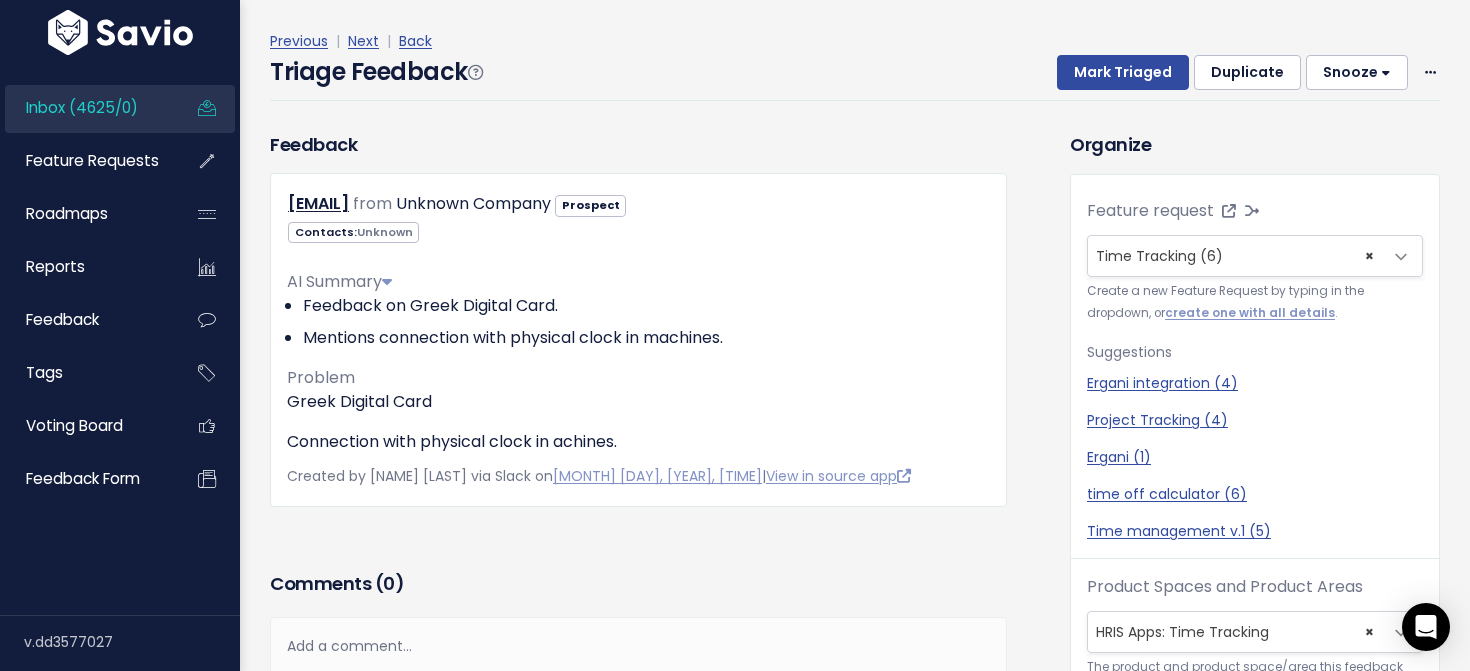click on "Feedback
aaggeli@profilesw.com
from
Unknown Company
Prospect
Unknown" at bounding box center [655, 725] 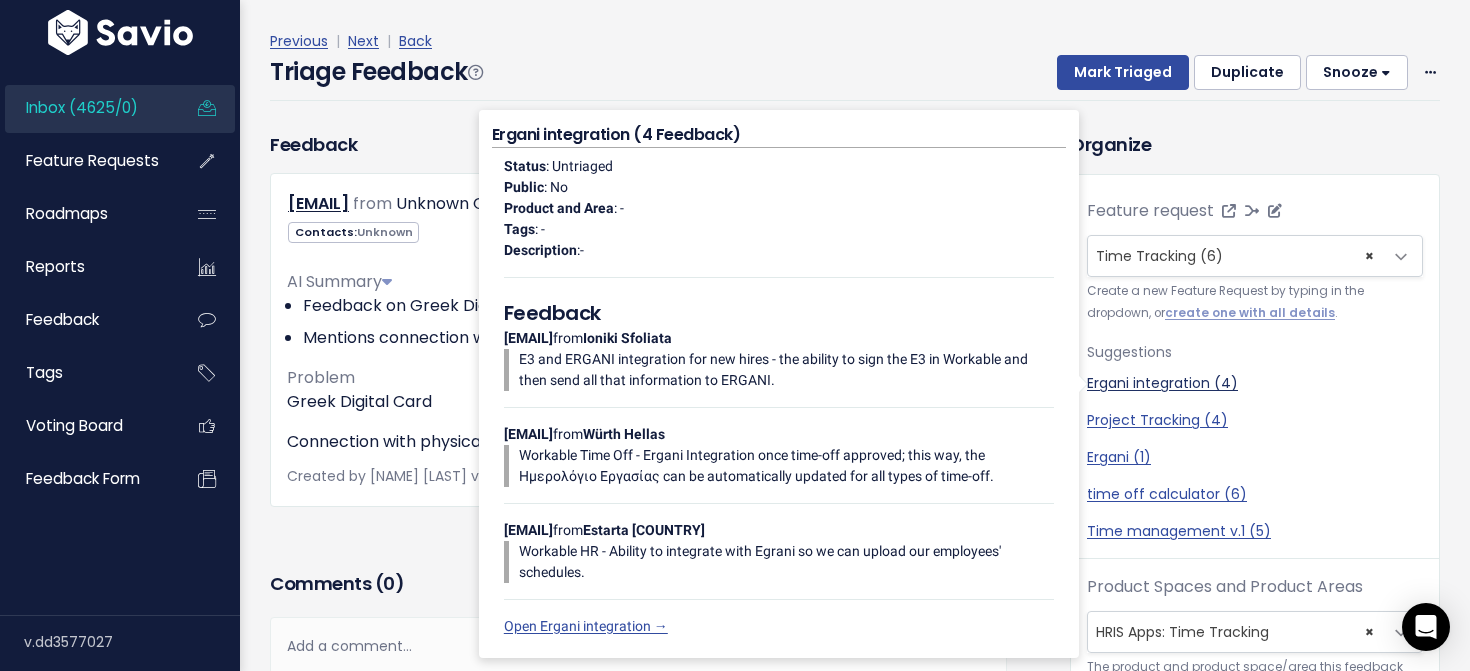 click on "Ergani integration (4)" at bounding box center [1255, 383] 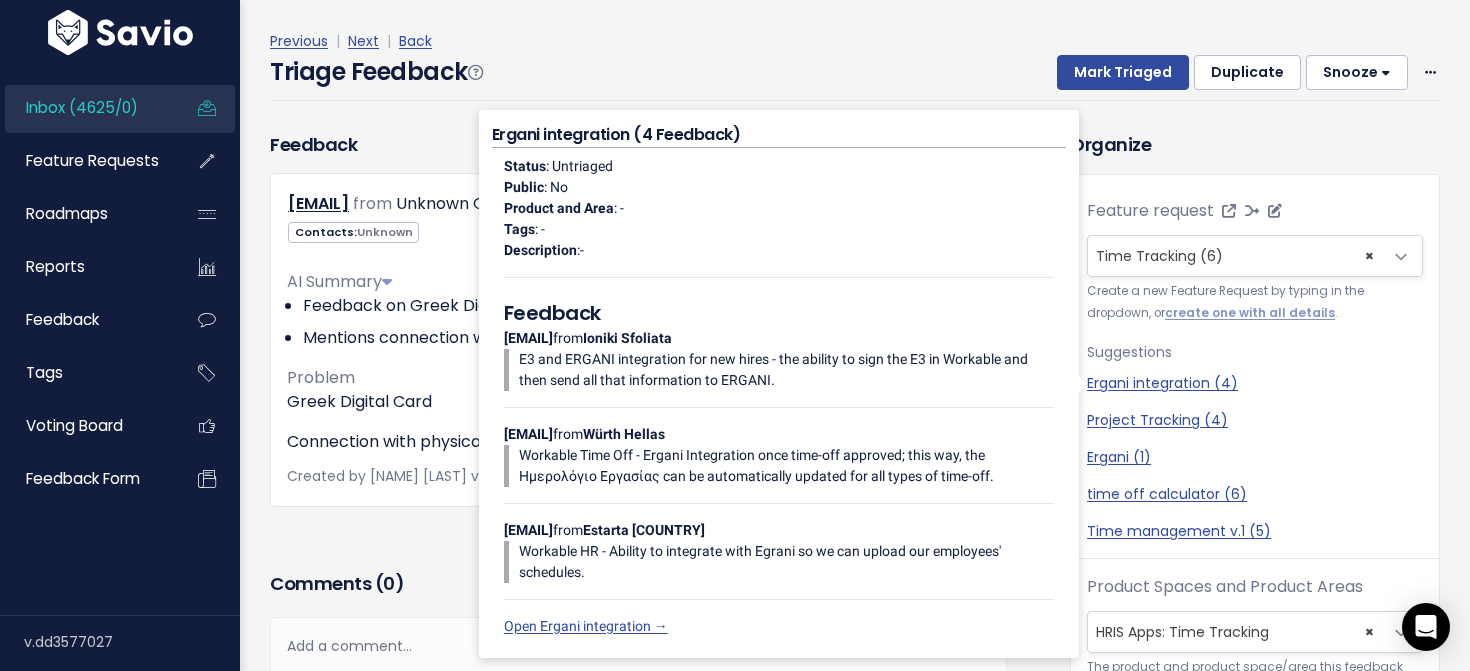 select on "54381" 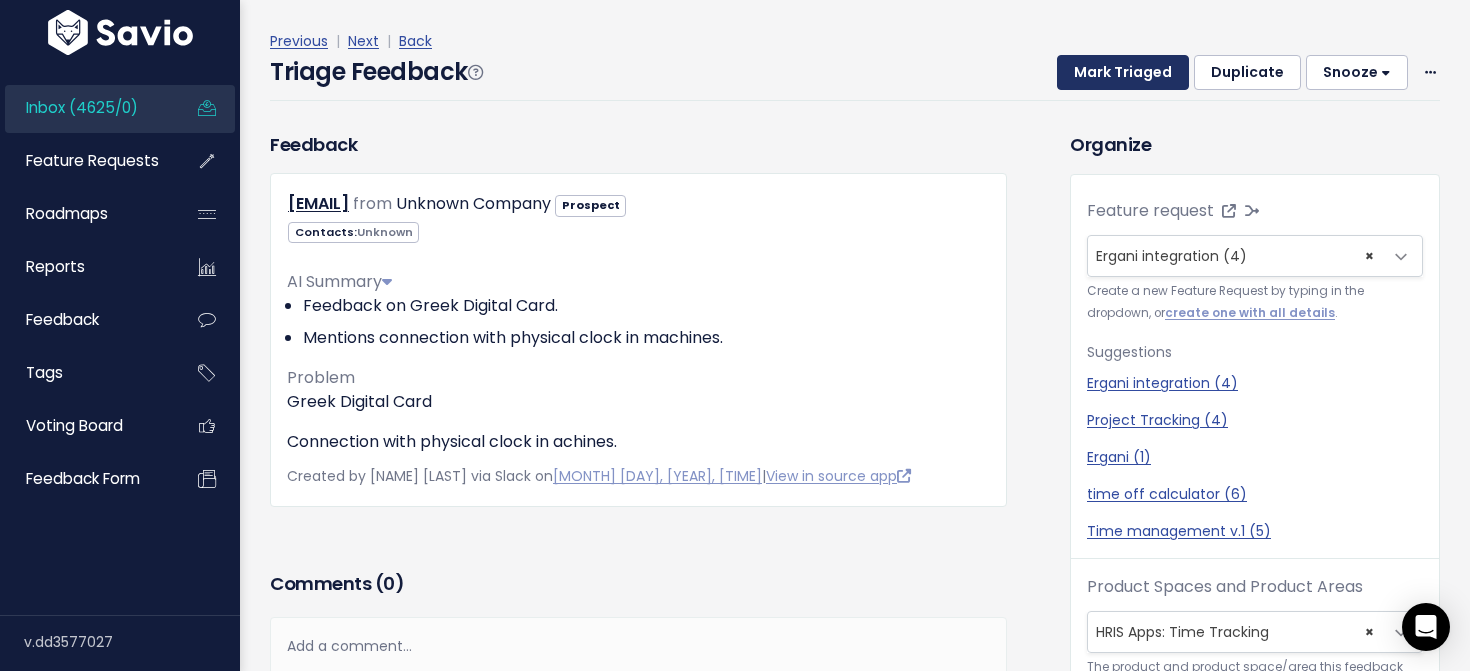 click on "Mark Triaged" at bounding box center (1123, 73) 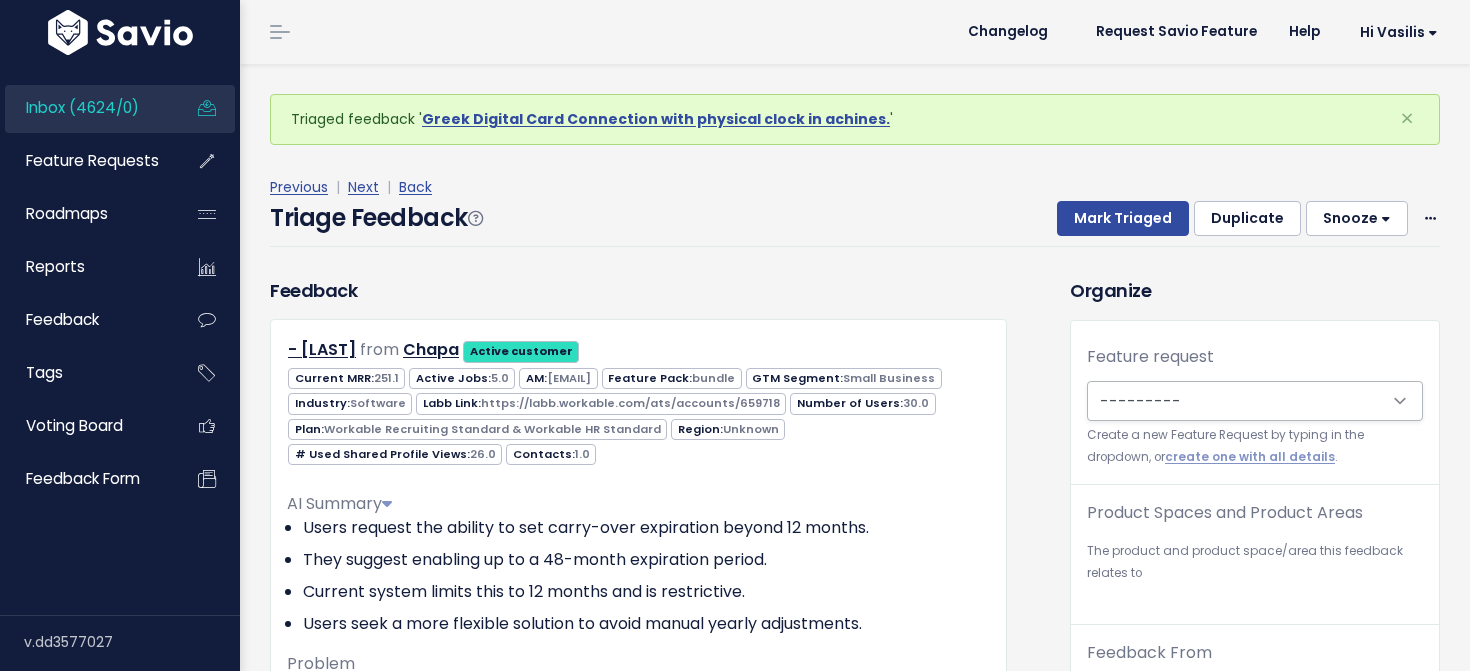 scroll, scrollTop: 0, scrollLeft: 0, axis: both 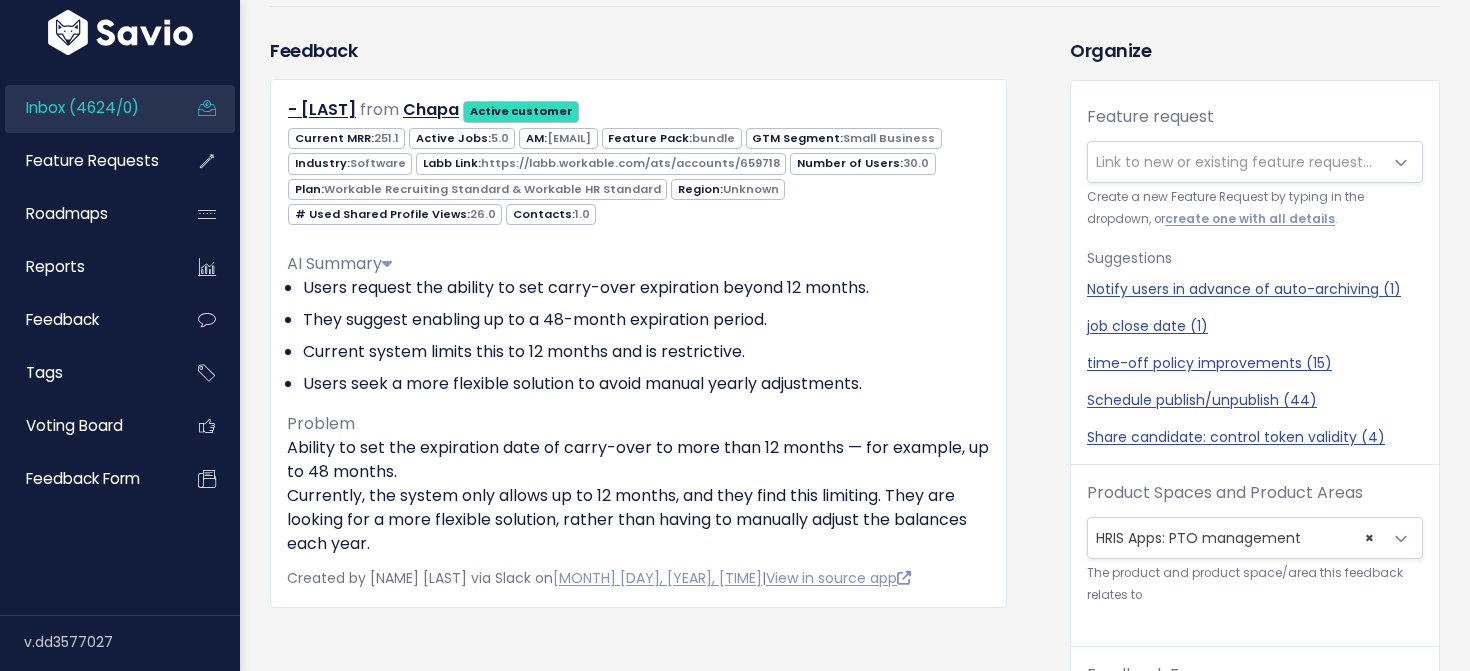 click on "Feature request
---------
Link to new or existing feature request...
Create a new Feature Request by typing in the dropdown, or  create one with all details .
Suggestions
Notify users in advance of auto-archiving (1)
job close date (1)
time-off policy improvements (15)
Schedule publish/unpublish (44)
Share candidate: control token validity (4)" at bounding box center [1255, 285] 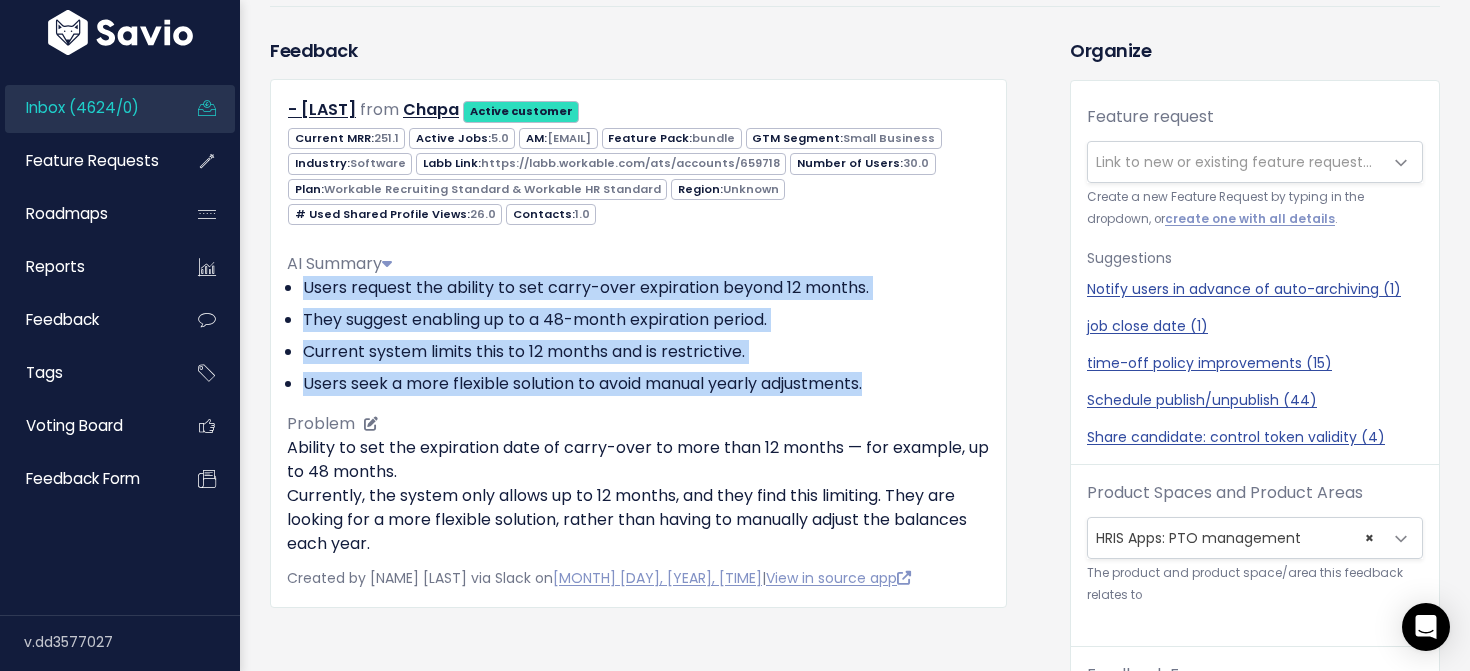 drag, startPoint x: 792, startPoint y: 254, endPoint x: 904, endPoint y: 387, distance: 173.87639 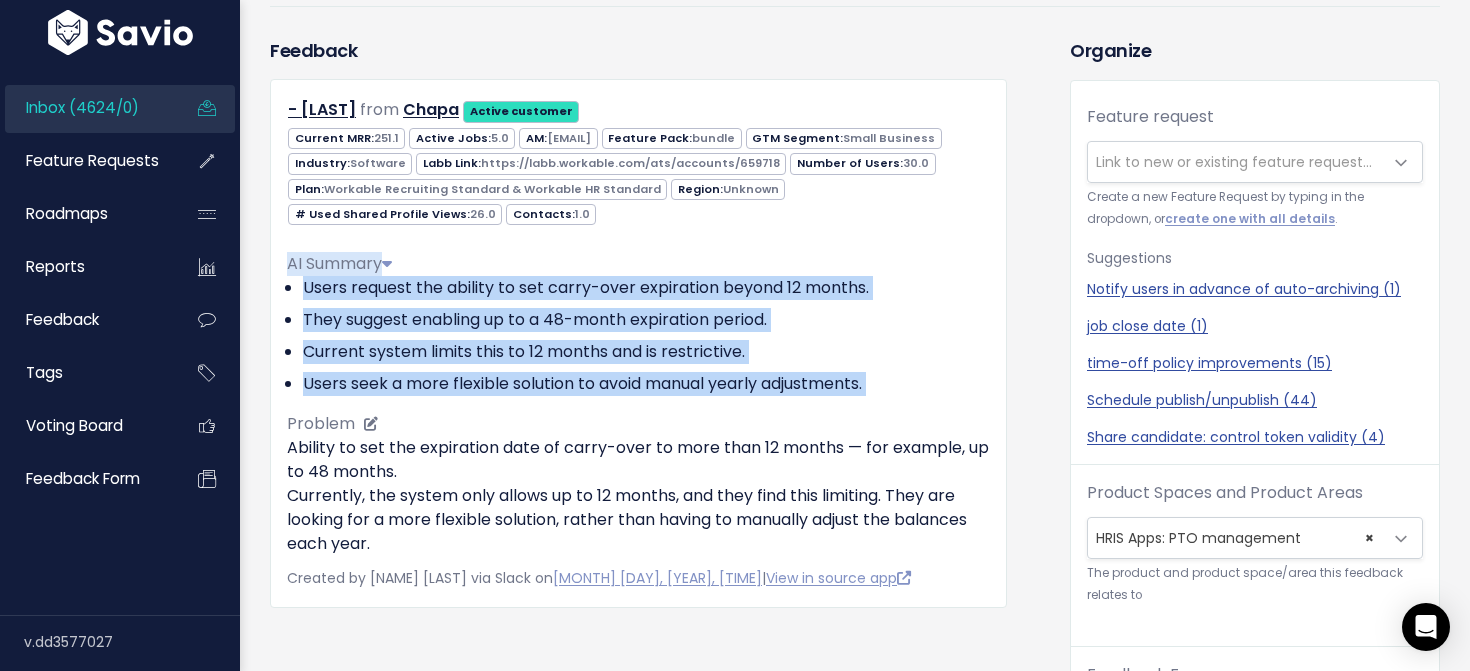drag, startPoint x: 904, startPoint y: 387, endPoint x: 899, endPoint y: 248, distance: 139.0899 